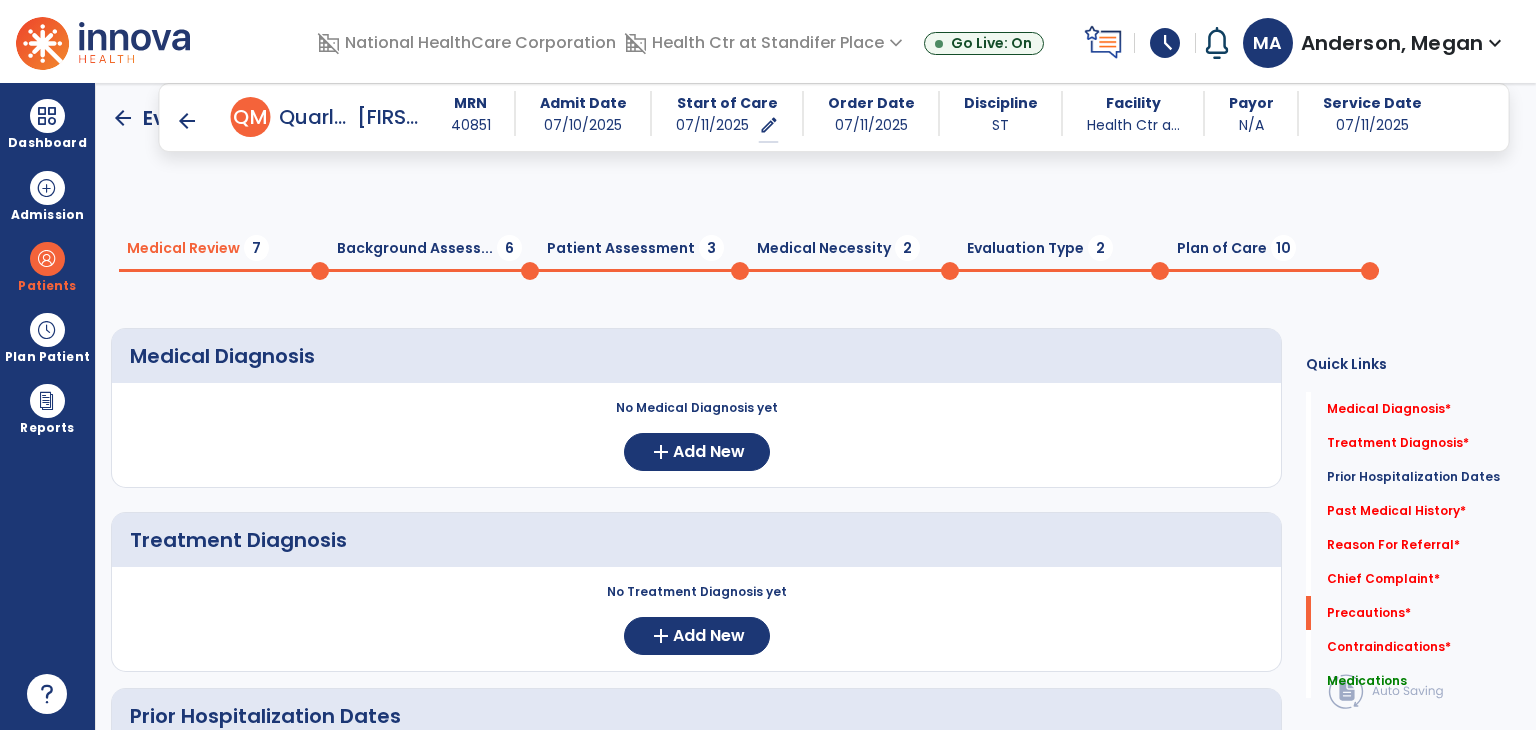 scroll, scrollTop: 0, scrollLeft: 0, axis: both 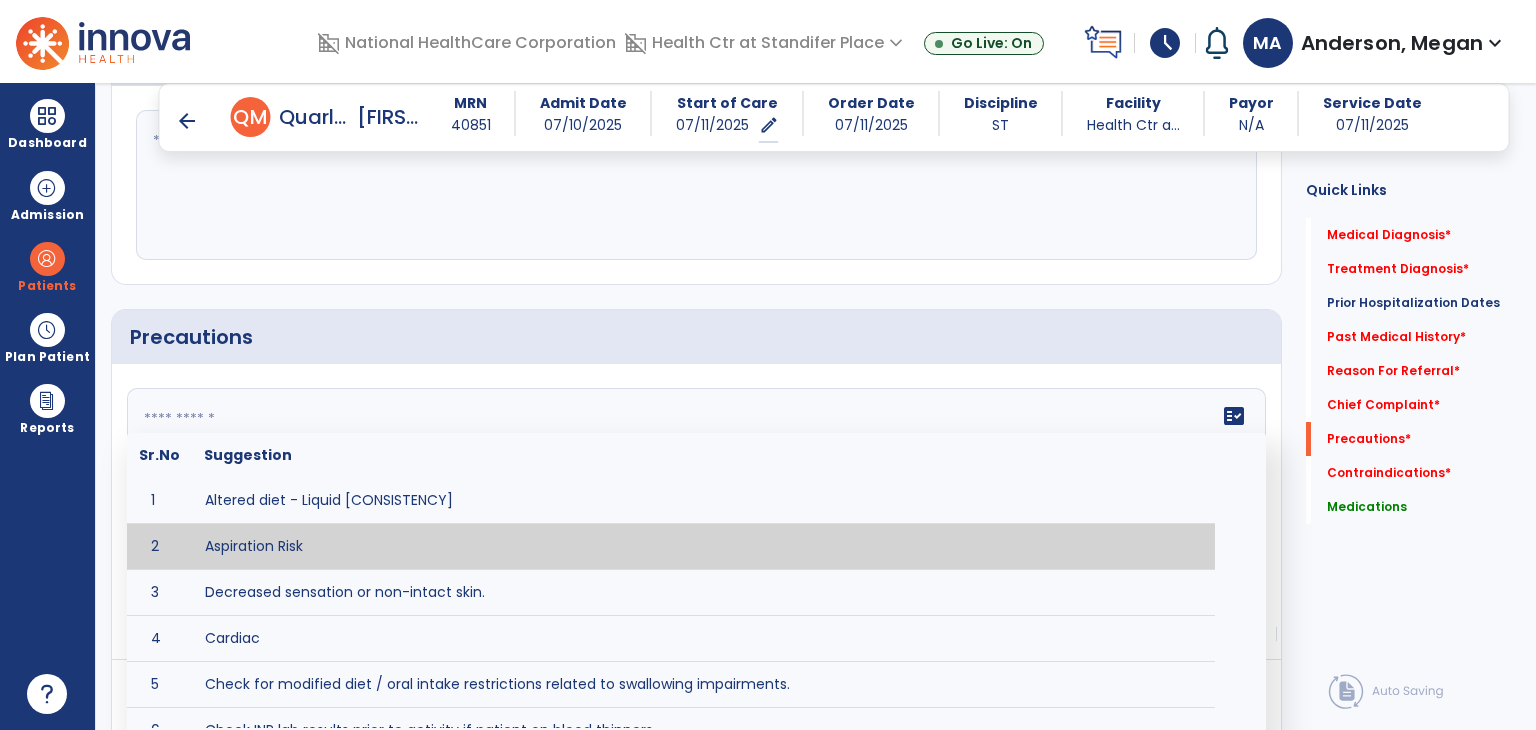click 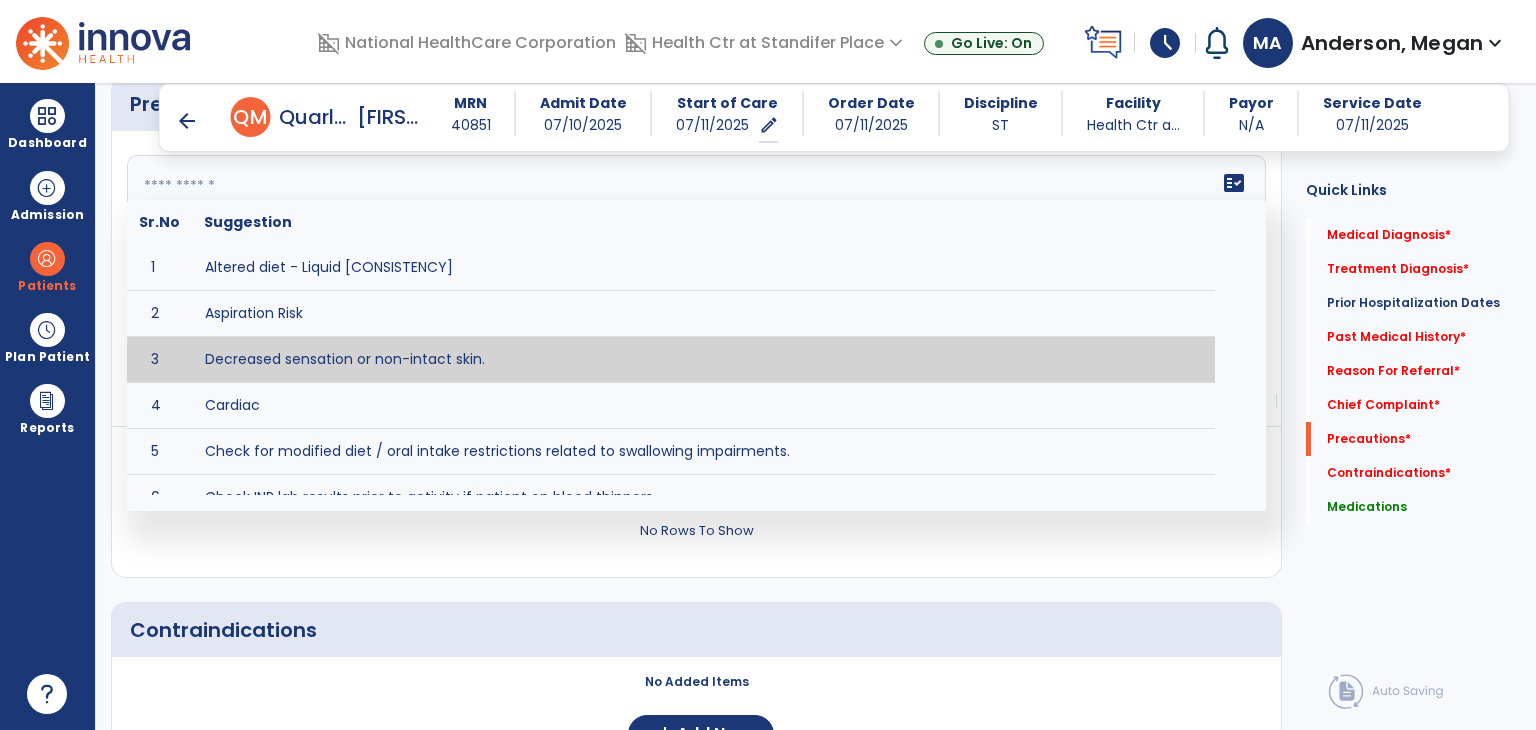 scroll, scrollTop: 2000, scrollLeft: 0, axis: vertical 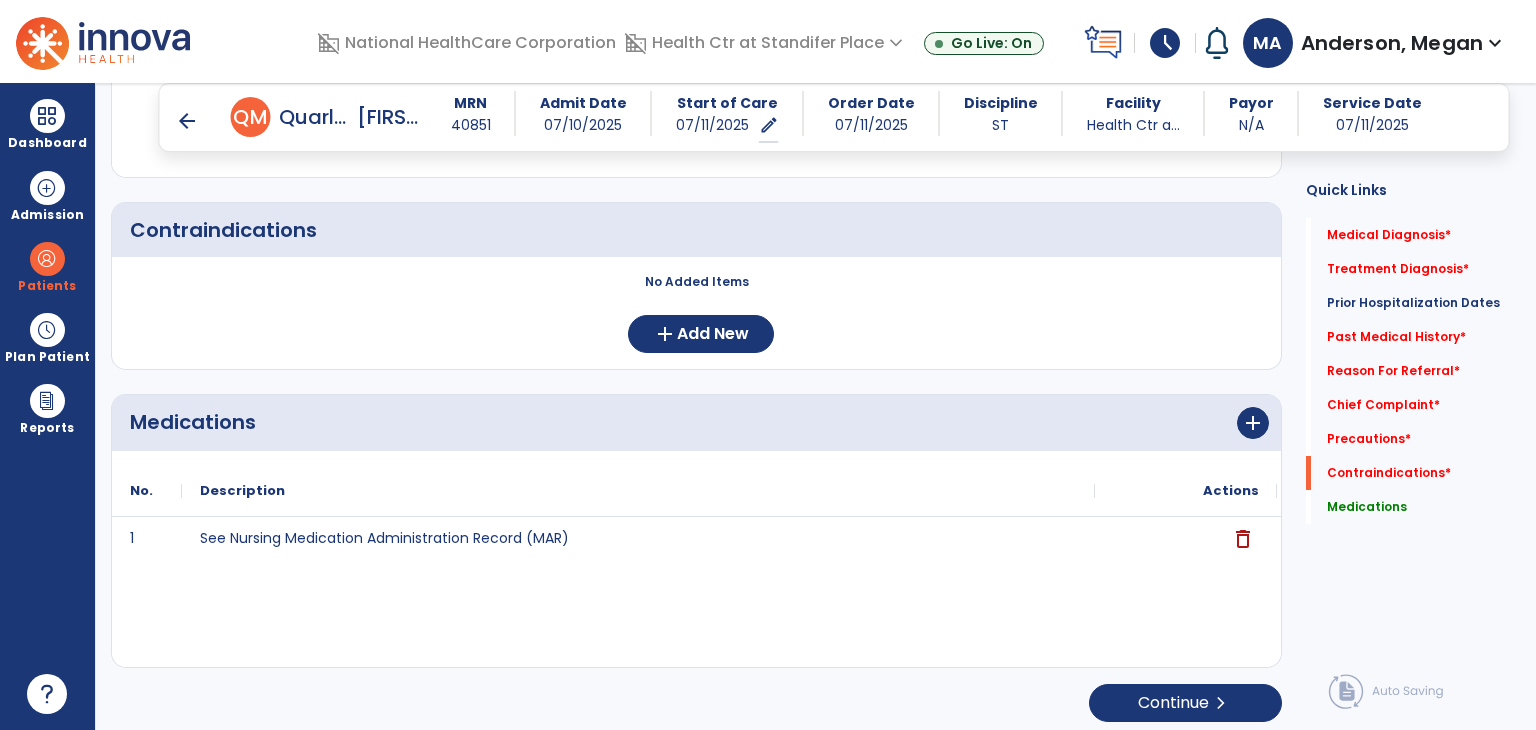 click on "1 See Nursing Medication Administration Record (MAR) delete" 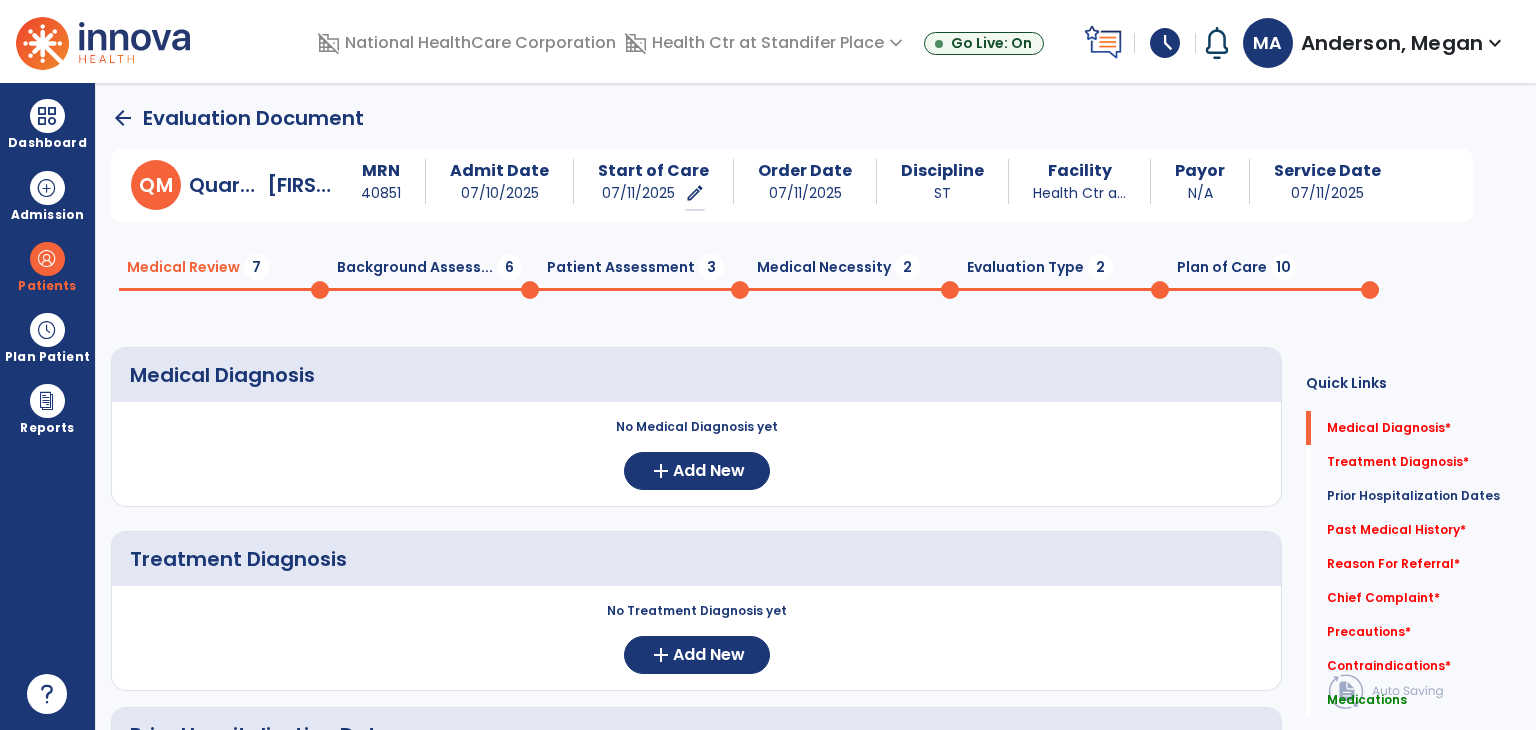 scroll, scrollTop: 0, scrollLeft: 0, axis: both 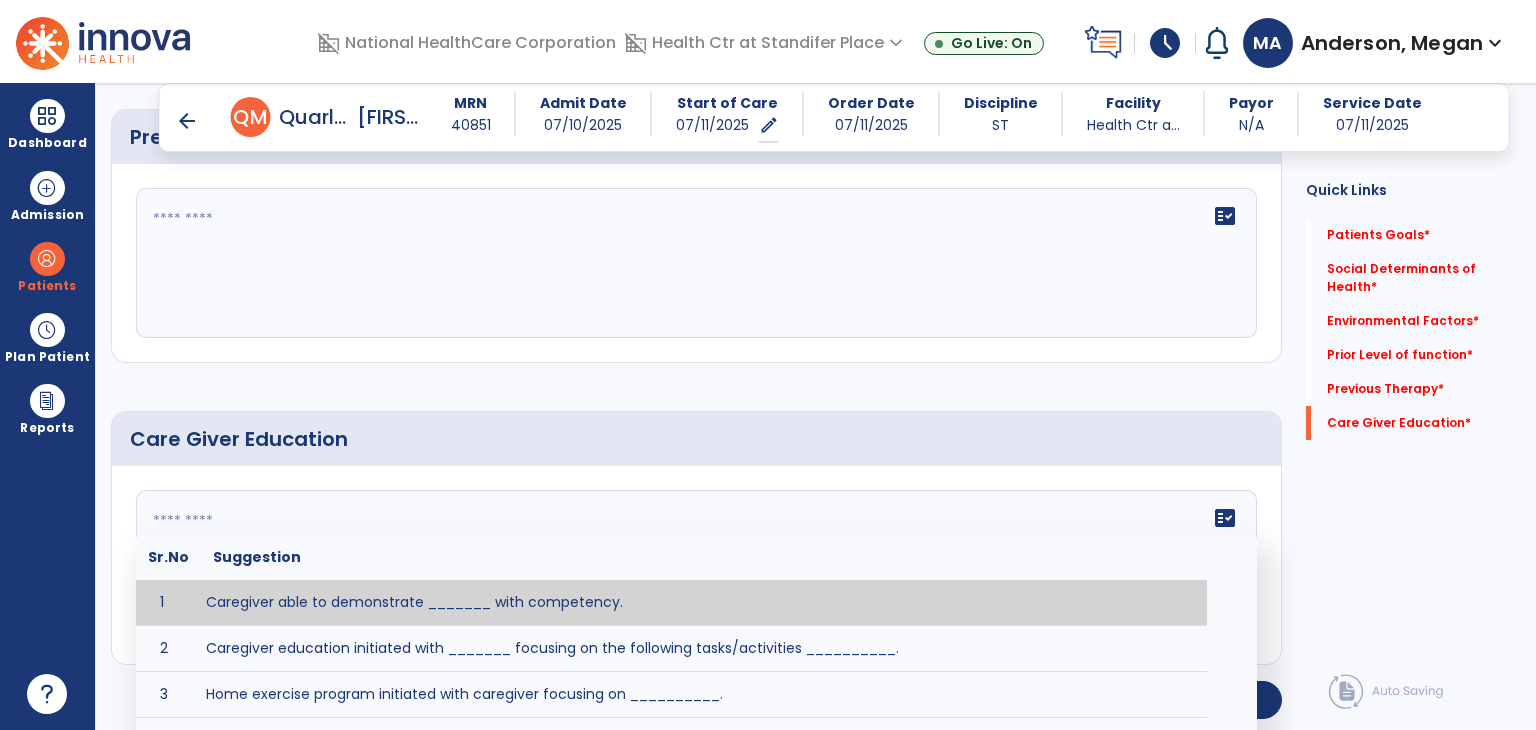 click on "fact_check  Sr.No Suggestion 1 Caregiver able to demonstrate _______ with competency. 2 Caregiver education initiated with _______ focusing on the following tasks/activities __________. 3 Home exercise program initiated with caregiver focusing on __________. 4 Patient educated in precautions and is able to recount information with [VALUE]% accuracy." 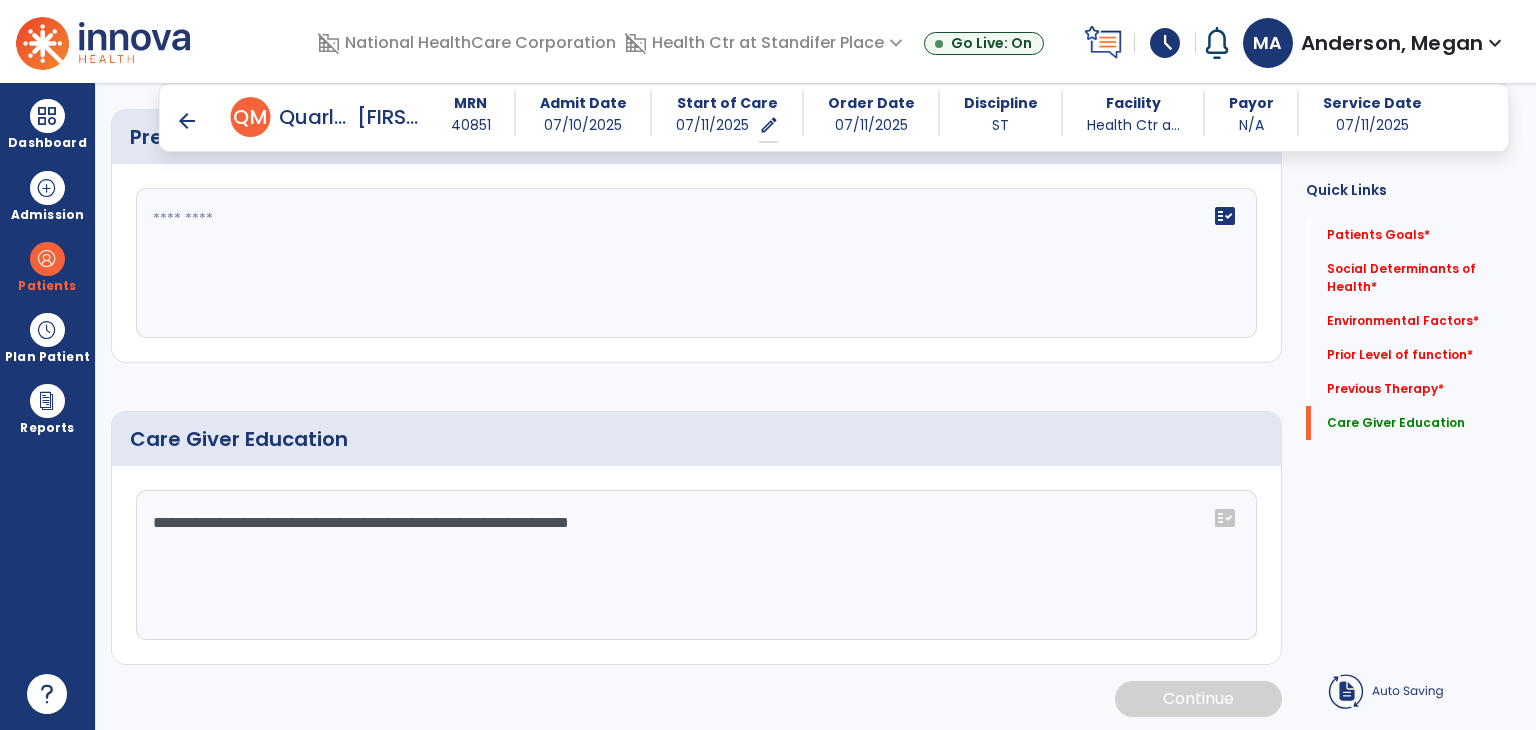 scroll, scrollTop: 1169, scrollLeft: 0, axis: vertical 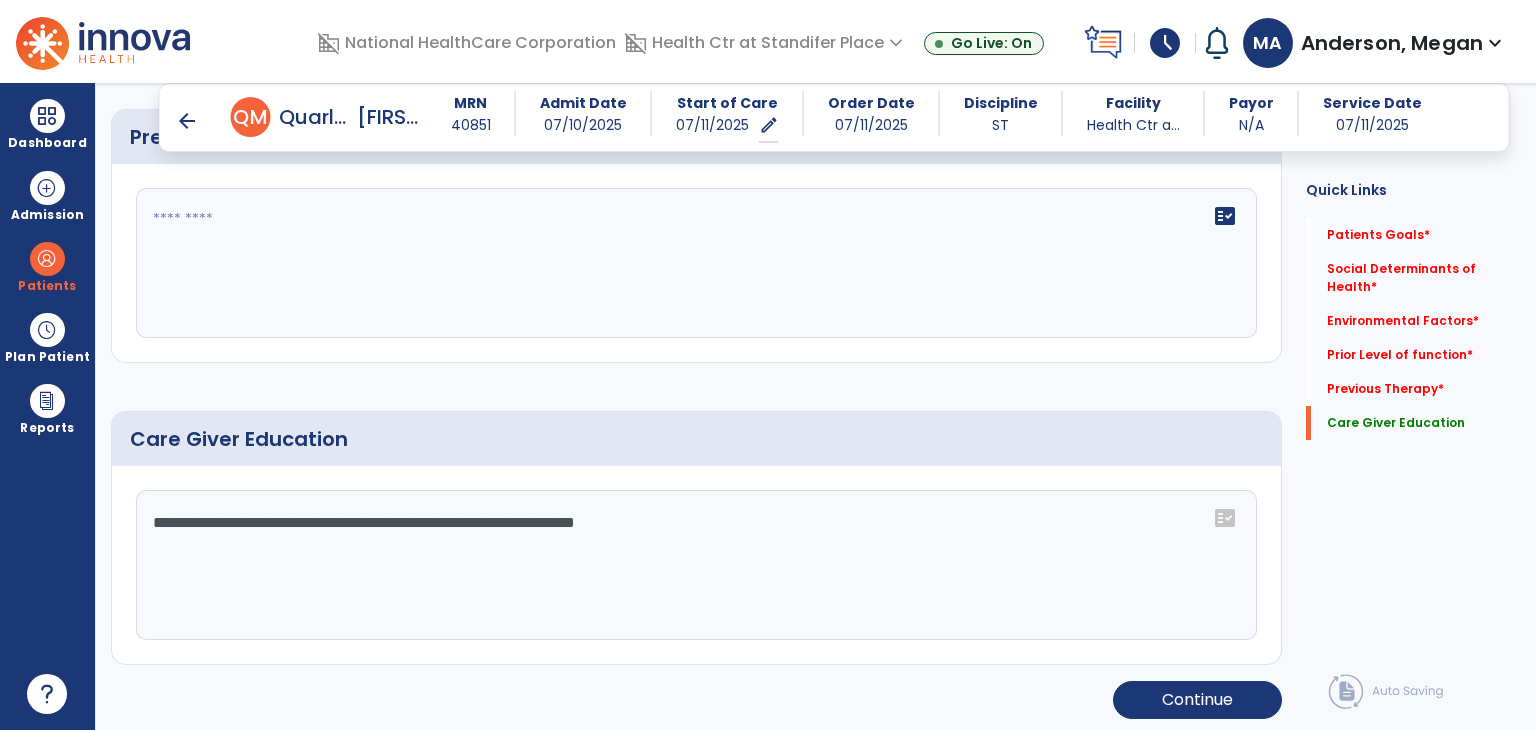 click on "**********" 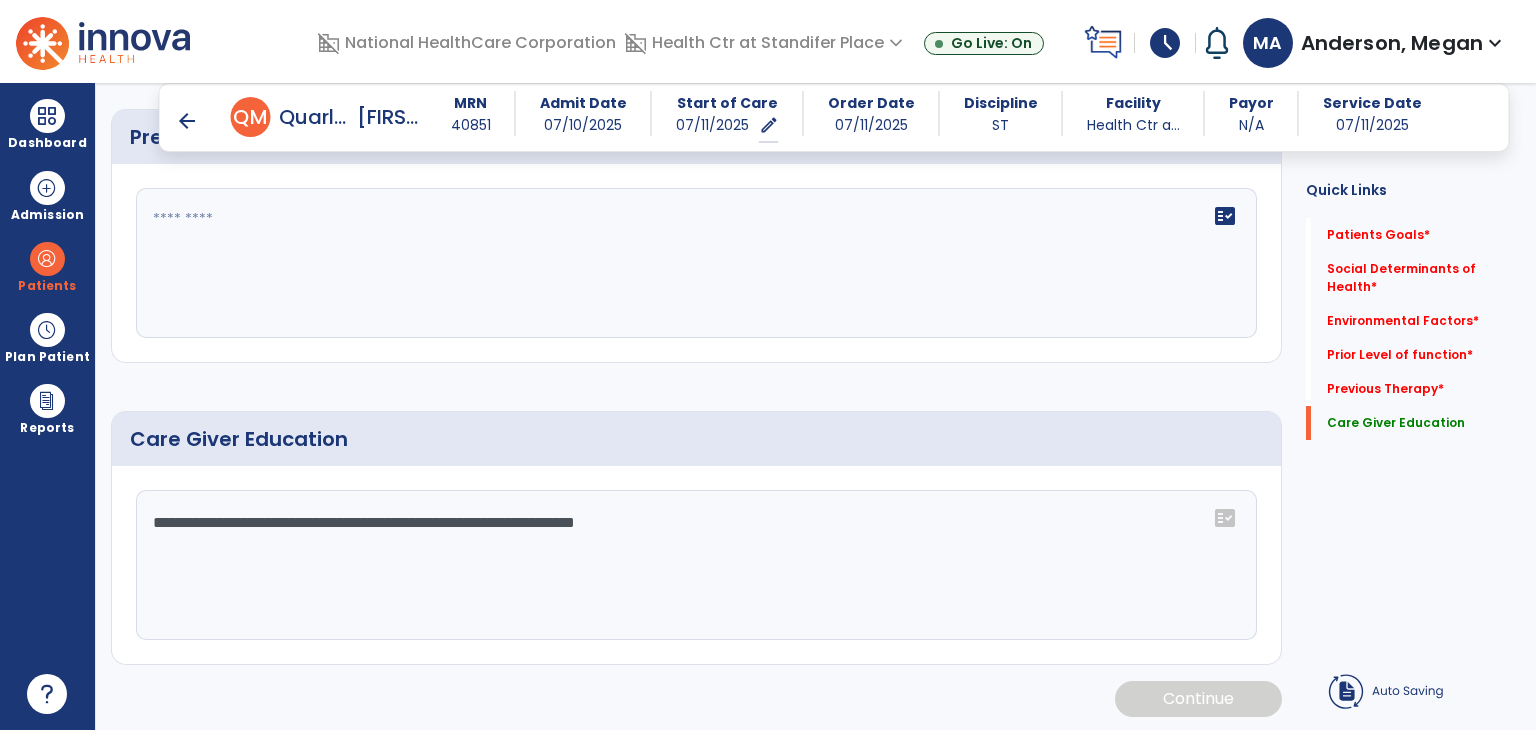 click on "**********" 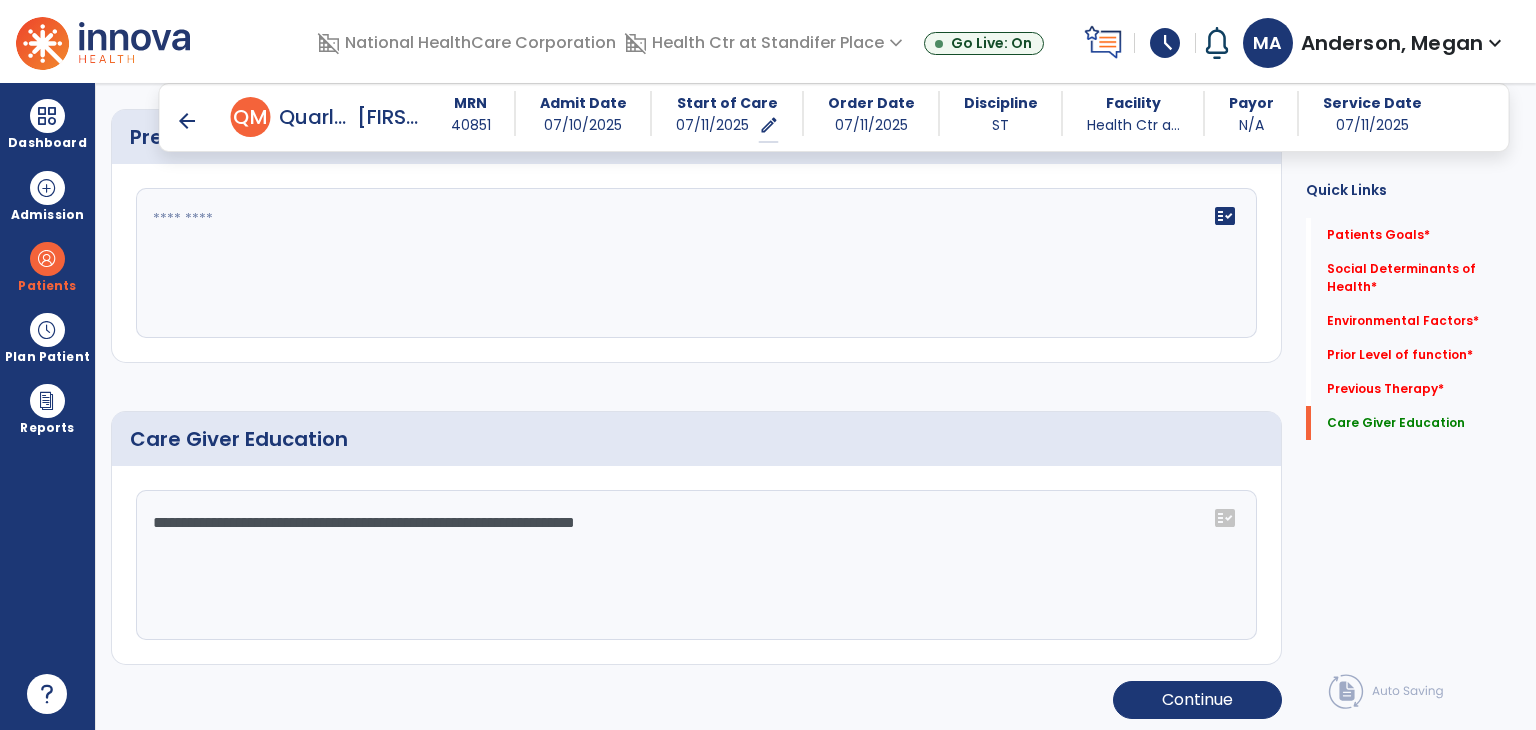 click on "**********" 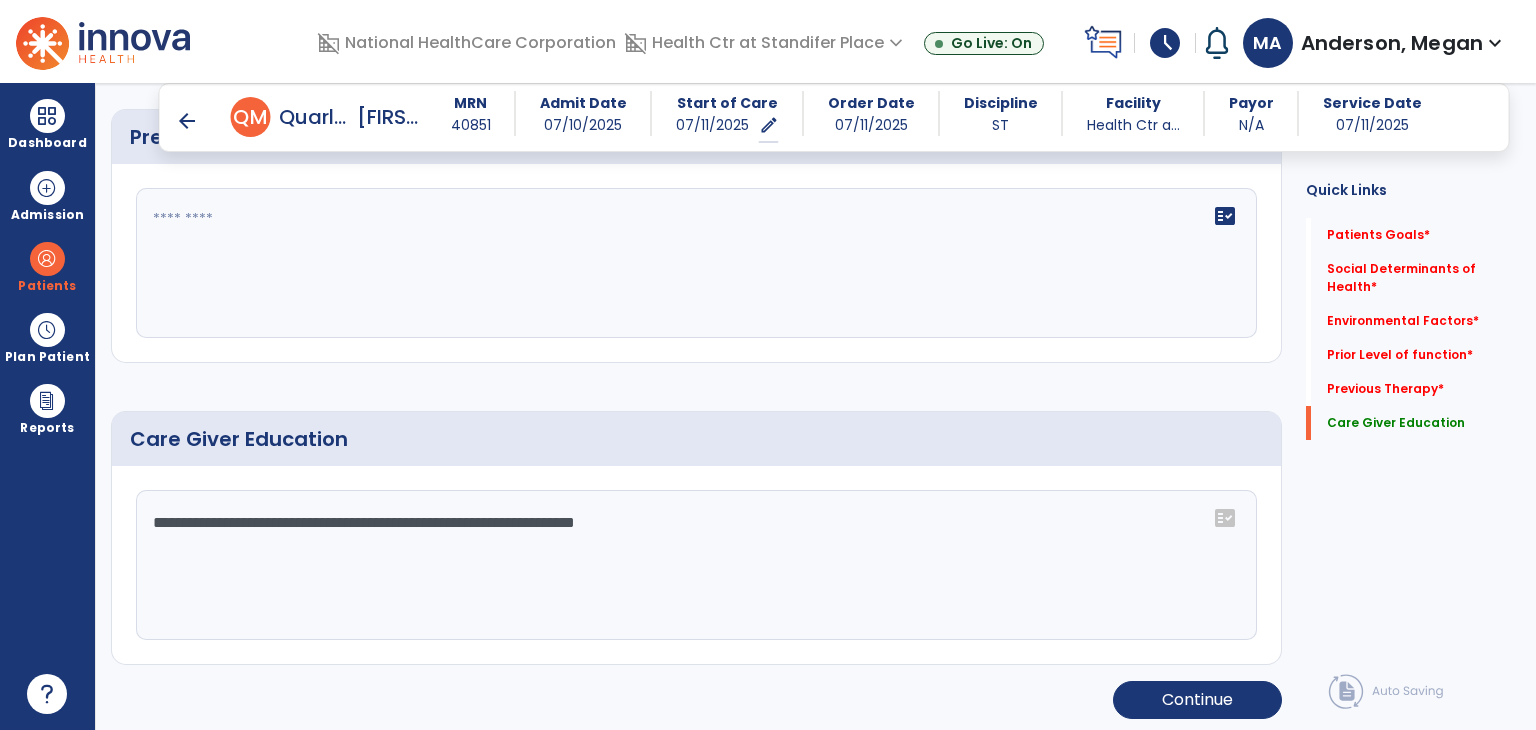 scroll, scrollTop: 1169, scrollLeft: 0, axis: vertical 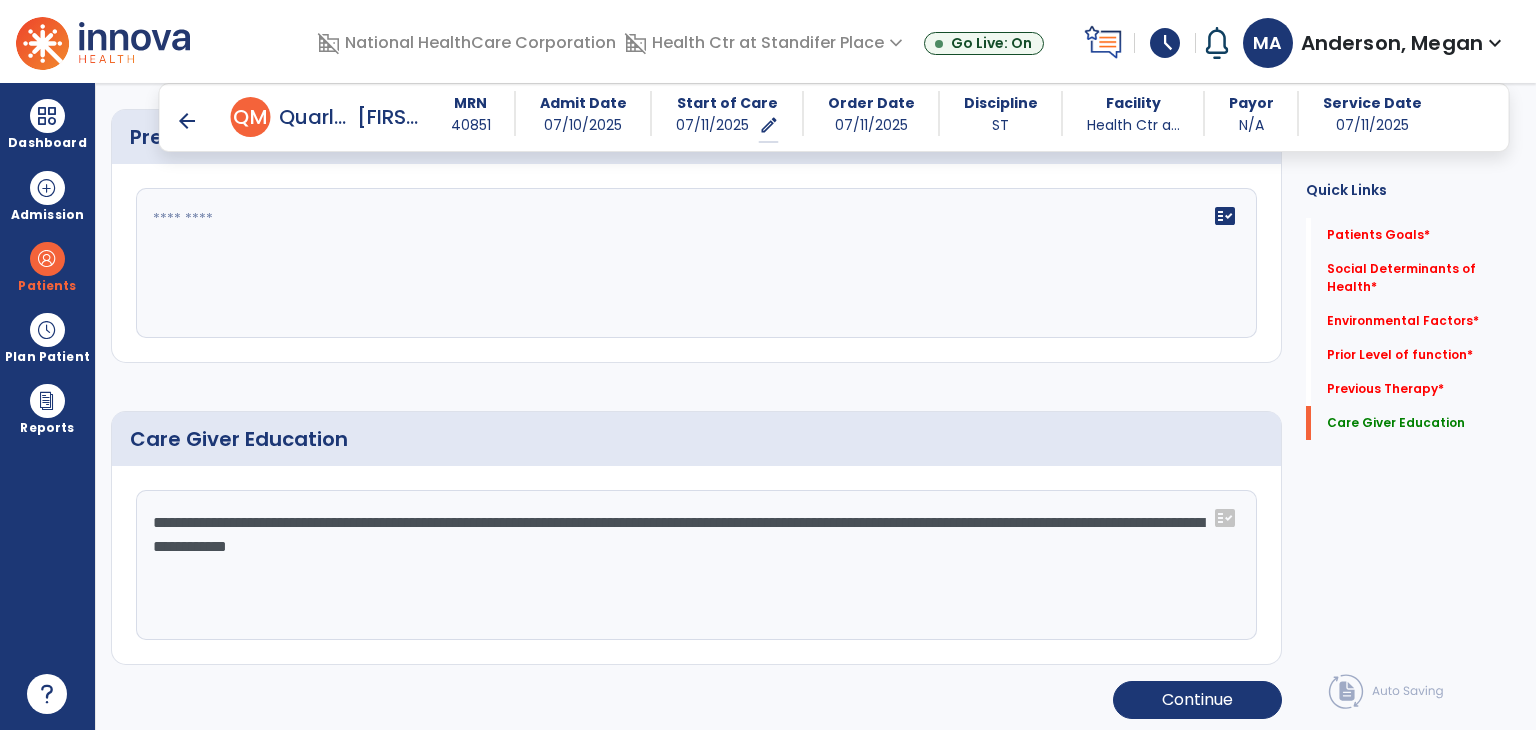 drag, startPoint x: 648, startPoint y: 561, endPoint x: 734, endPoint y: 542, distance: 88.07383 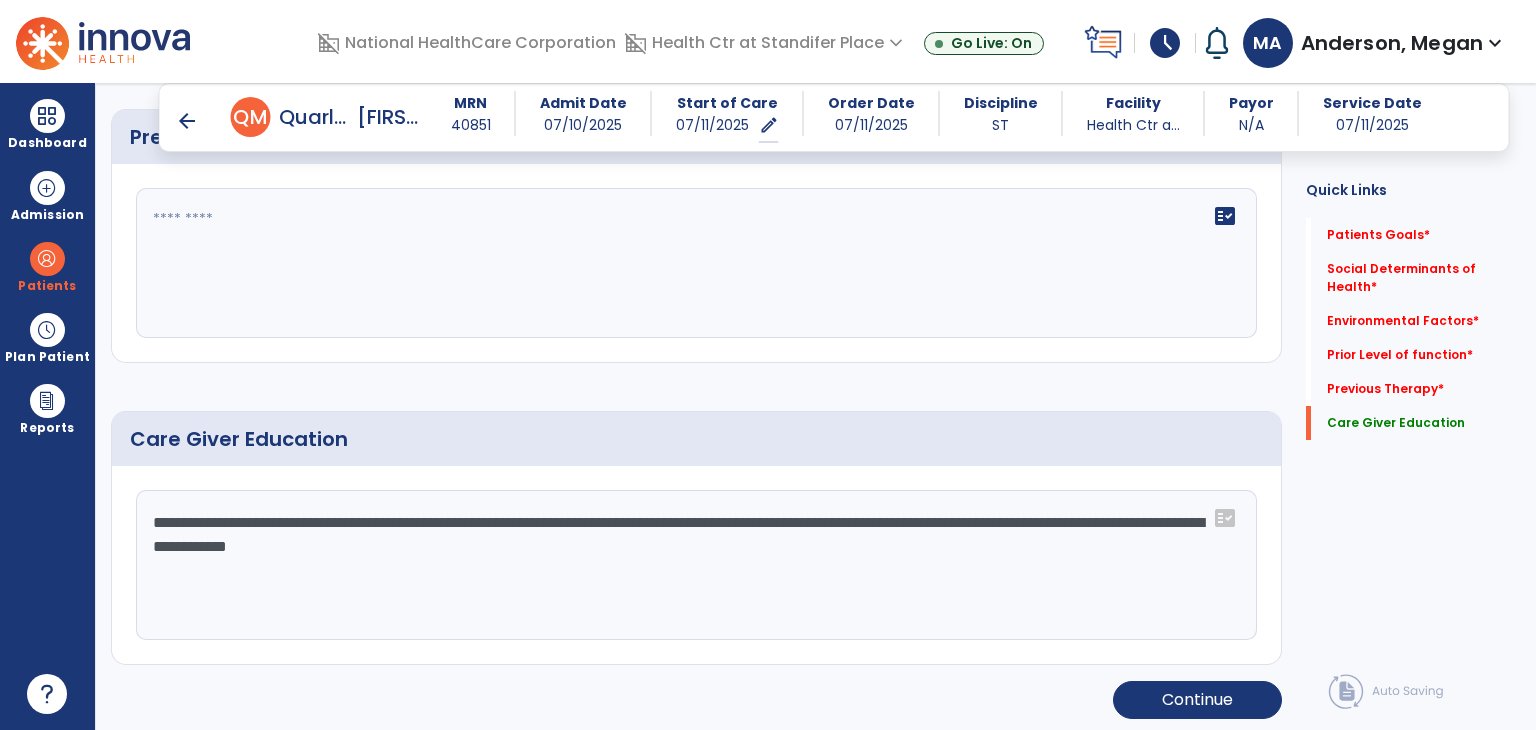 drag, startPoint x: 688, startPoint y: 566, endPoint x: 669, endPoint y: 596, distance: 35.510563 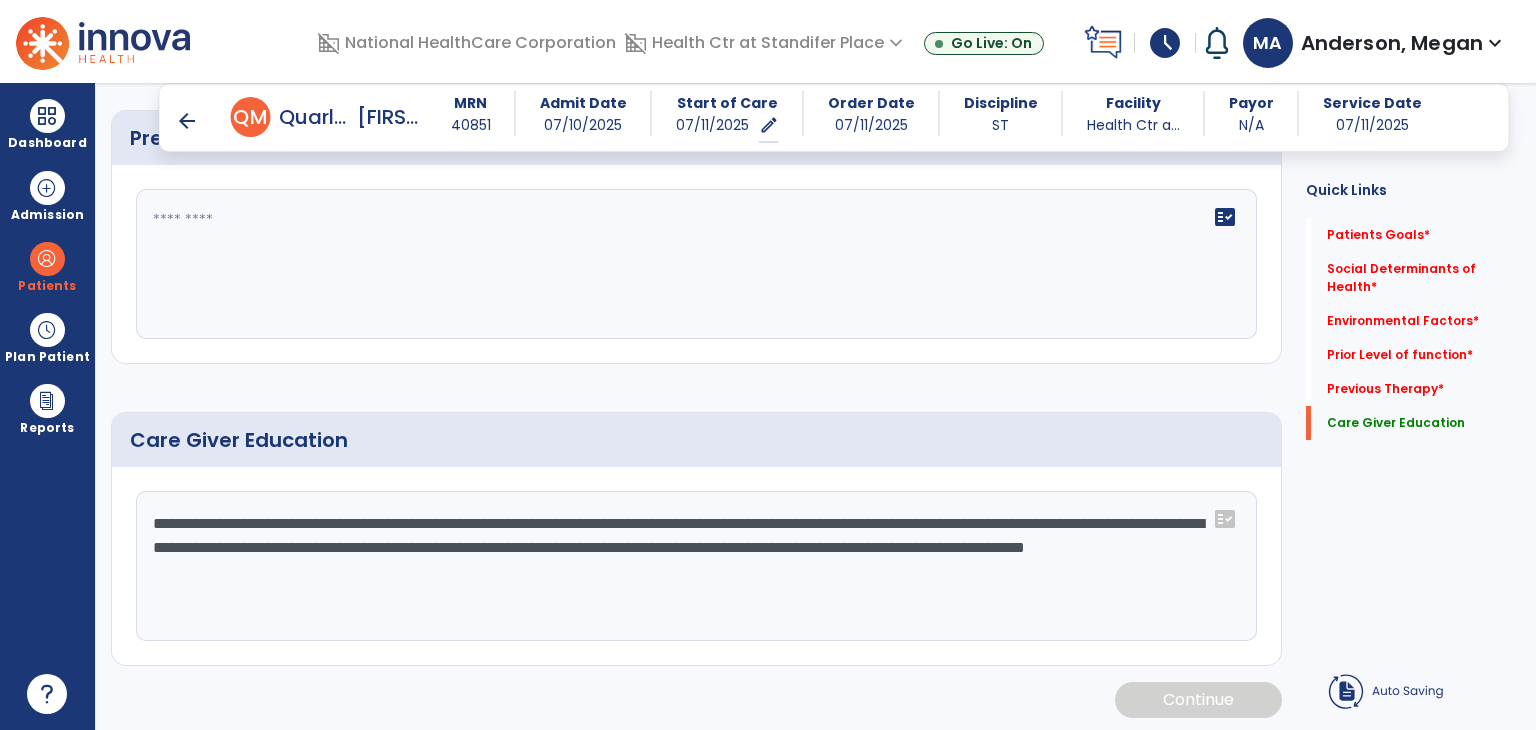 scroll, scrollTop: 1169, scrollLeft: 0, axis: vertical 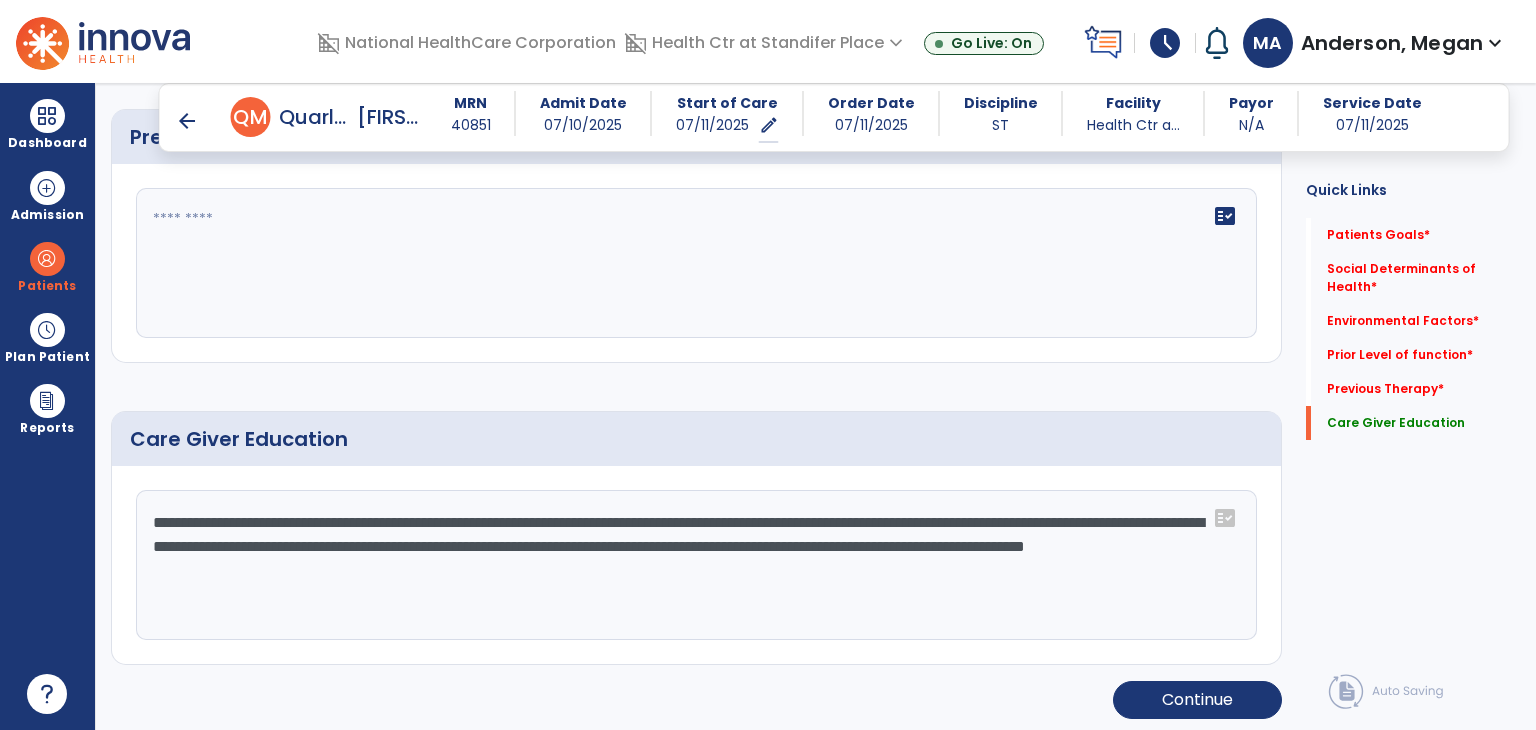 click on "**********" 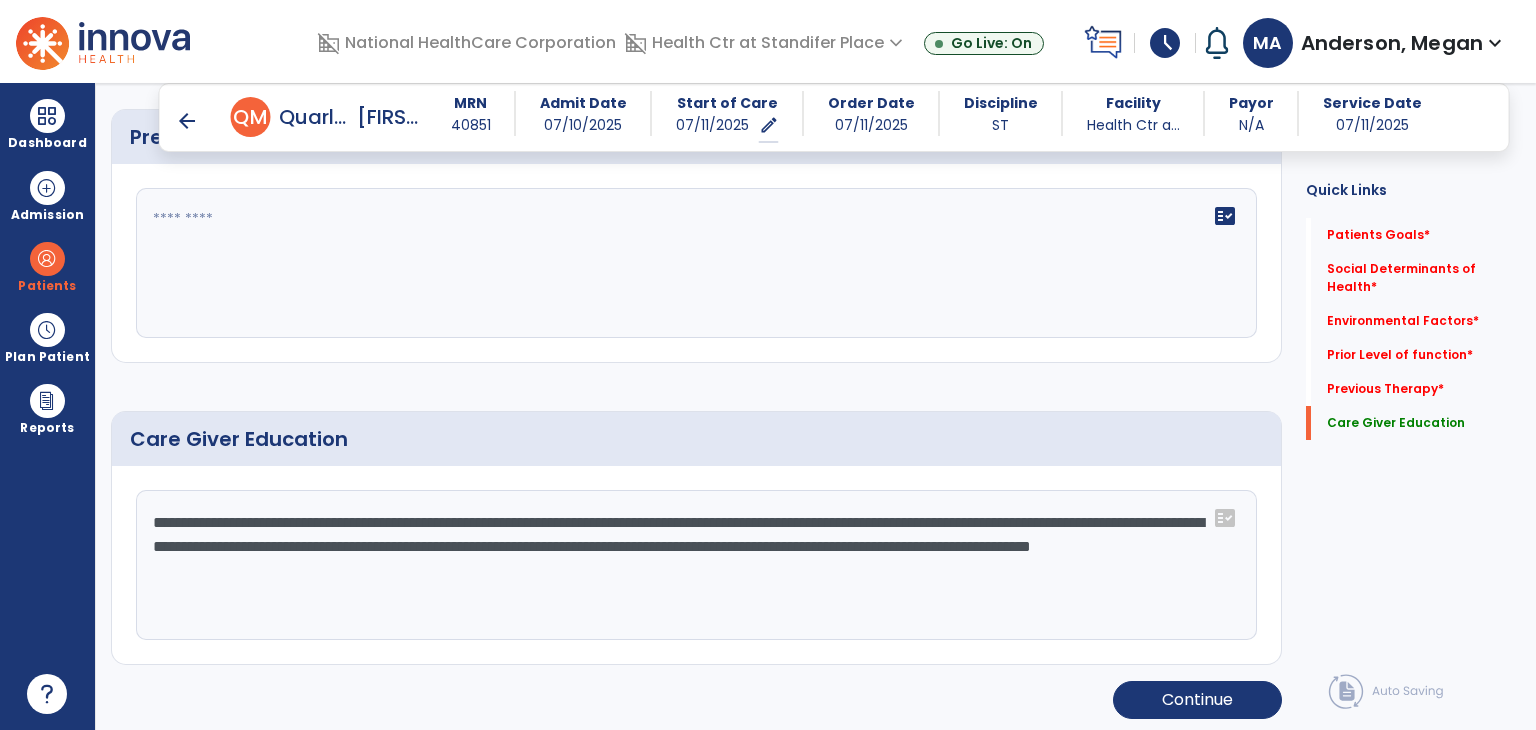 scroll, scrollTop: 1169, scrollLeft: 0, axis: vertical 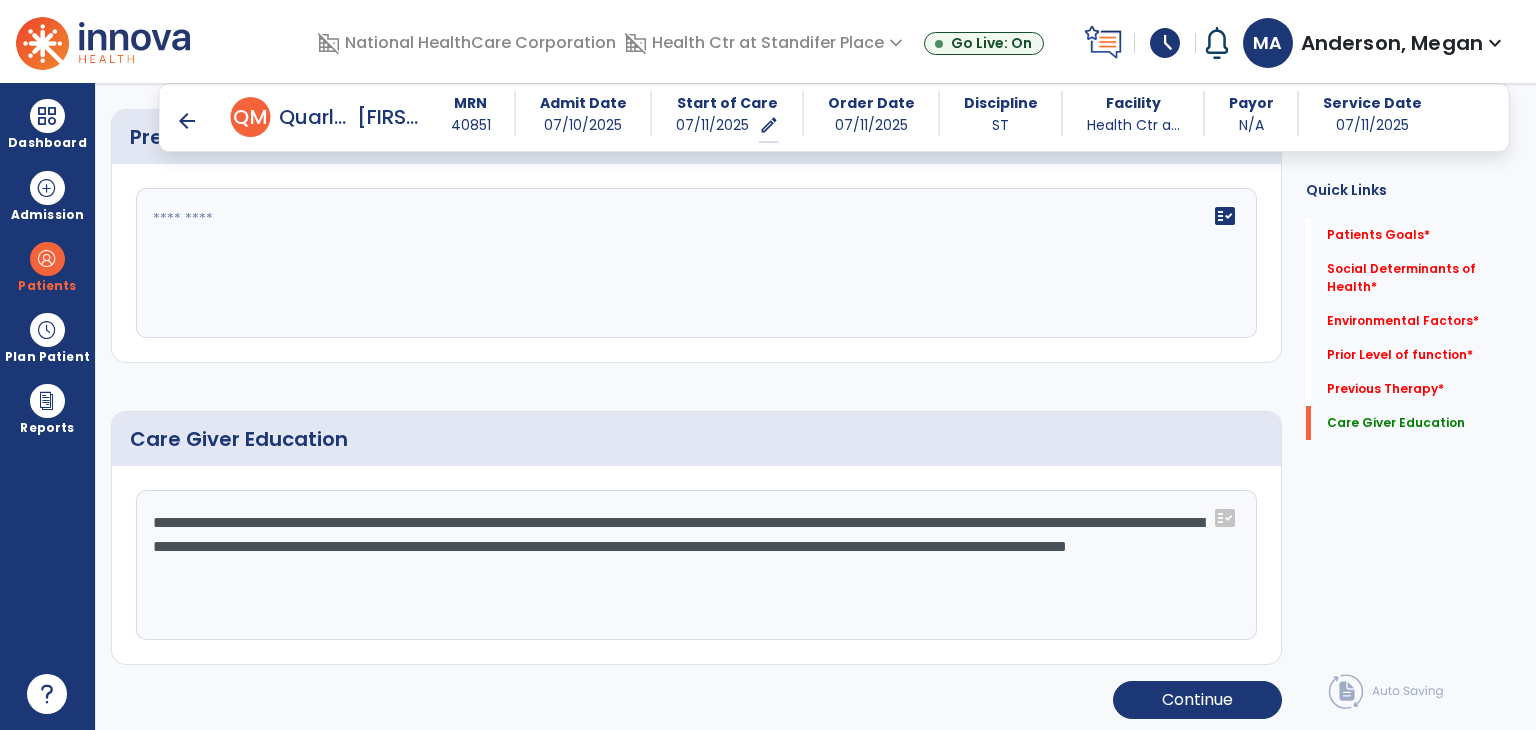 click on "**********" 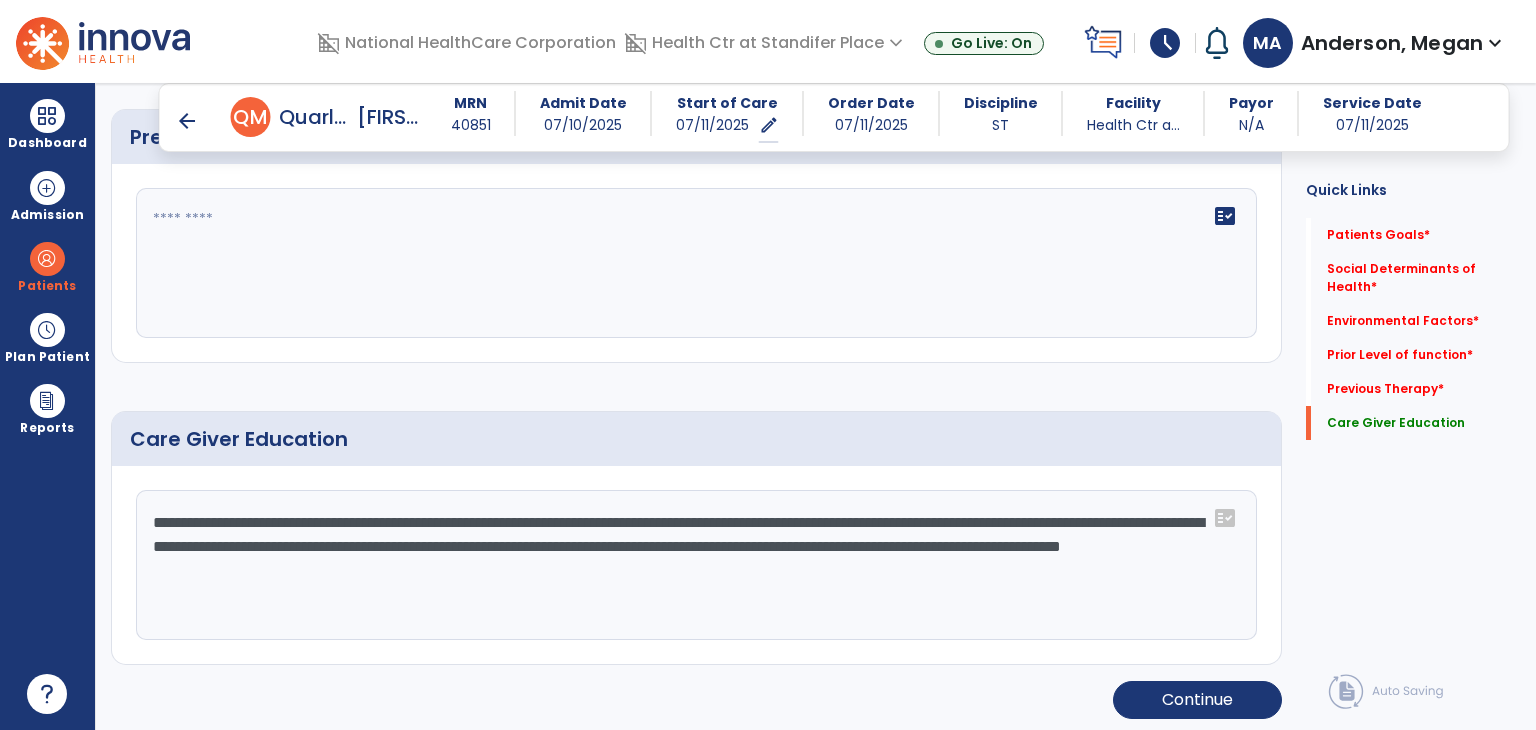 drag, startPoint x: 708, startPoint y: 606, endPoint x: 498, endPoint y: 626, distance: 210.95023 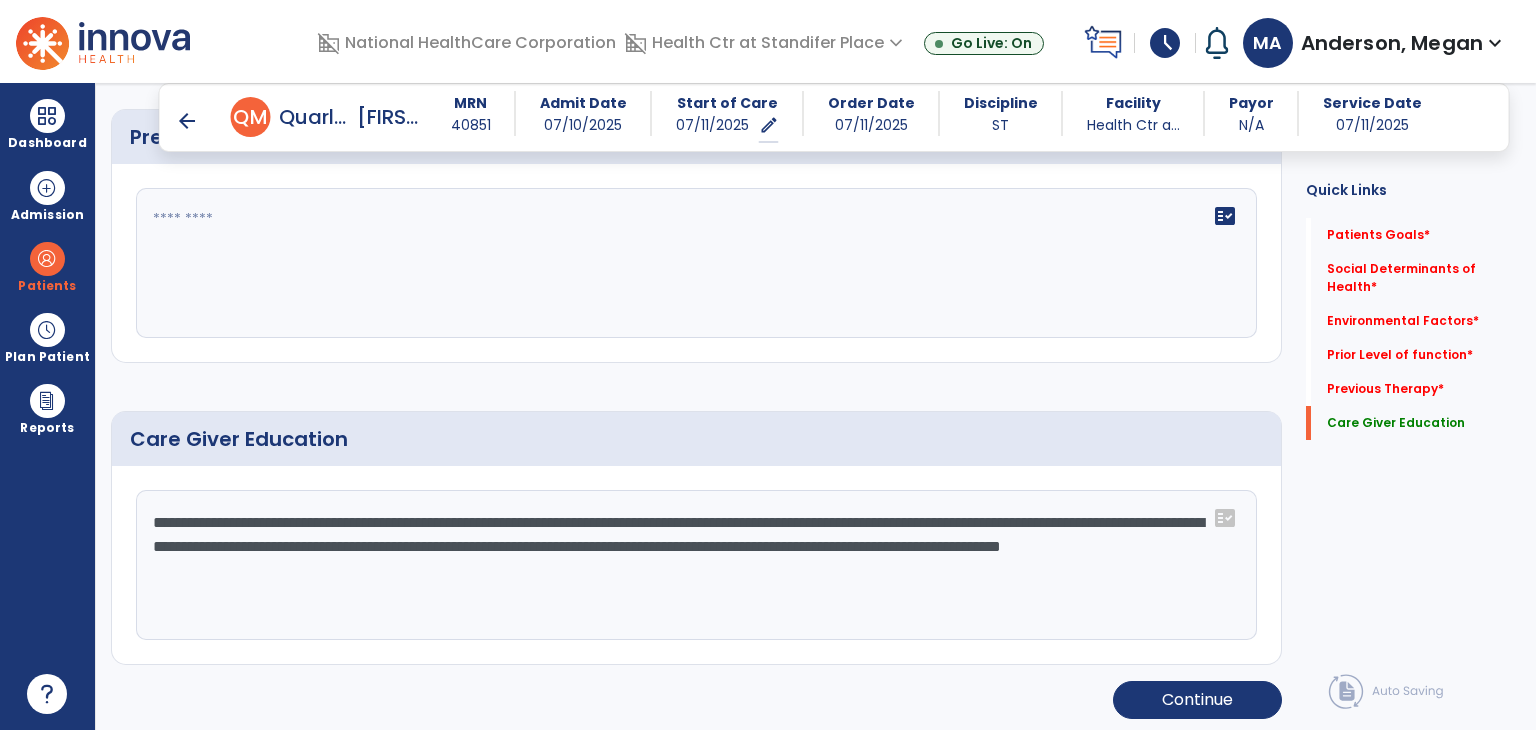 scroll, scrollTop: 1169, scrollLeft: 0, axis: vertical 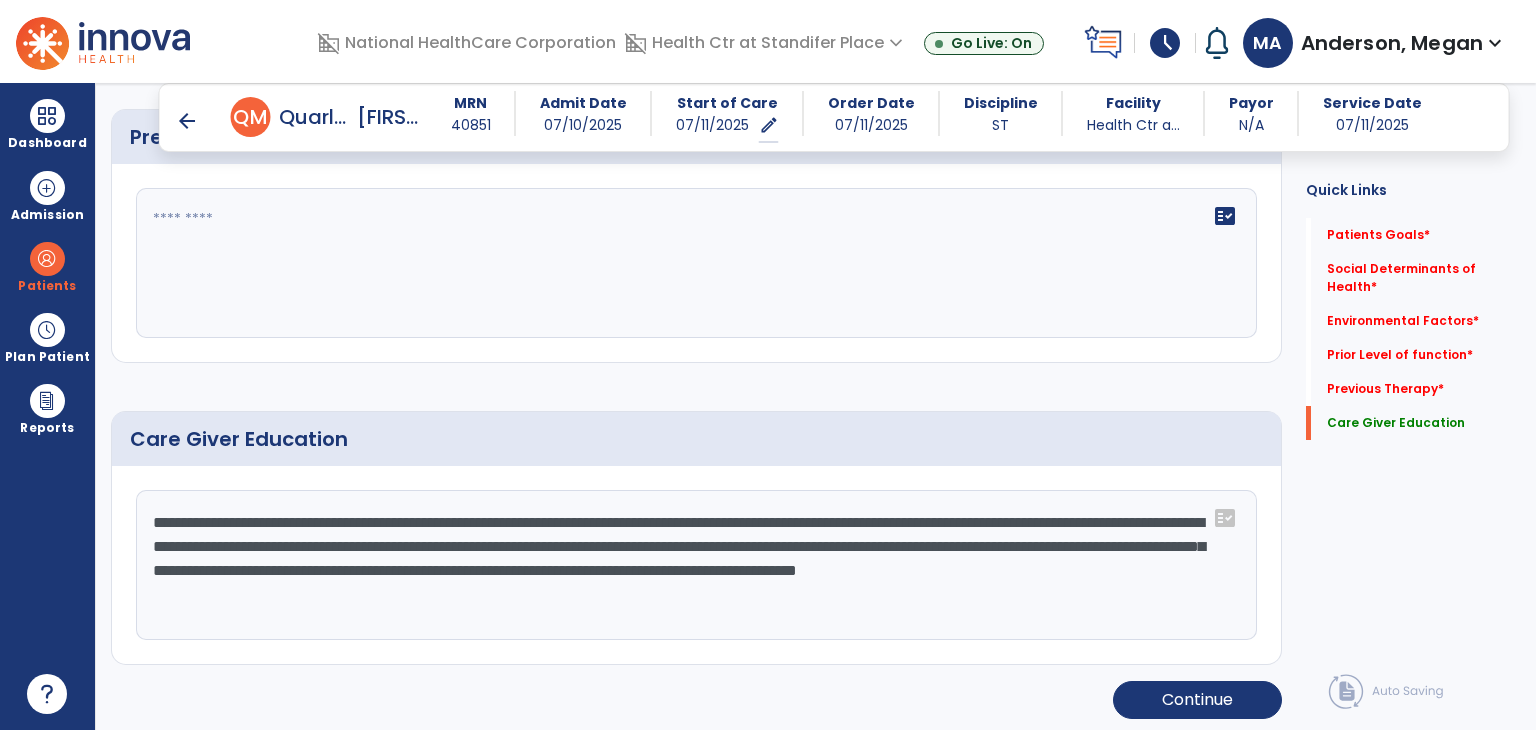 click on "**********" 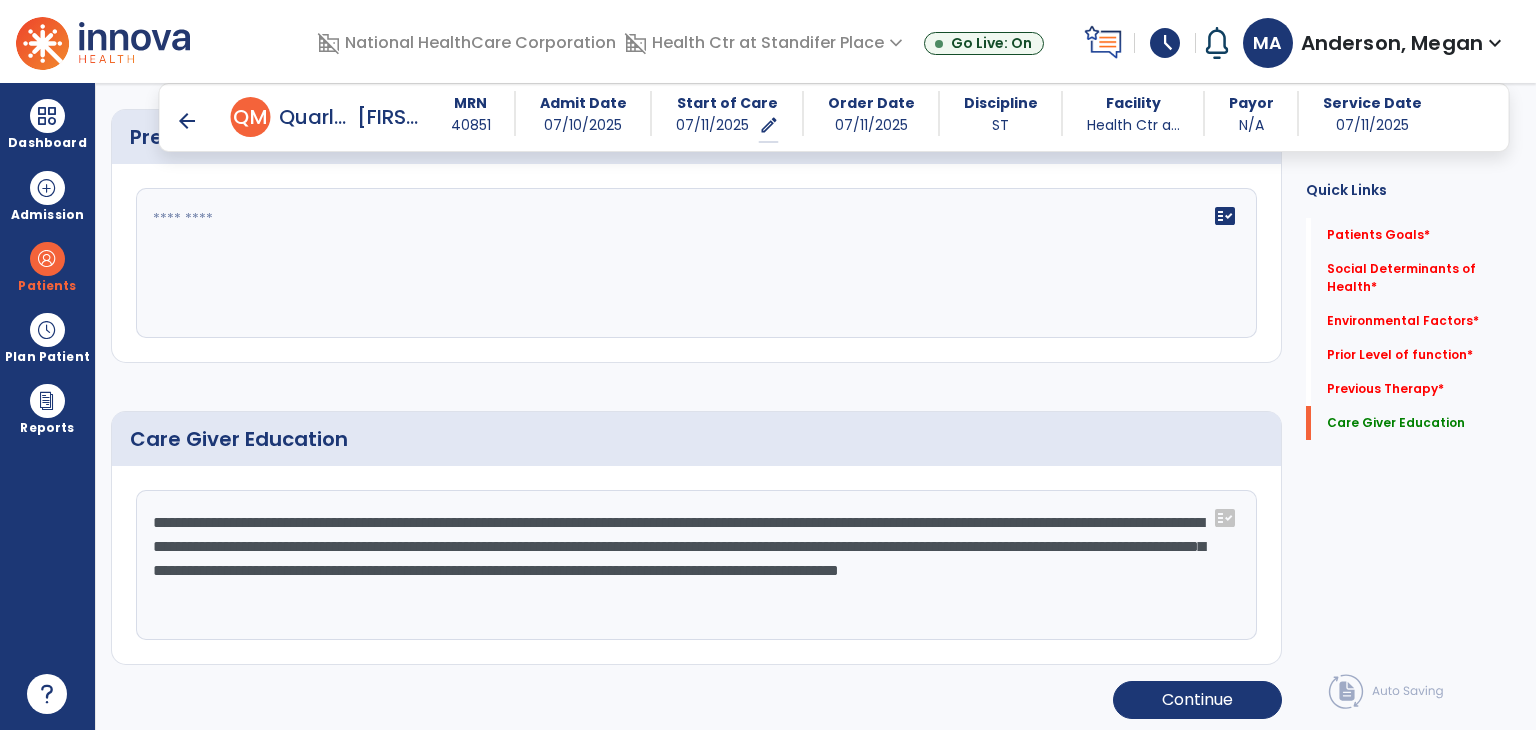 scroll, scrollTop: 1169, scrollLeft: 0, axis: vertical 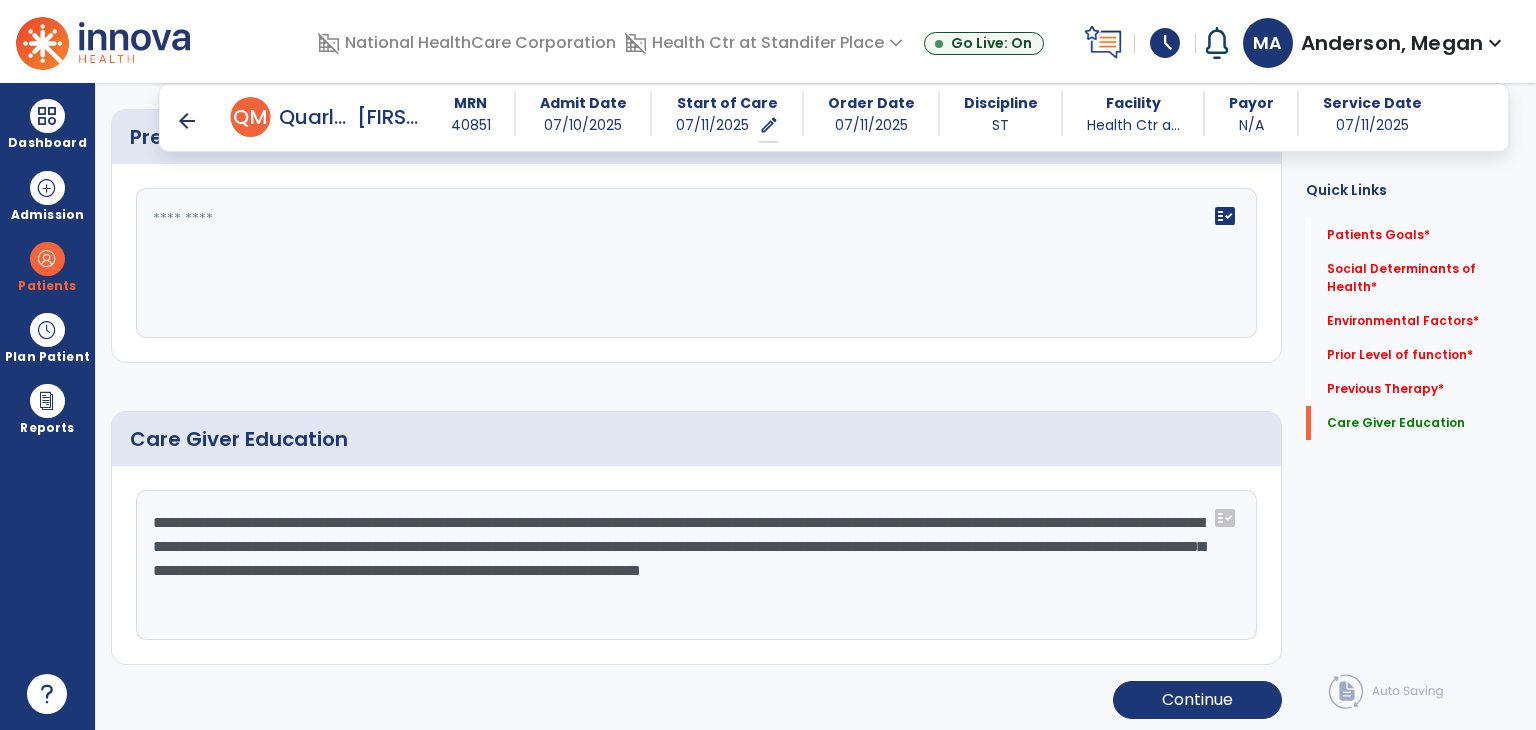 drag, startPoint x: 480, startPoint y: 568, endPoint x: 491, endPoint y: 617, distance: 50.219517 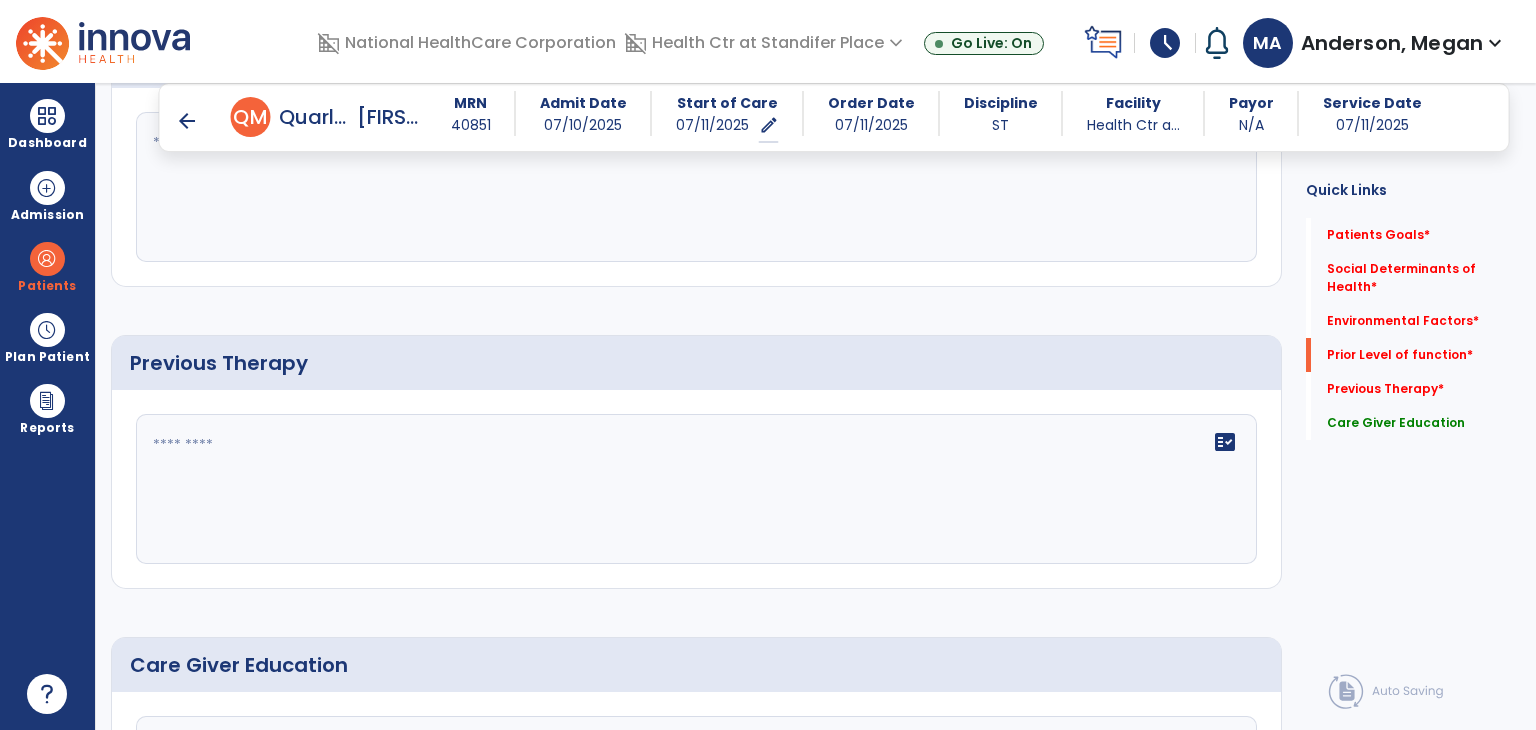scroll, scrollTop: 1069, scrollLeft: 0, axis: vertical 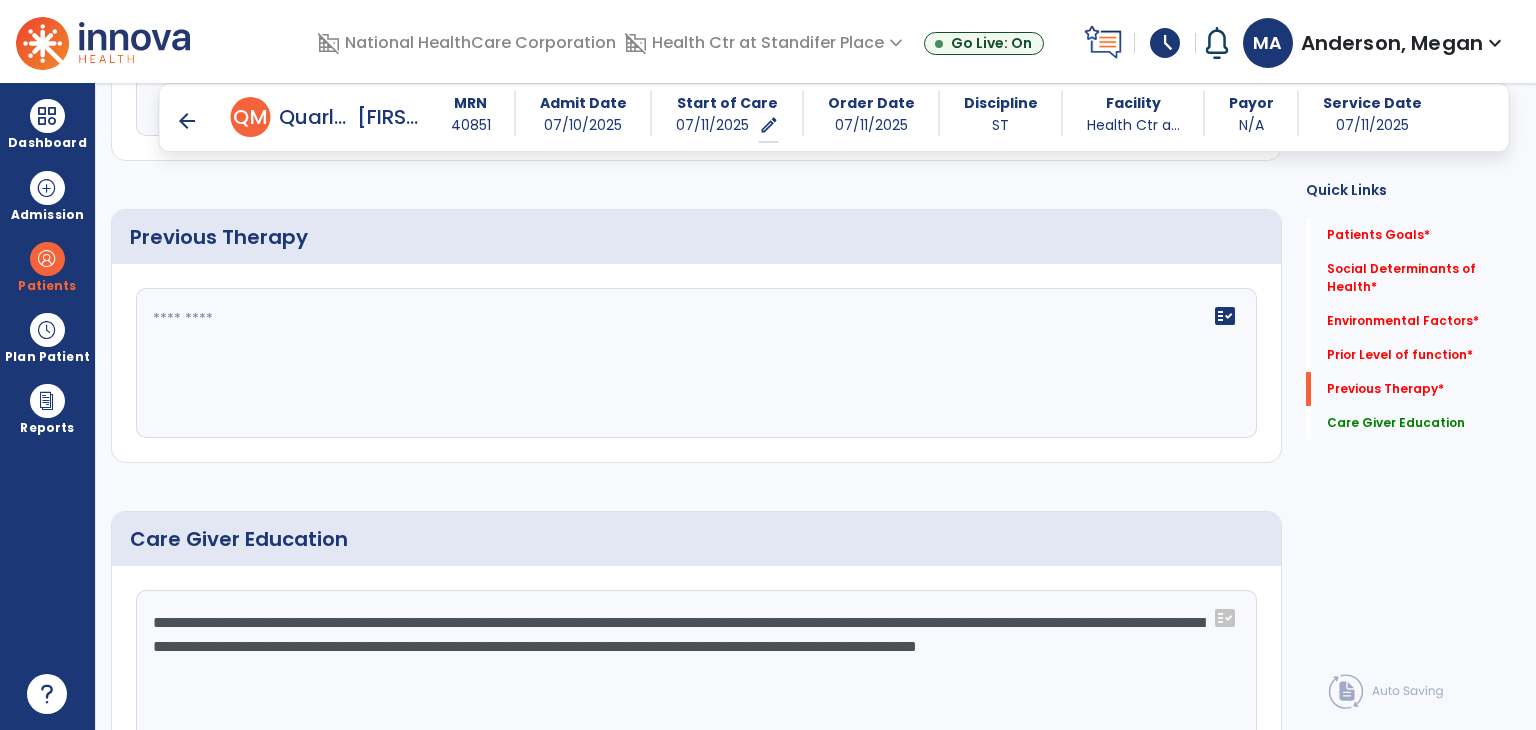 drag, startPoint x: 331, startPoint y: 617, endPoint x: 917, endPoint y: 665, distance: 587.9626 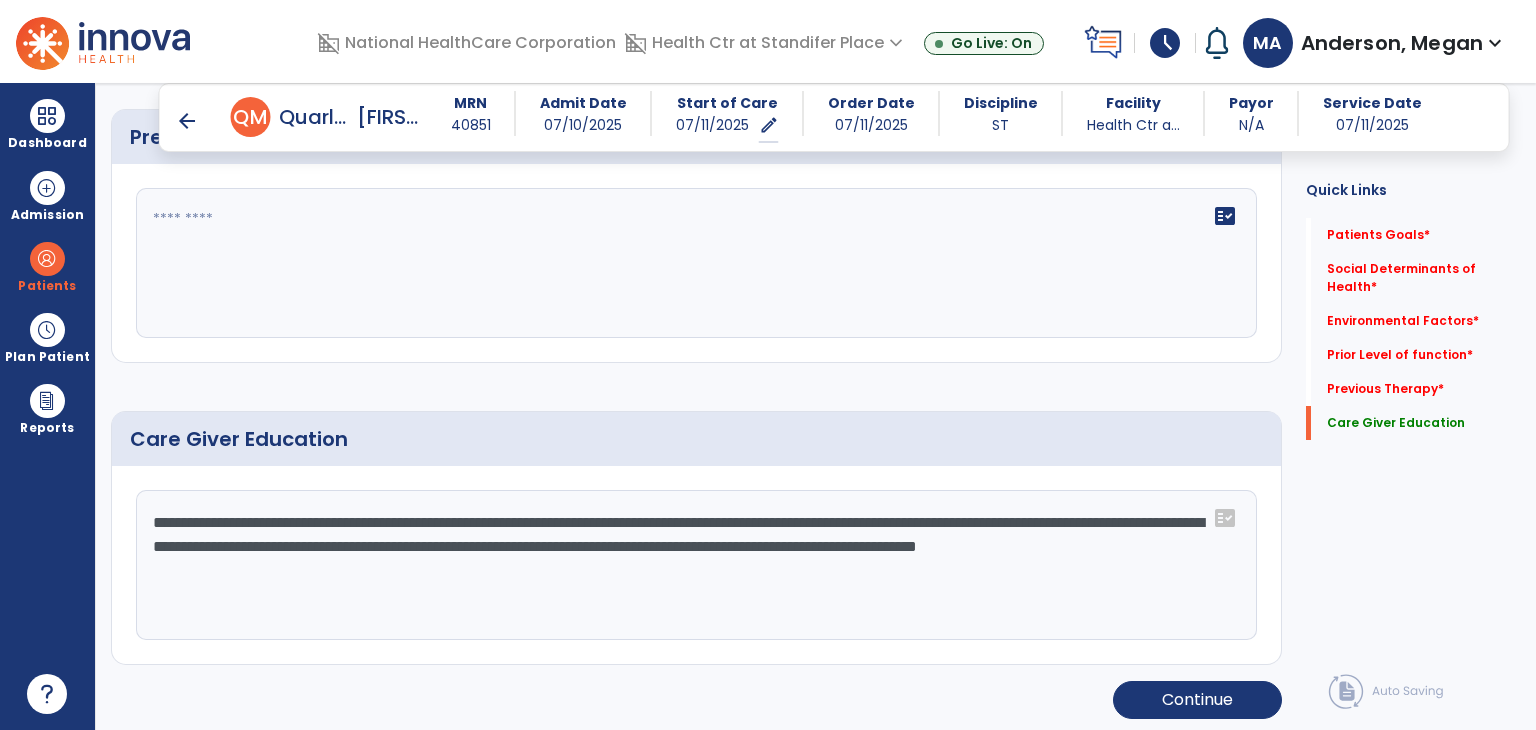click on "**********" 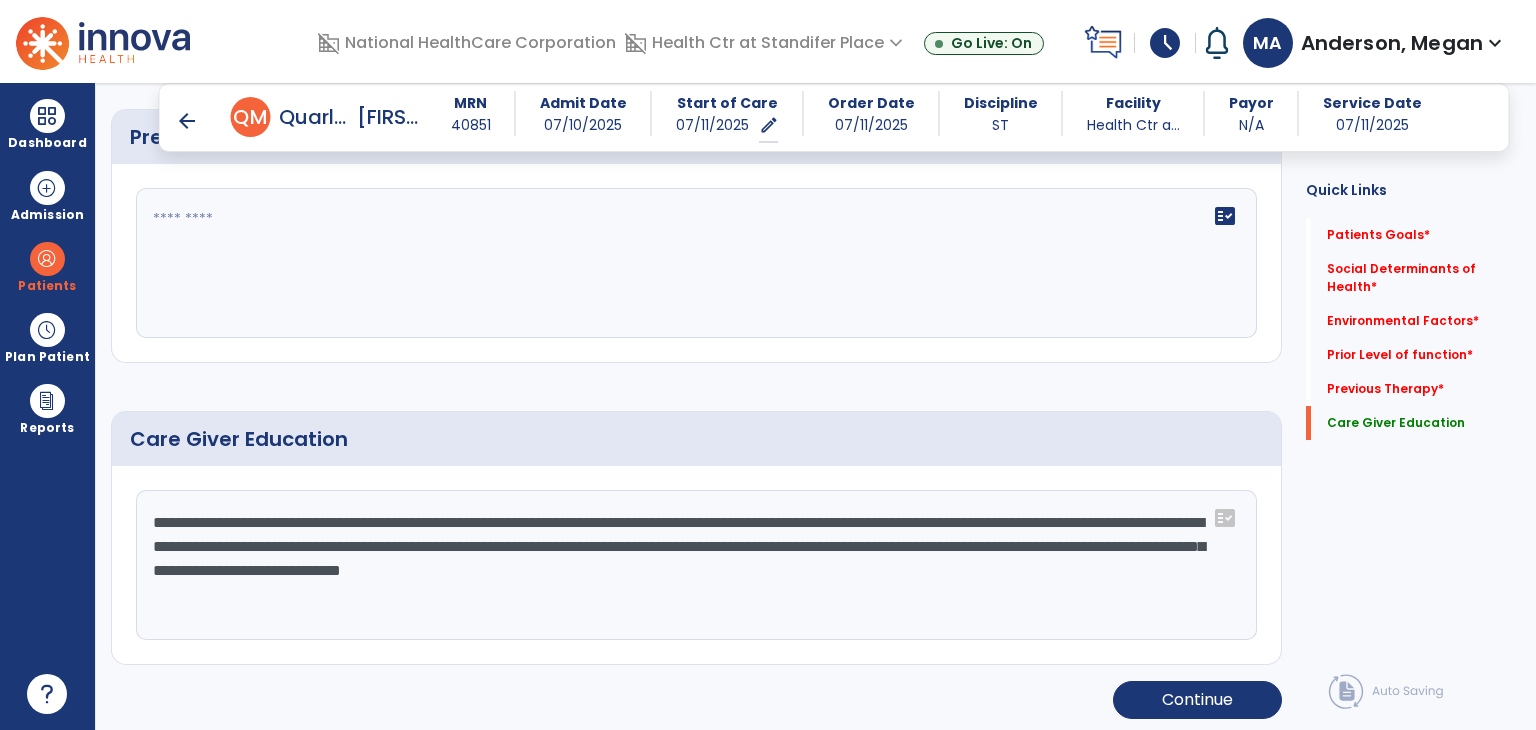 scroll, scrollTop: 1169, scrollLeft: 0, axis: vertical 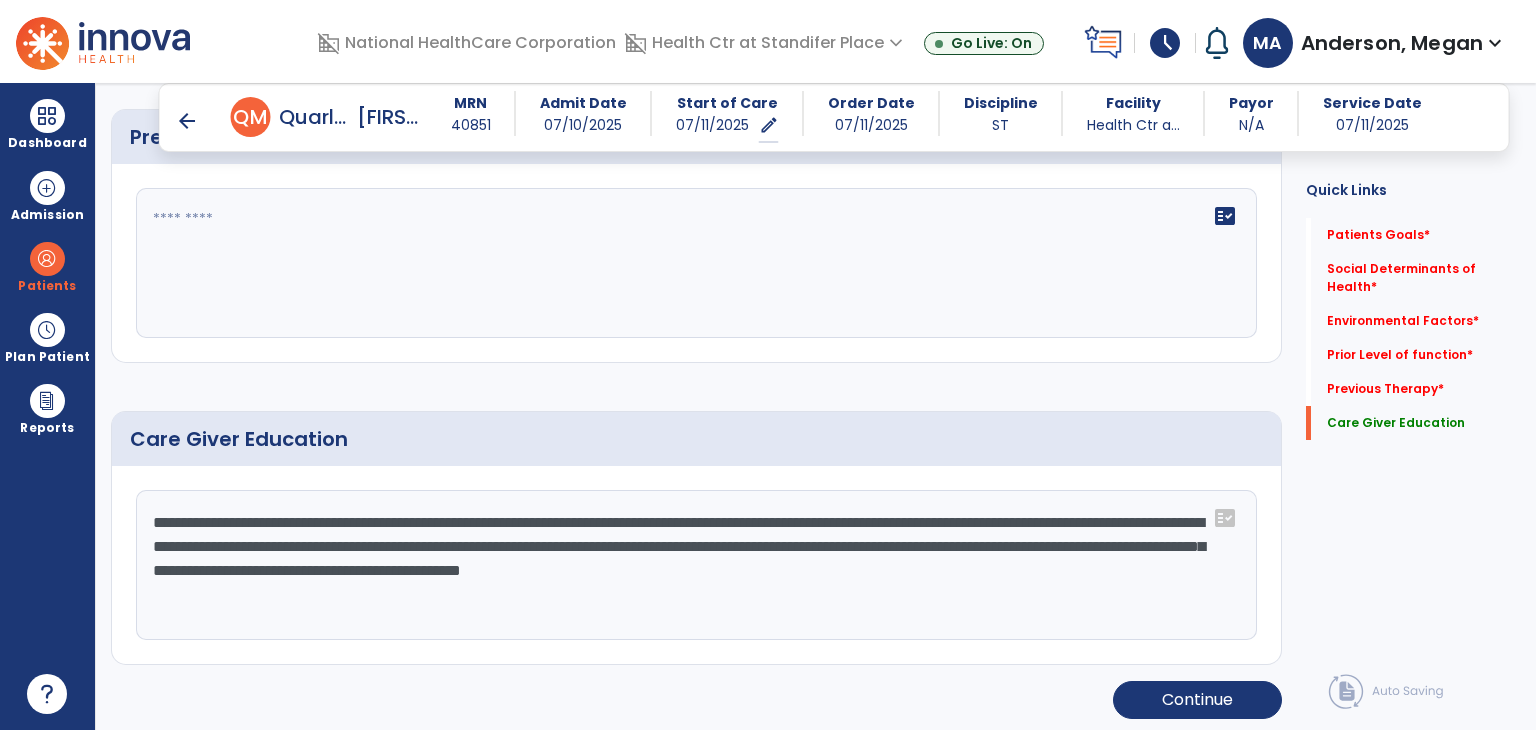 drag, startPoint x: 431, startPoint y: 559, endPoint x: 440, endPoint y: 624, distance: 65.62012 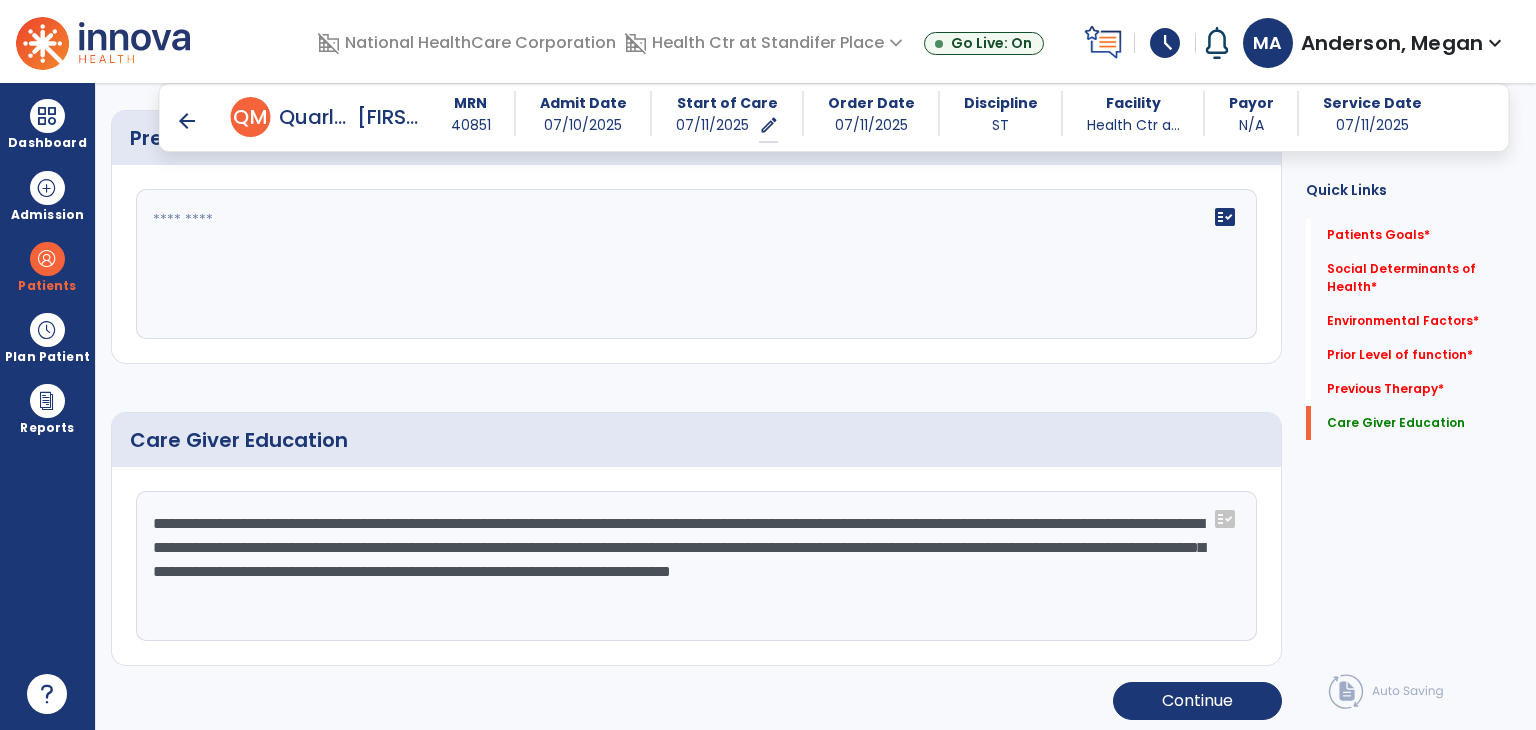 scroll, scrollTop: 1169, scrollLeft: 0, axis: vertical 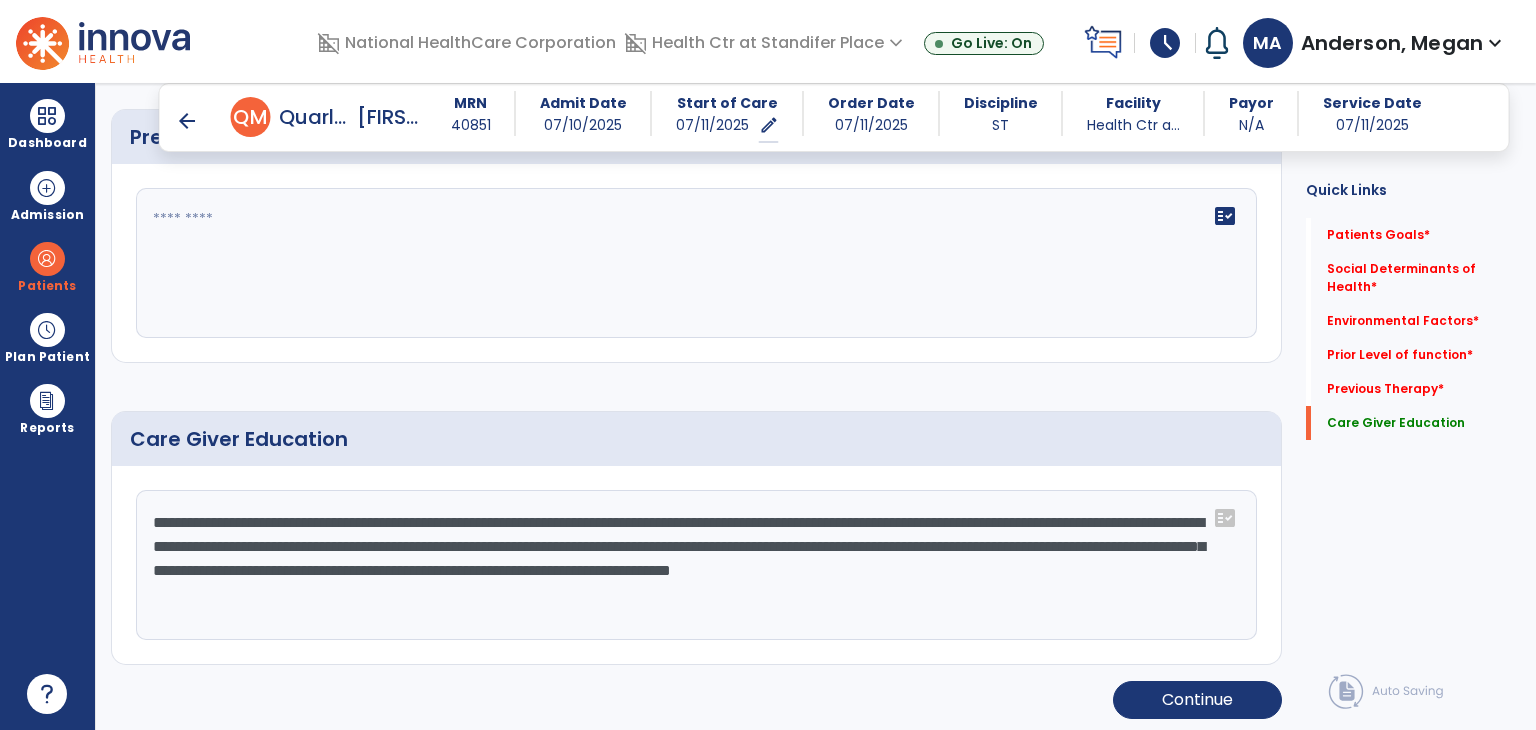drag, startPoint x: 530, startPoint y: 598, endPoint x: 556, endPoint y: 609, distance: 28.231188 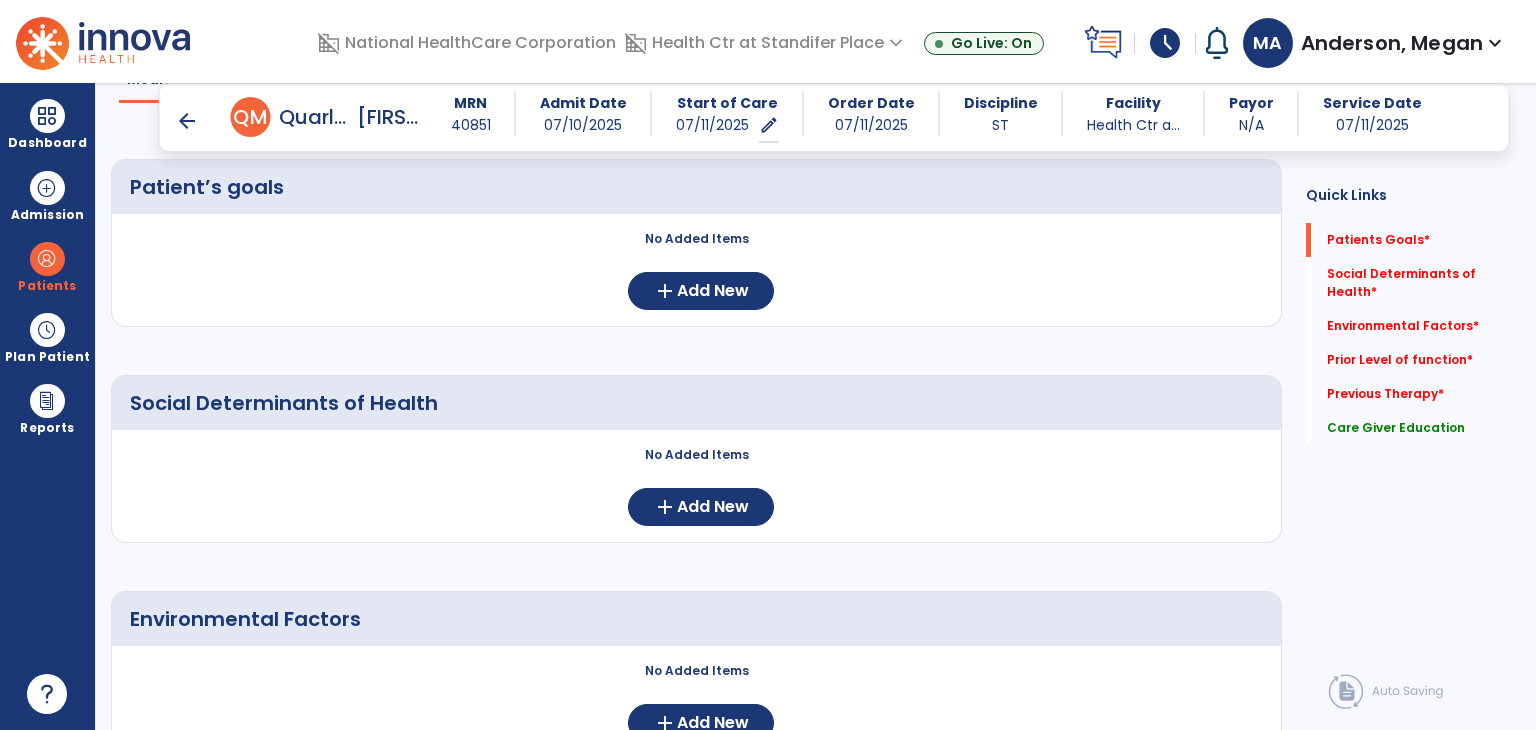 scroll, scrollTop: 0, scrollLeft: 0, axis: both 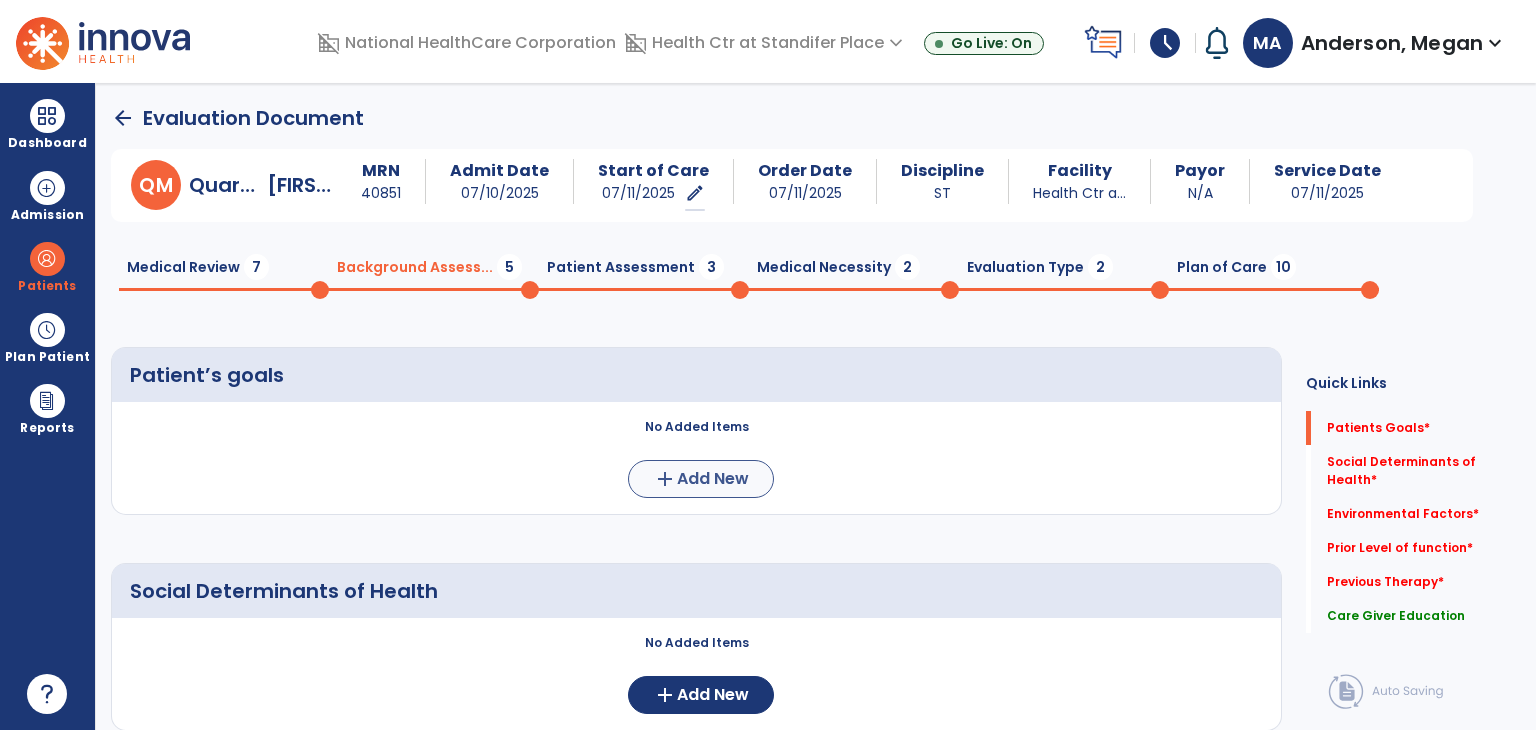 type on "**********" 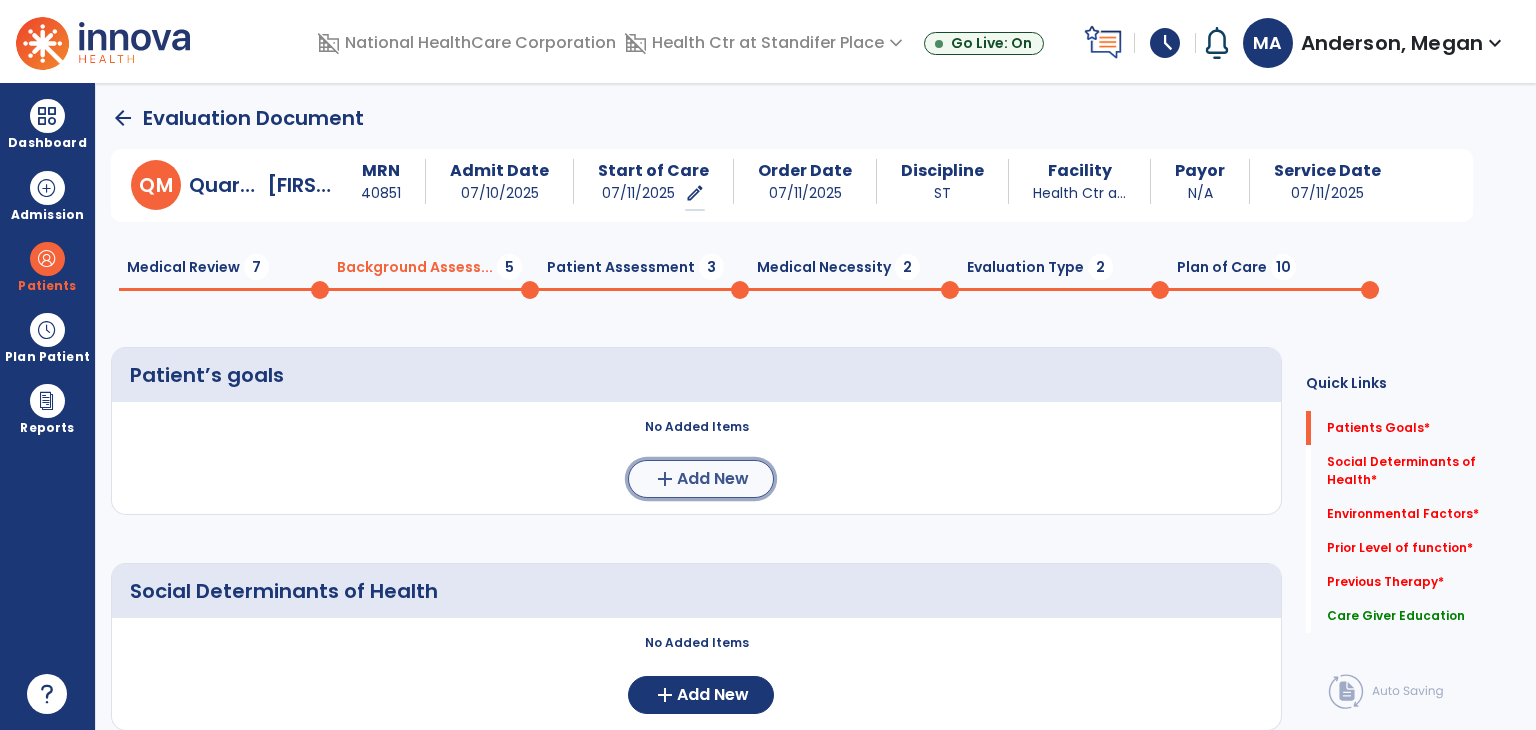 click on "Add New" 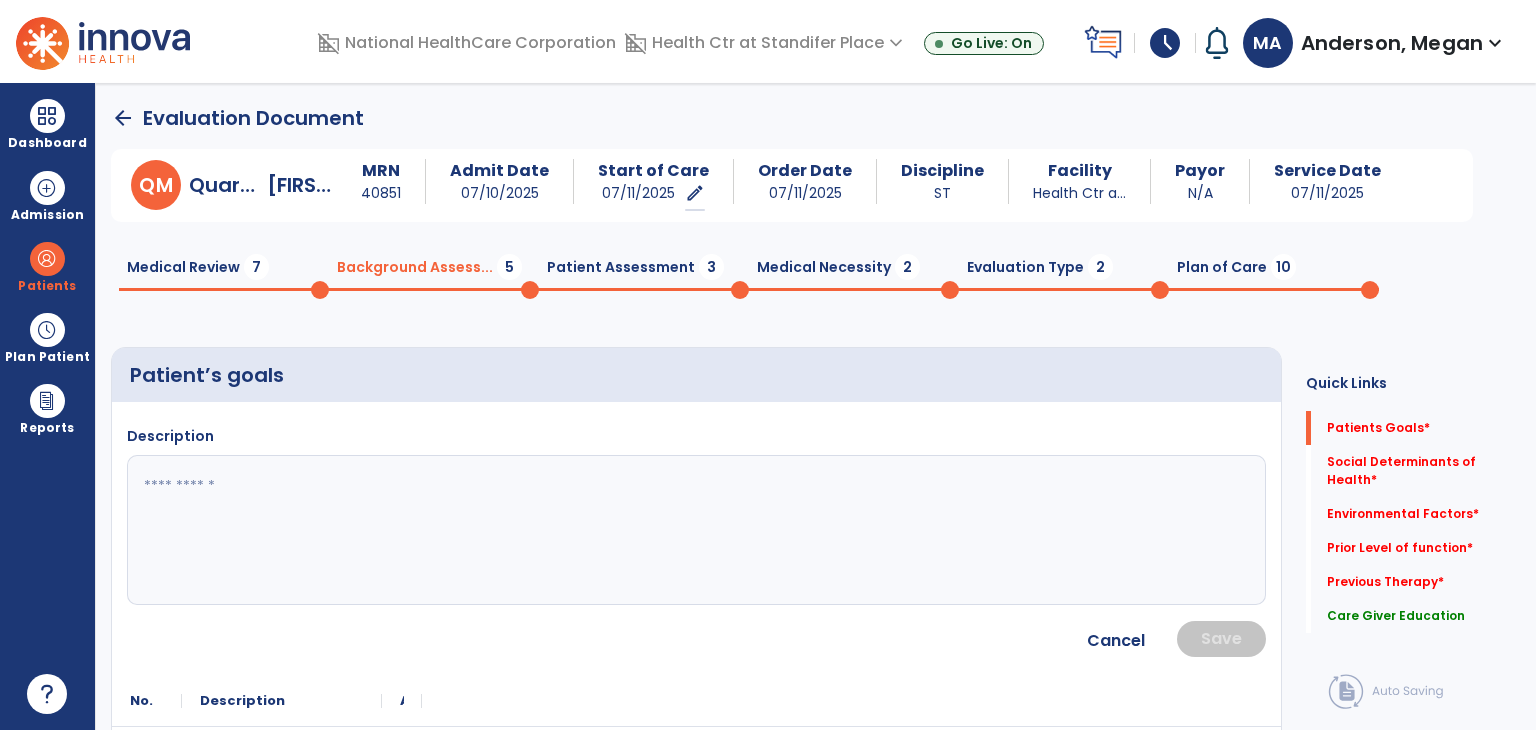 click 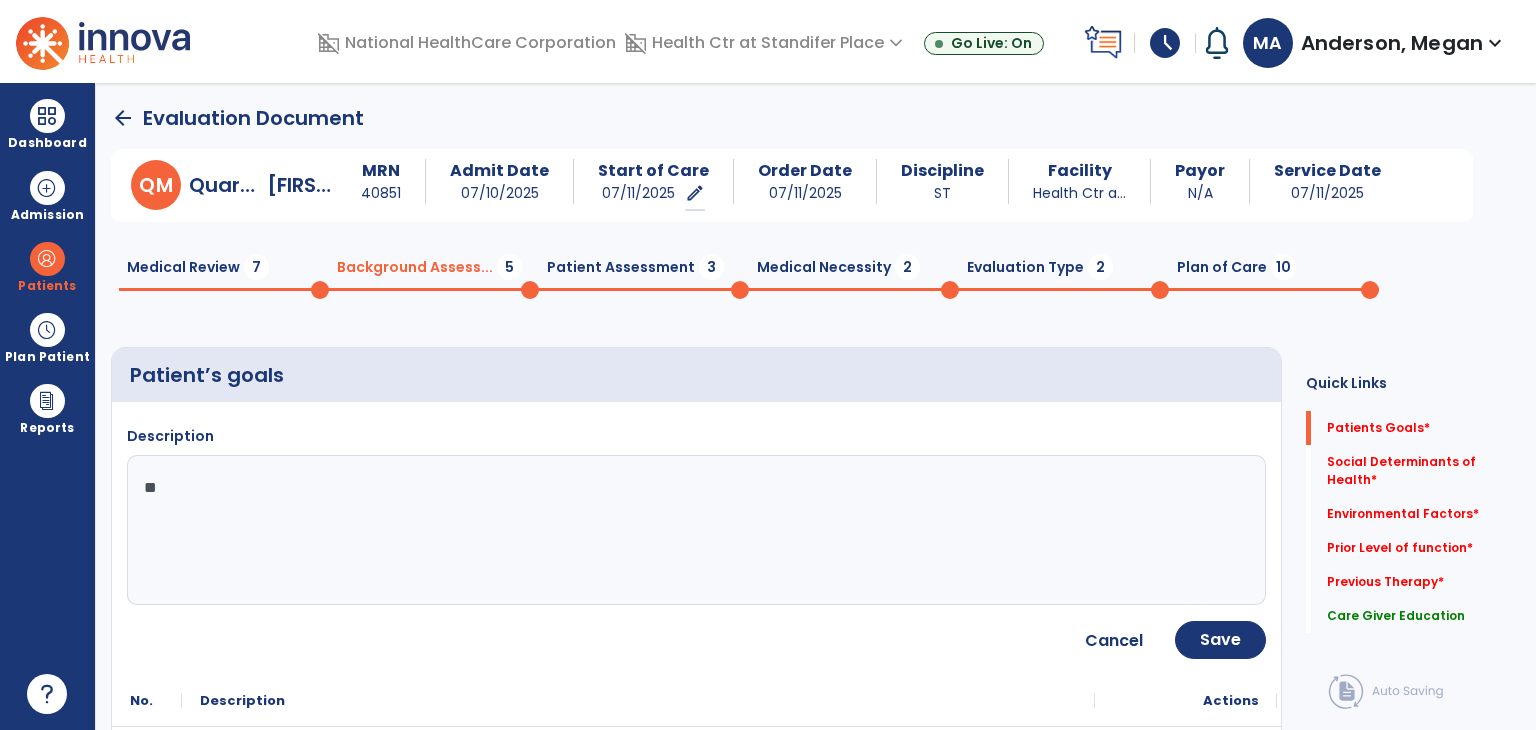 type on "*" 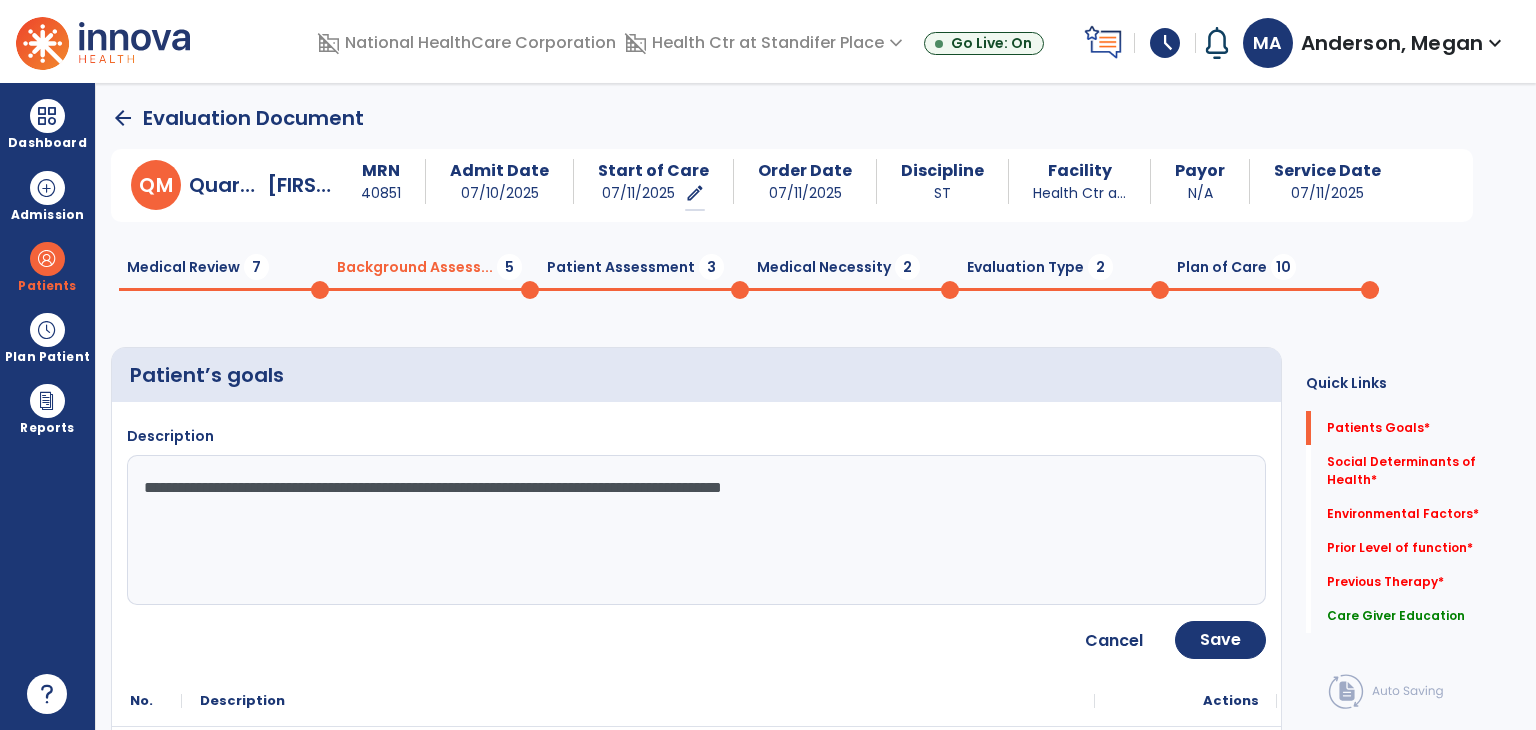 click on "**********" 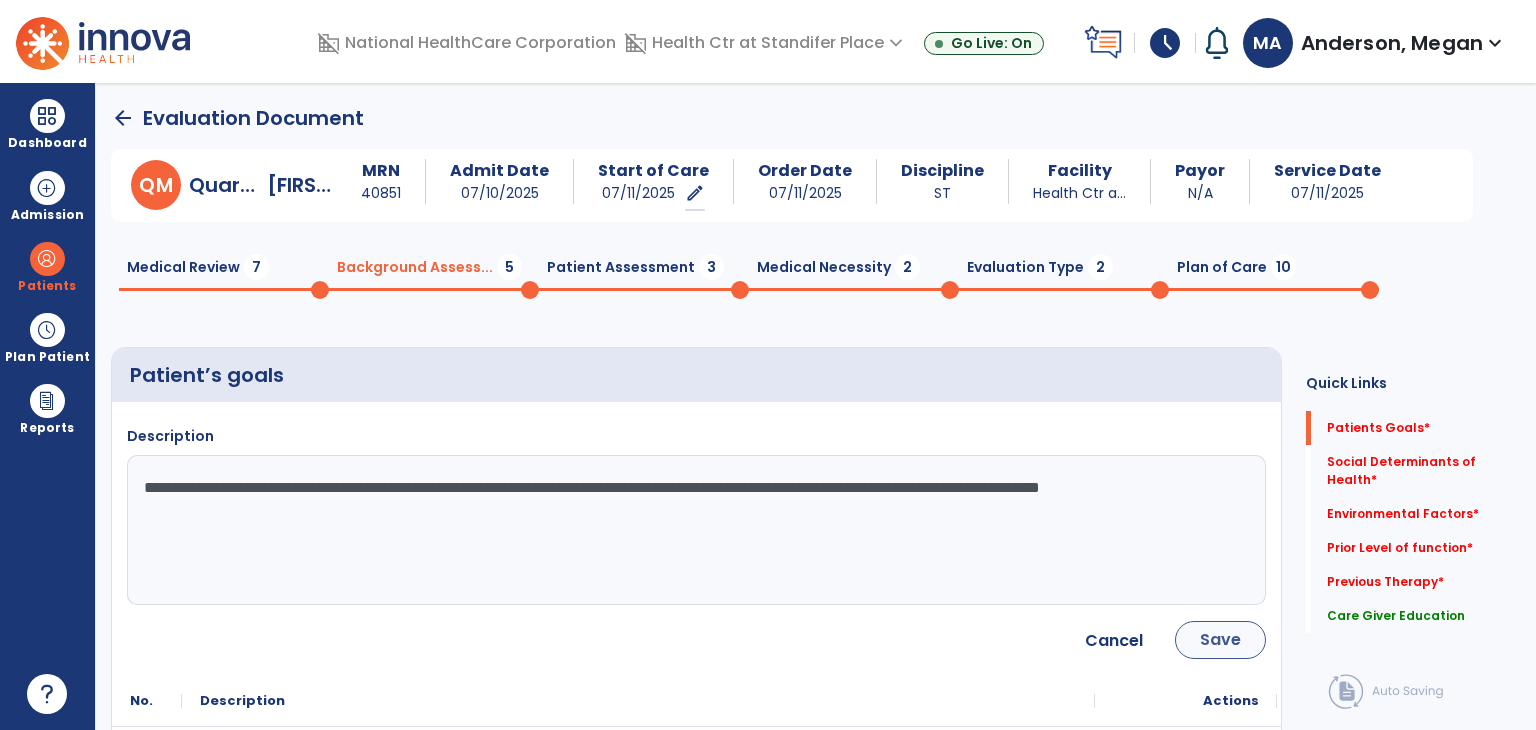 type on "**********" 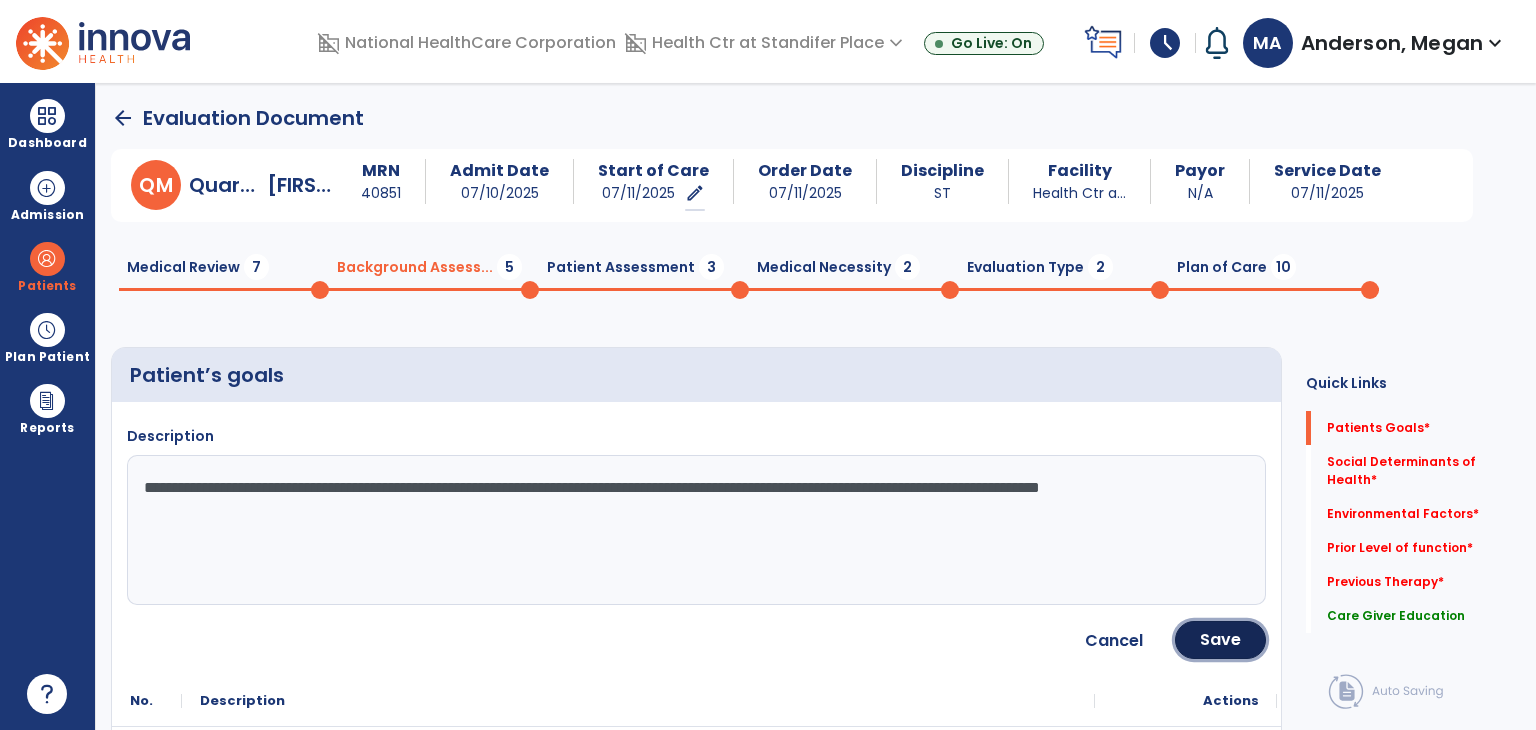 drag, startPoint x: 1196, startPoint y: 625, endPoint x: 1192, endPoint y: 609, distance: 16.492422 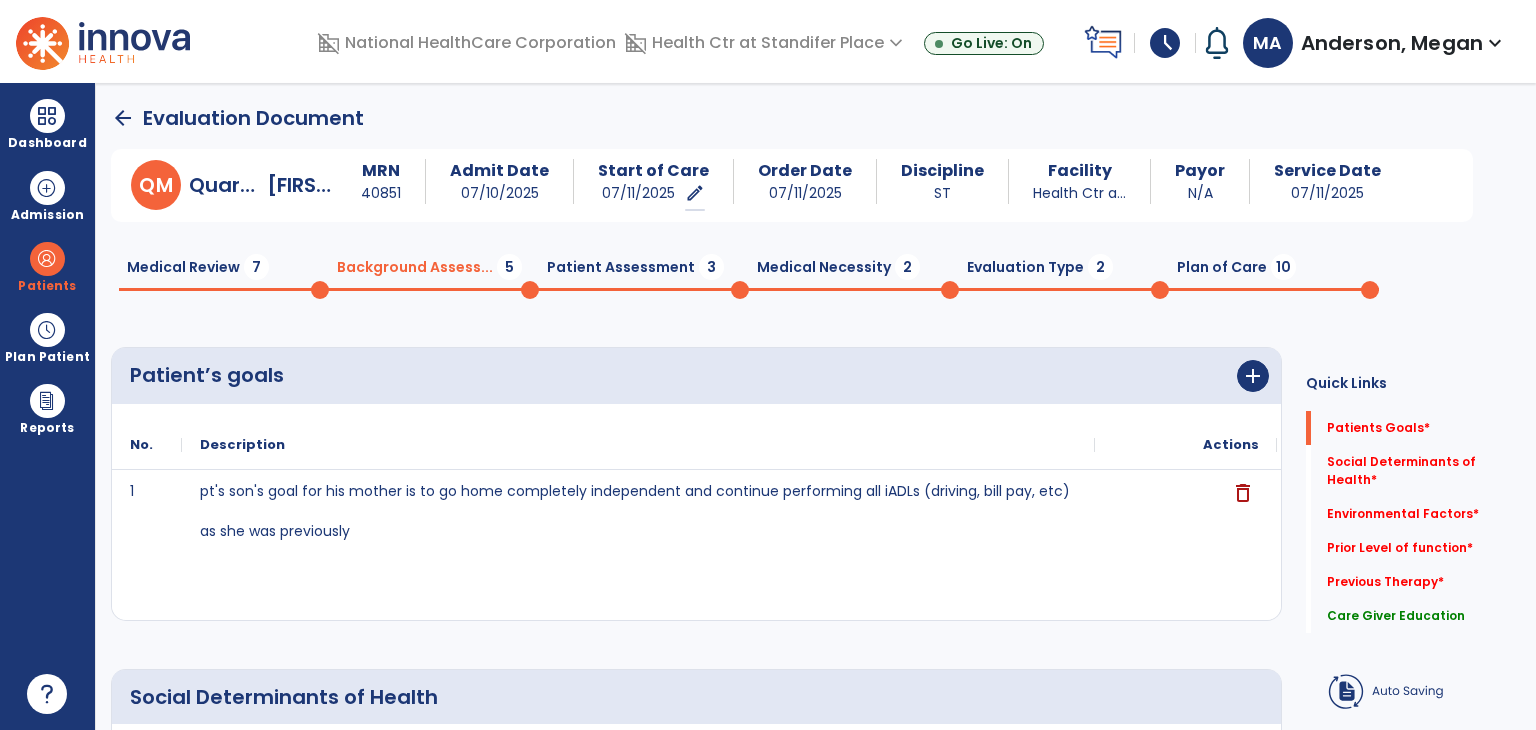 scroll, scrollTop: 400, scrollLeft: 0, axis: vertical 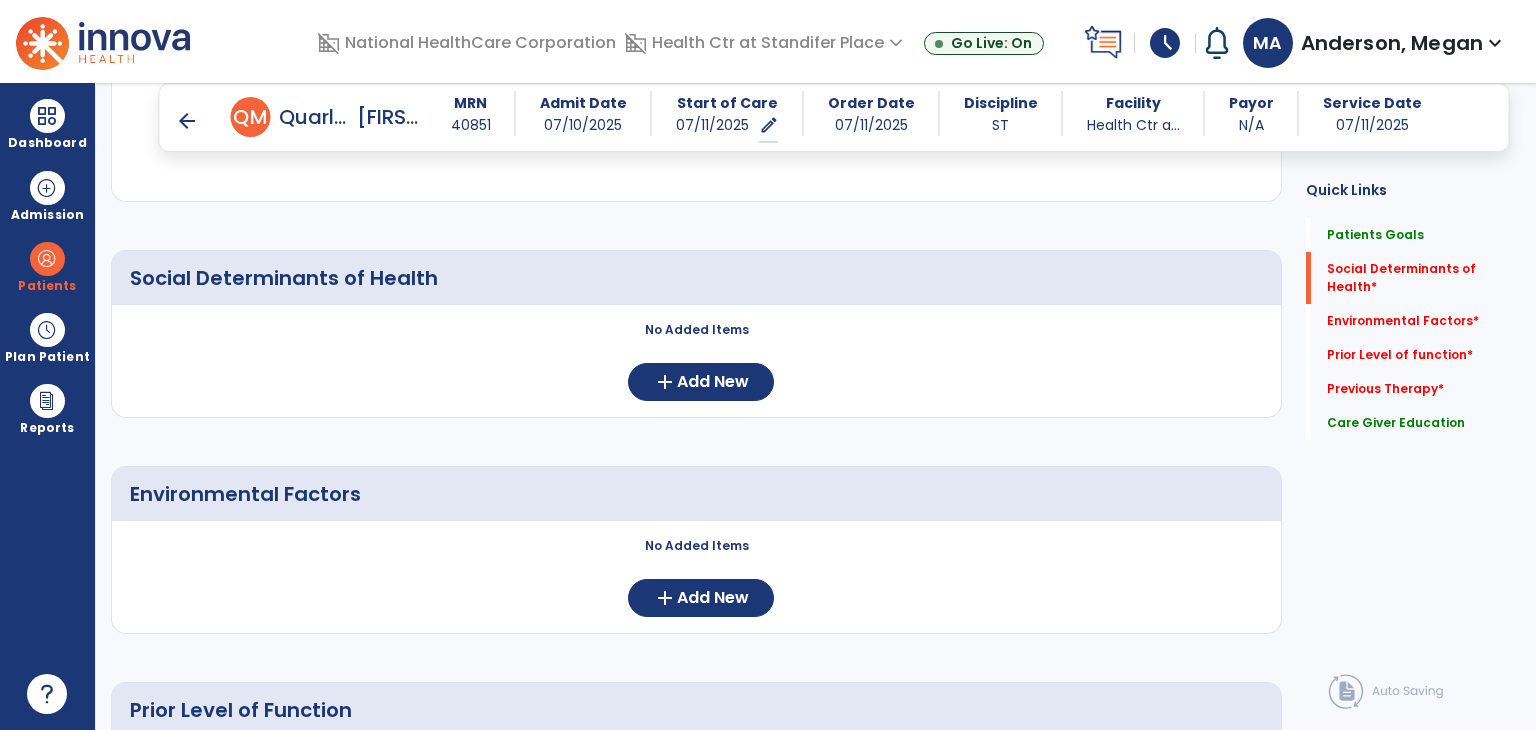 click on "No Added Items  add  Add New" 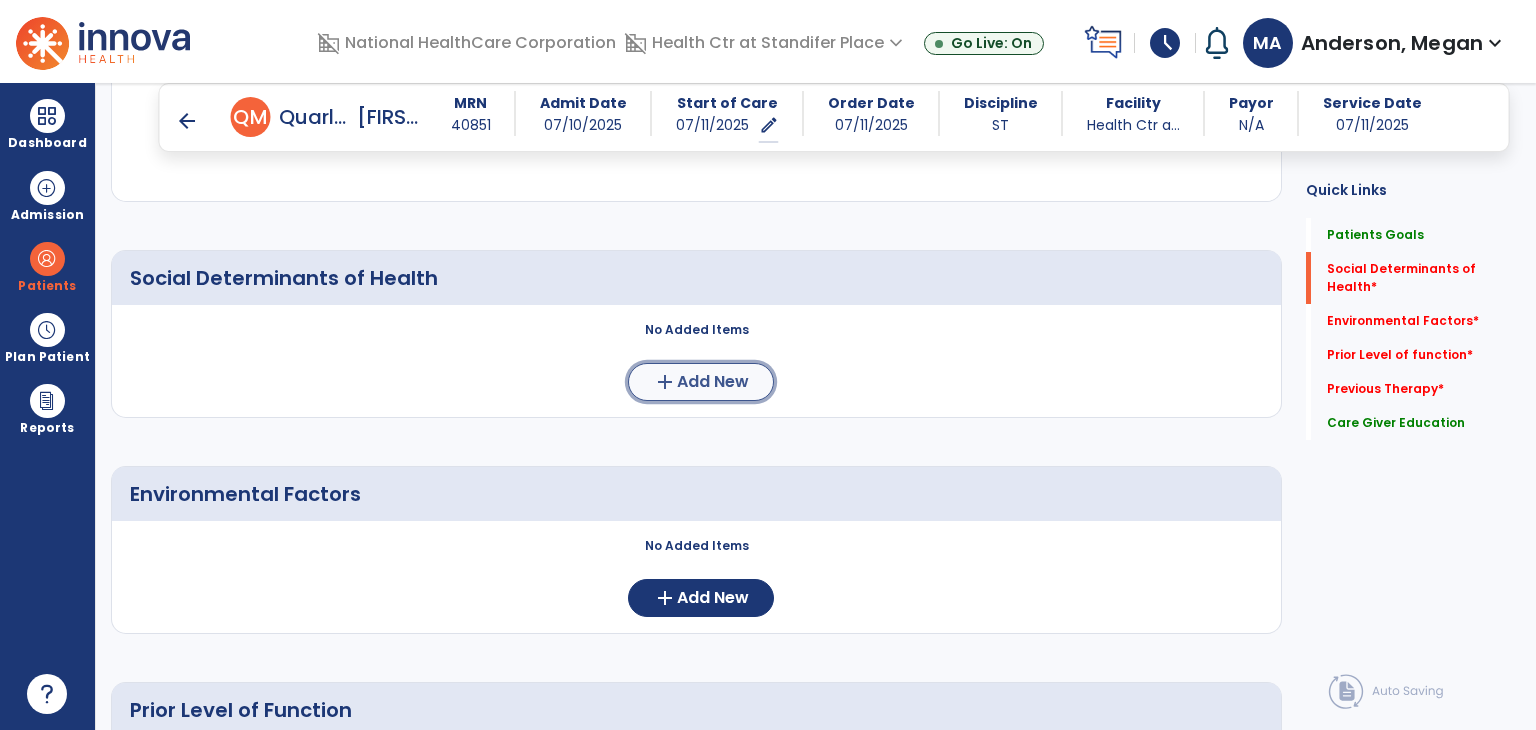 click on "Add New" 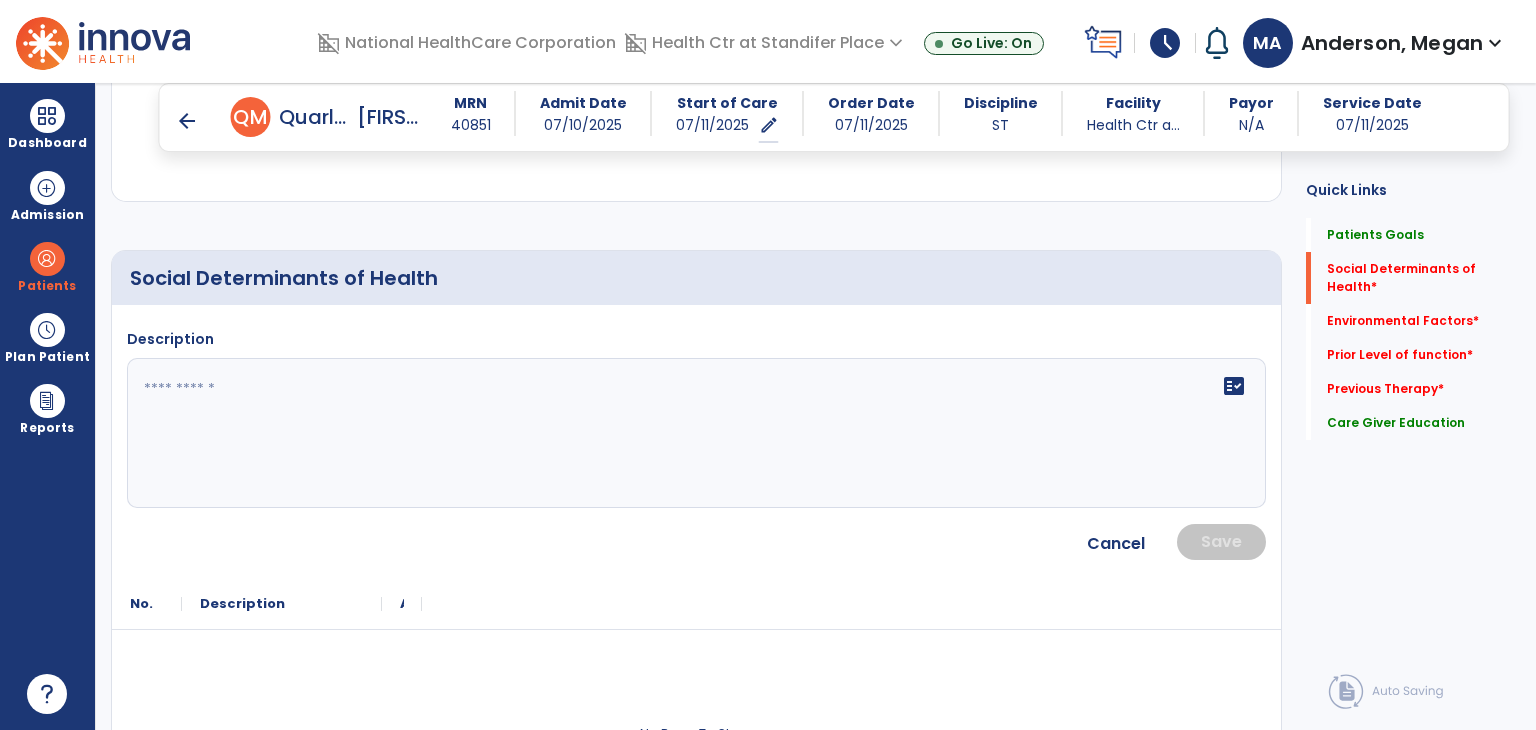 click on "fact_check" 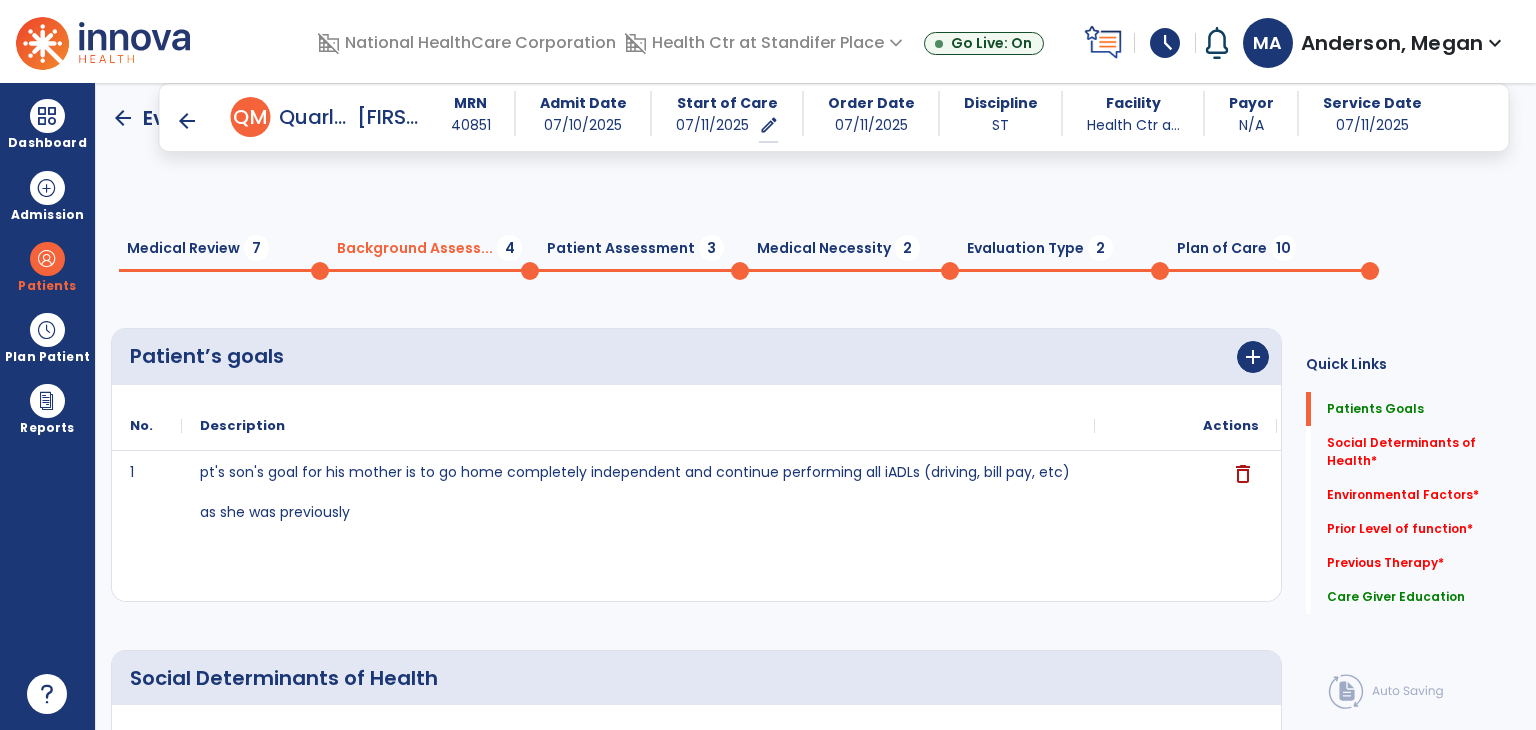 scroll, scrollTop: 400, scrollLeft: 0, axis: vertical 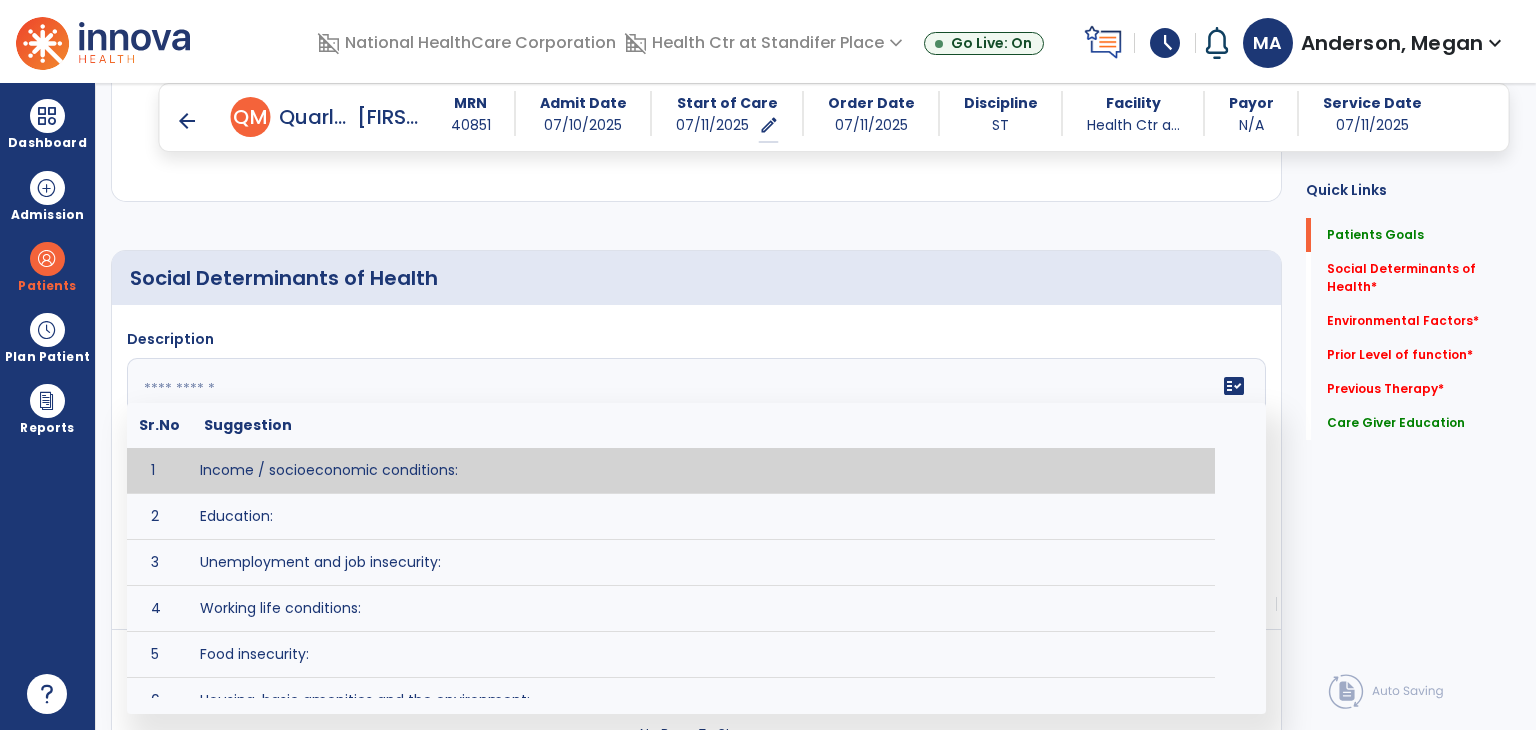 type on "**********" 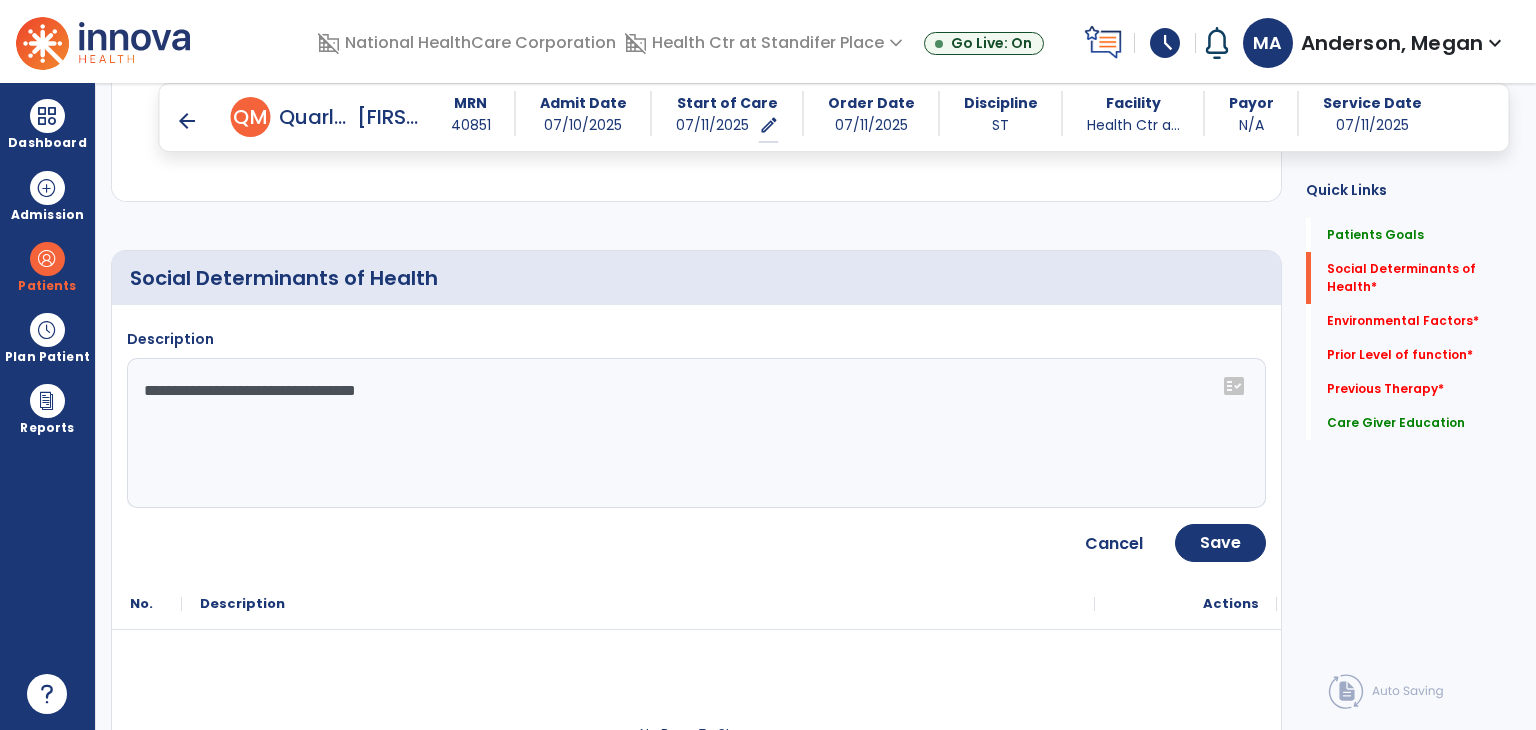 drag, startPoint x: 299, startPoint y: 452, endPoint x: 248, endPoint y: 327, distance: 135.00371 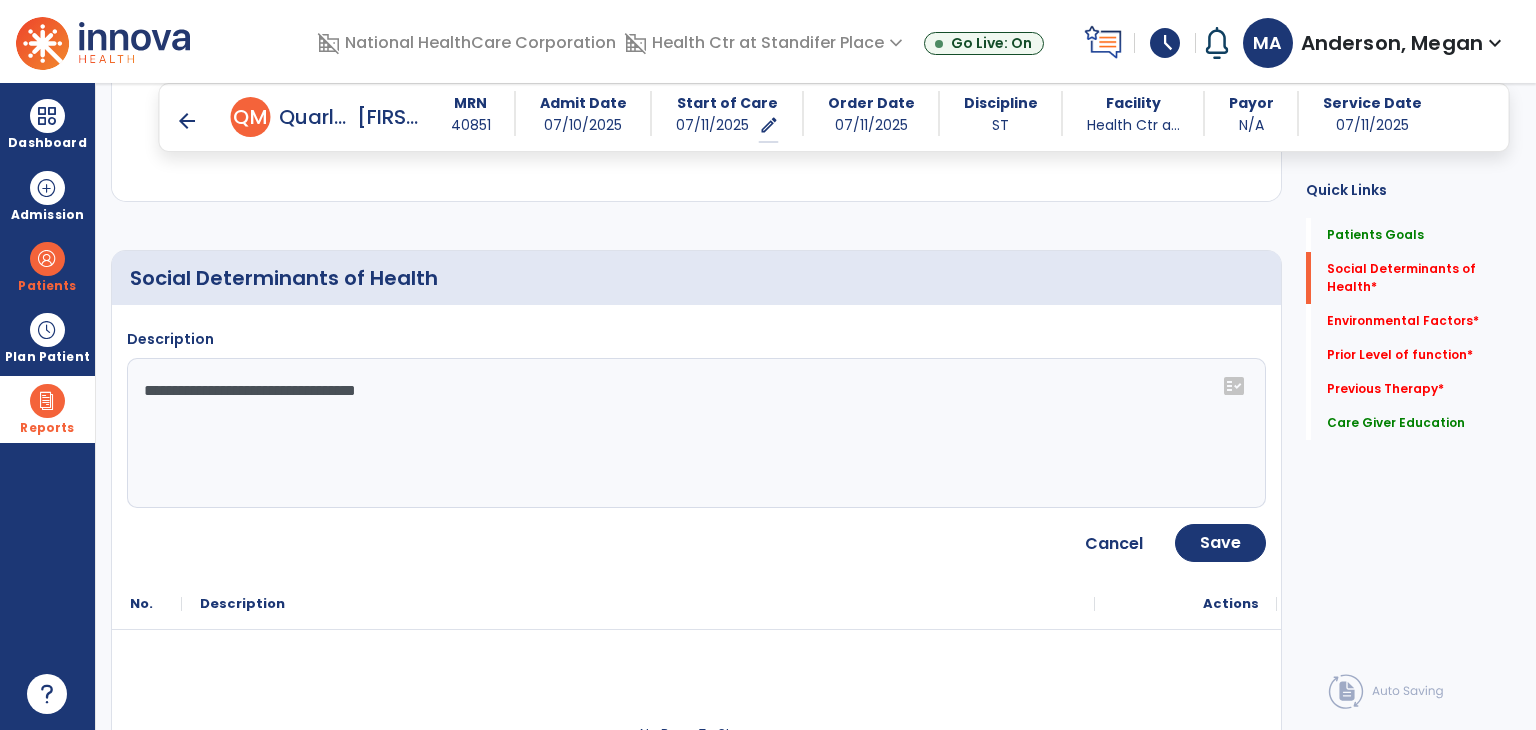 drag, startPoint x: 326, startPoint y: 423, endPoint x: 29, endPoint y: 416, distance: 297.0825 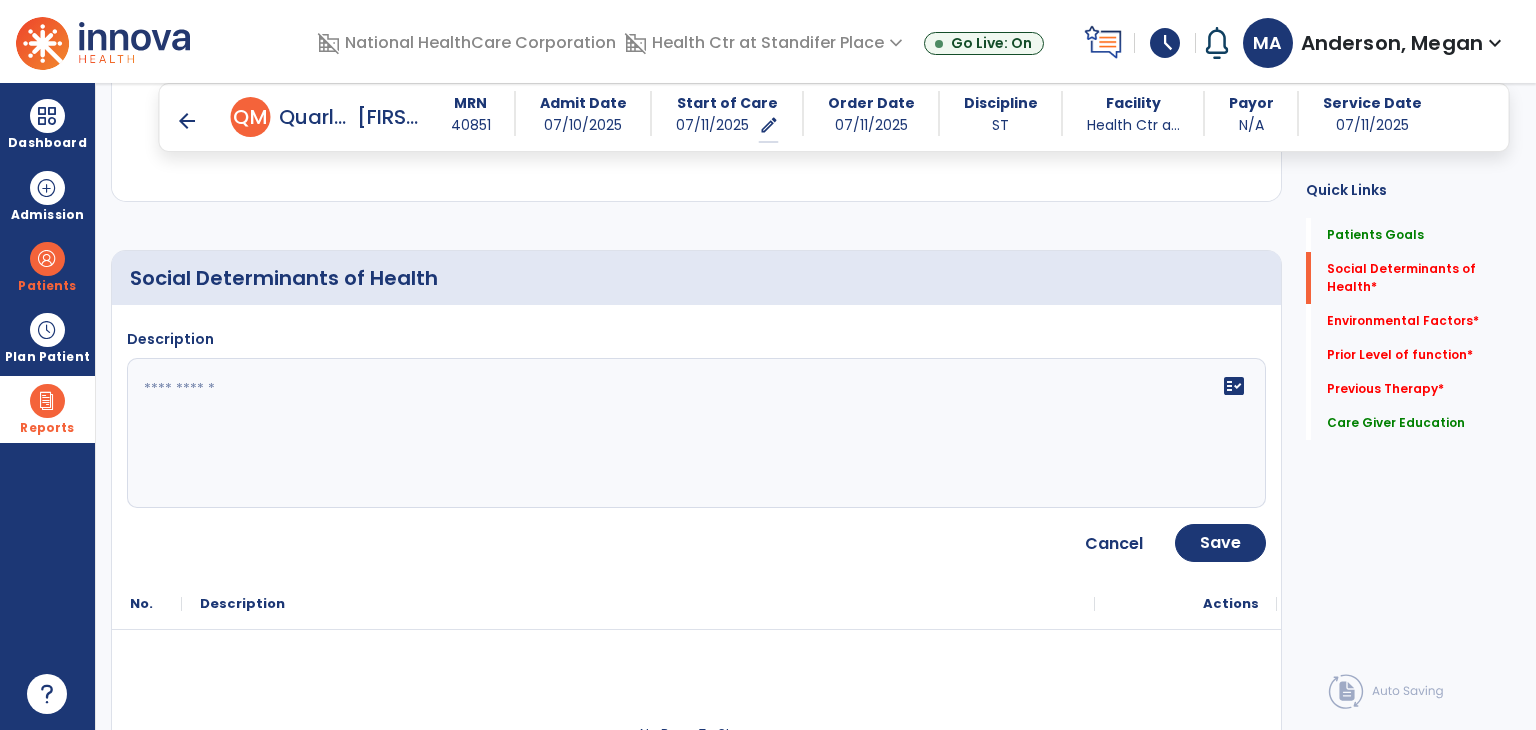 click on "Reports" at bounding box center [47, 409] 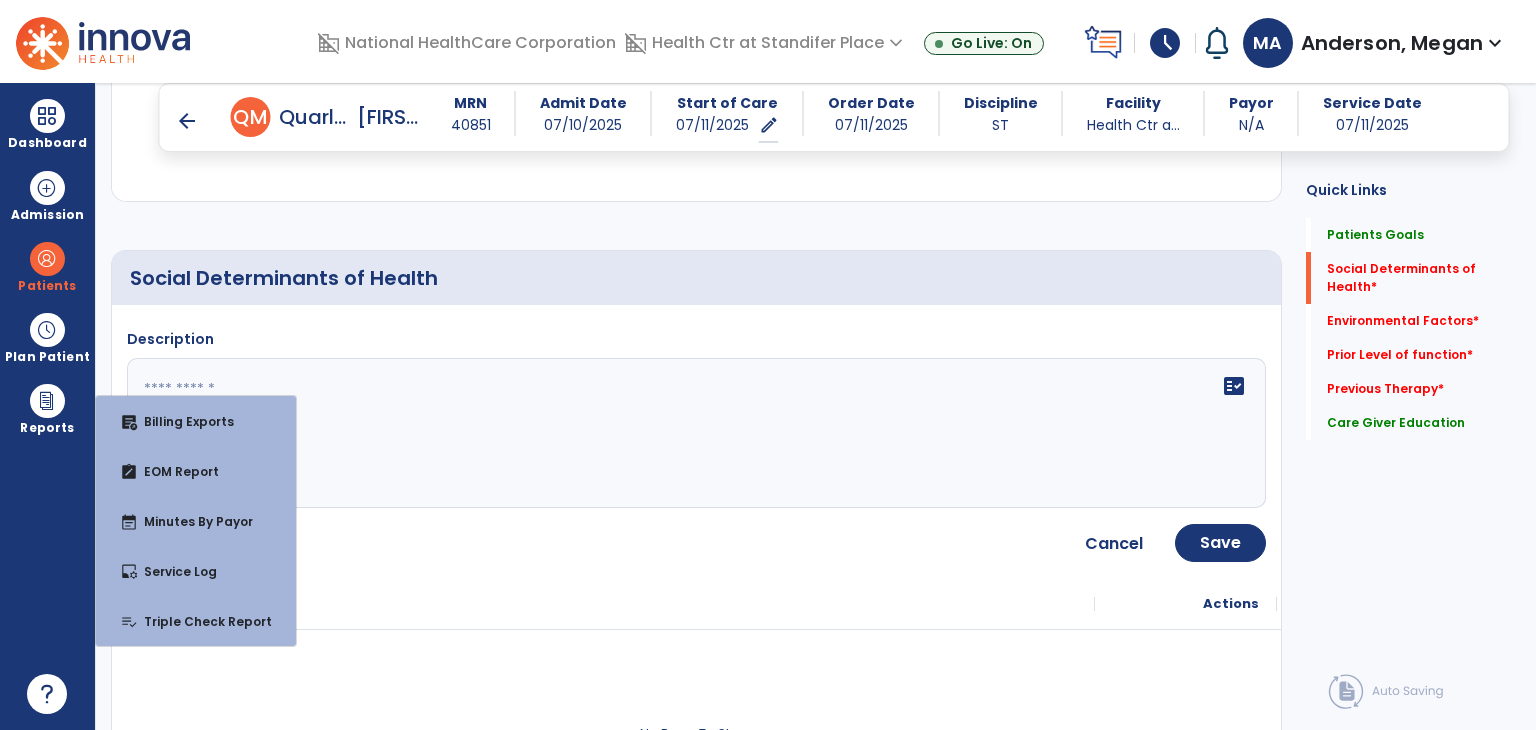click 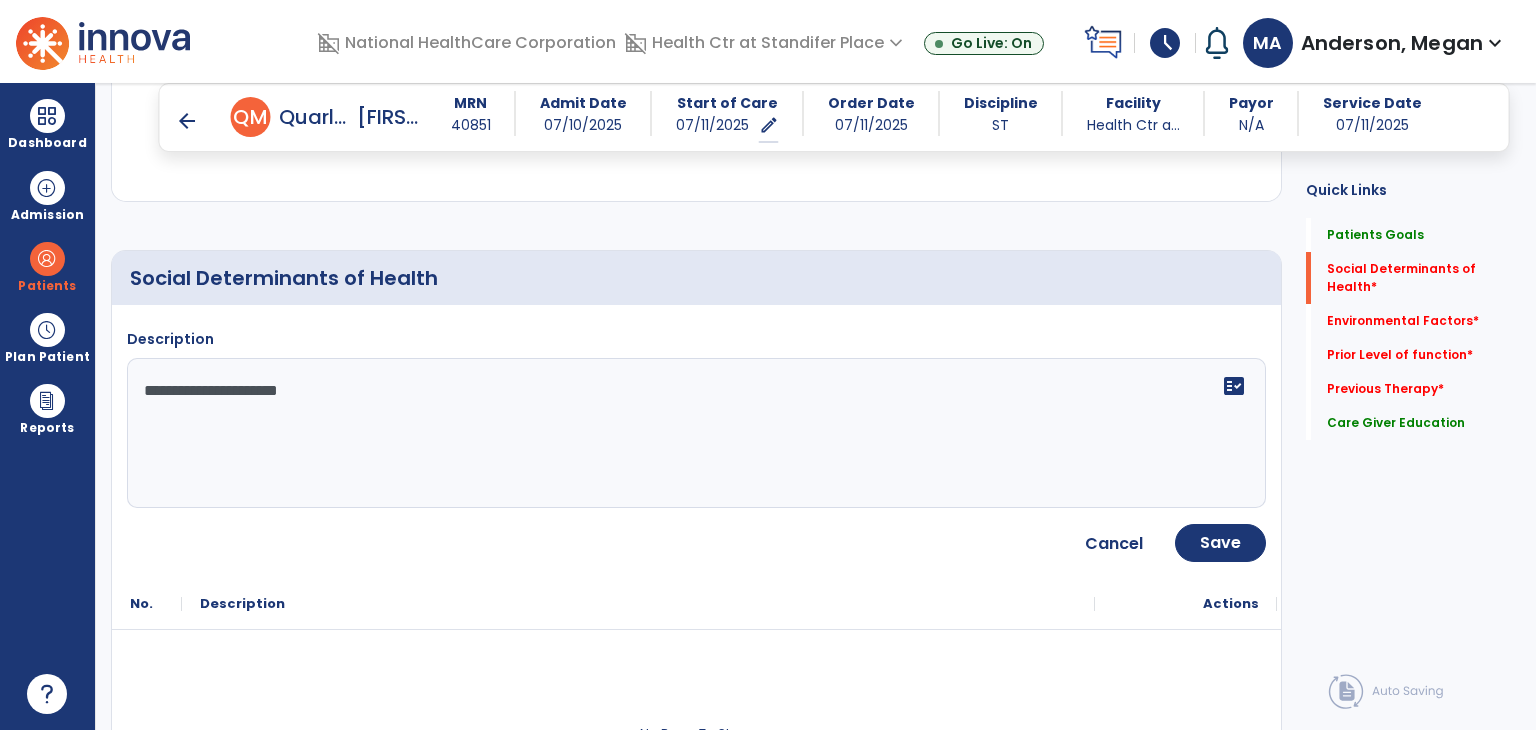 click on "**********" 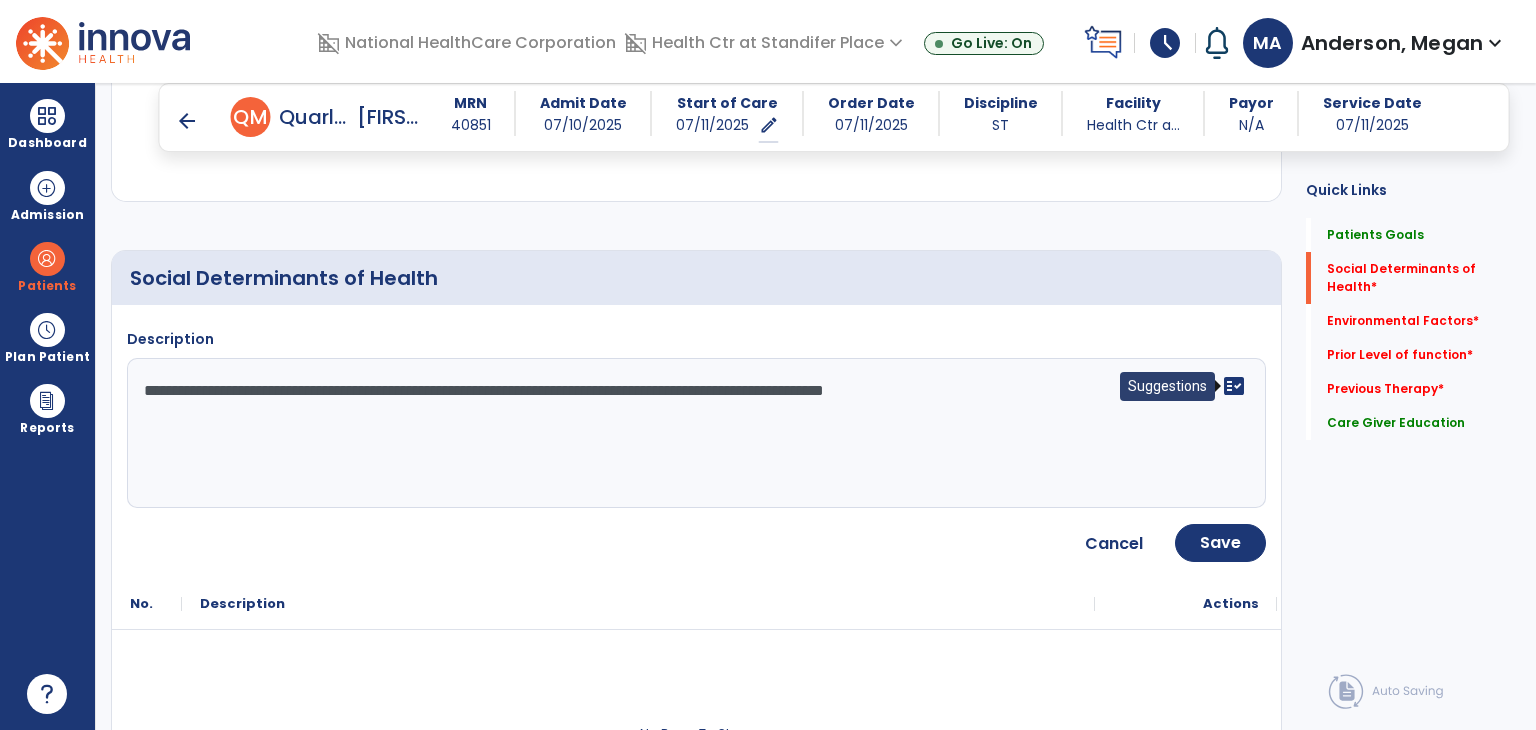 drag, startPoint x: 335, startPoint y: 380, endPoint x: 1230, endPoint y: 392, distance: 895.08044 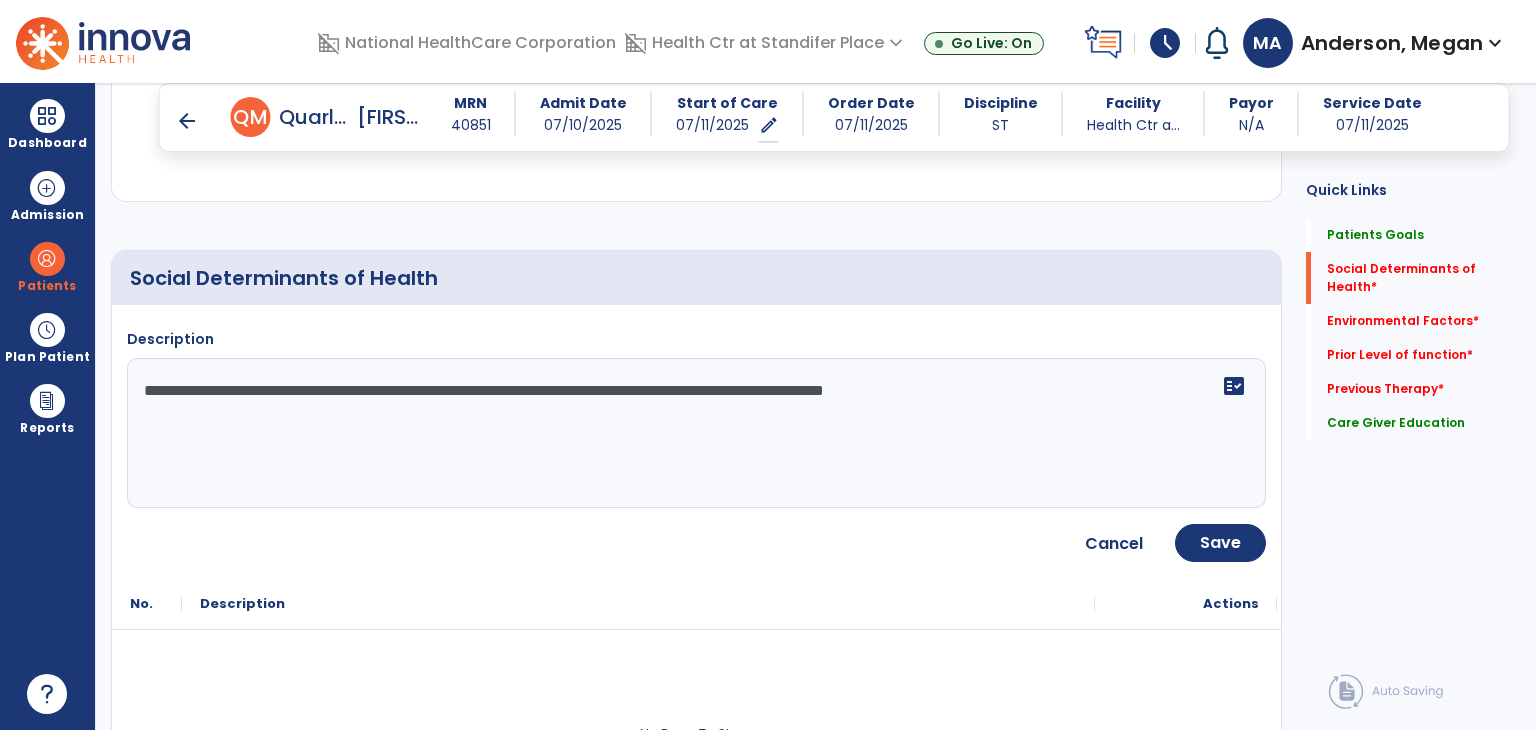click on "**********" 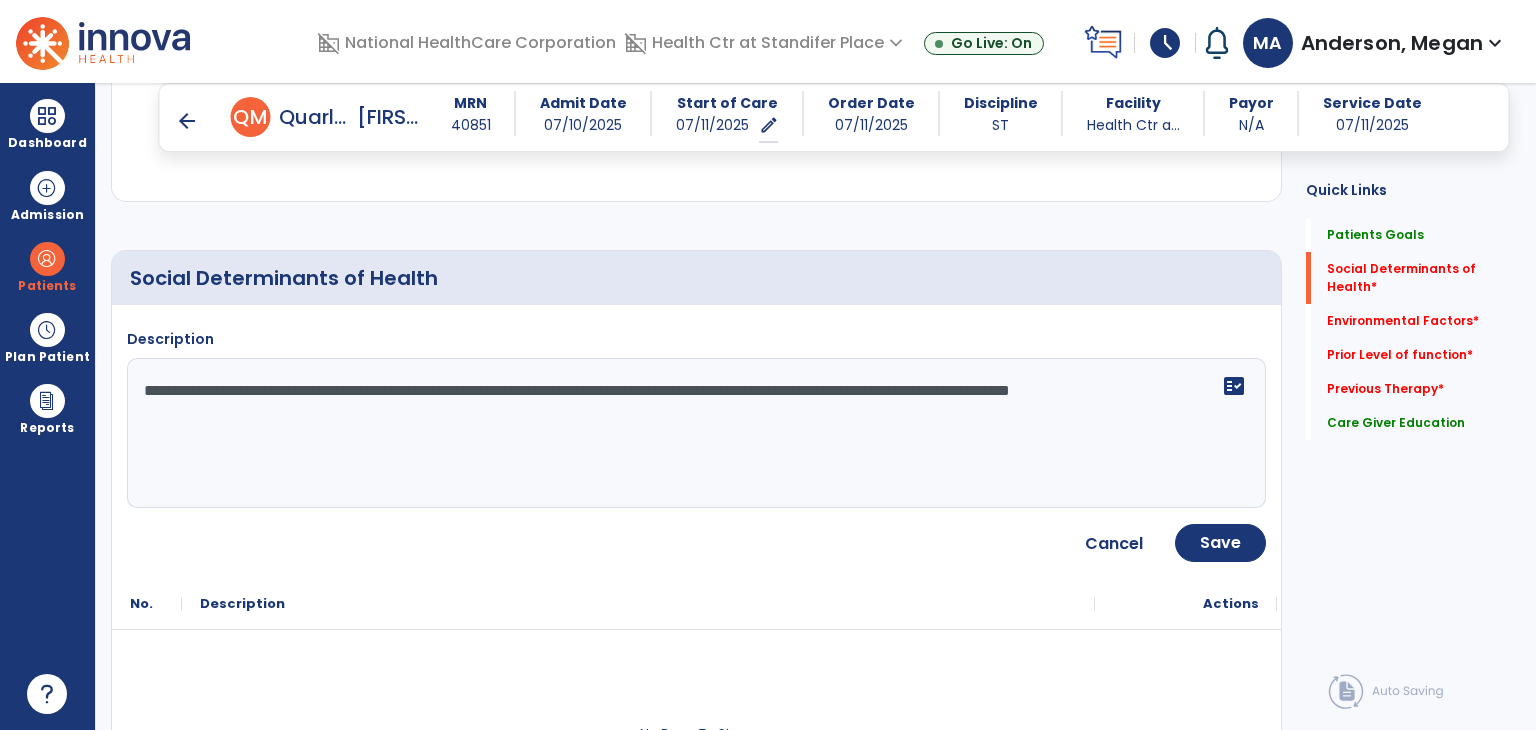 click on "**********" 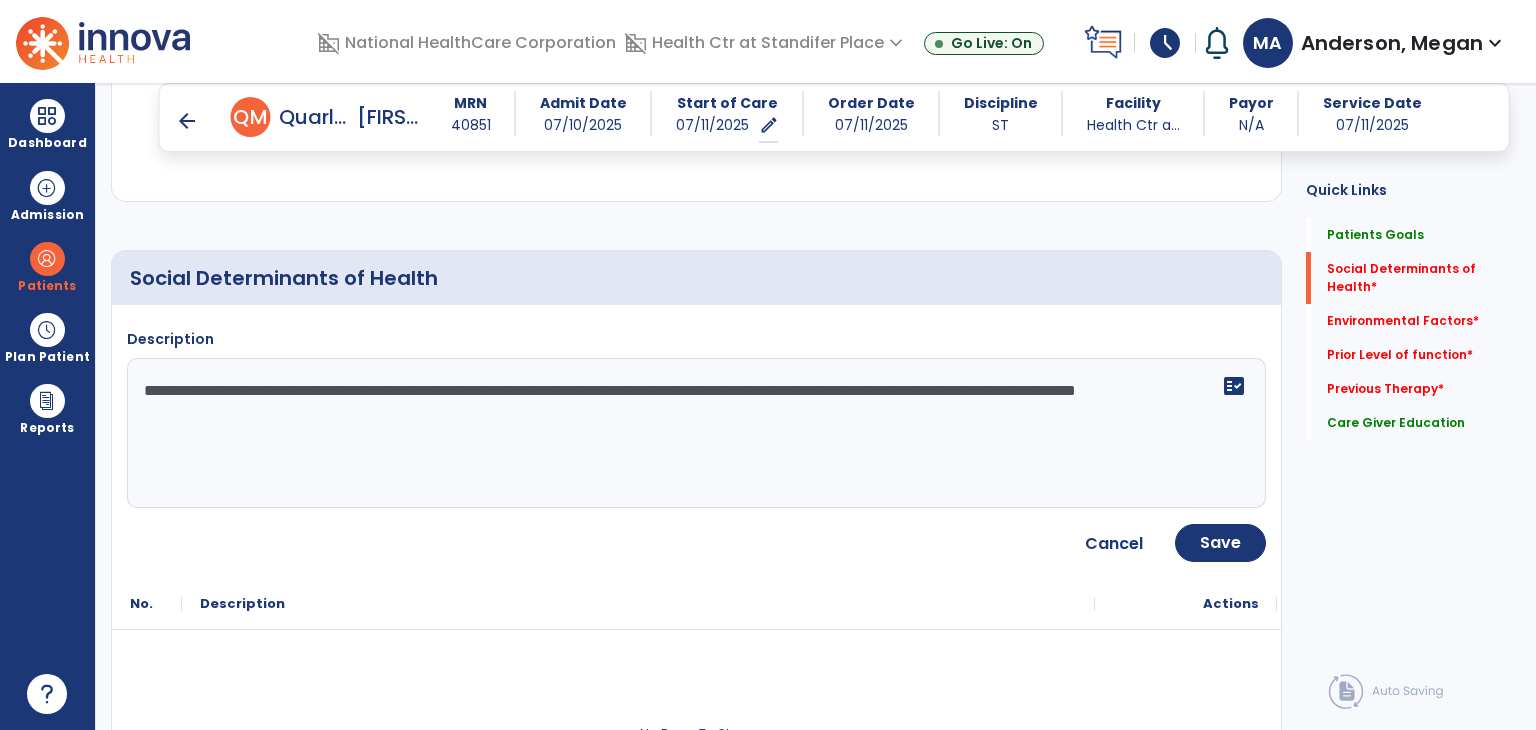 click on "**********" 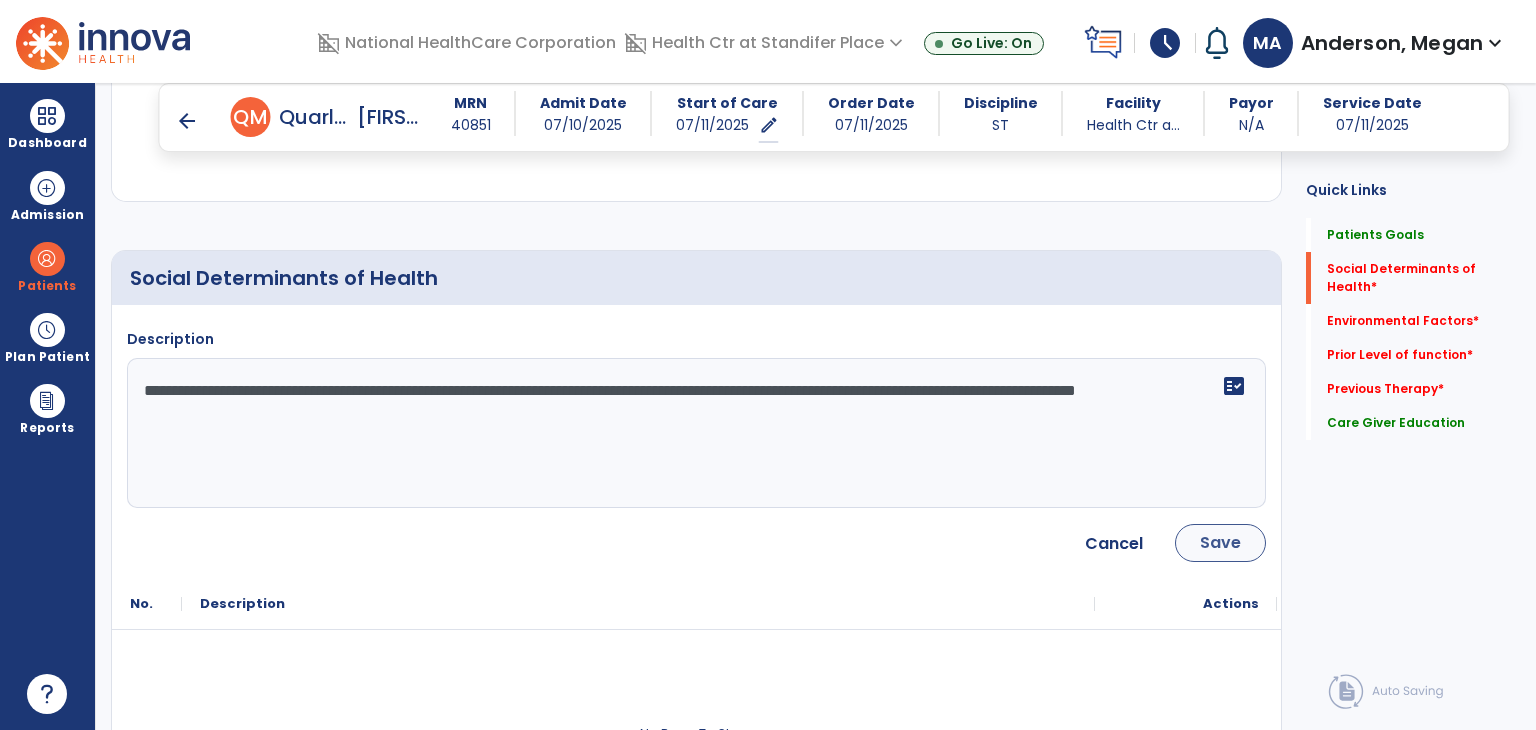 type on "**********" 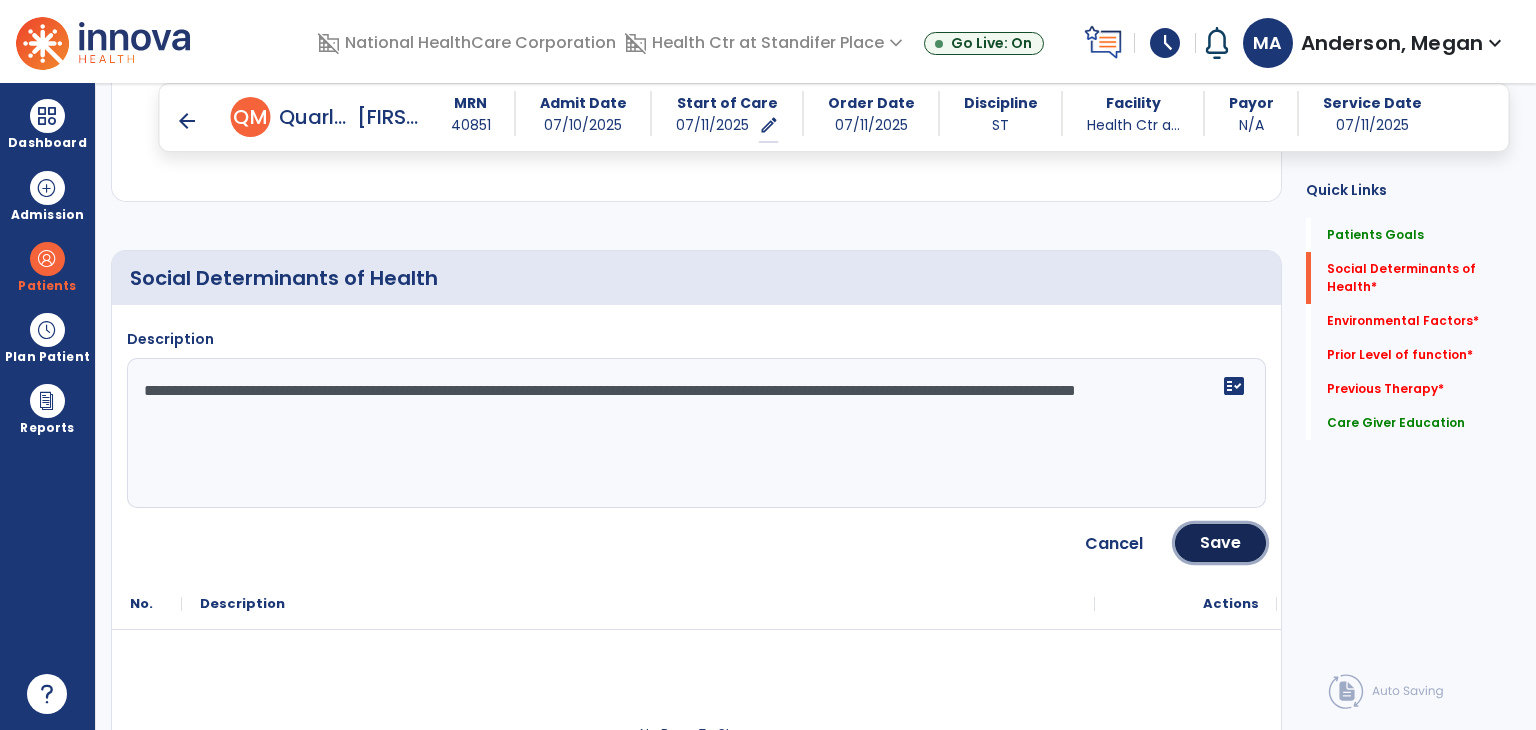 drag, startPoint x: 1220, startPoint y: 538, endPoint x: 1200, endPoint y: 528, distance: 22.36068 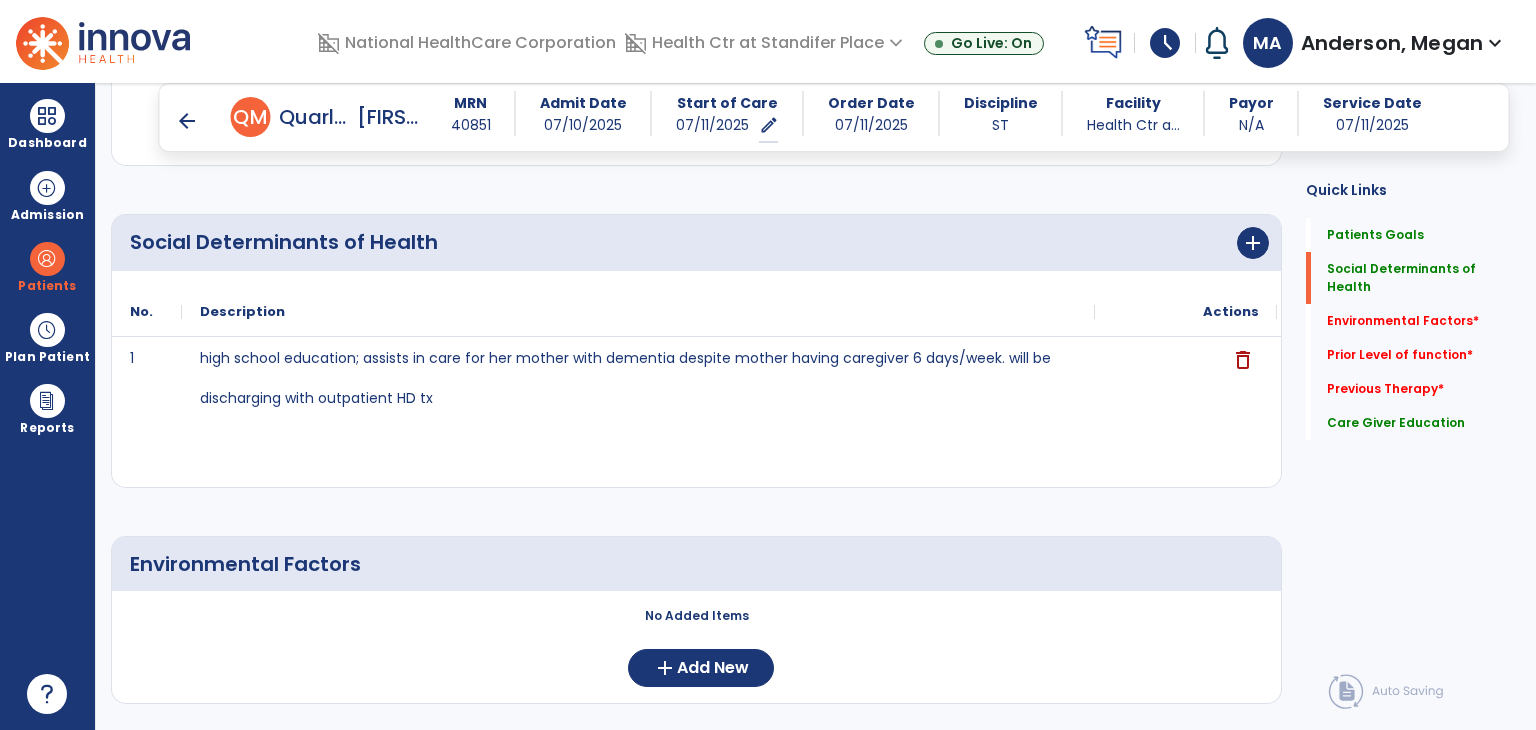 scroll, scrollTop: 700, scrollLeft: 0, axis: vertical 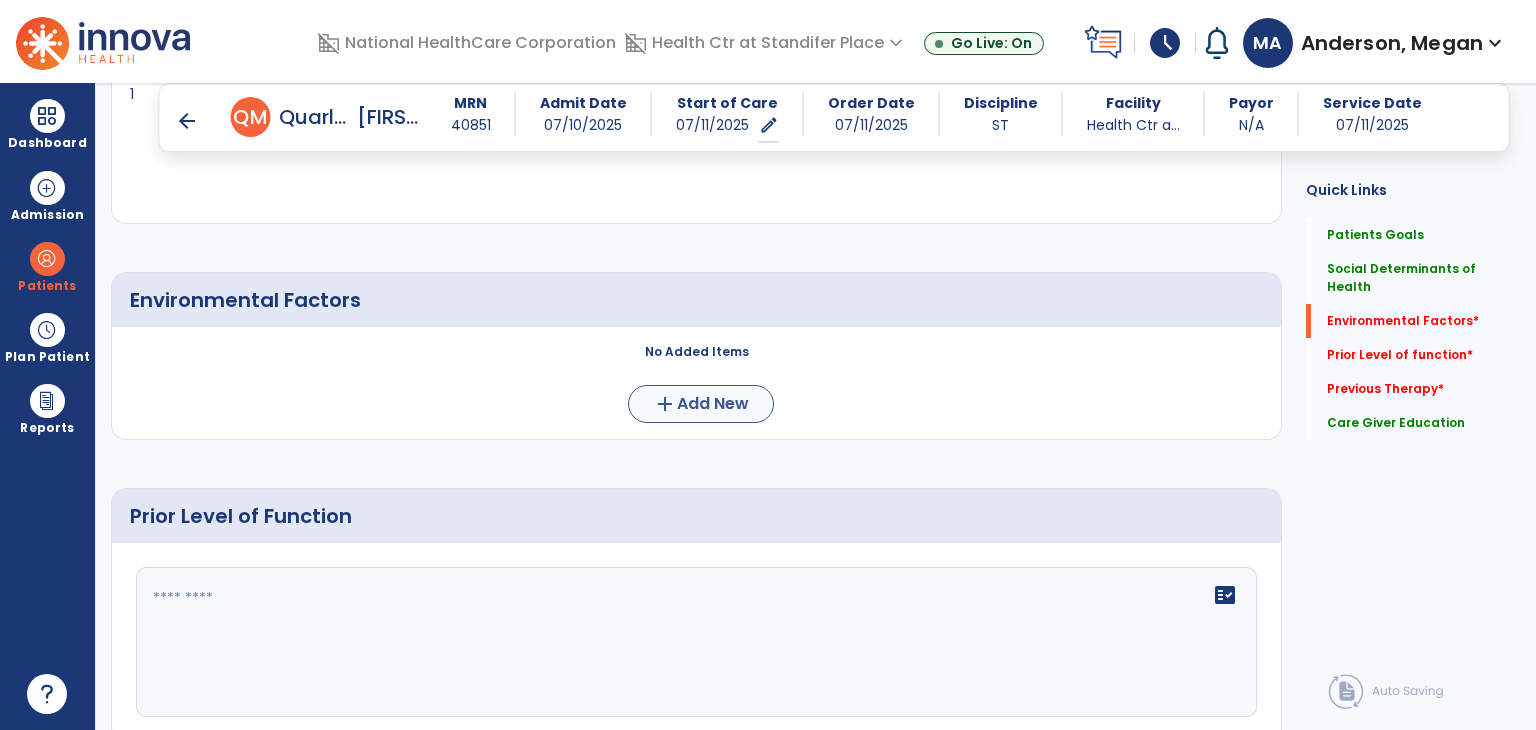 click on "No Added Items  add  Add New" 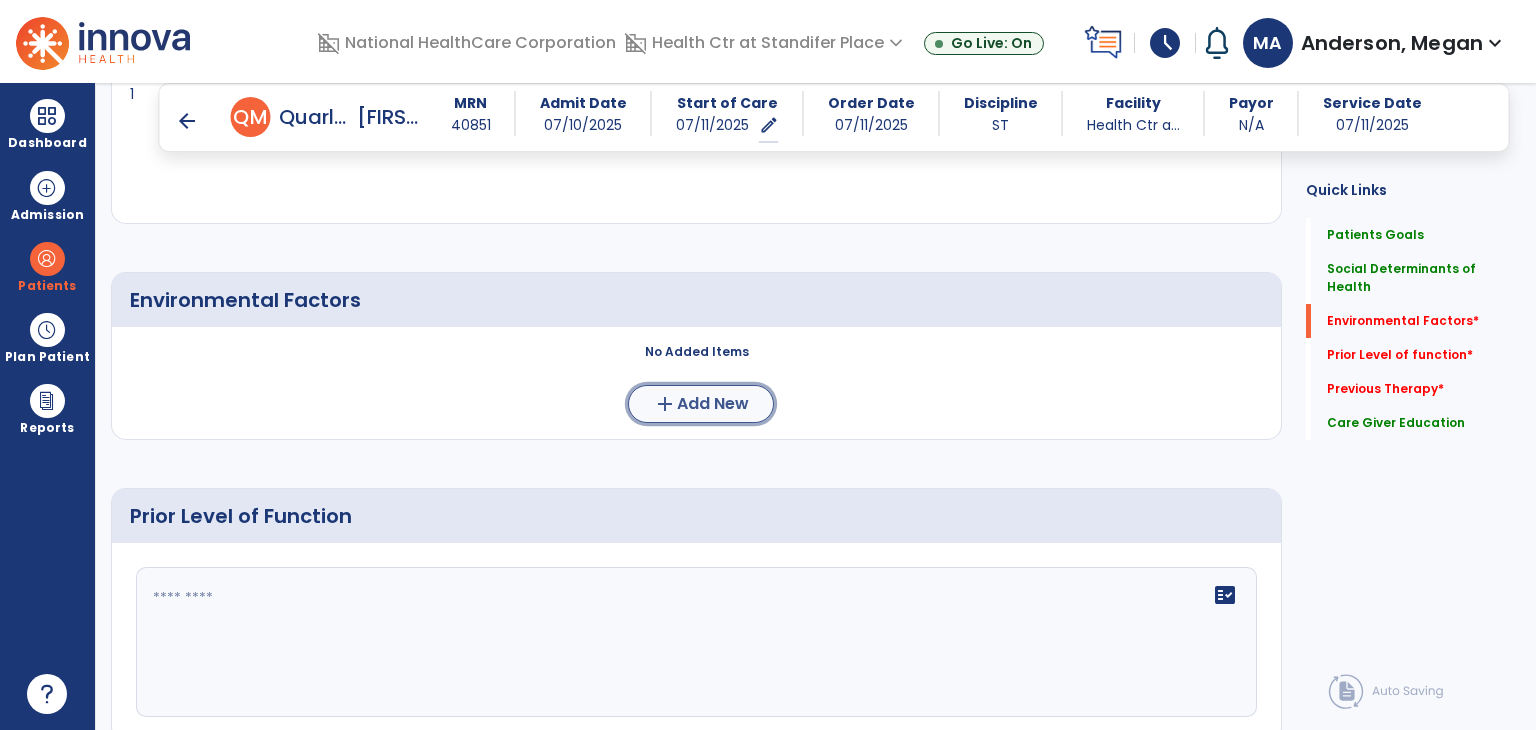 click on "add  Add New" 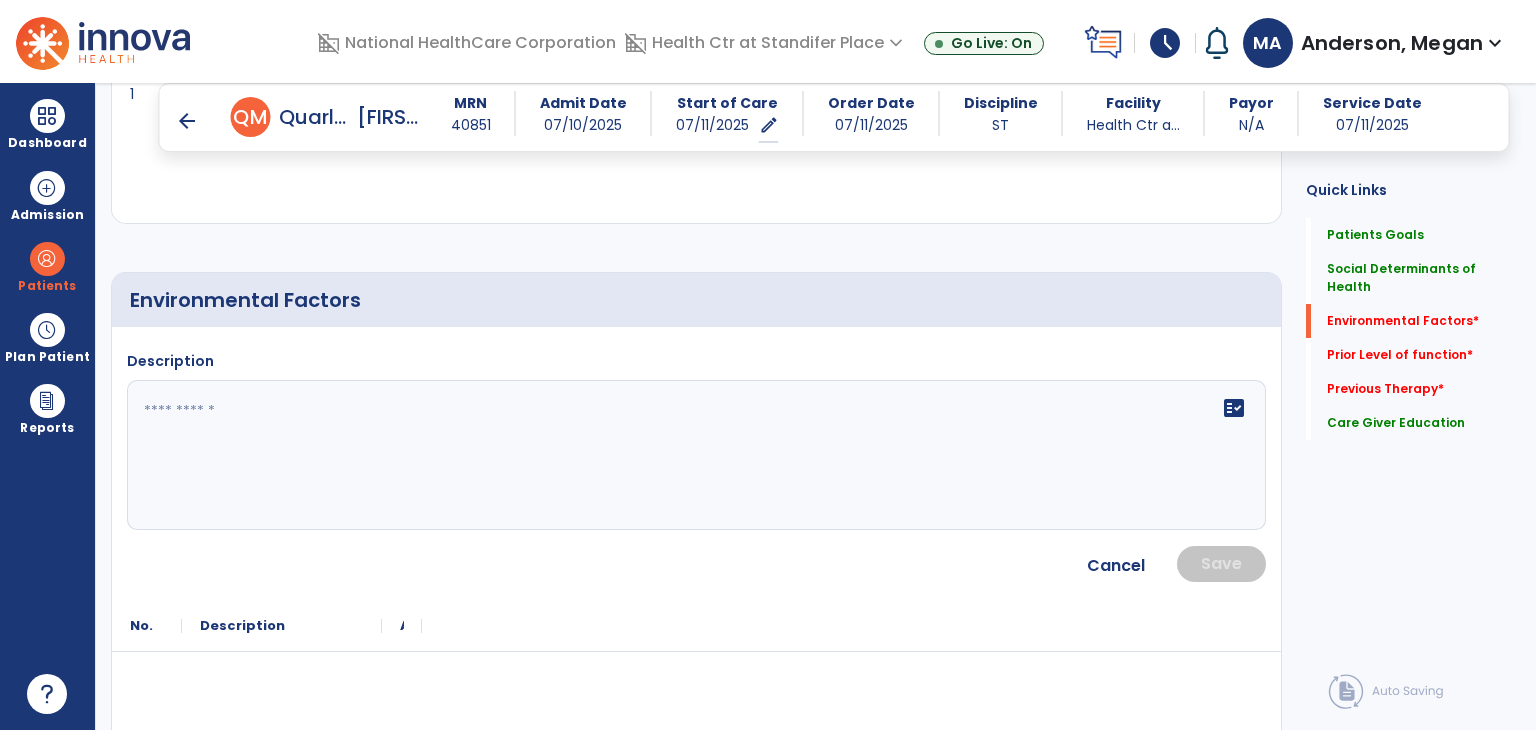 click on "fact_check" 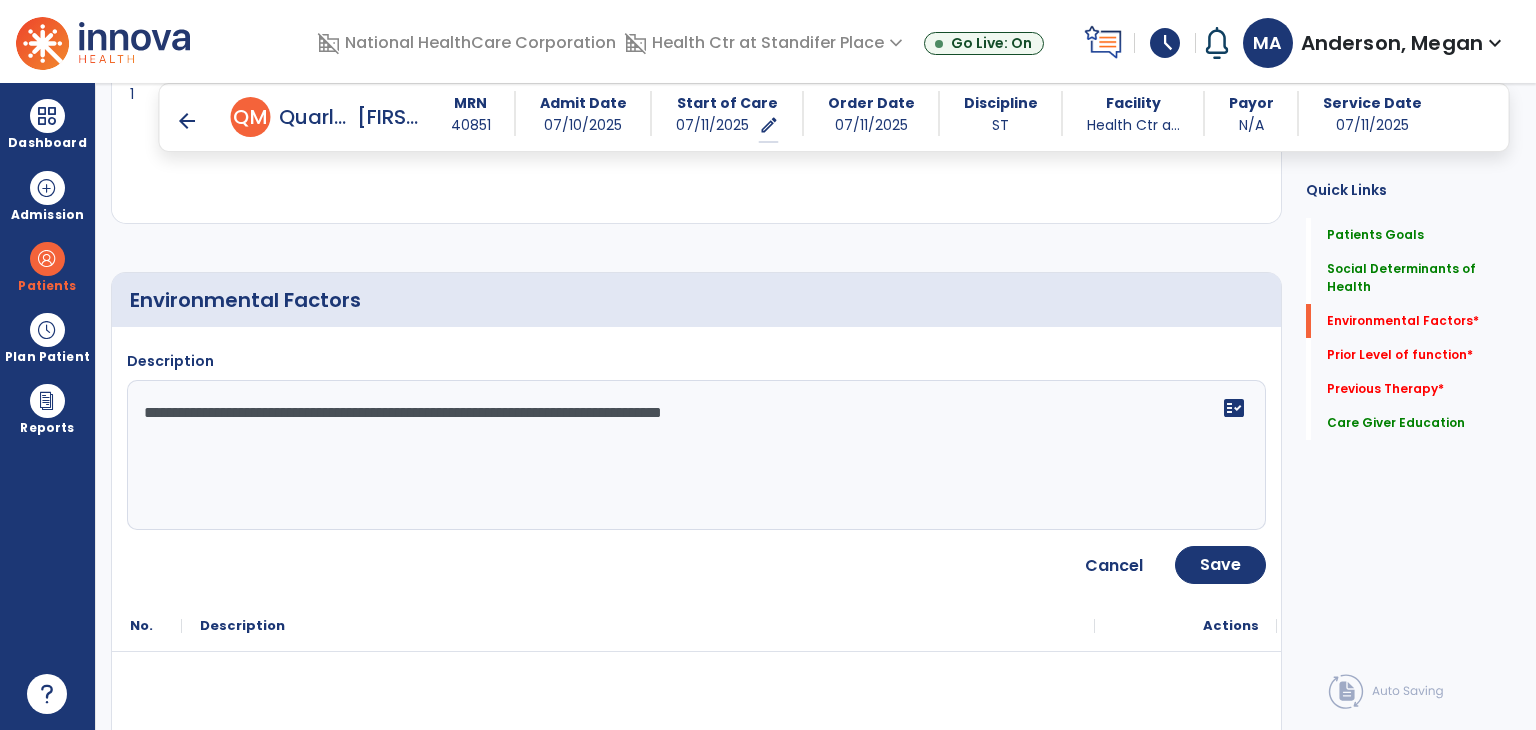drag, startPoint x: 415, startPoint y: 411, endPoint x: 995, endPoint y: 445, distance: 580.9957 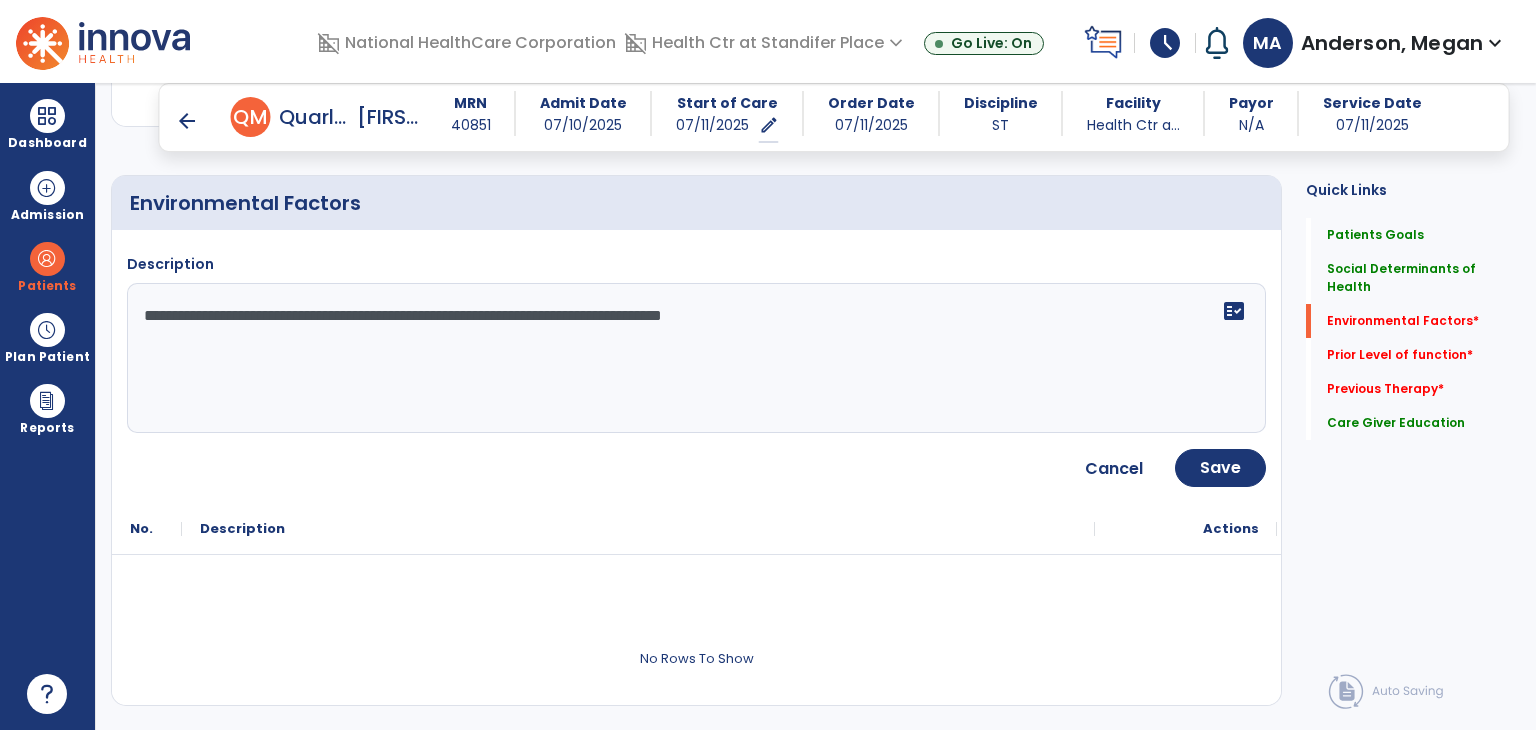 scroll, scrollTop: 700, scrollLeft: 0, axis: vertical 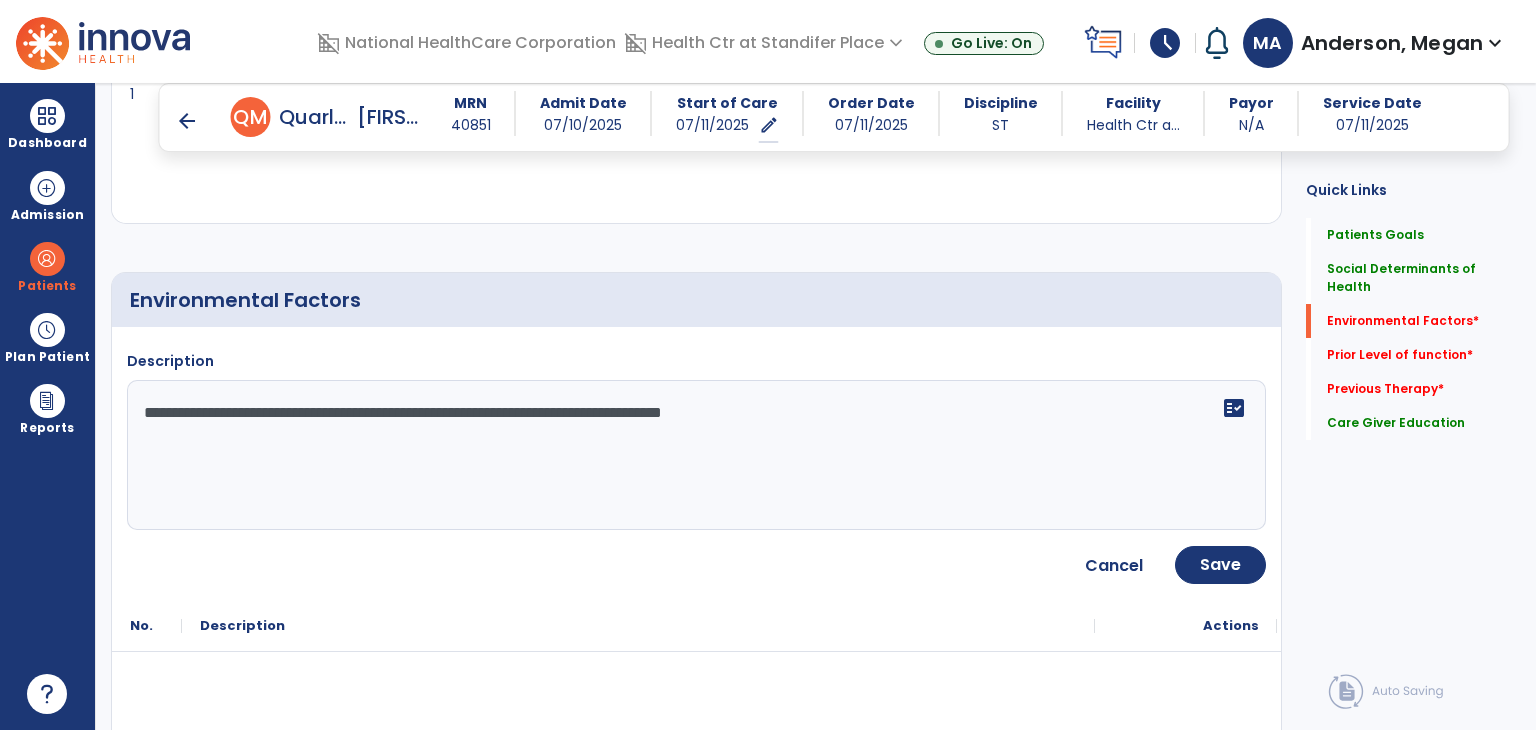drag, startPoint x: 808, startPoint y: 437, endPoint x: 927, endPoint y: 426, distance: 119.507324 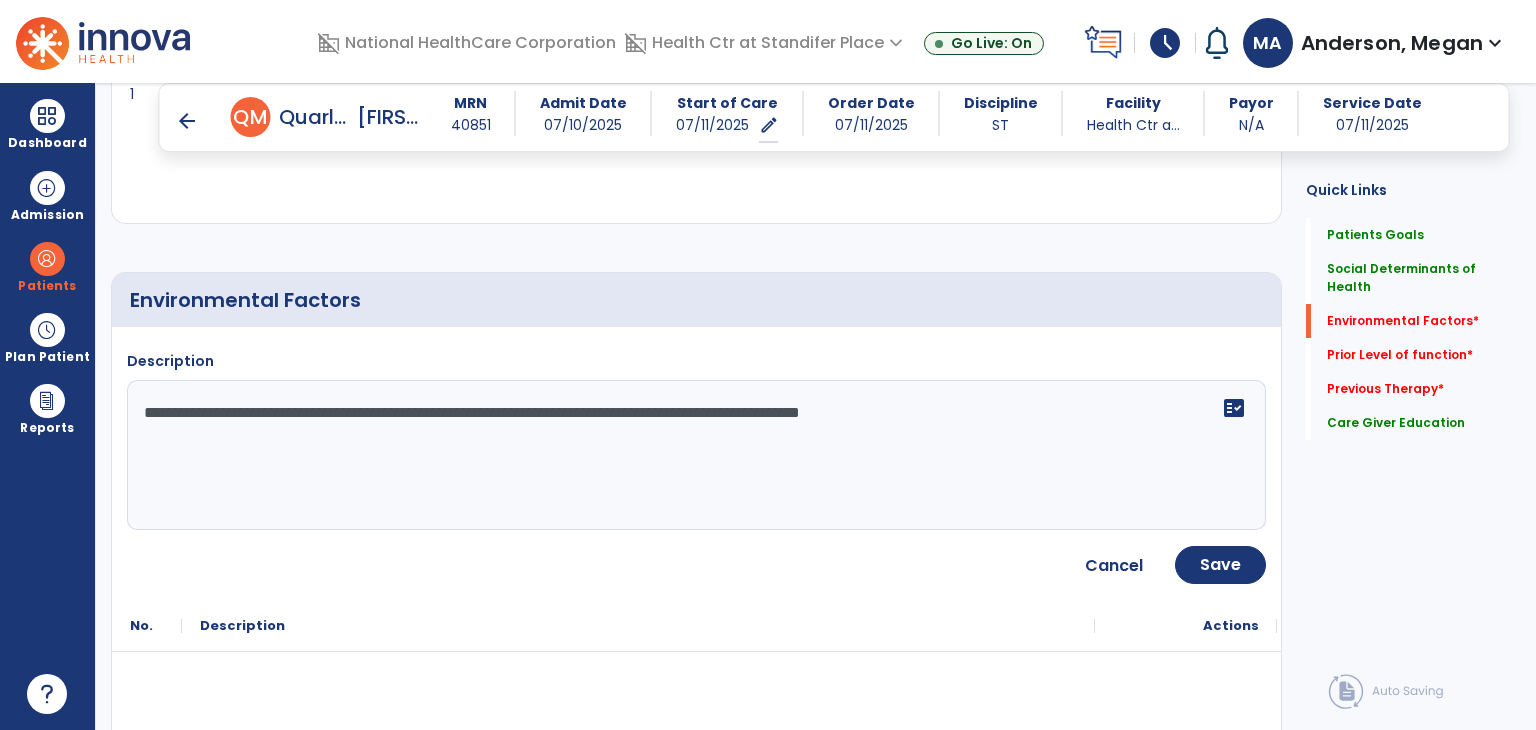 drag, startPoint x: 1046, startPoint y: 424, endPoint x: 1060, endPoint y: 385, distance: 41.4367 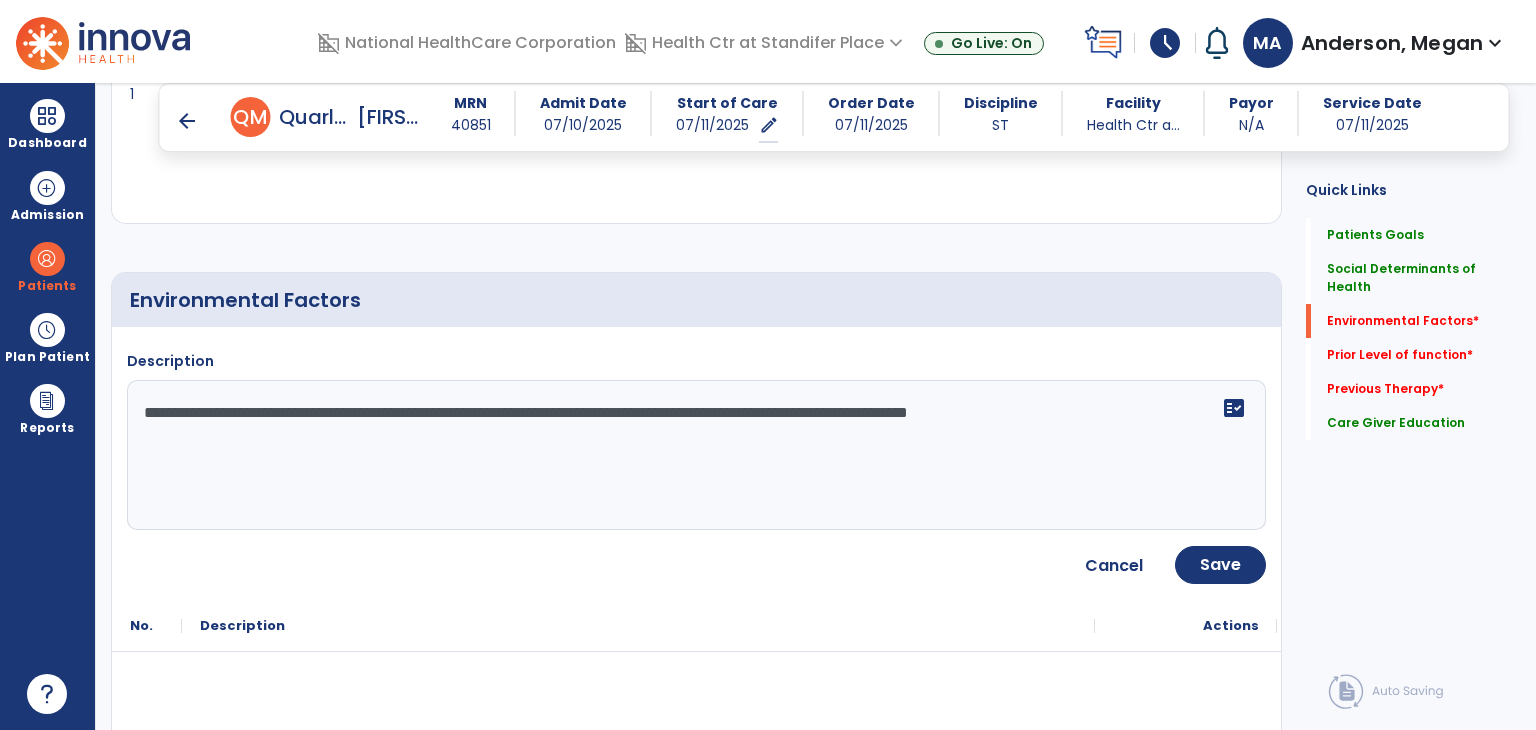 click on "**********" 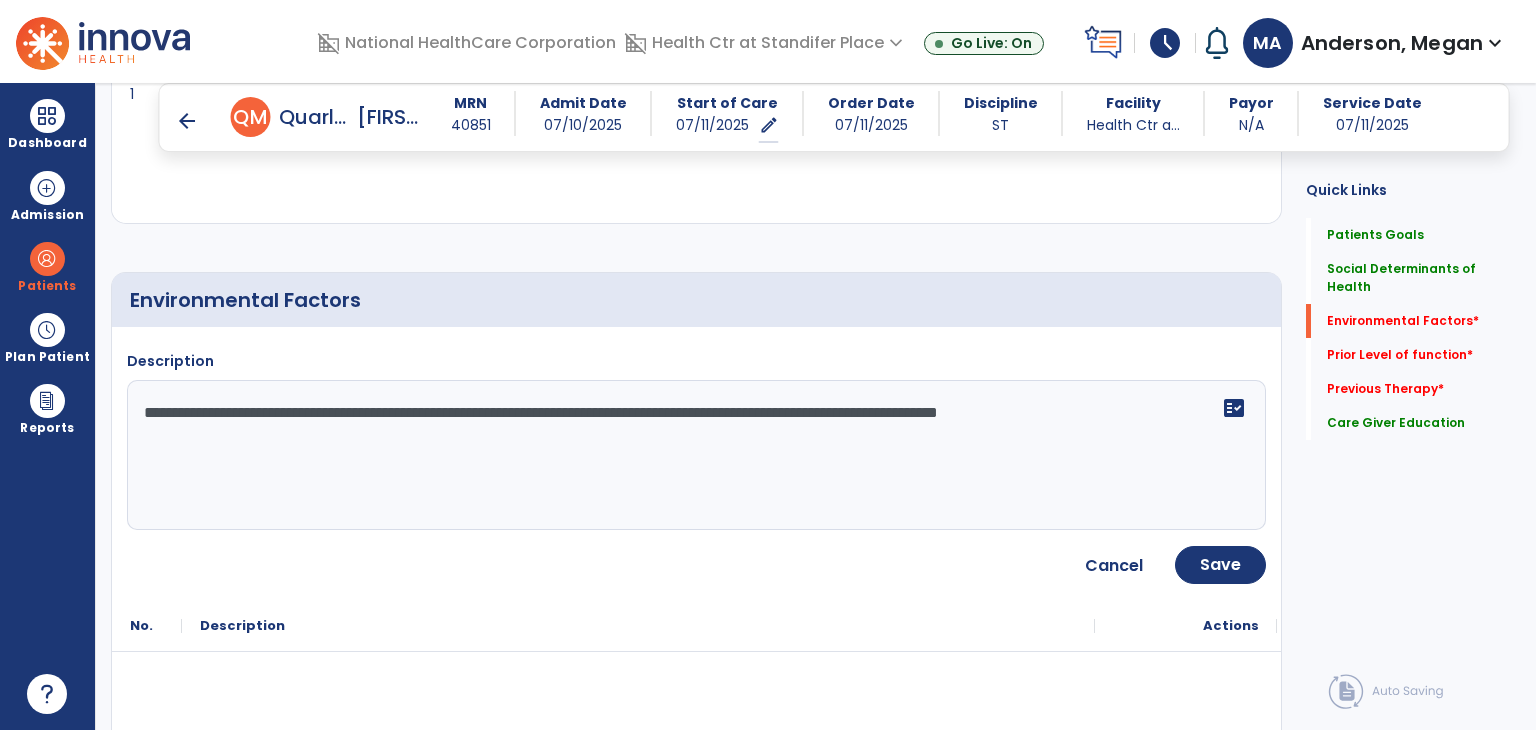 type on "**********" 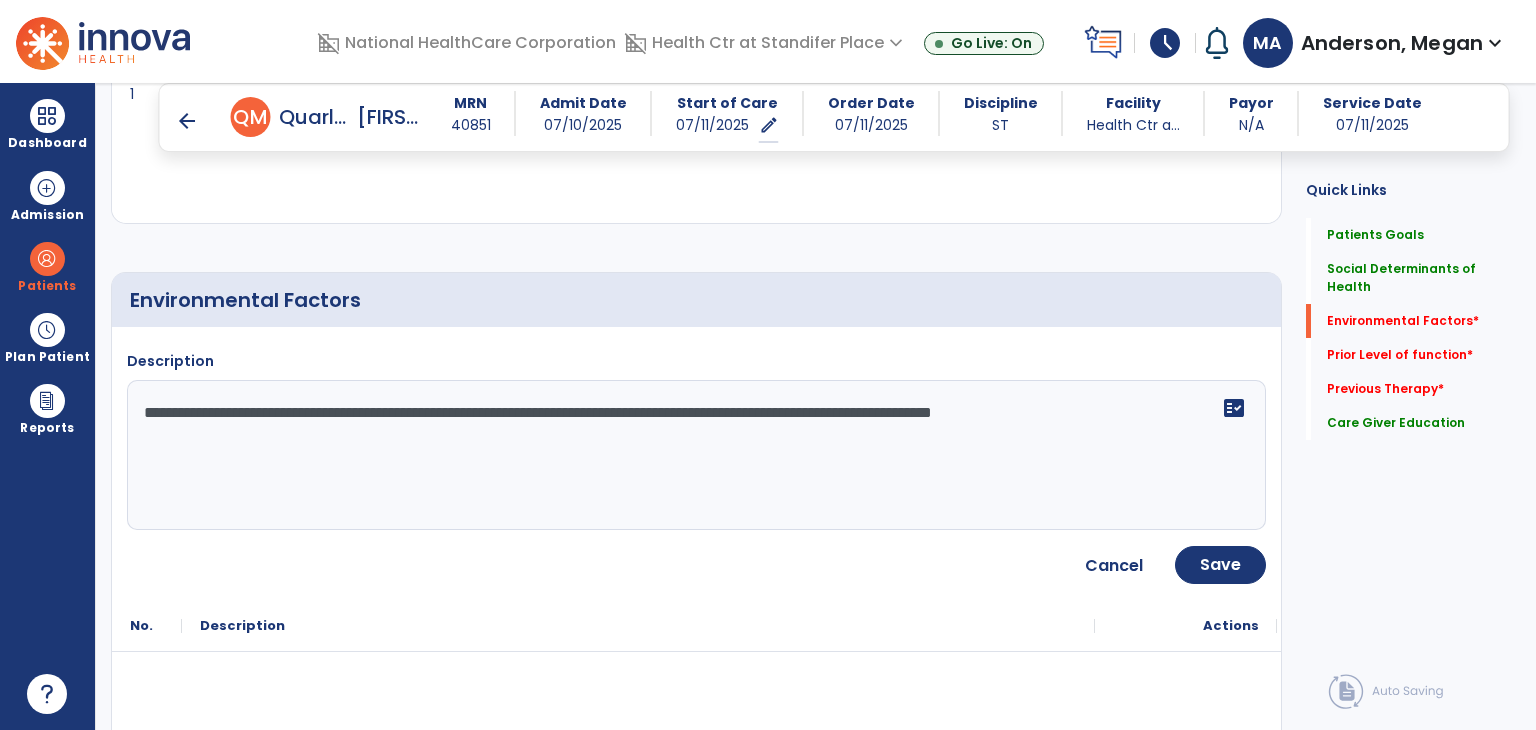 click on "**********" 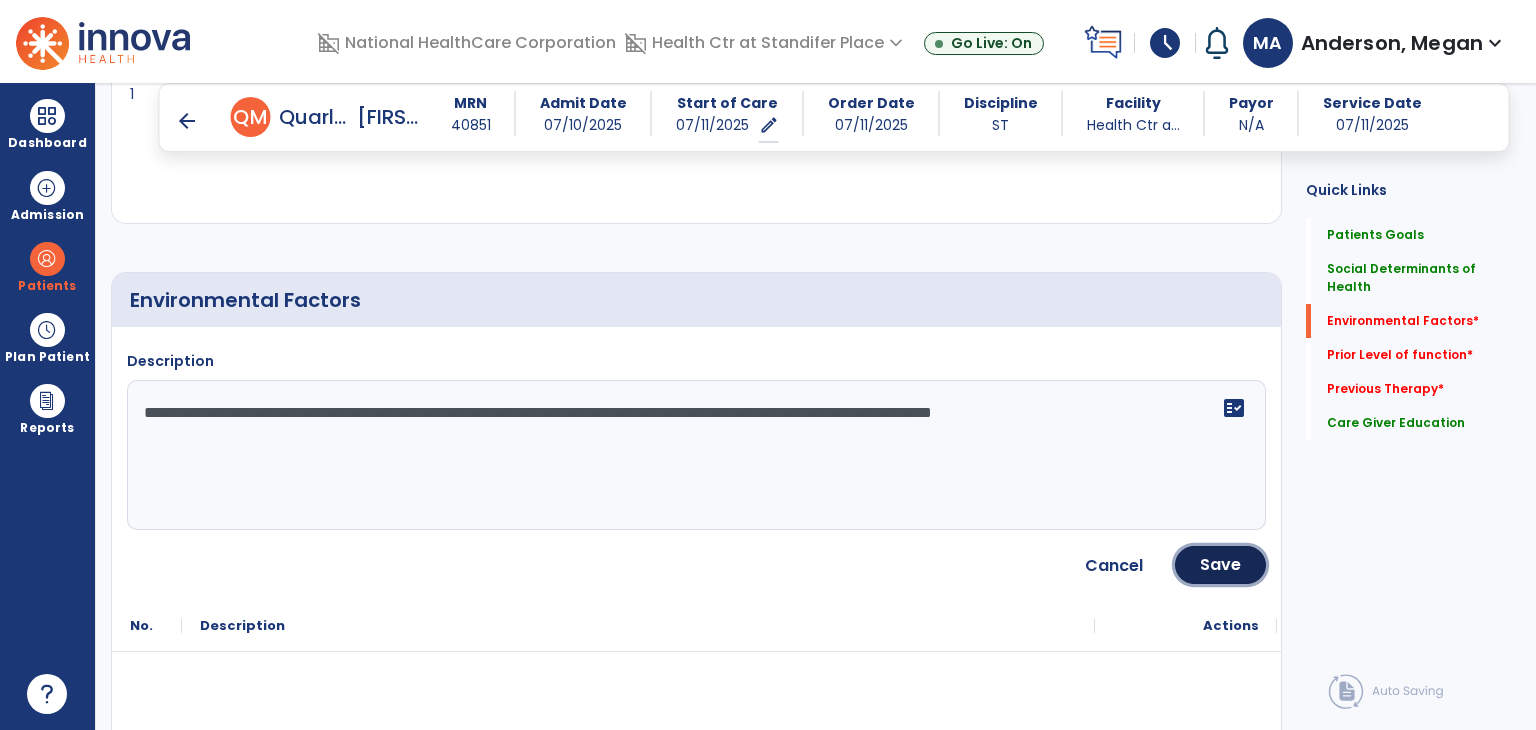 click on "Save" 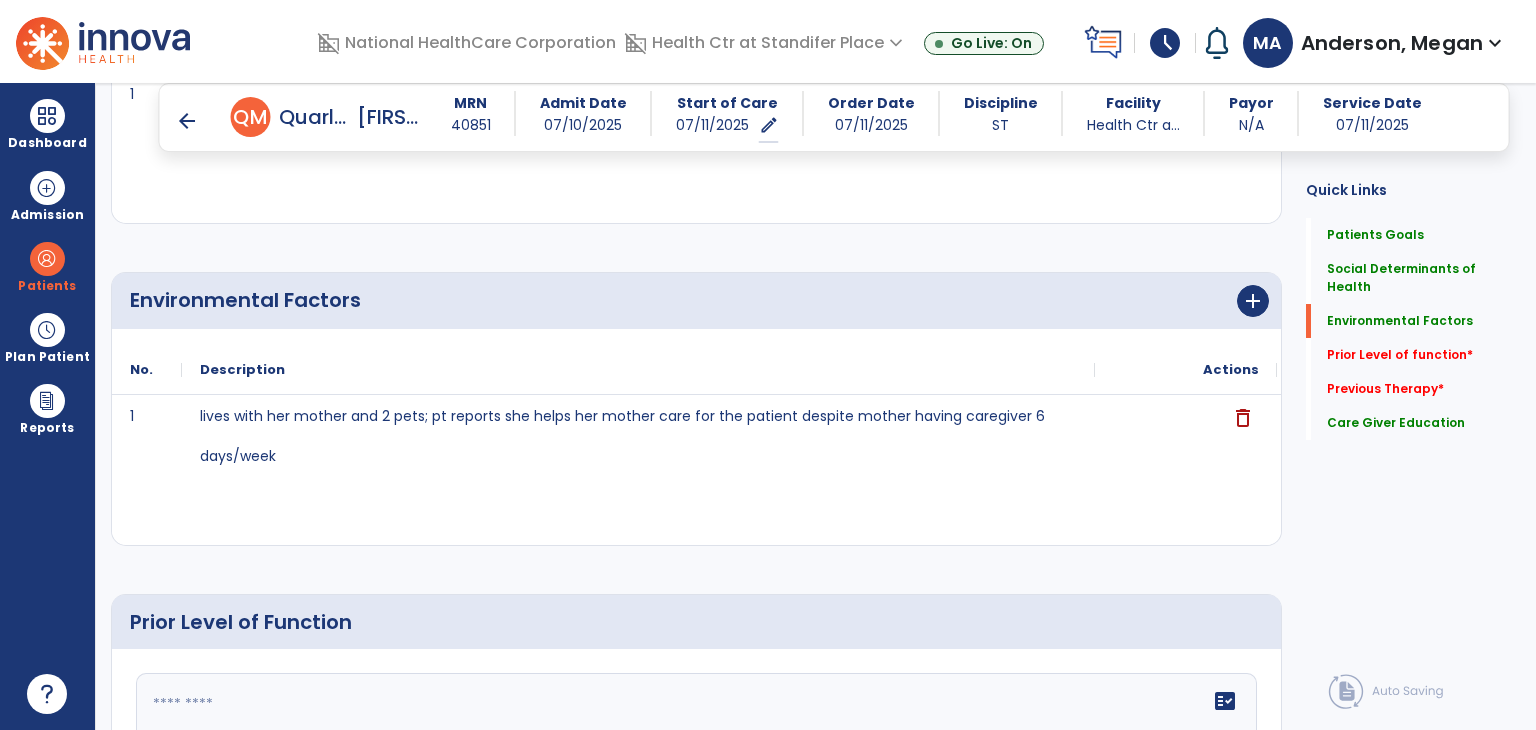 scroll, scrollTop: 1100, scrollLeft: 0, axis: vertical 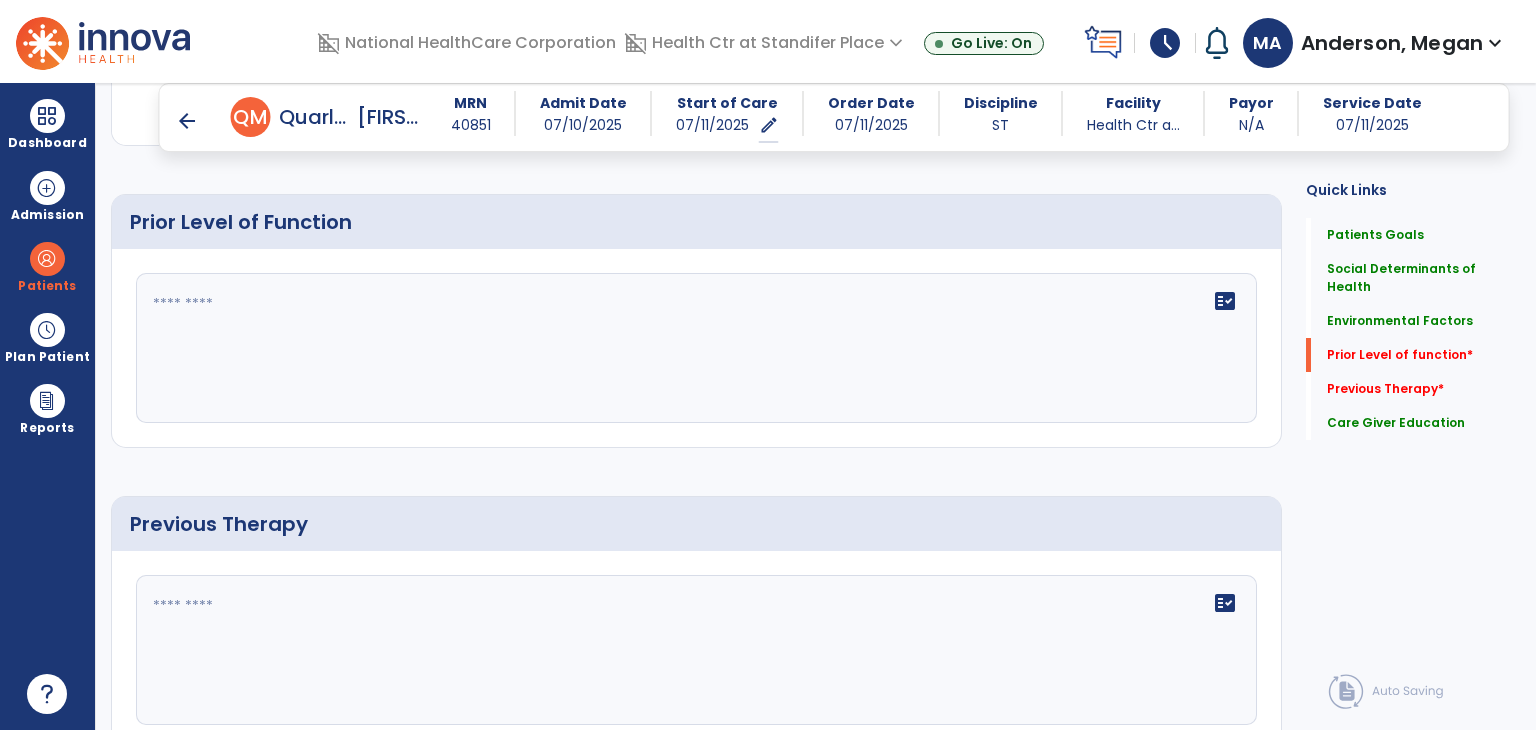 click on "fact_check" 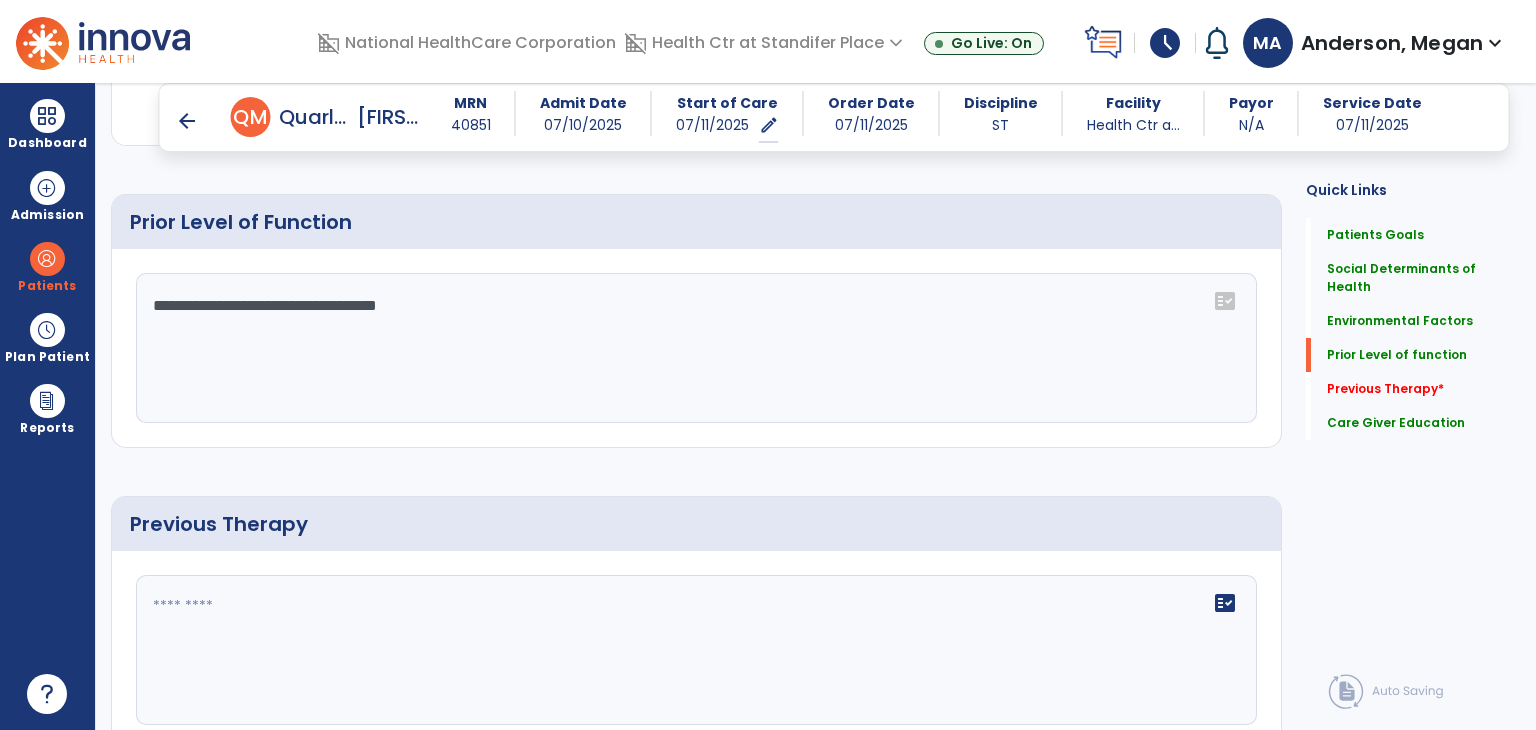 click on "**********" 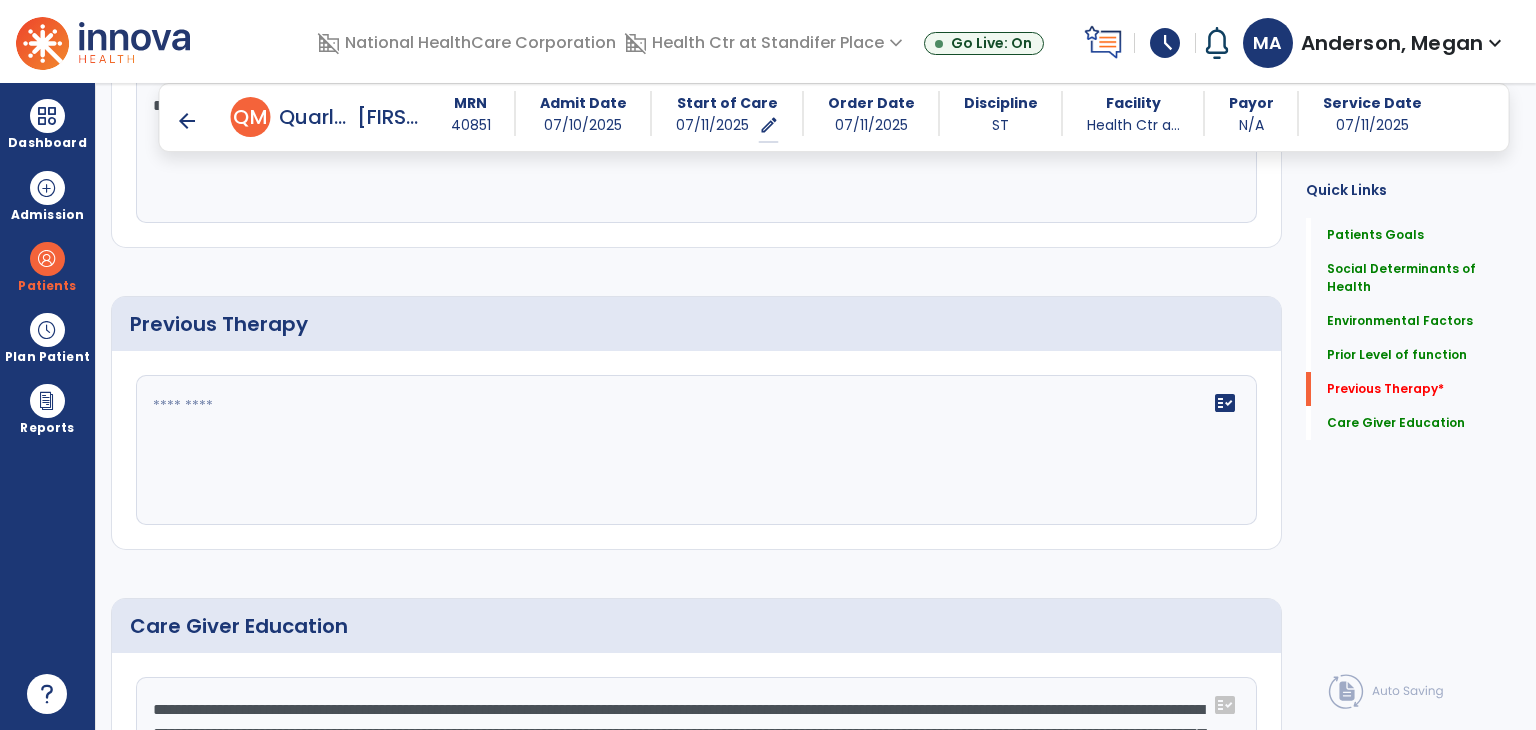 click on "fact_check" 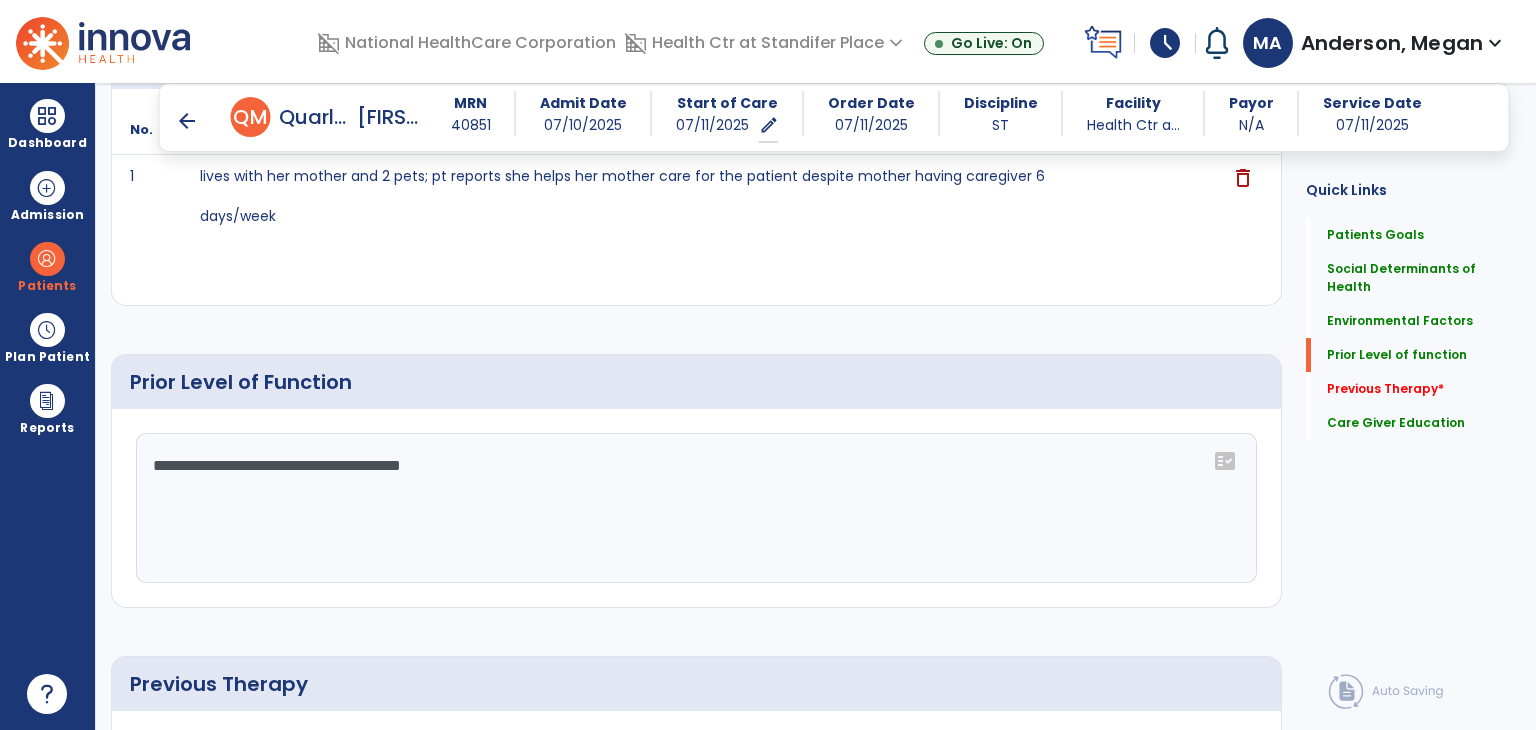 scroll, scrollTop: 900, scrollLeft: 0, axis: vertical 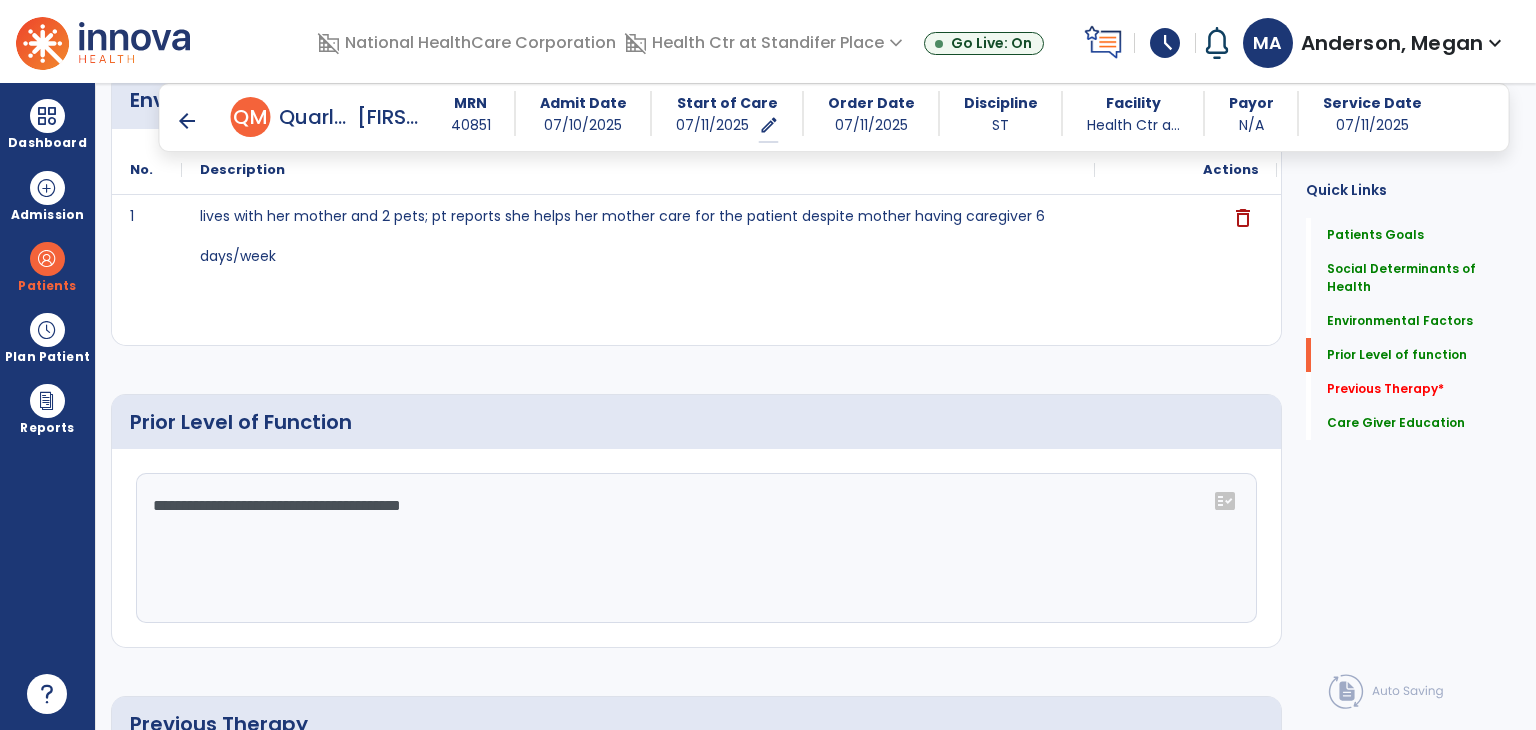 click on "**********" 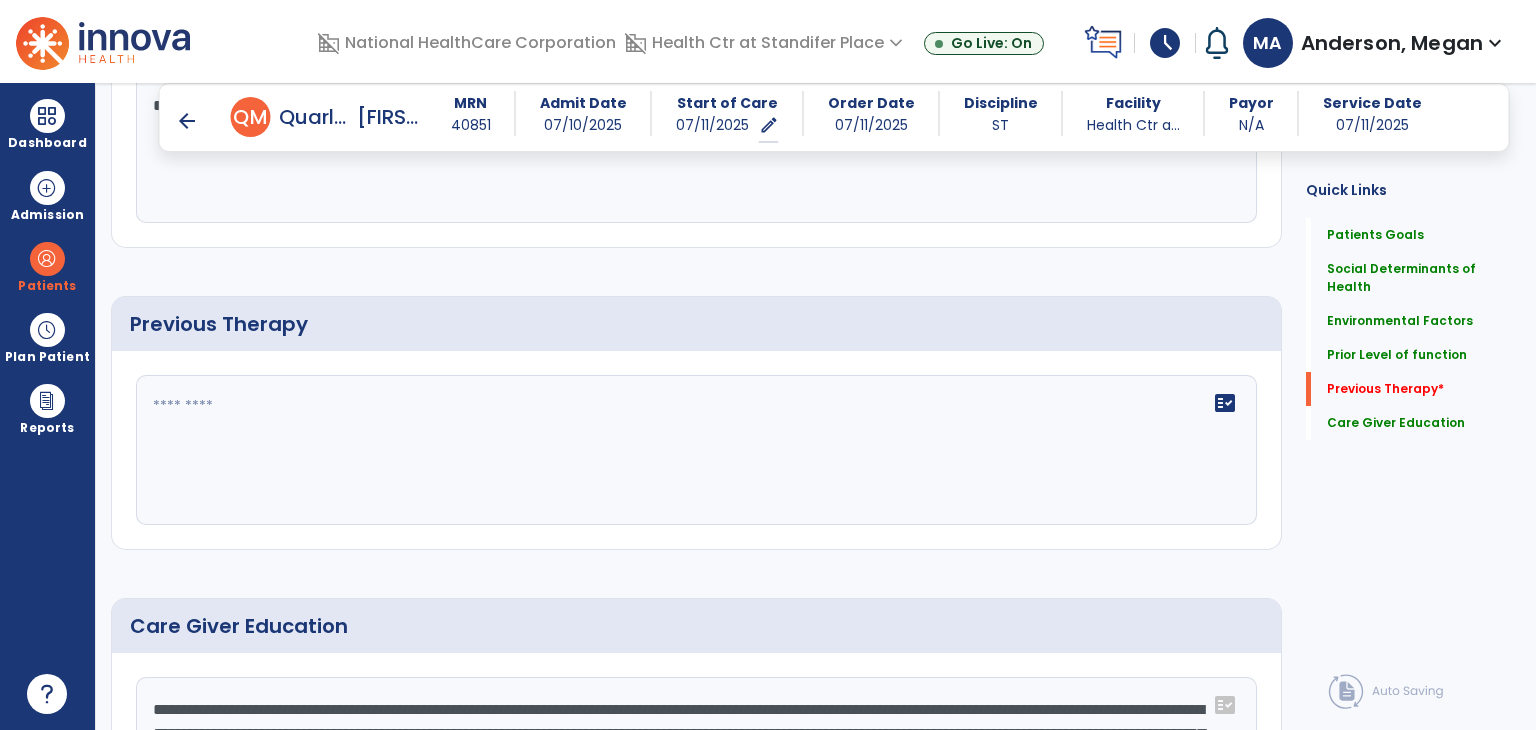 type on "**********" 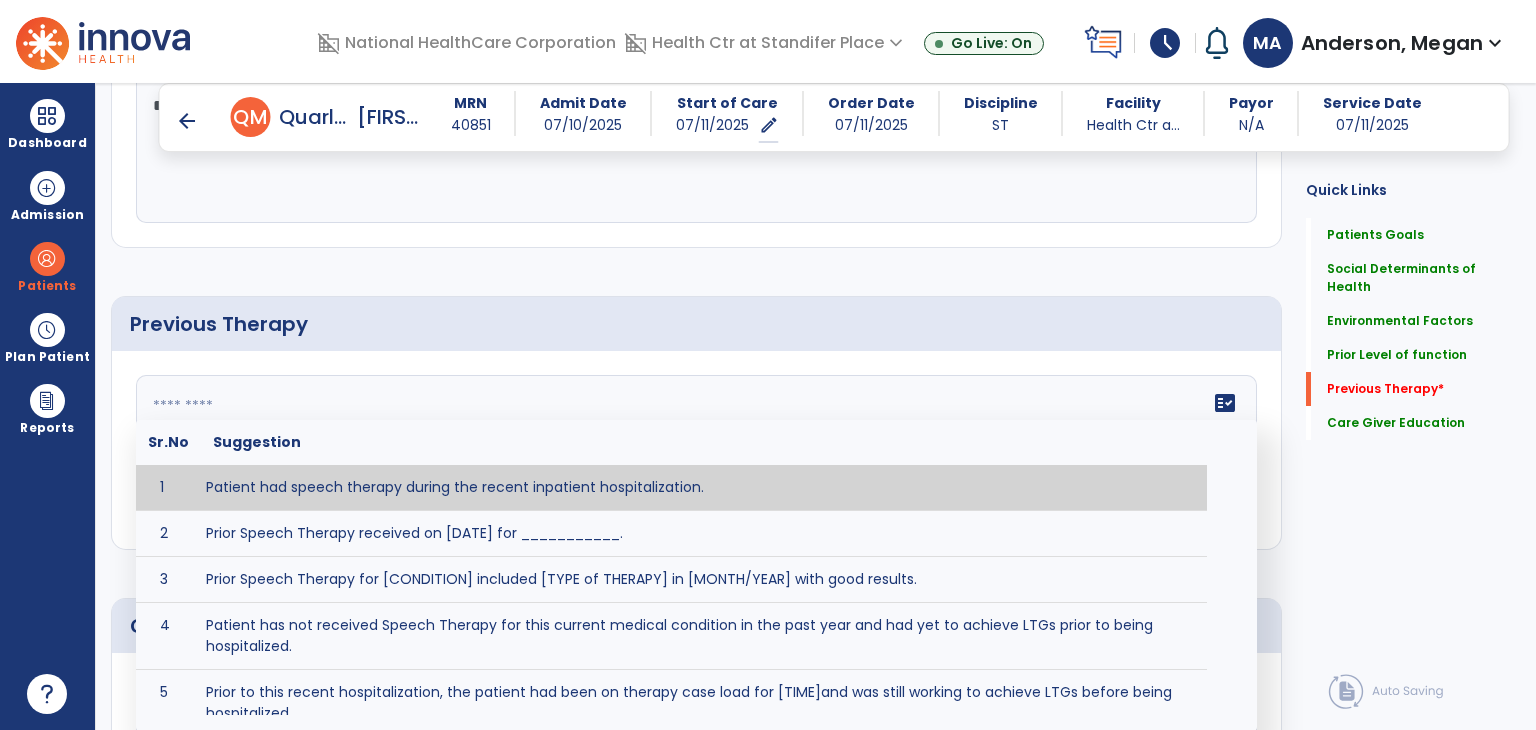 click on "fact_check  Sr.No Suggestion 1 Patient had speech therapy during the recent inpatient hospitalization. 2 Prior Speech Therapy received on [DATE] for ___________. 3 Prior Speech Therapy for [CONDITION] included [TYPE of THERAPY] in [MONTH/YEAR] with good results. 4 Patient has not received Speech Therapy for this current medical condition in the past year and had yet to achieve LTGs prior to being hospitalized. 5 Prior to this recent hospitalization, the patient had been on therapy case load for [TIME]and was still working to achieve LTGs before being hospitalized." 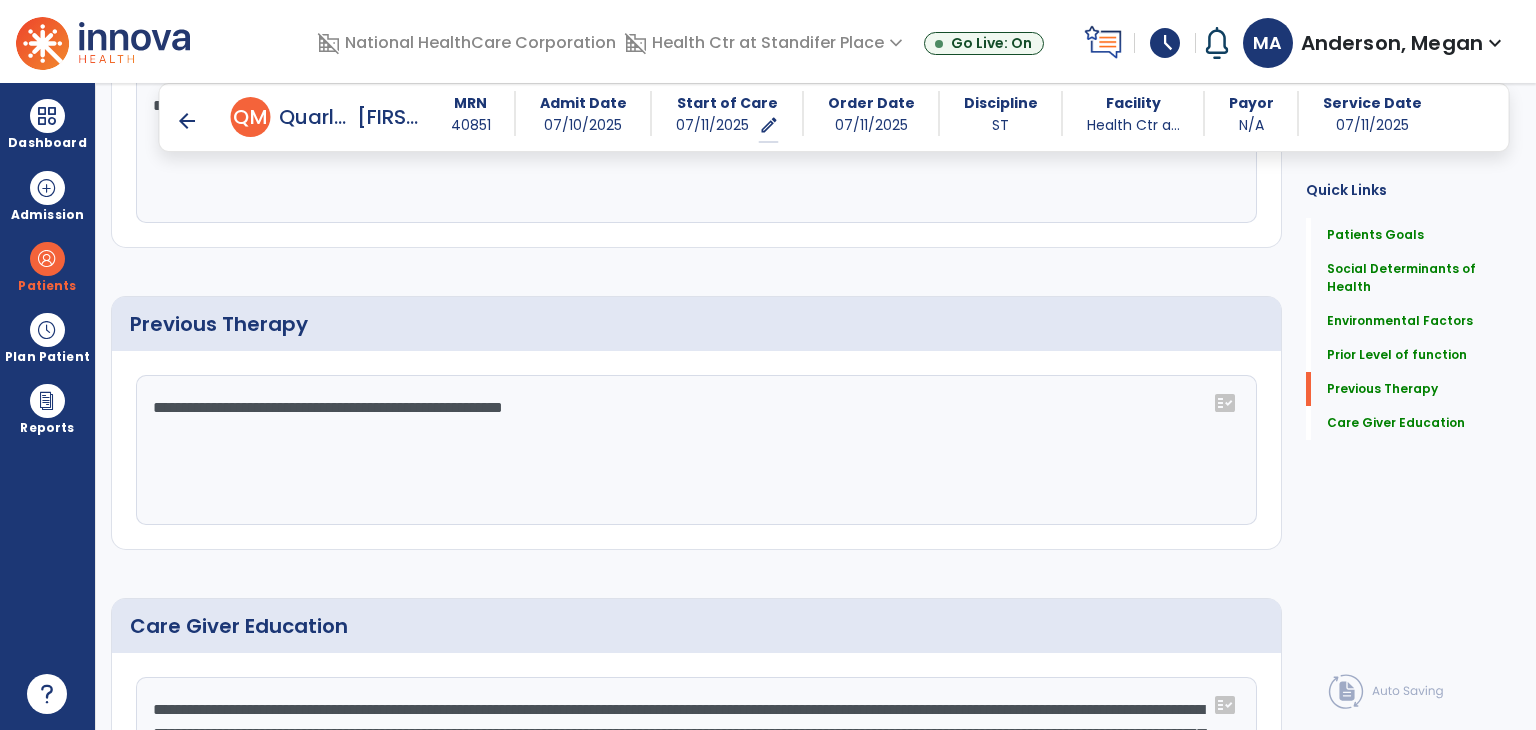 click on "**********" 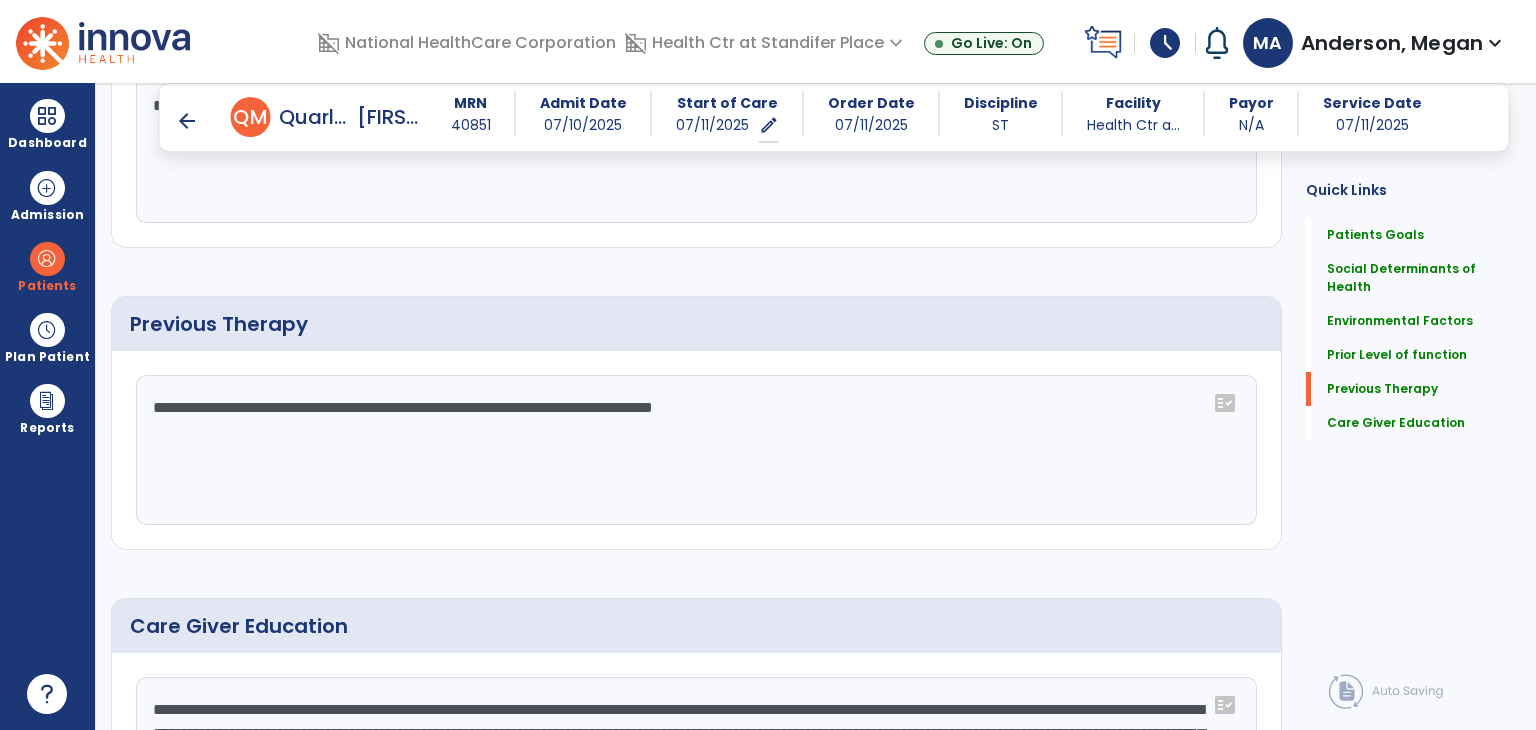 drag, startPoint x: 898, startPoint y: 406, endPoint x: 908, endPoint y: 429, distance: 25.079872 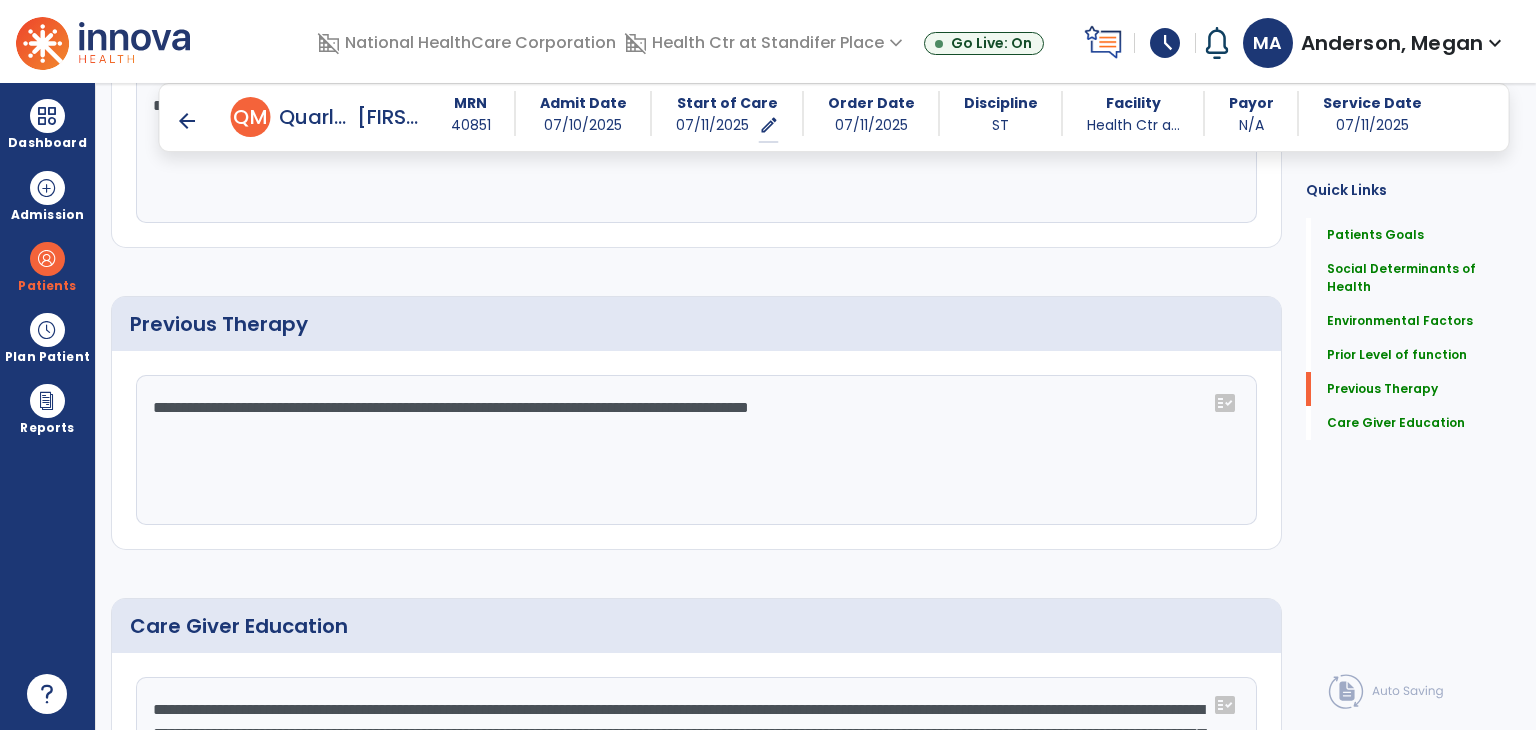 click on "**********" 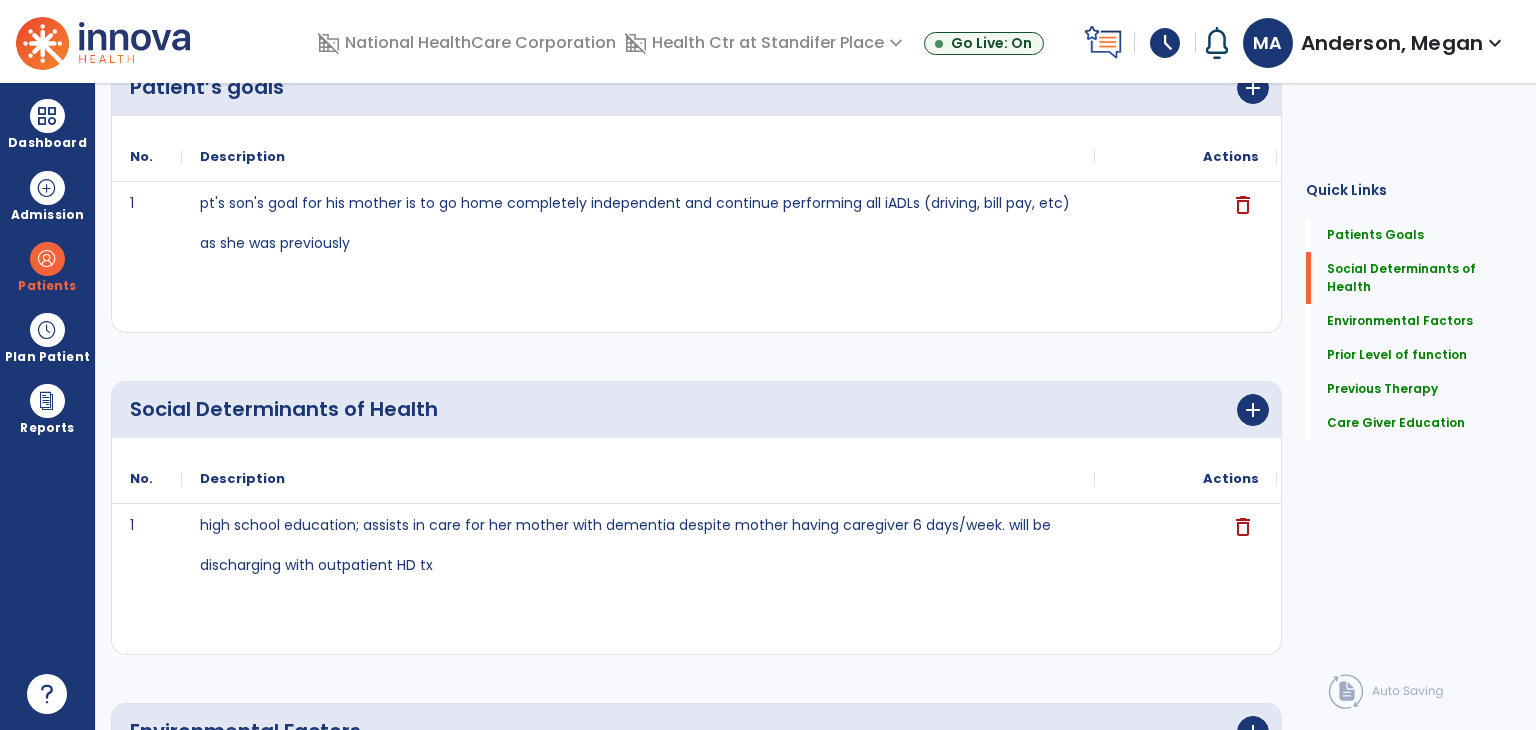 scroll, scrollTop: 0, scrollLeft: 0, axis: both 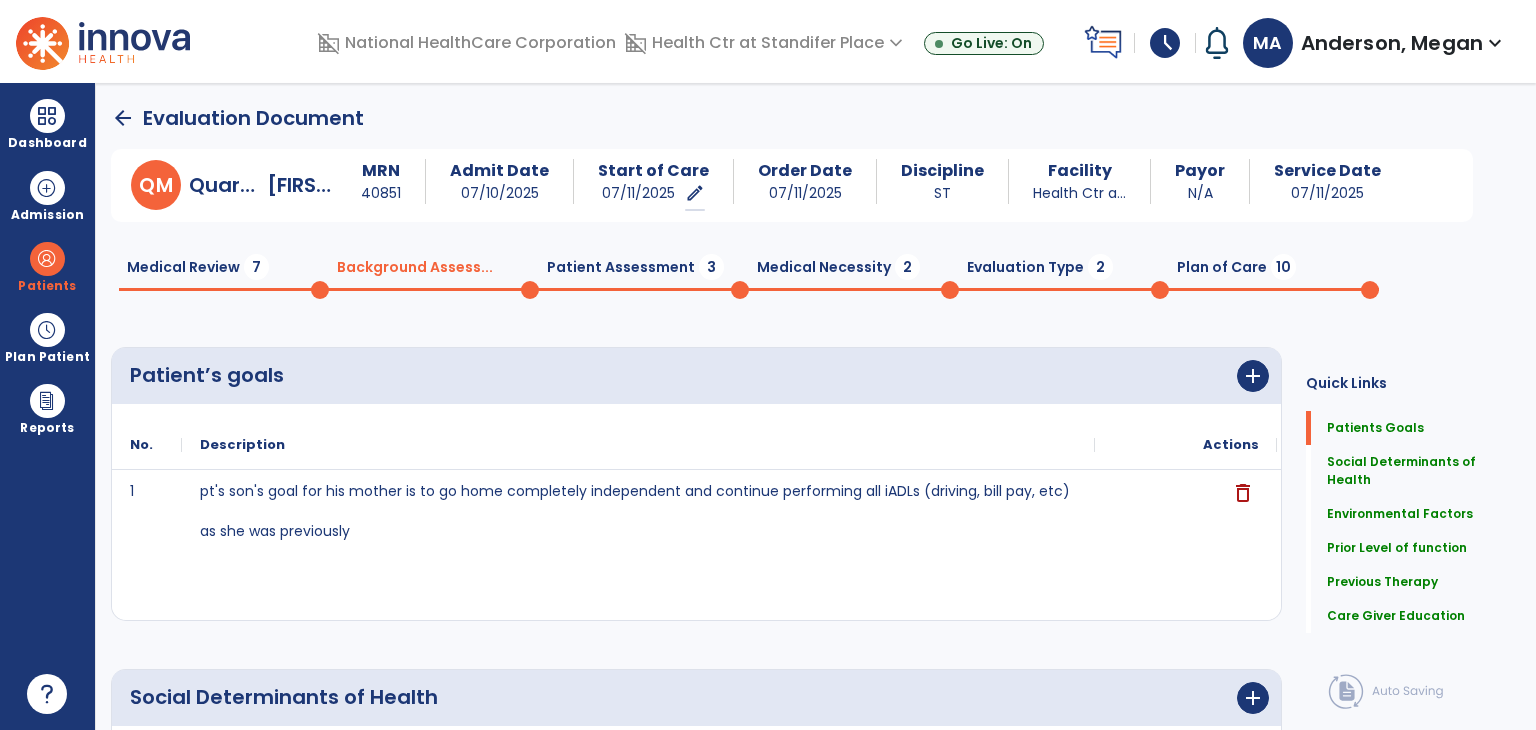 type on "**********" 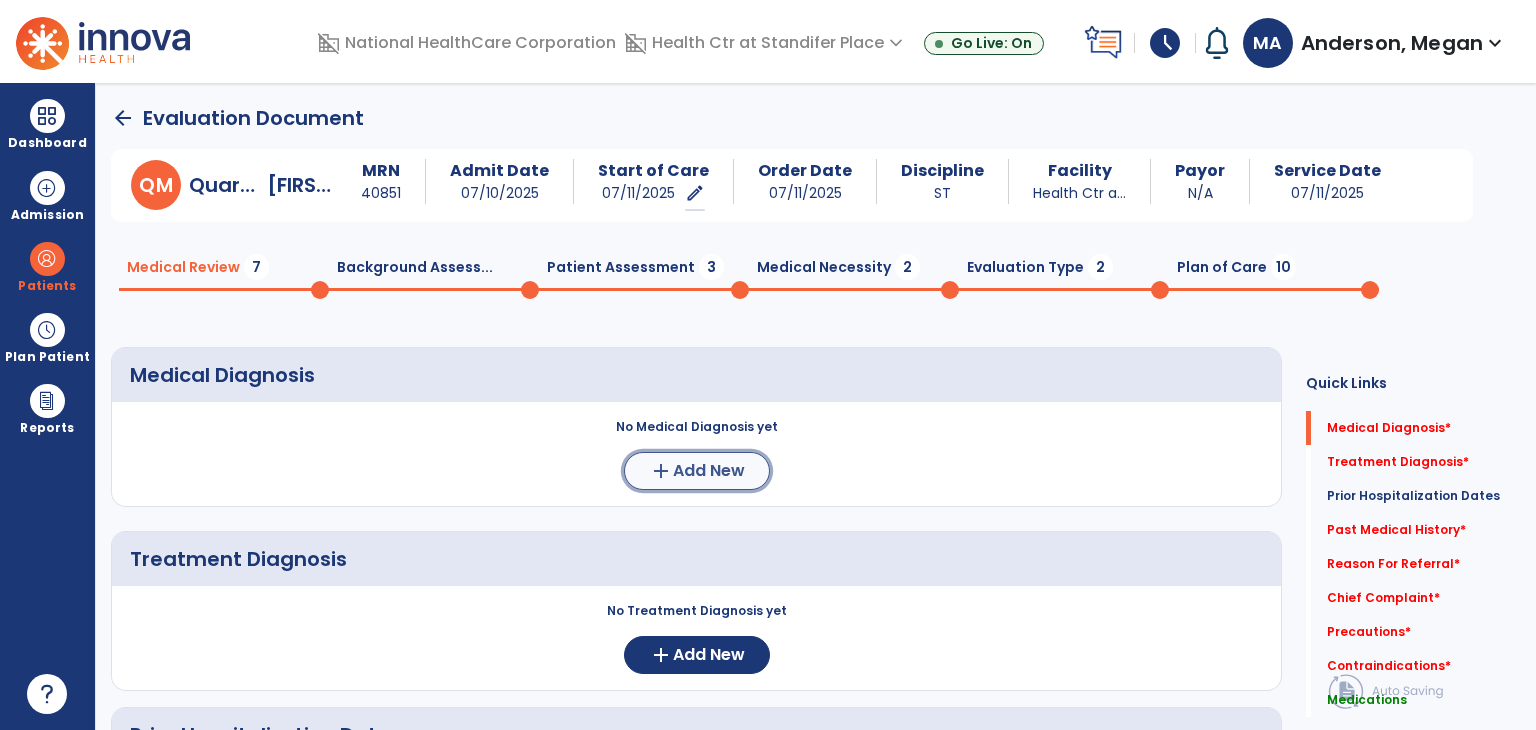 click on "Add New" 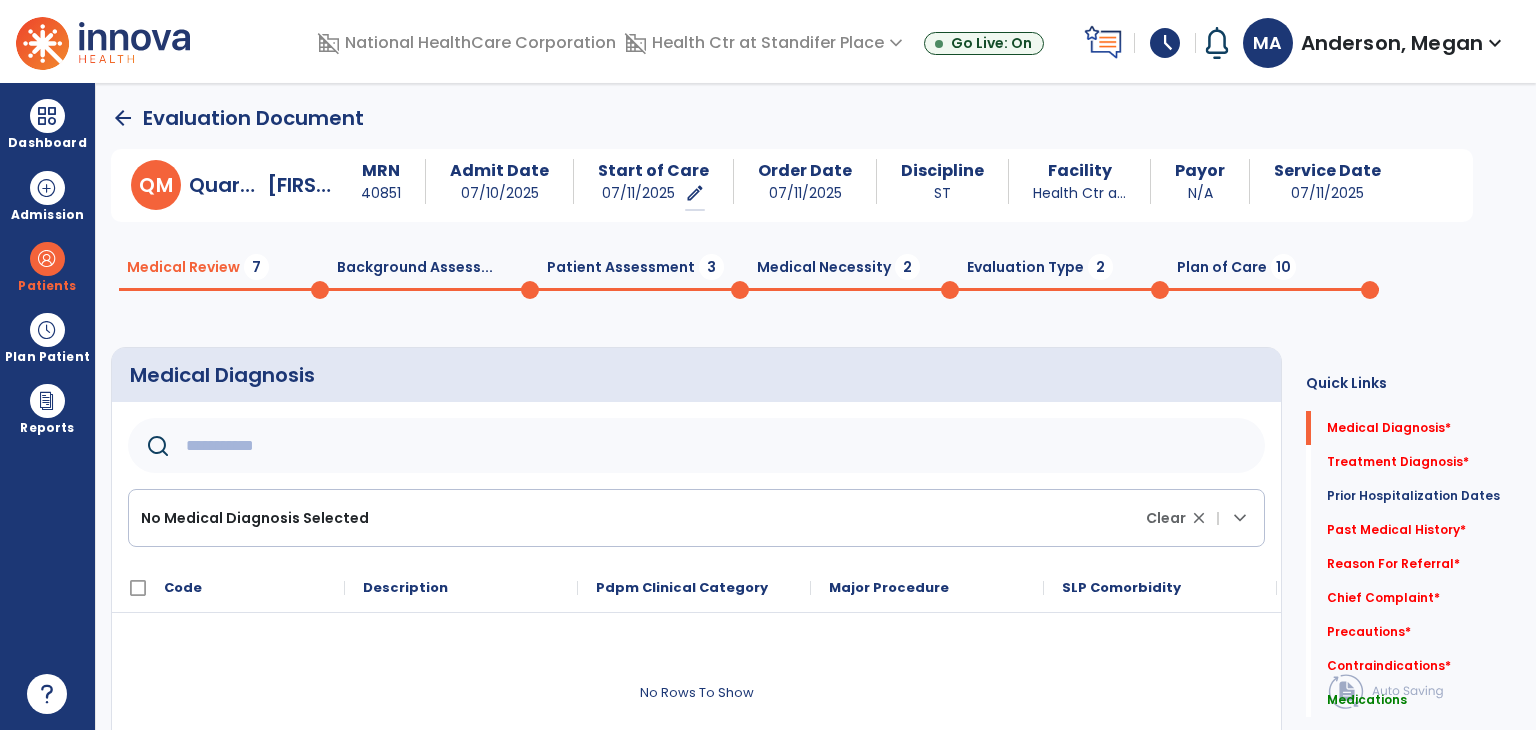 click 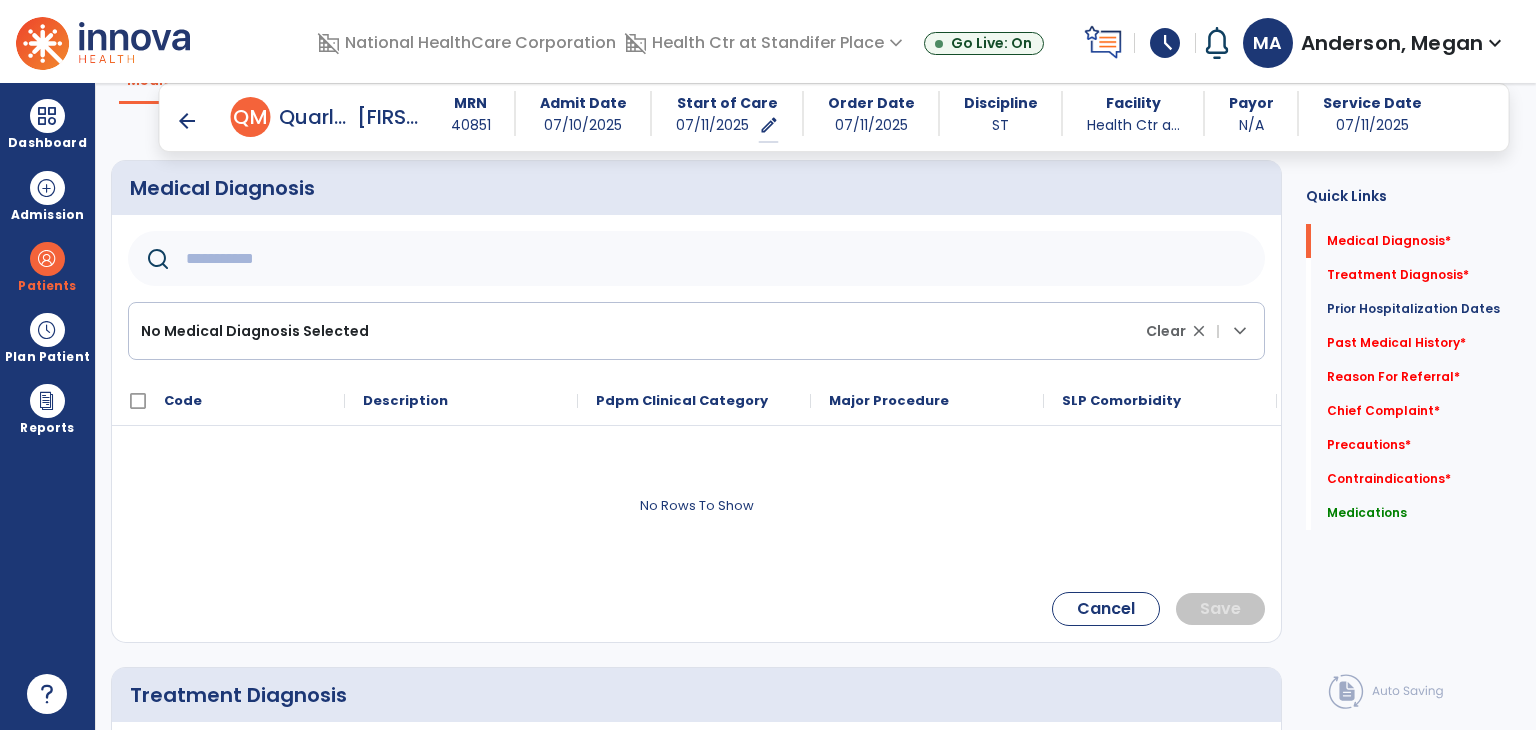 scroll, scrollTop: 0, scrollLeft: 0, axis: both 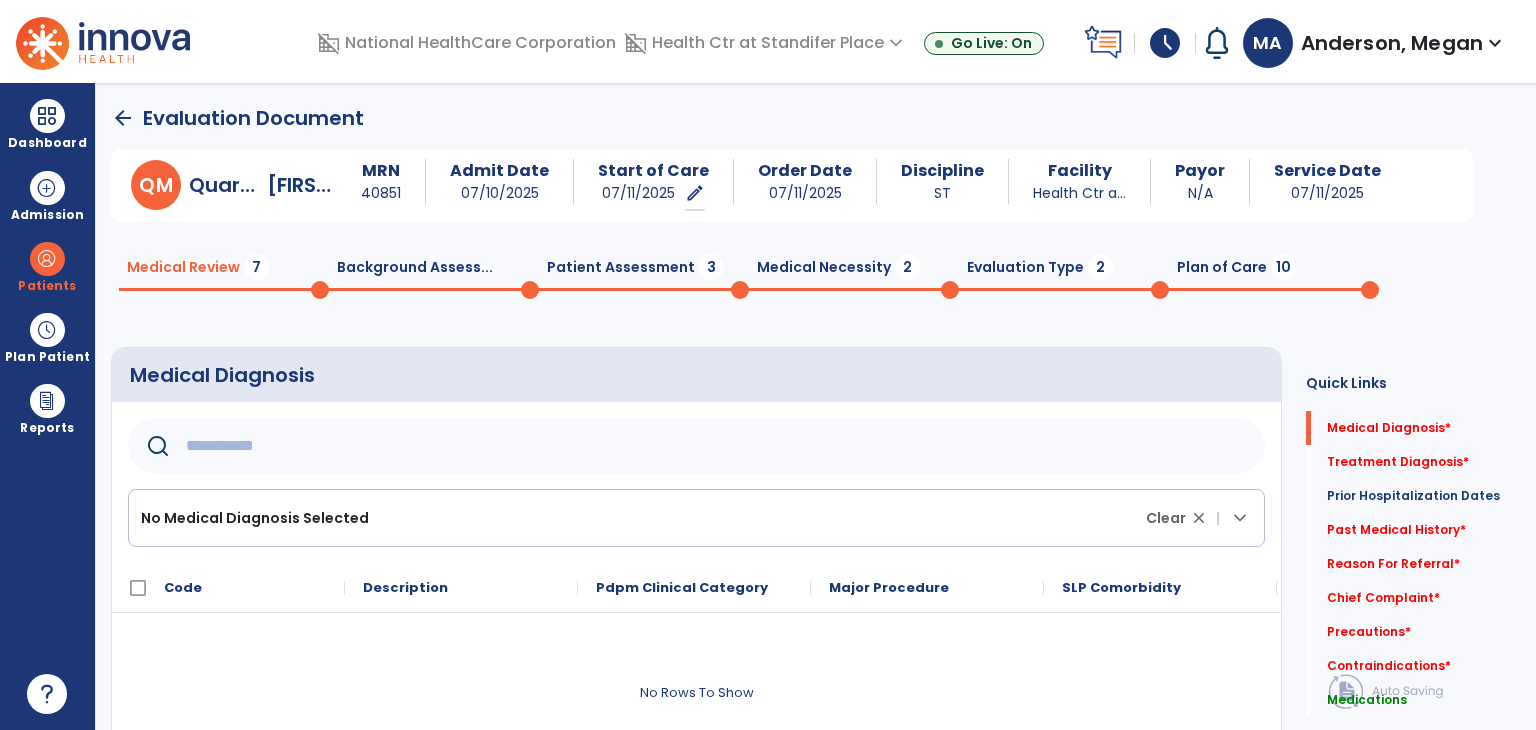 click 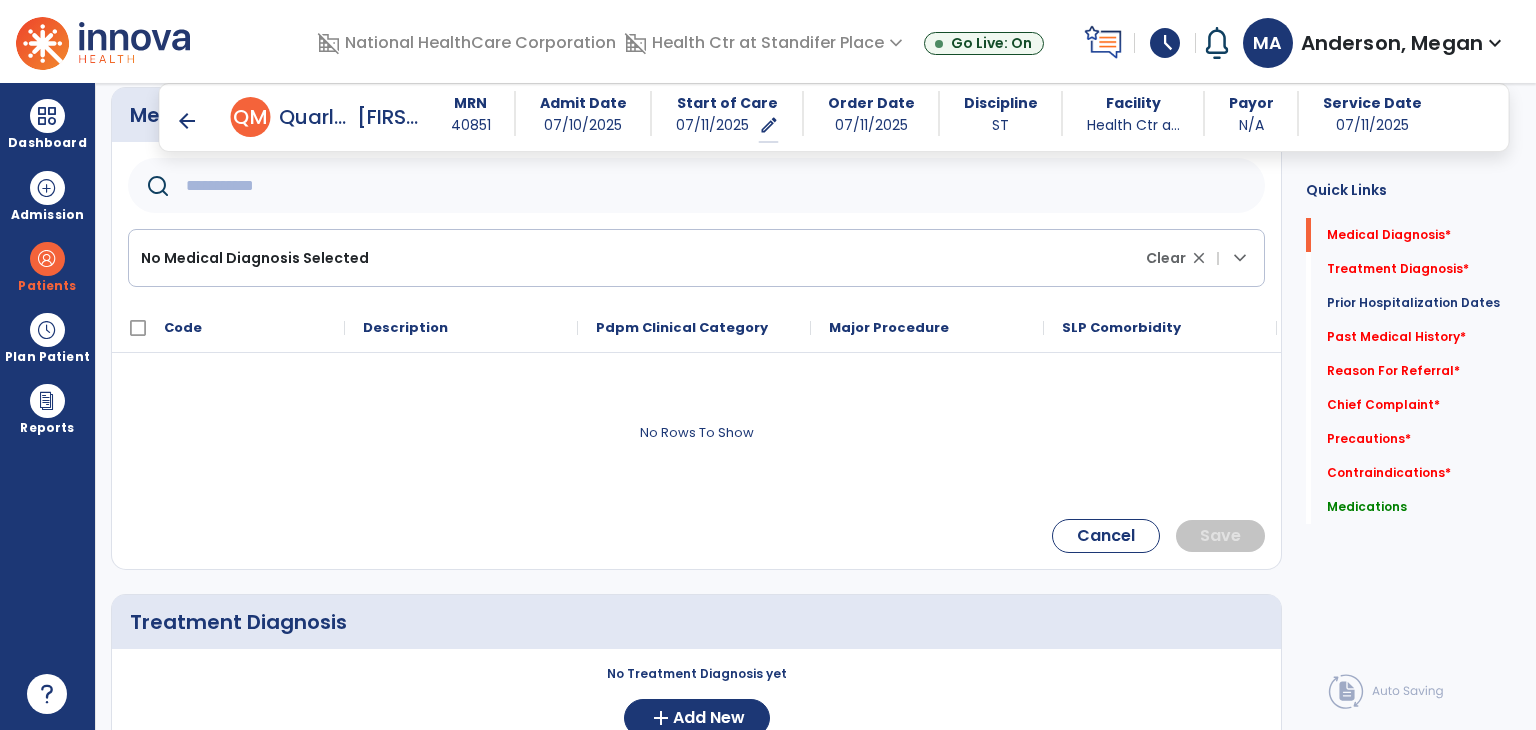 scroll, scrollTop: 400, scrollLeft: 0, axis: vertical 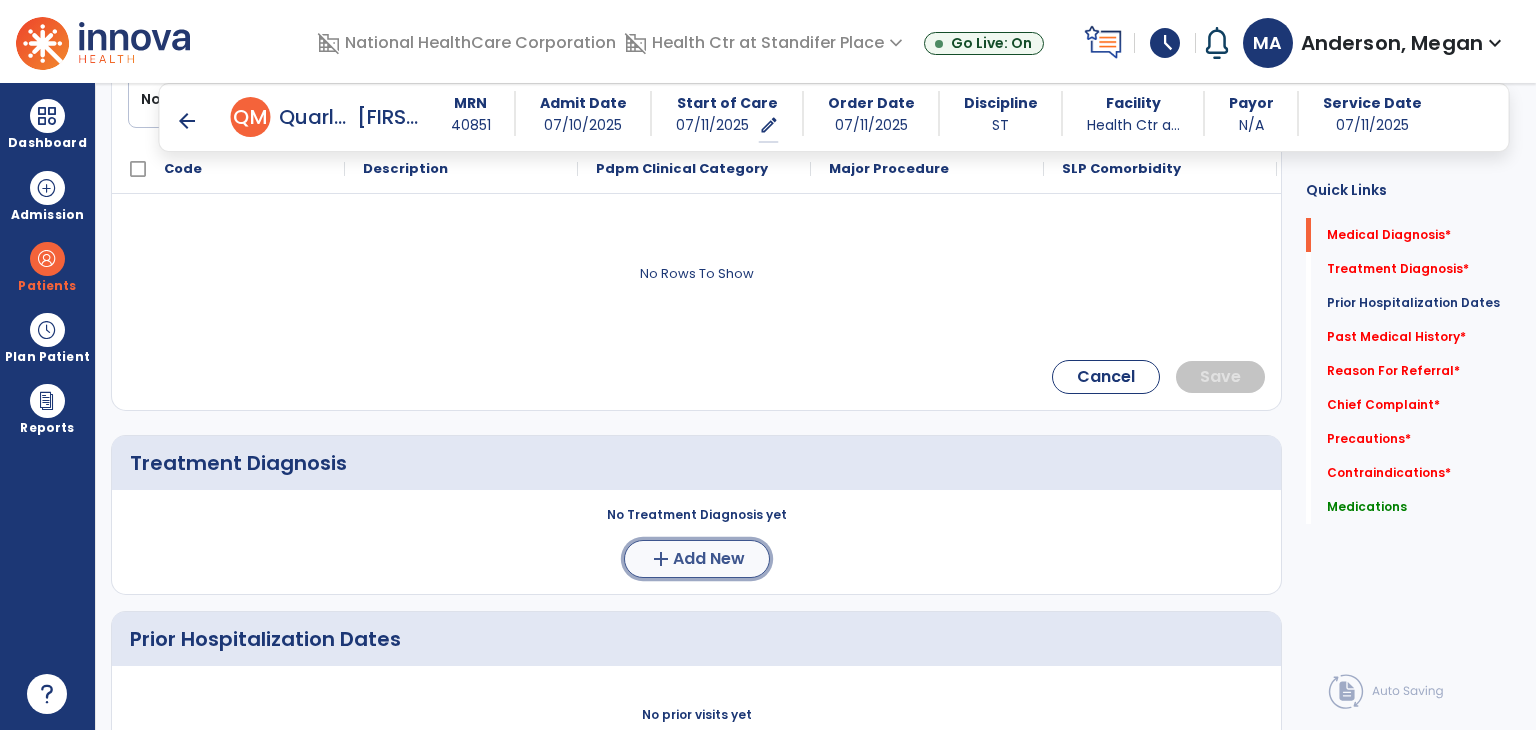 click on "add  Add New" 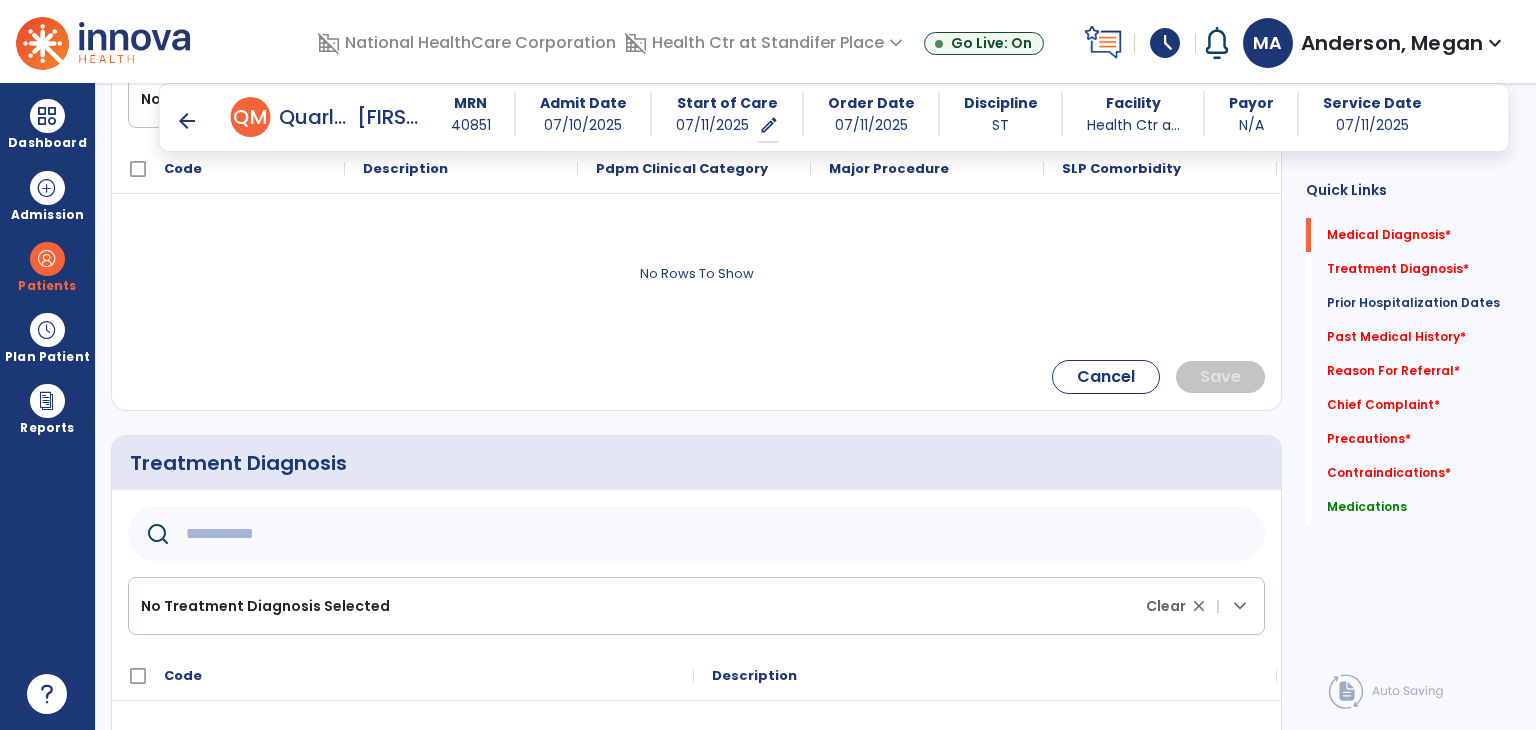 click on "No Treatment Diagnosis Selected Clear close |  keyboard_arrow_down" 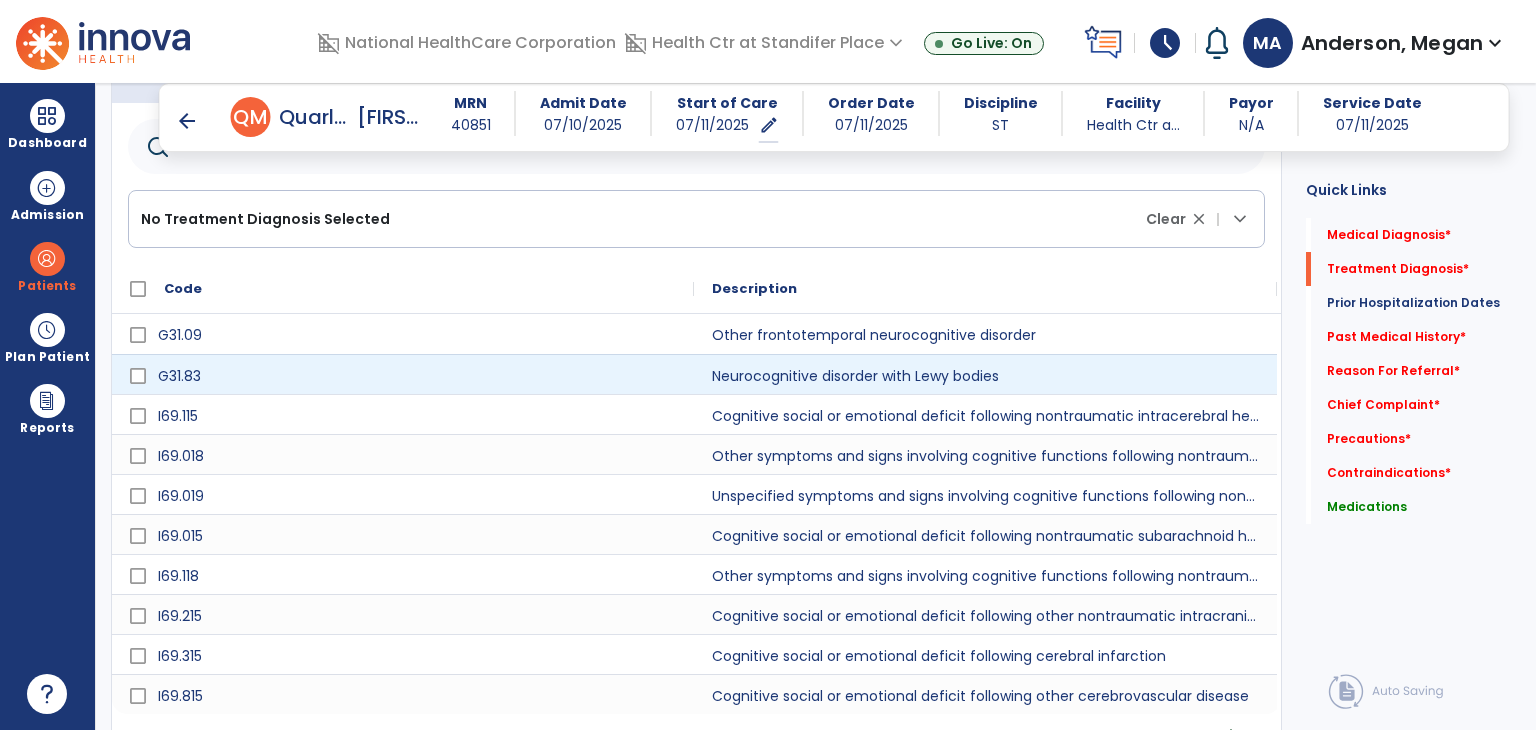scroll, scrollTop: 720, scrollLeft: 0, axis: vertical 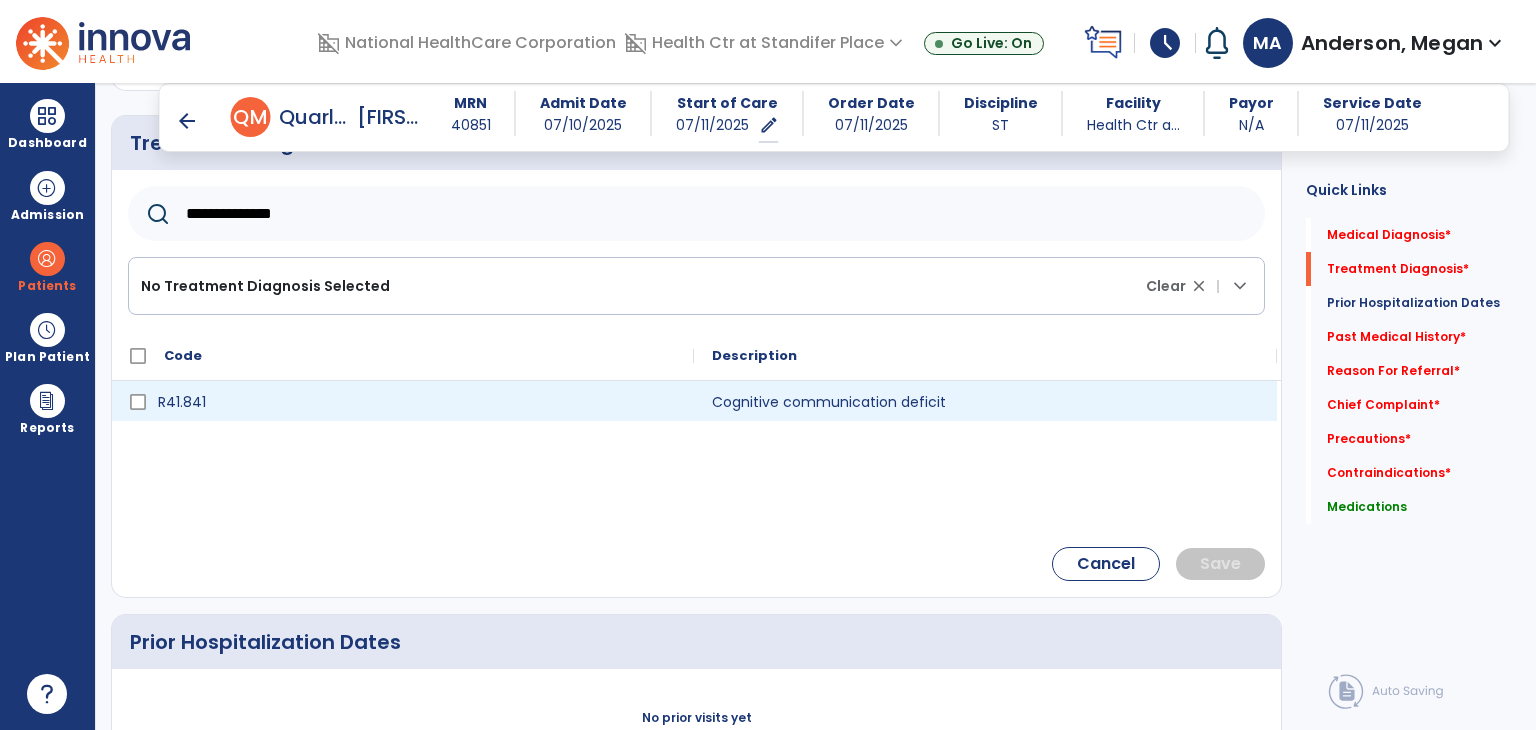 type on "**********" 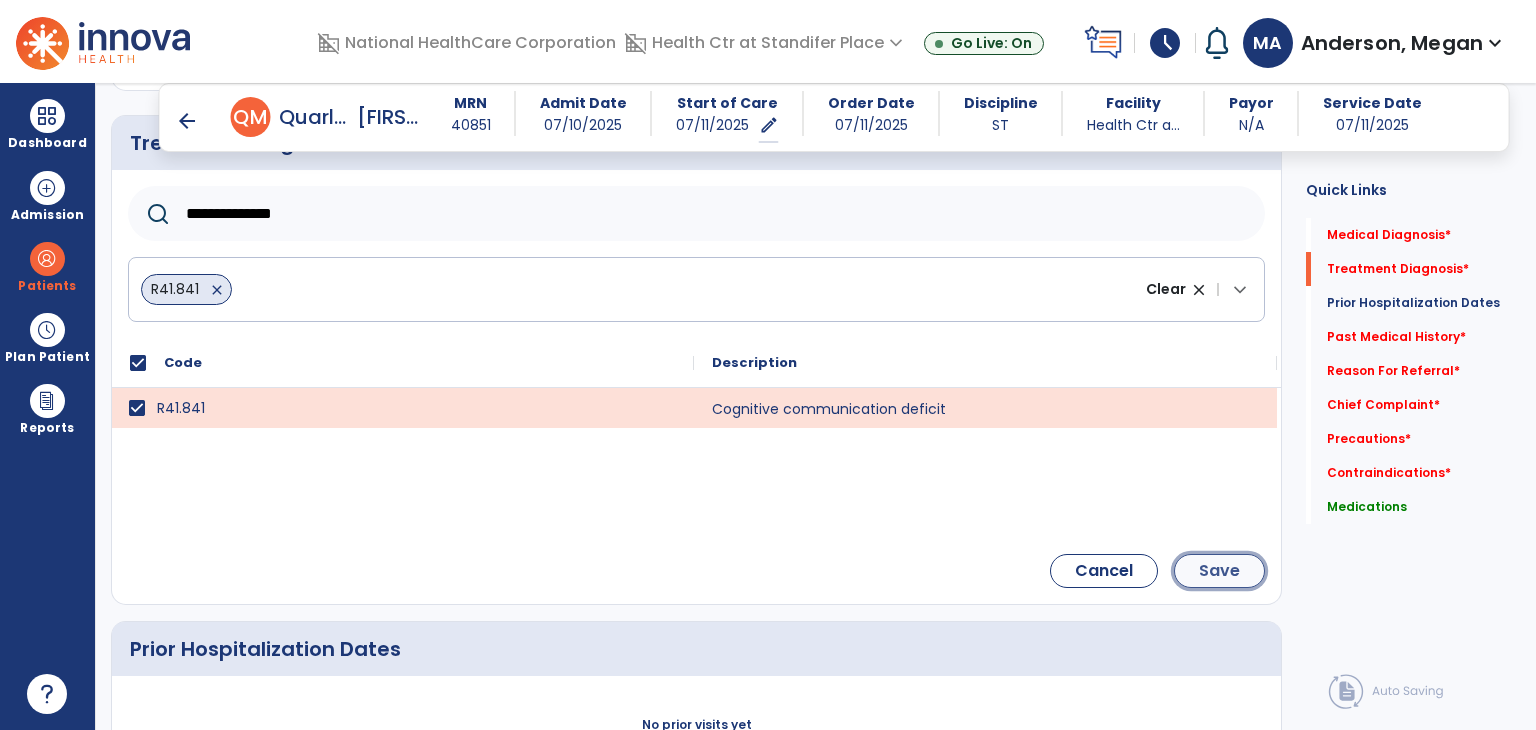 click on "Save" 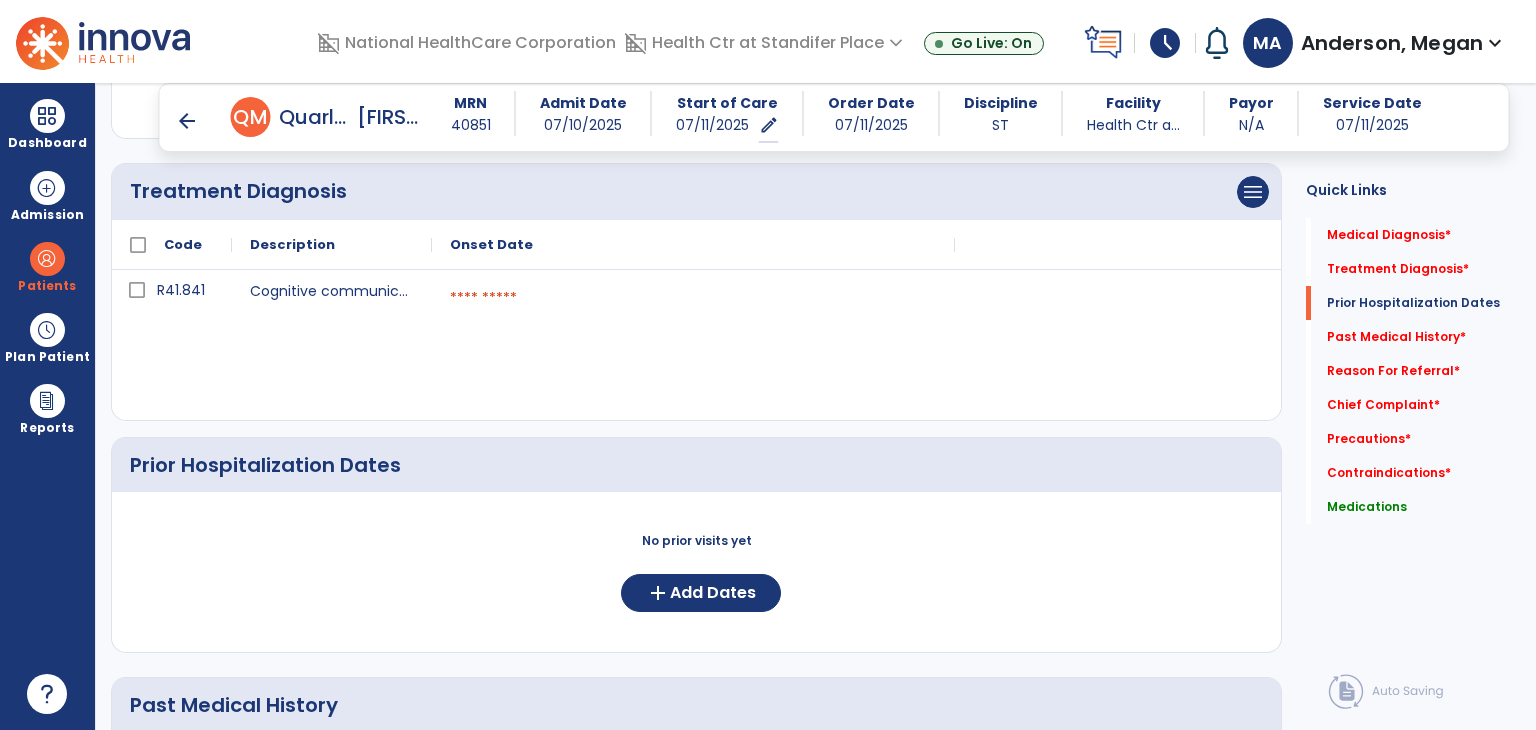 scroll, scrollTop: 520, scrollLeft: 0, axis: vertical 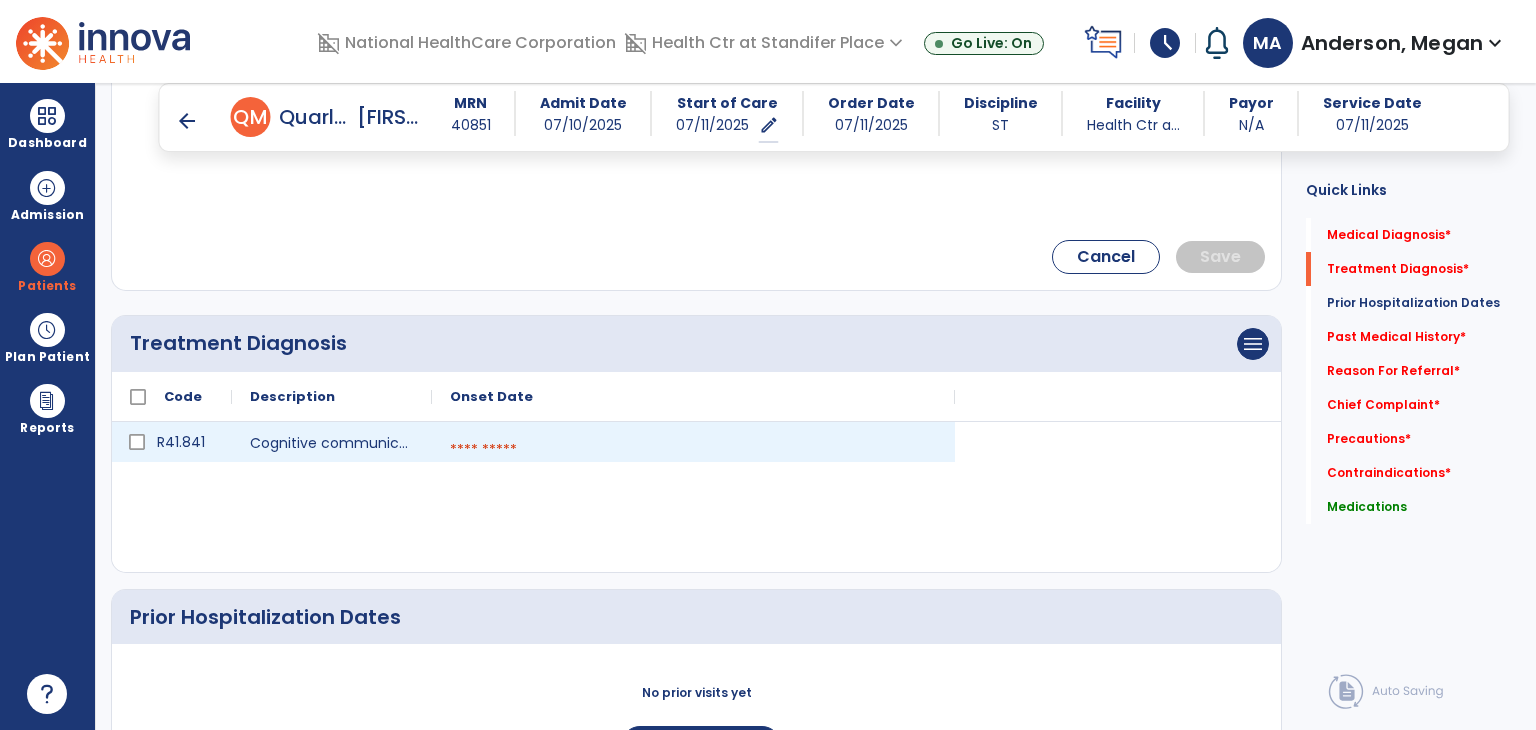 drag, startPoint x: 508, startPoint y: 454, endPoint x: 516, endPoint y: 442, distance: 14.422205 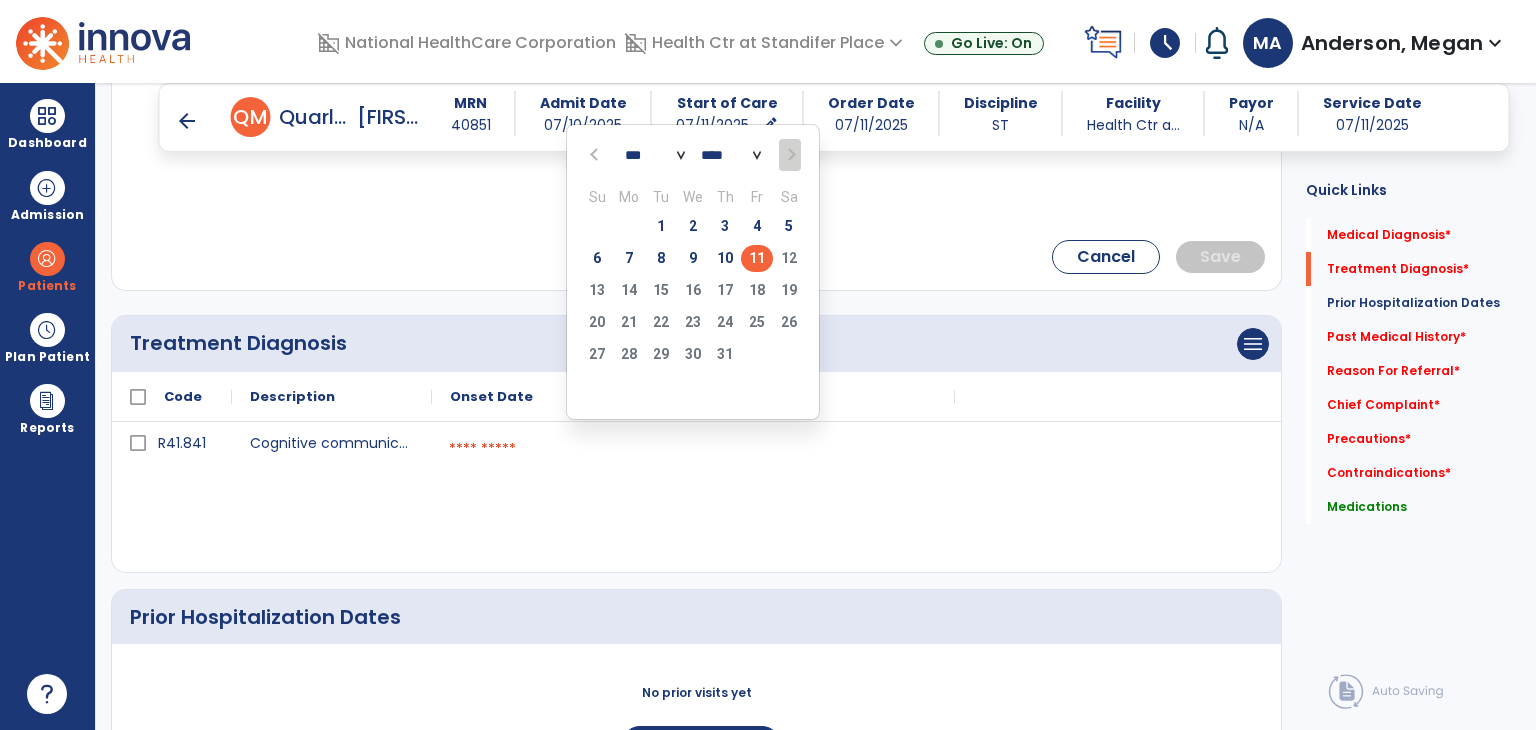 click on "11" 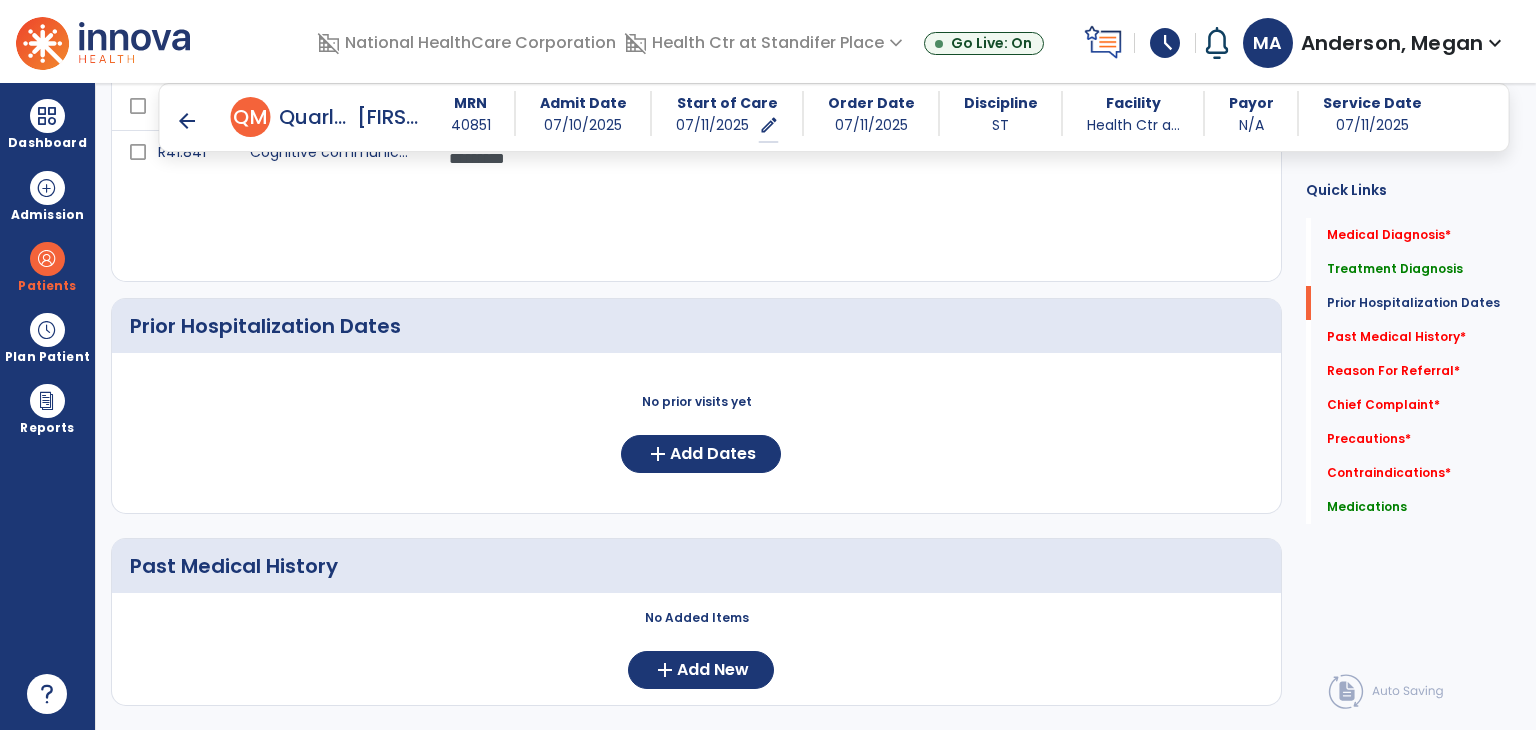 scroll, scrollTop: 920, scrollLeft: 0, axis: vertical 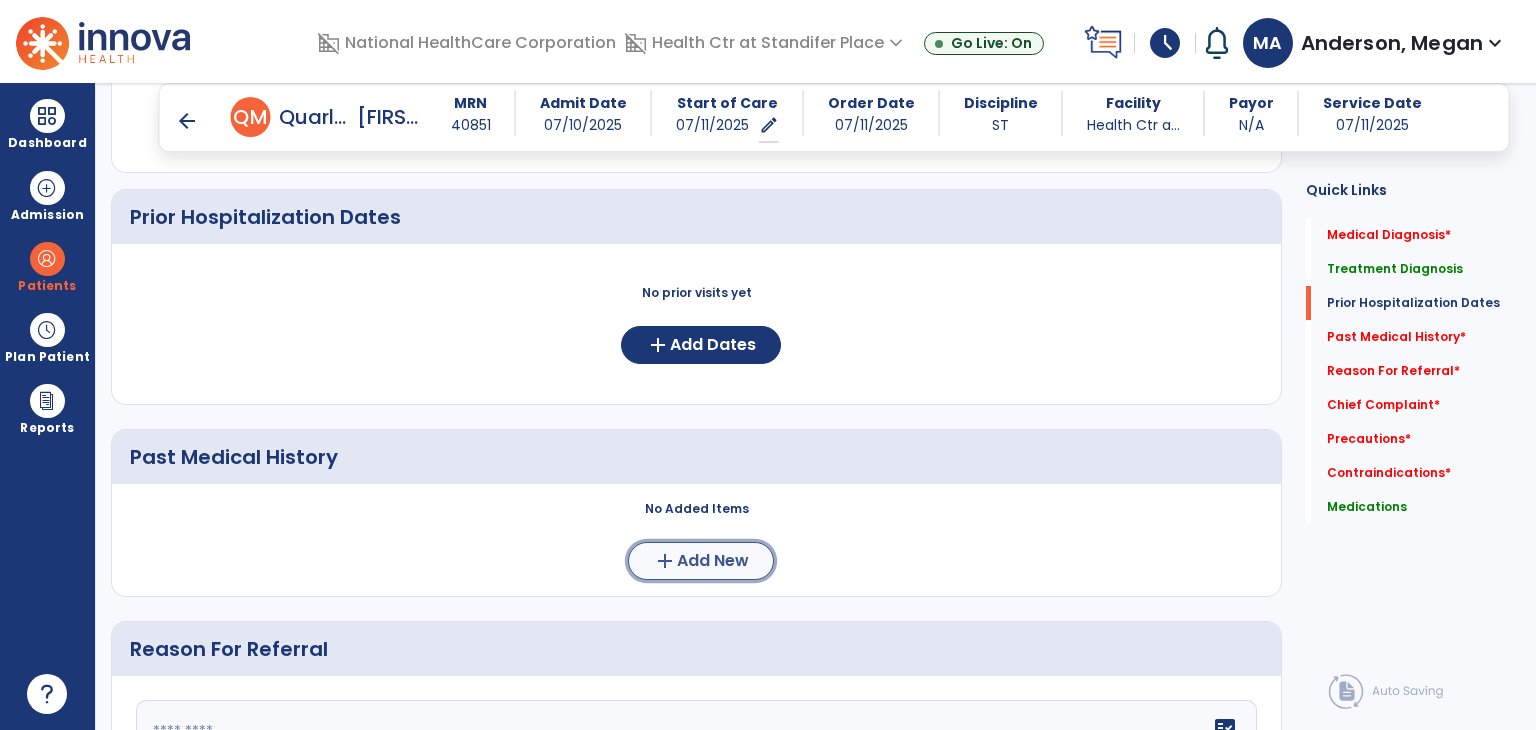 click on "Add New" 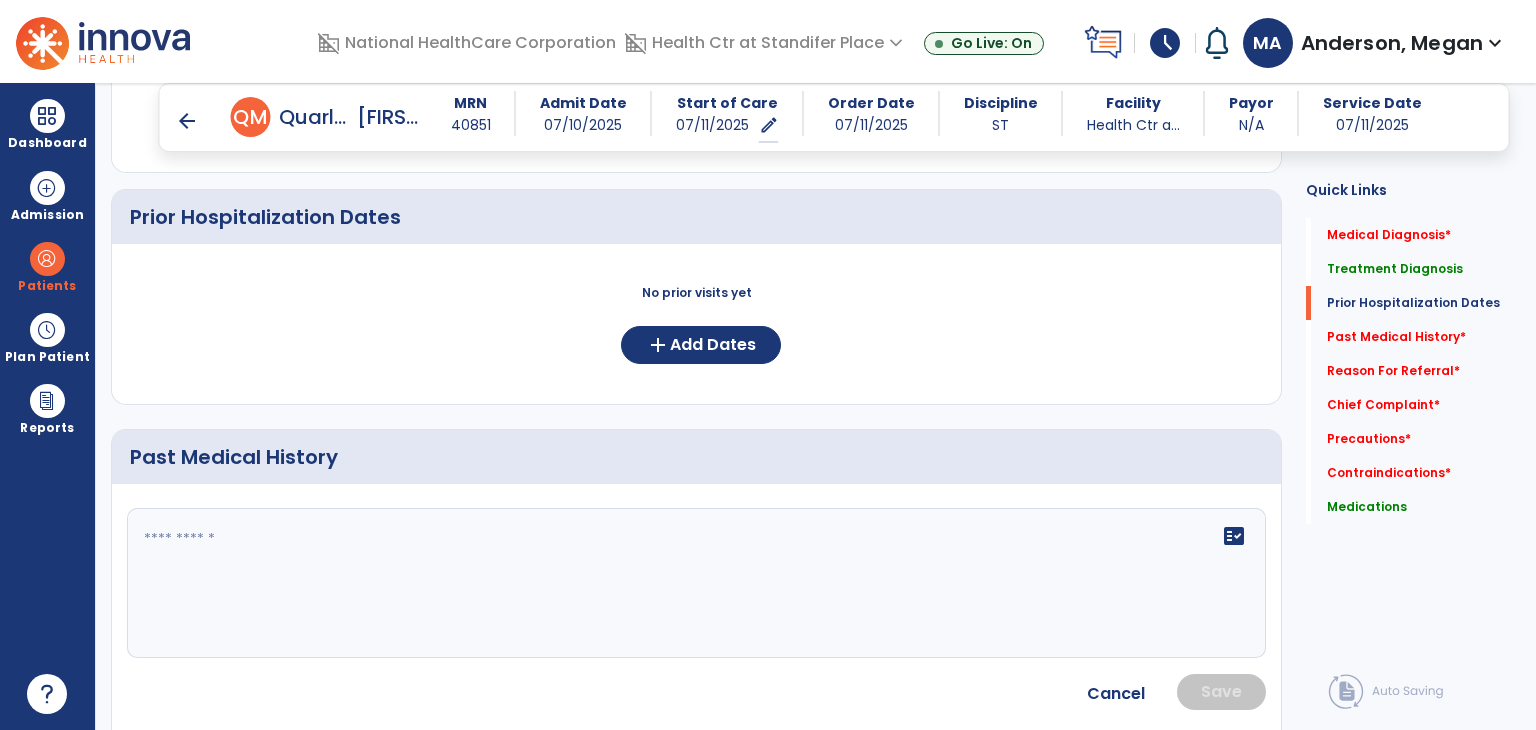 click on "fact_check" 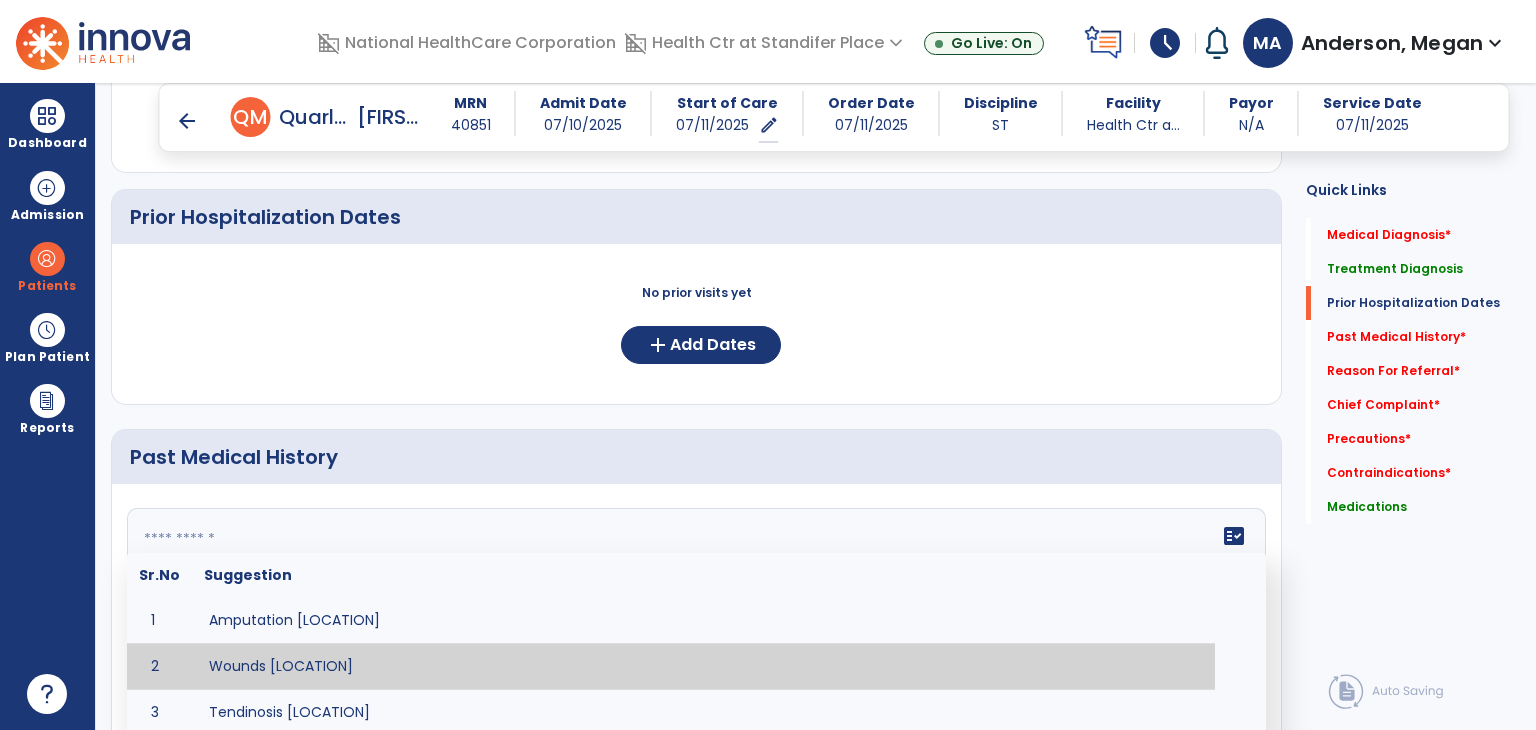 paste on "**********" 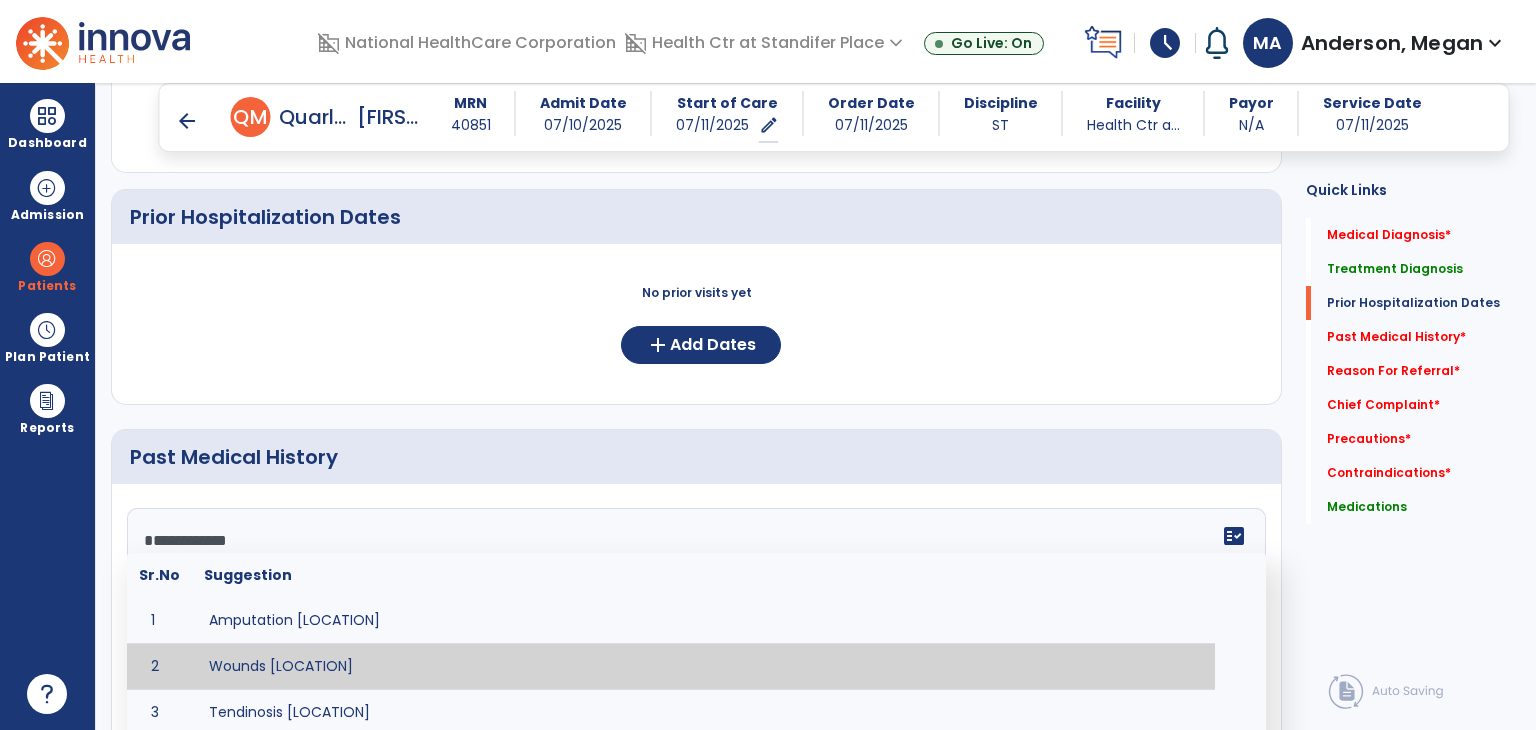 scroll, scrollTop: 64, scrollLeft: 0, axis: vertical 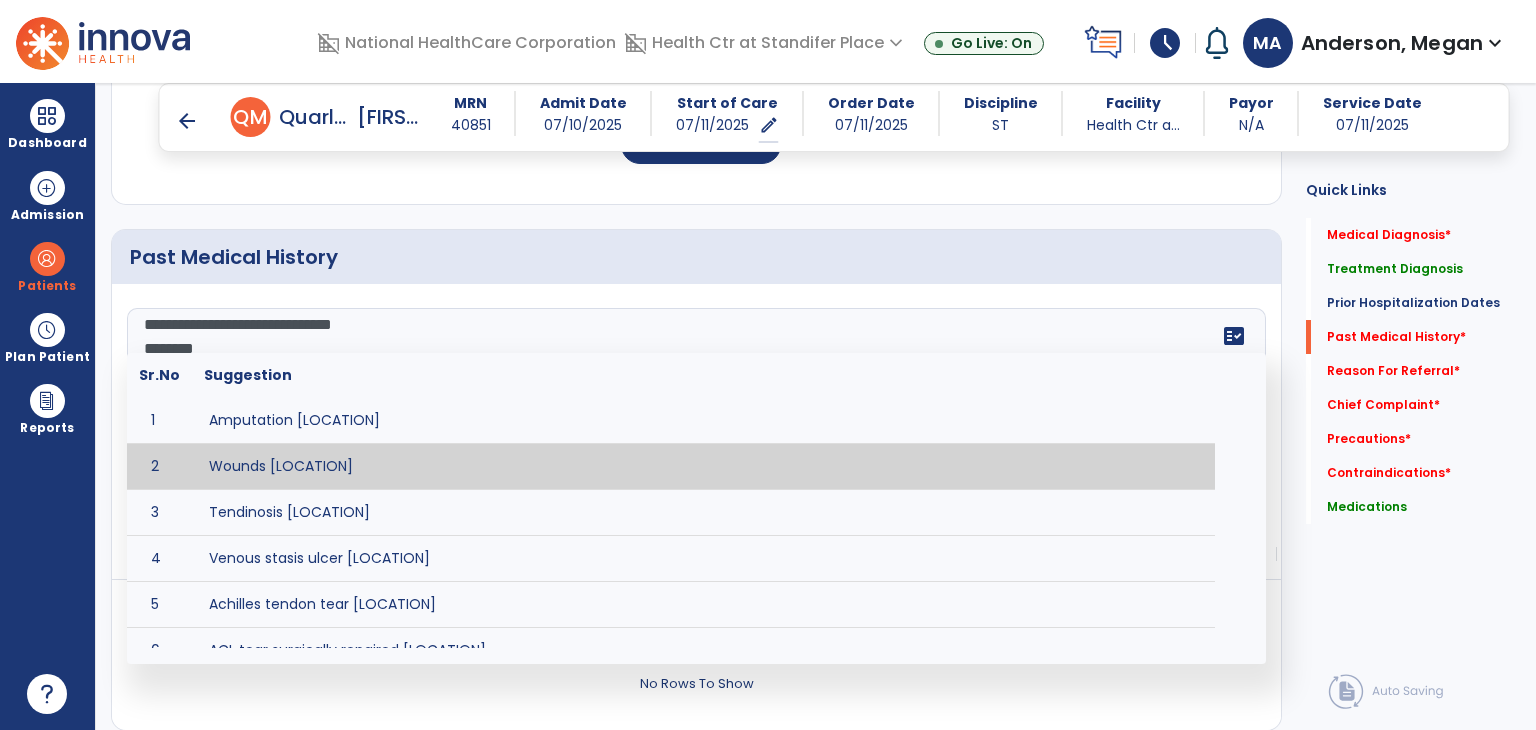 click on "fact_check" 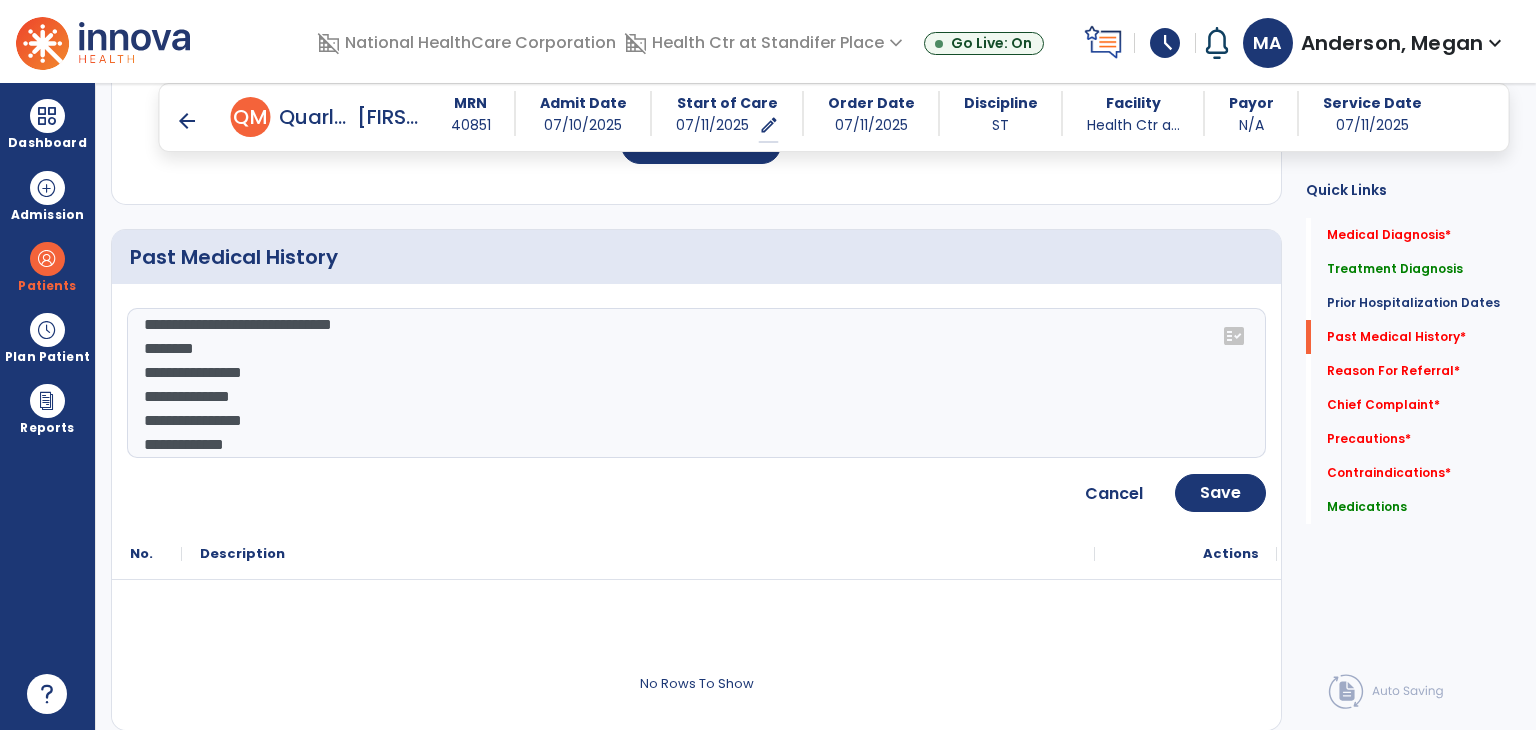 scroll, scrollTop: 7, scrollLeft: 0, axis: vertical 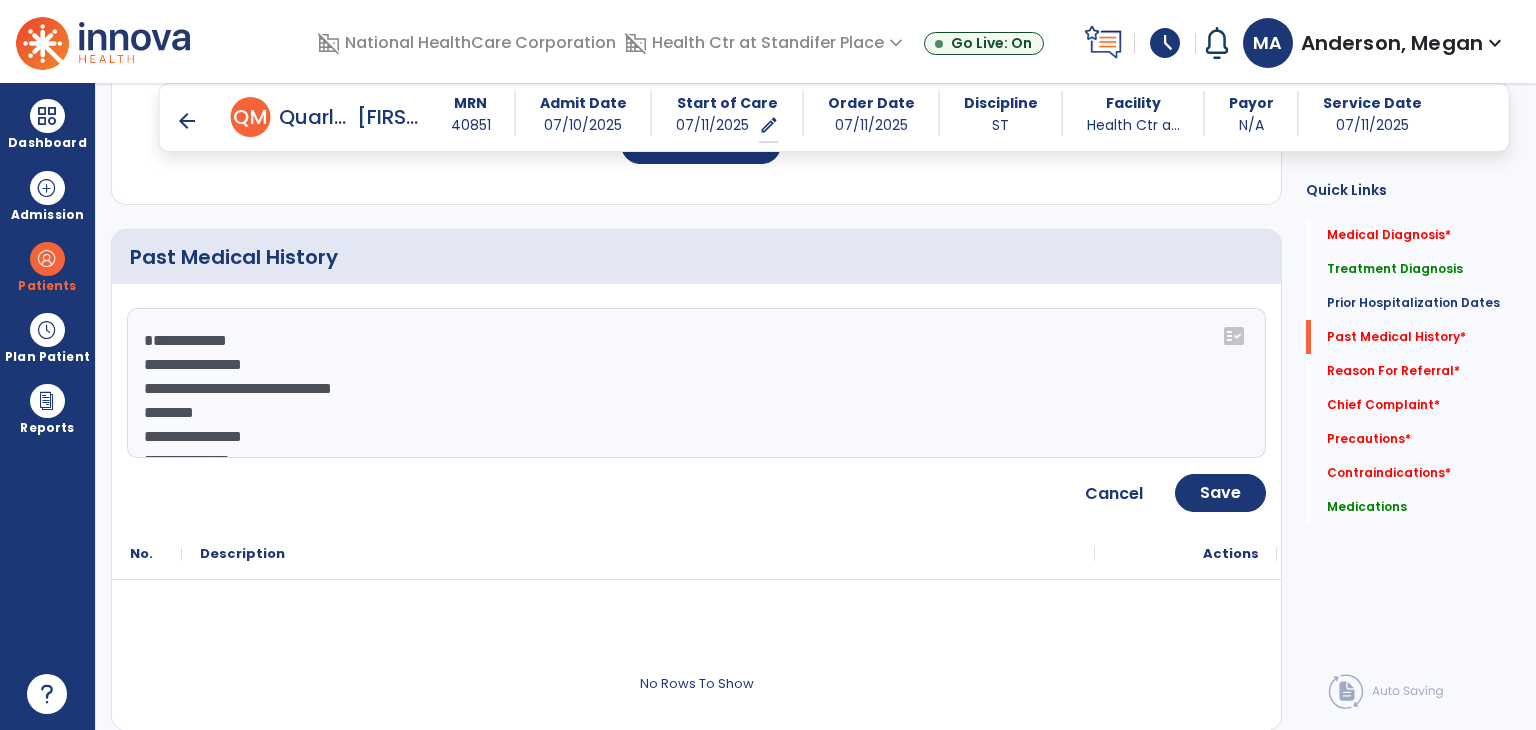 click on "**********" 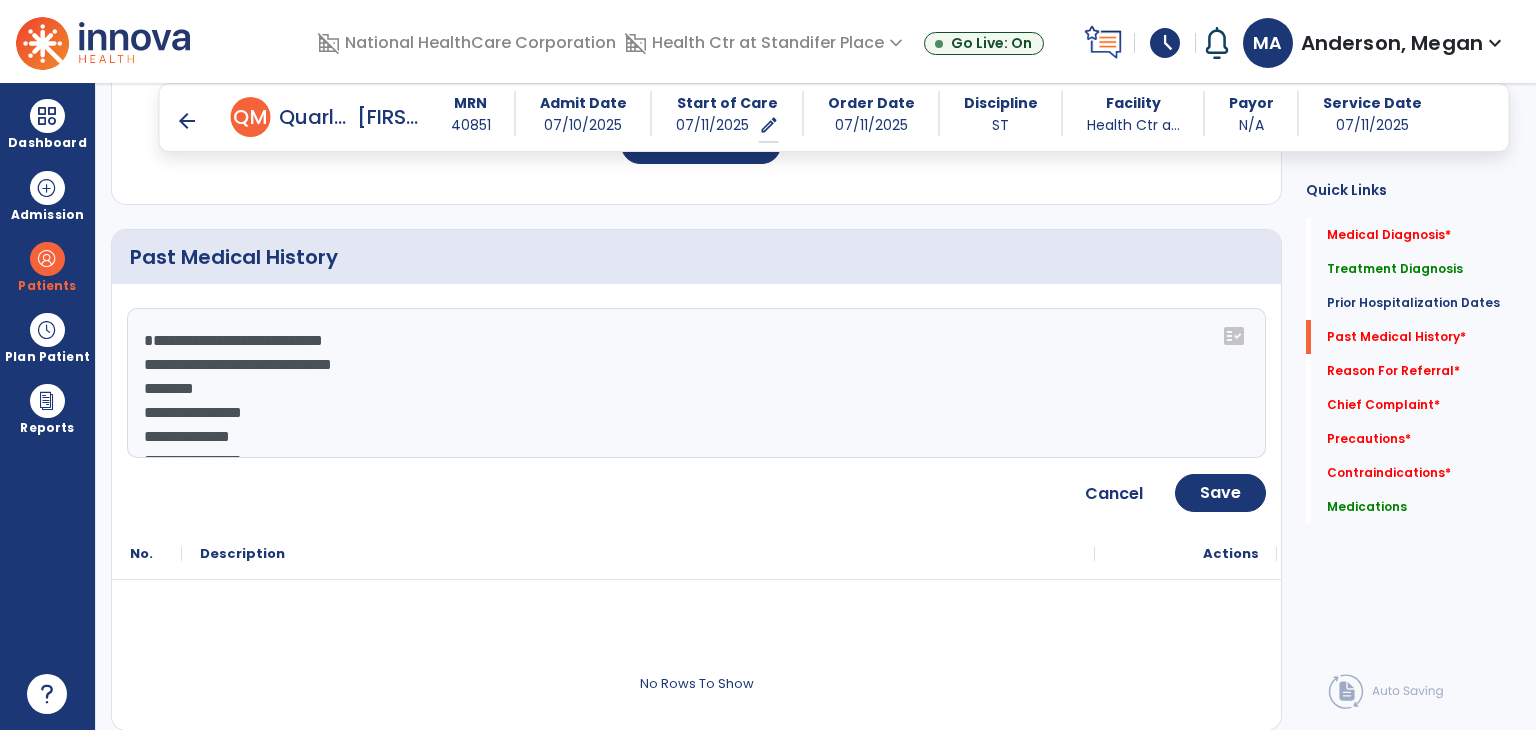 click on "**********" 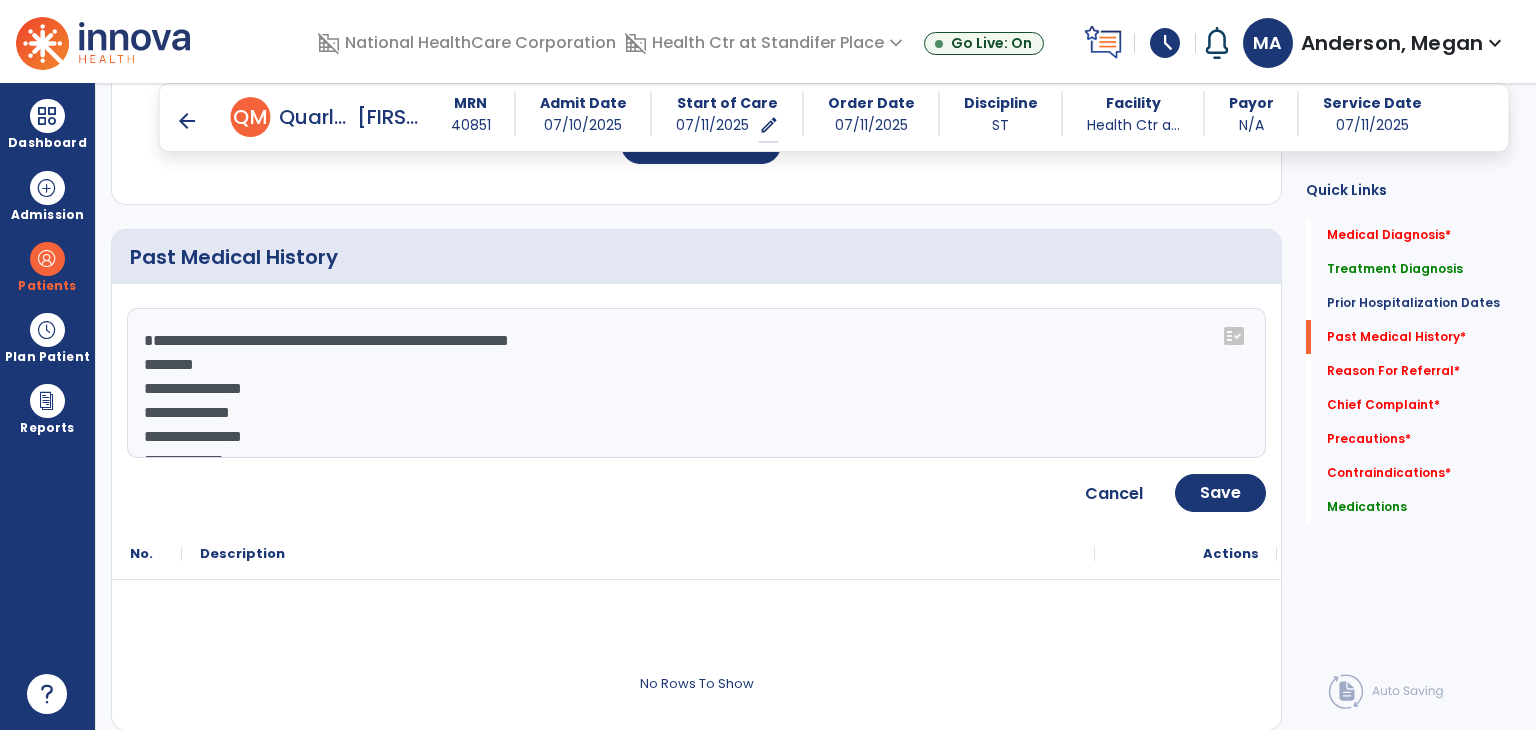 click on "**********" 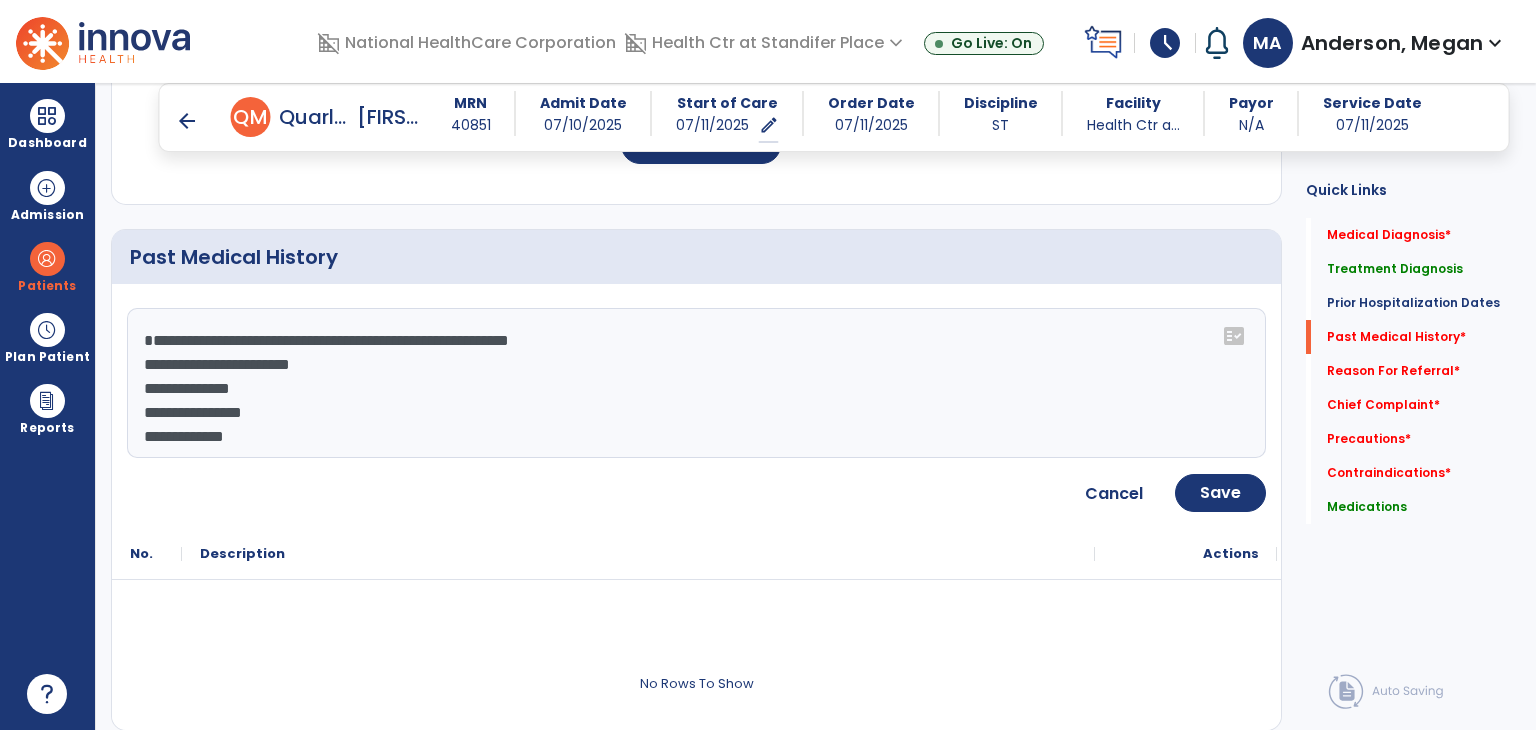 click on "**********" 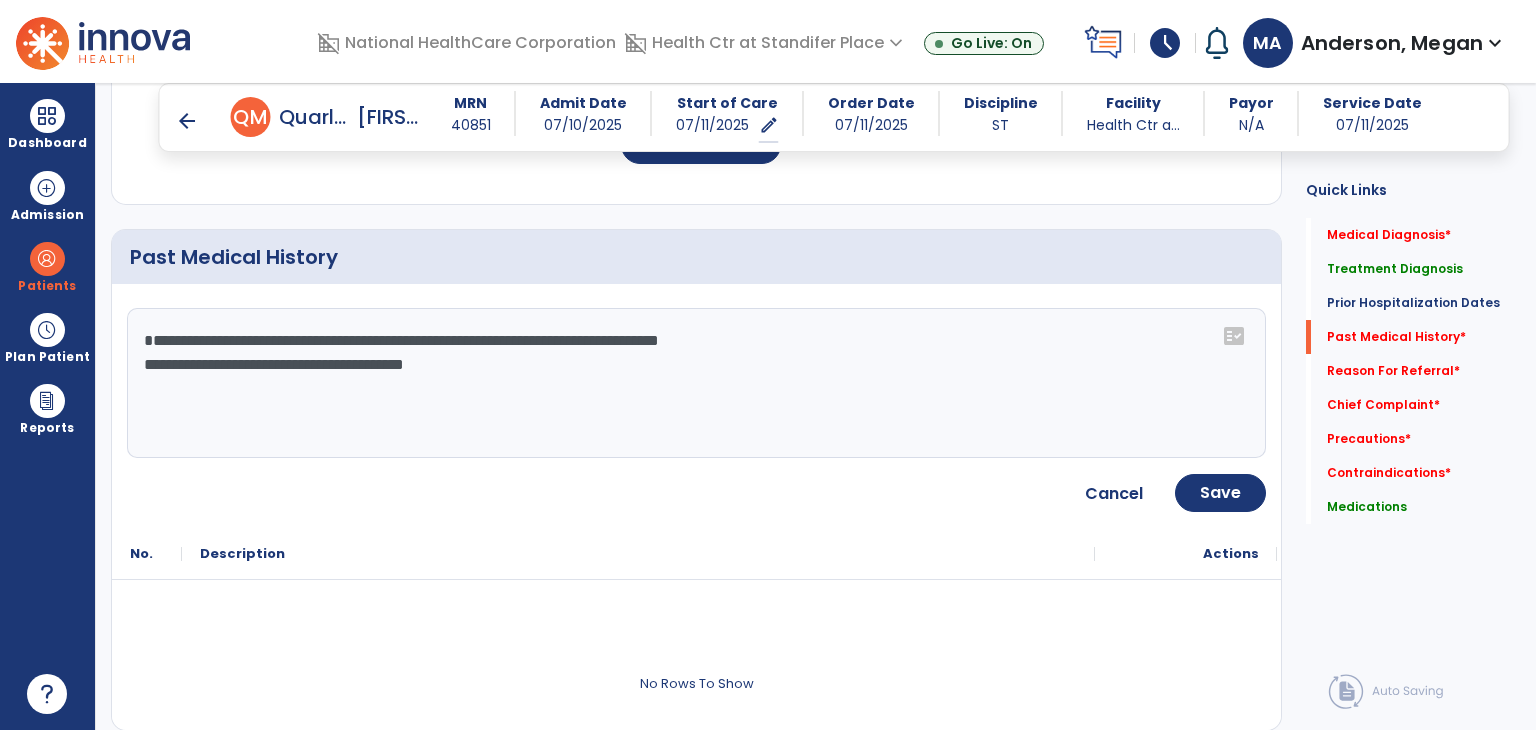 click on "**********" 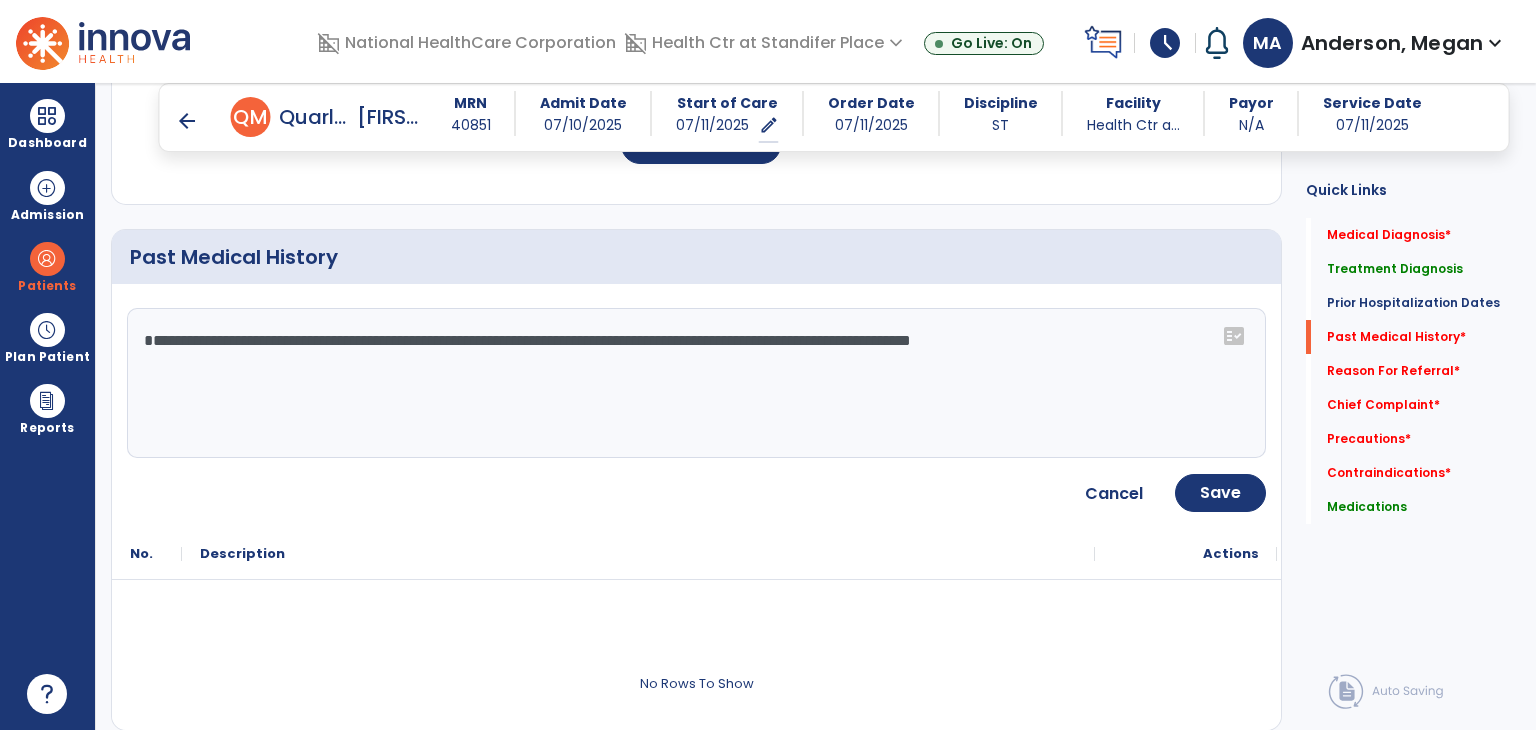 type on "**********" 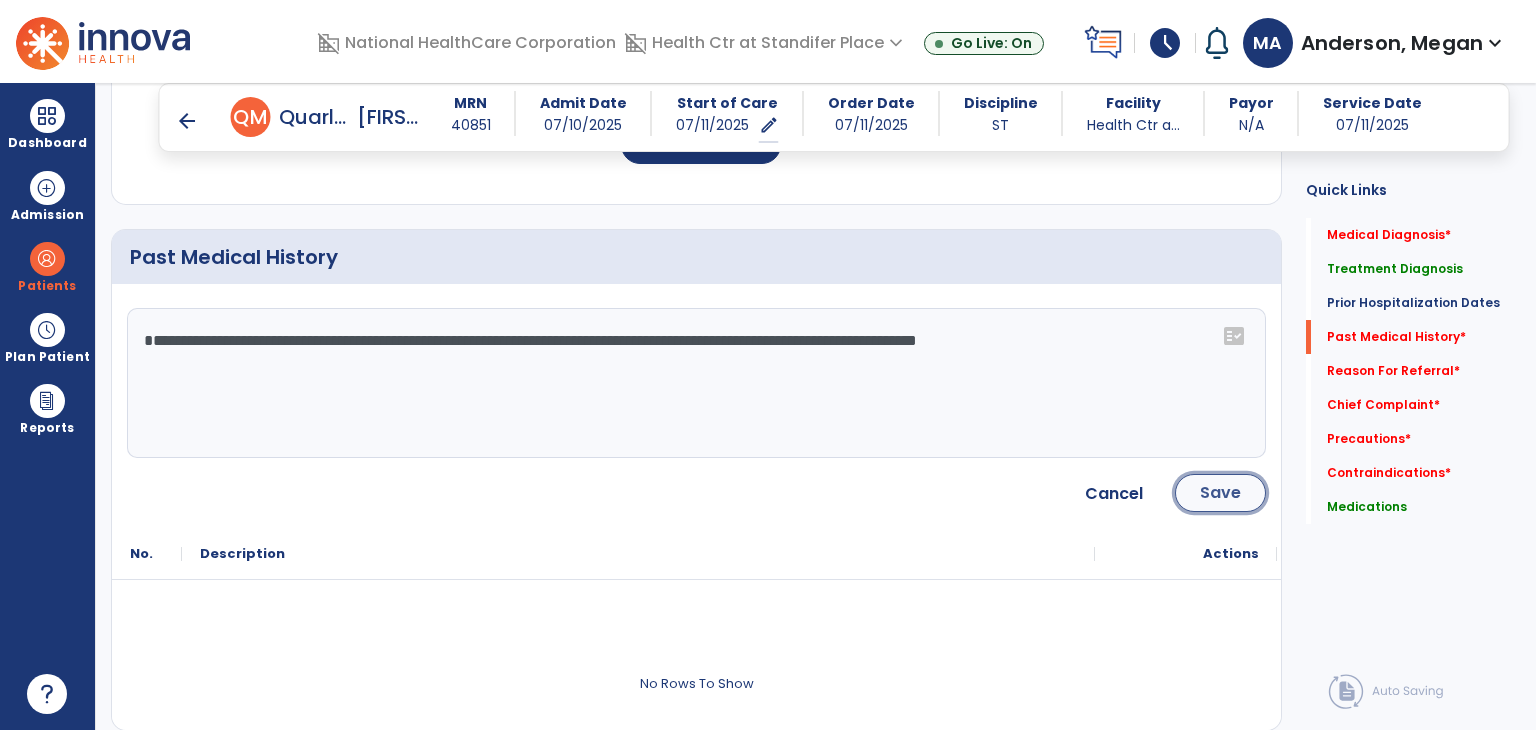 click on "Save" 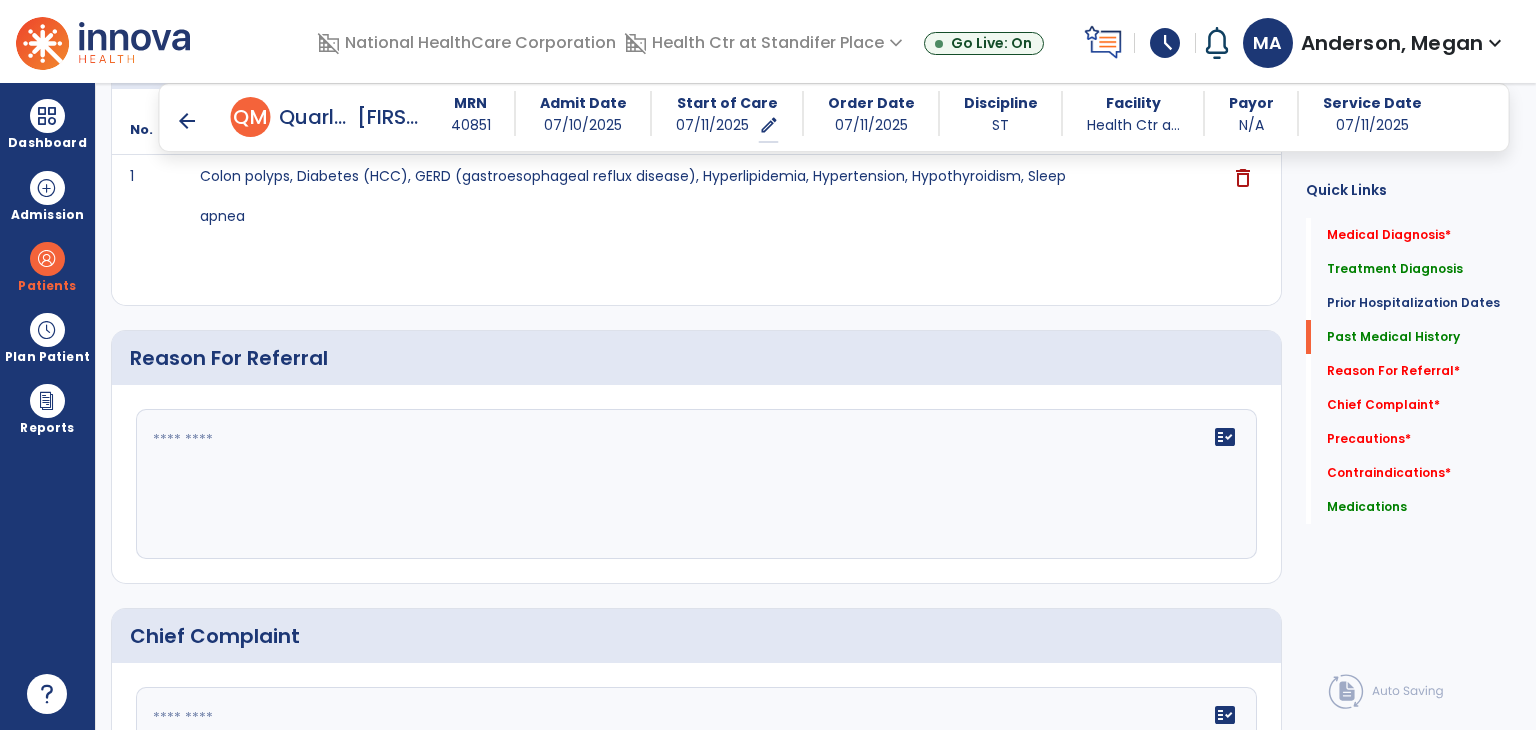 scroll, scrollTop: 1320, scrollLeft: 0, axis: vertical 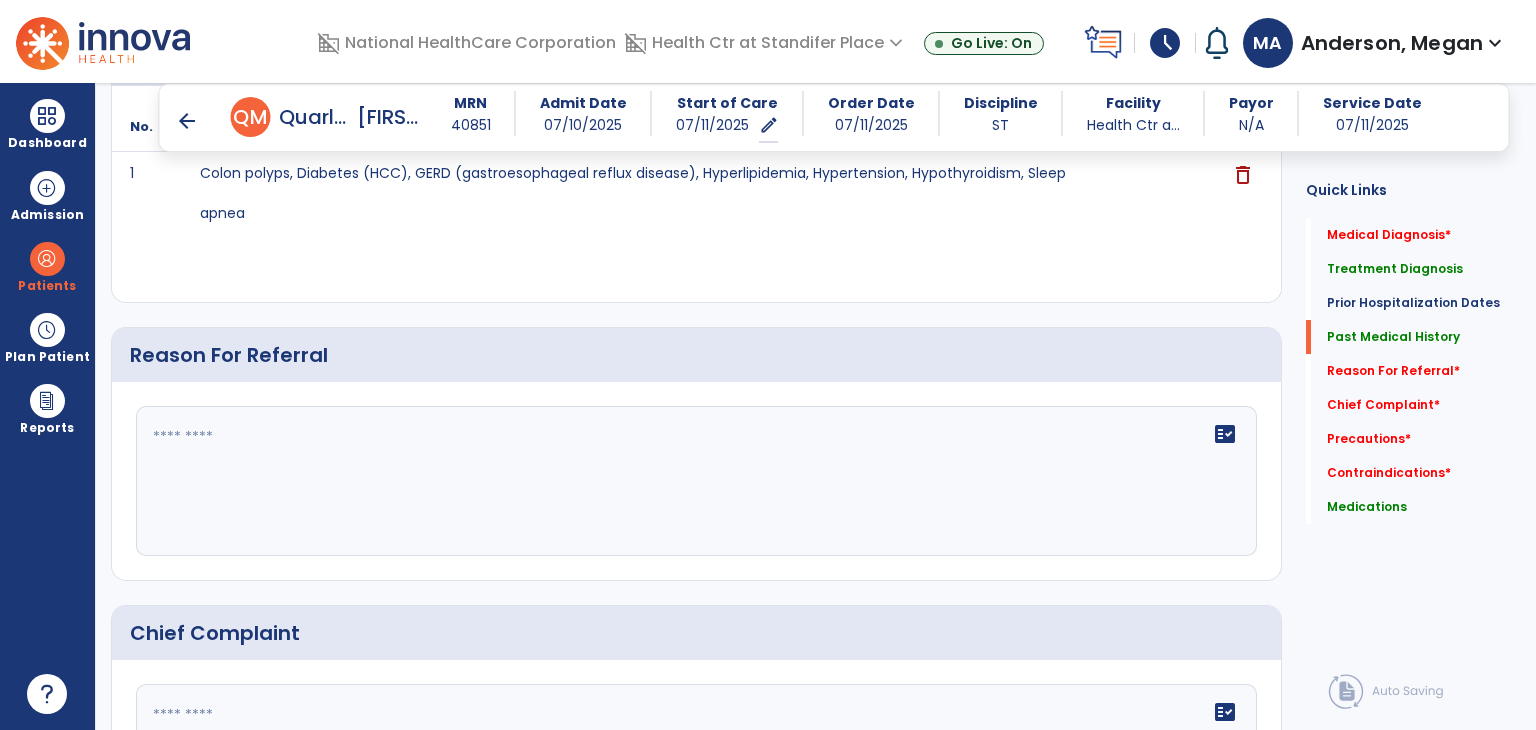 click on "fact_check" 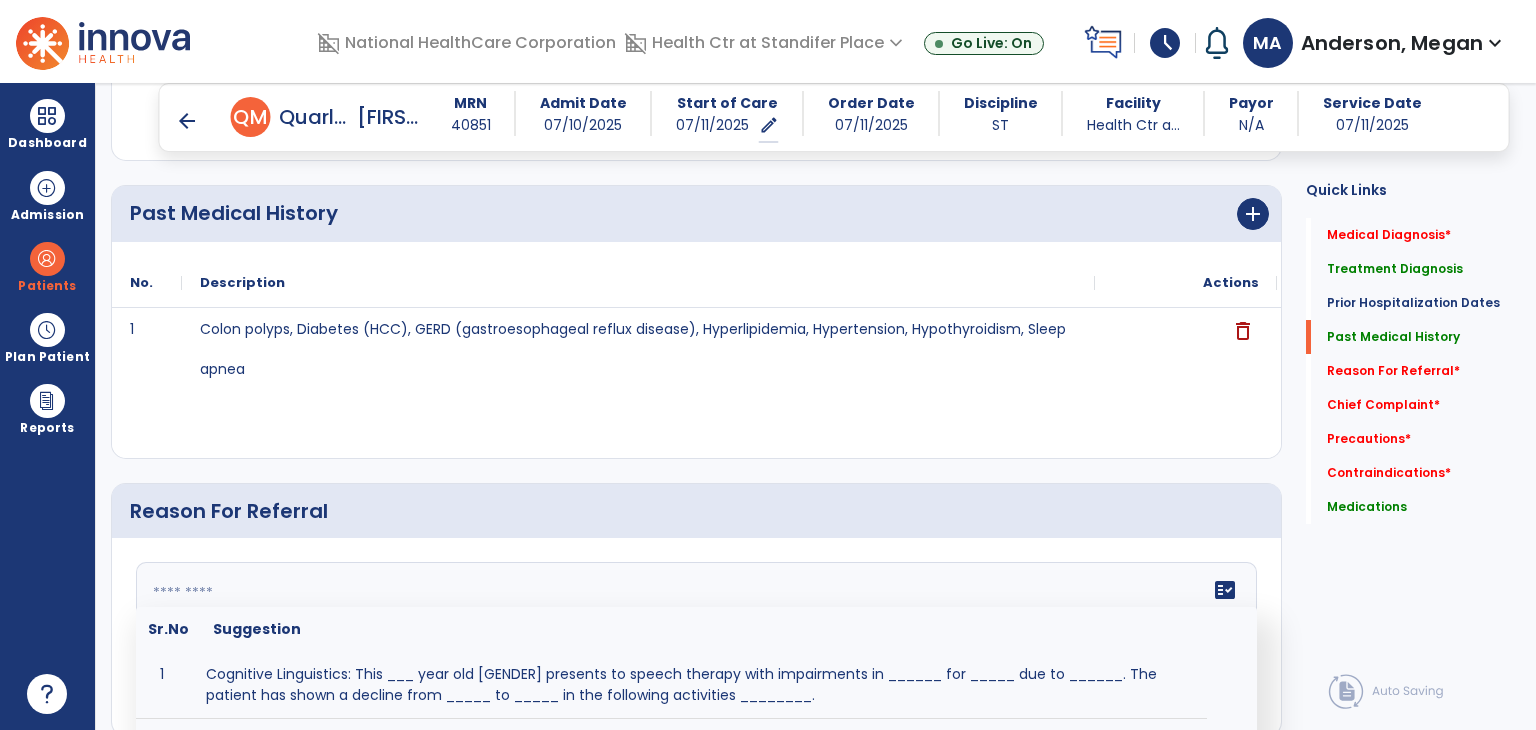scroll, scrollTop: 1020, scrollLeft: 0, axis: vertical 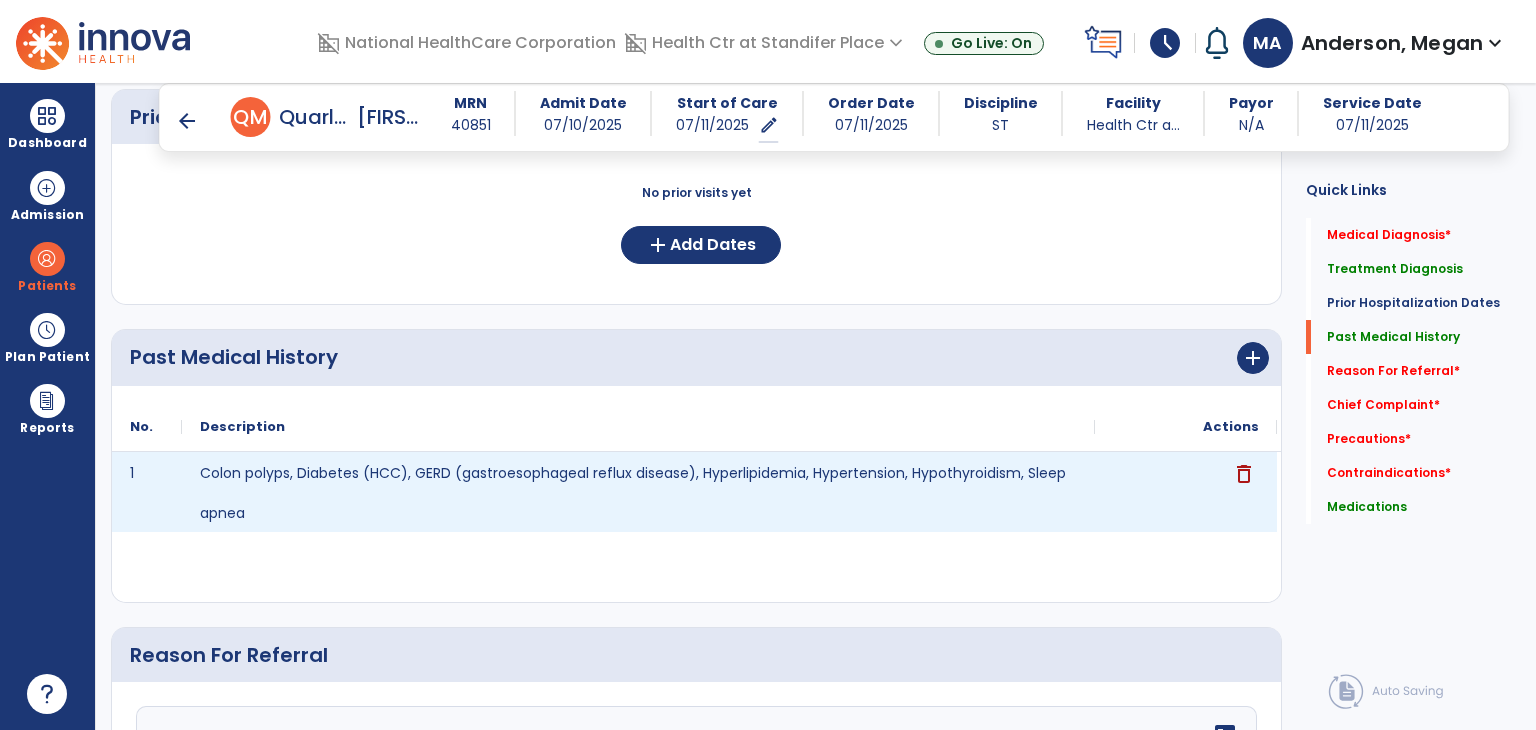 click on "delete" 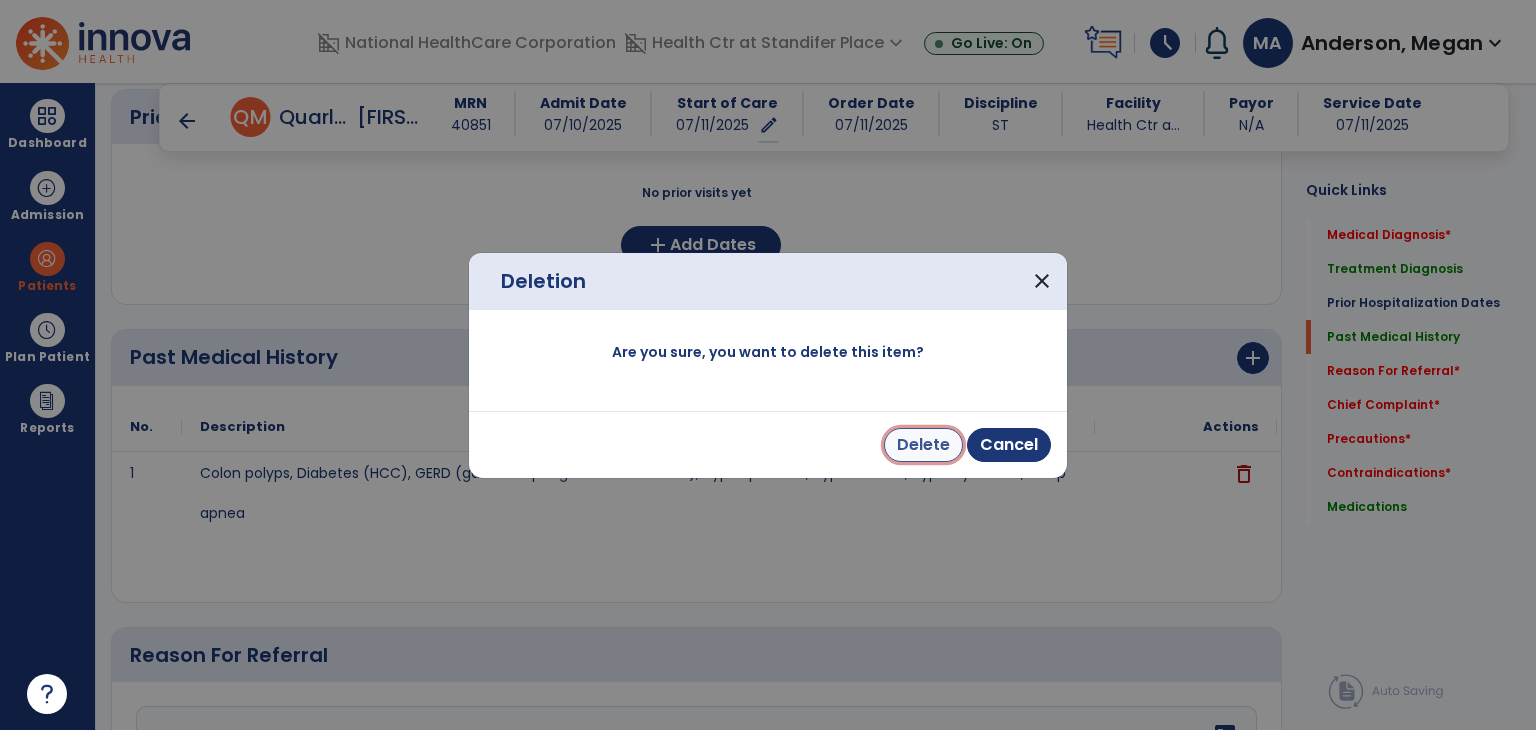 click on "Delete" at bounding box center (923, 445) 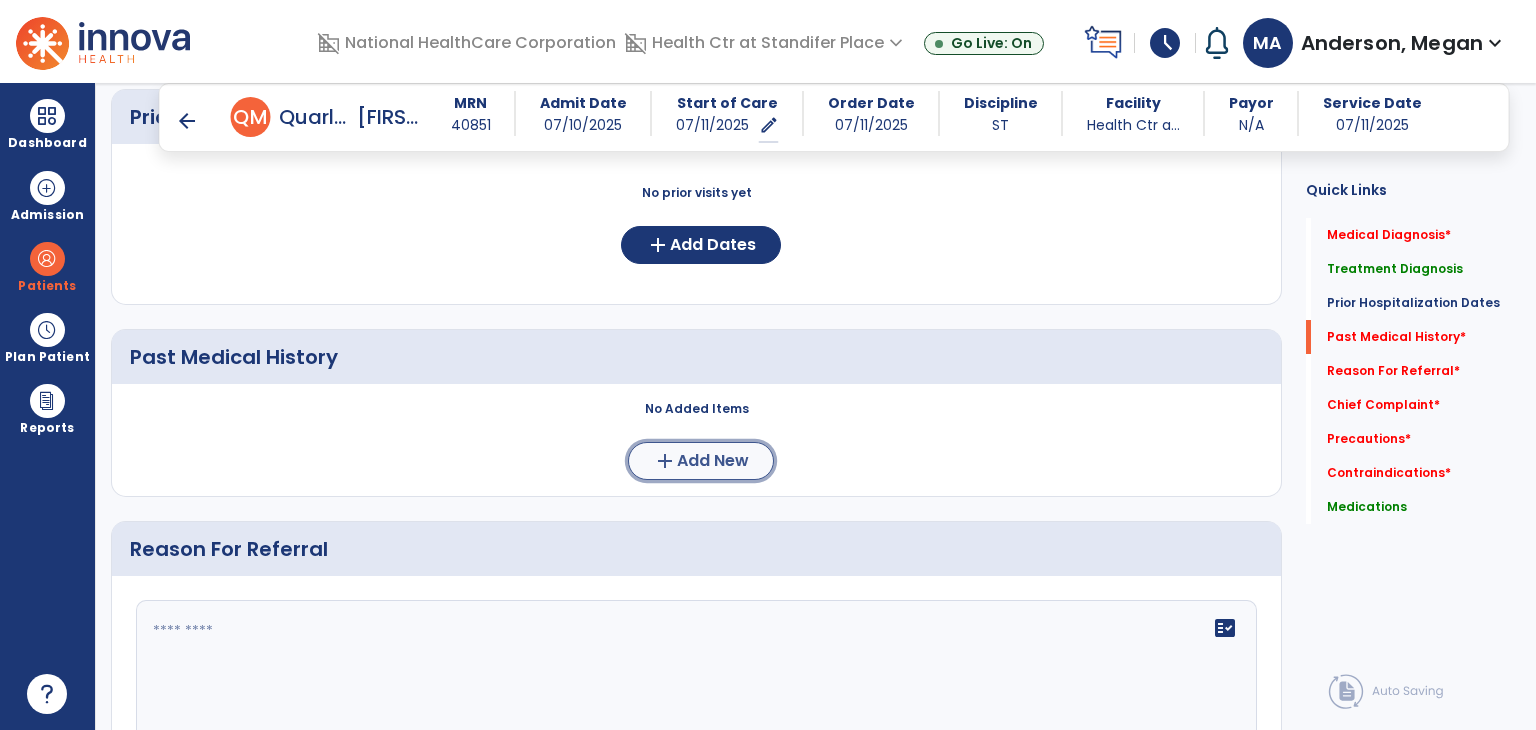 click on "Add New" 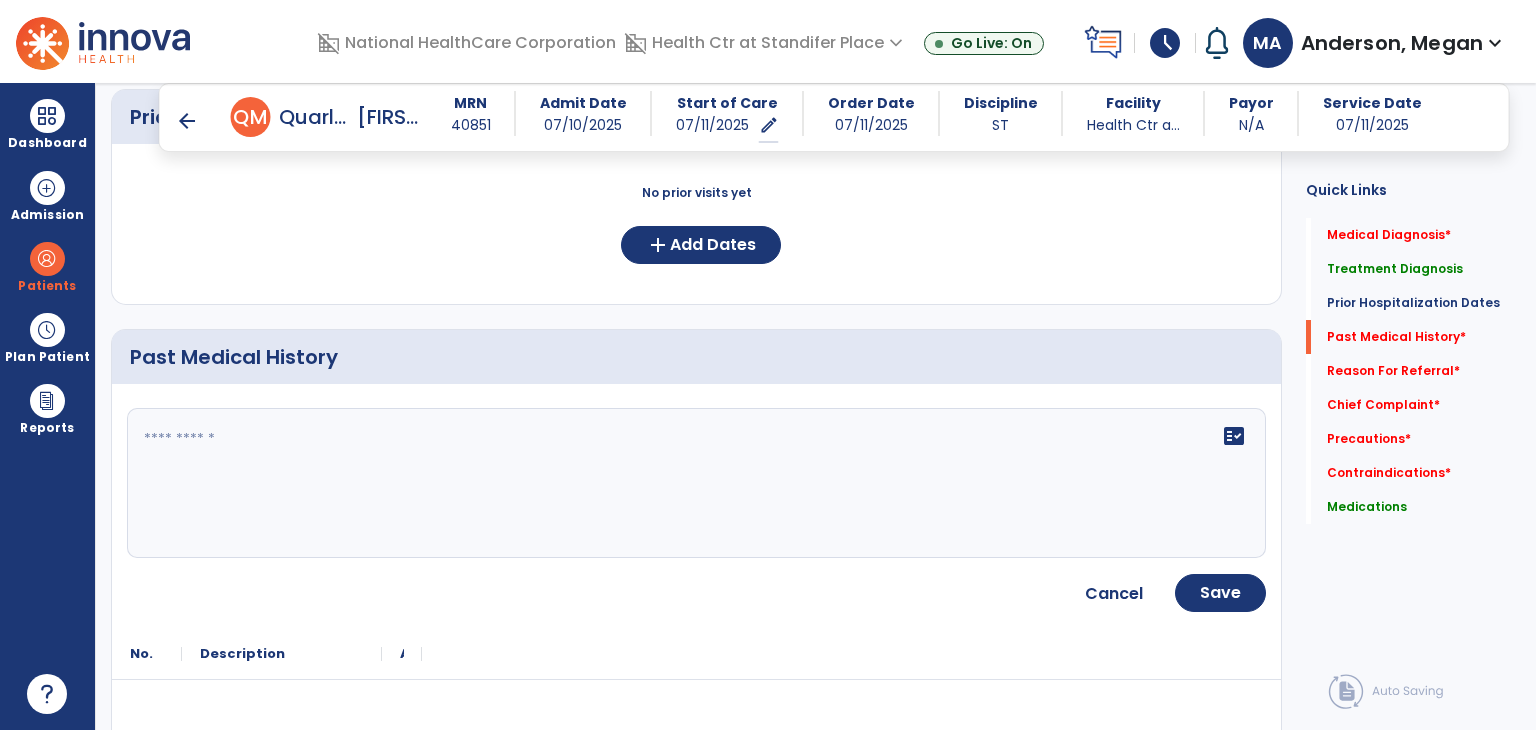 click on "fact_check" 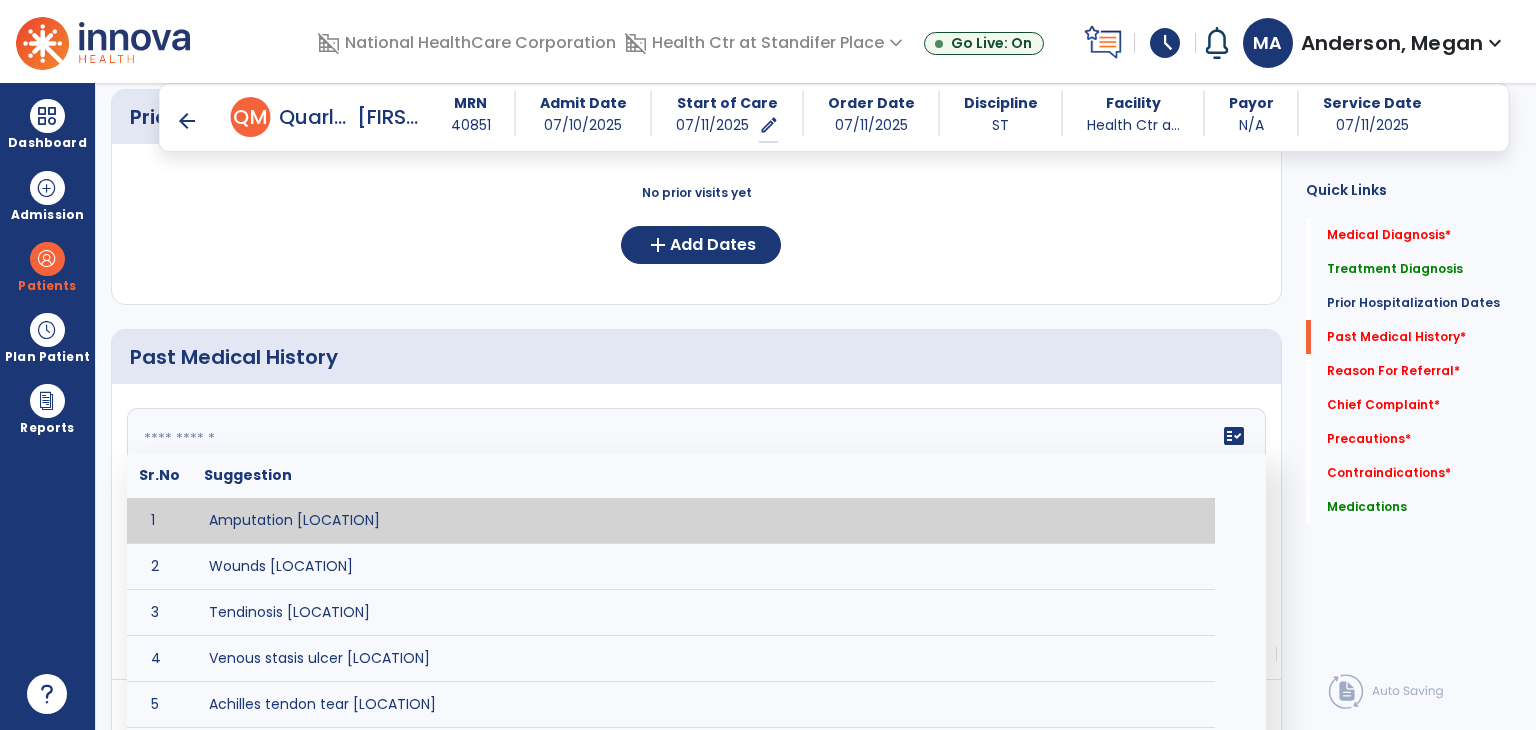 paste on "**********" 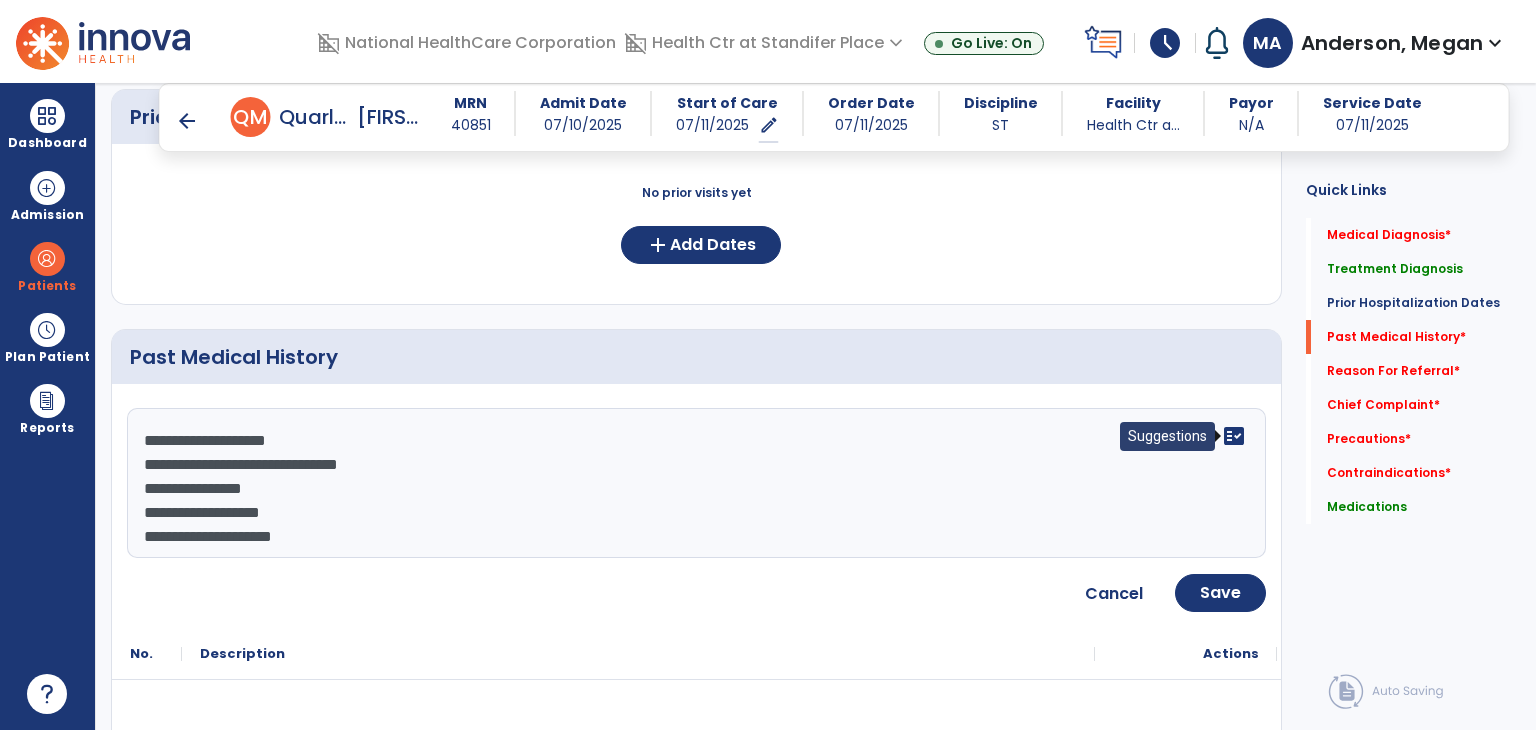 click on "fact_check" 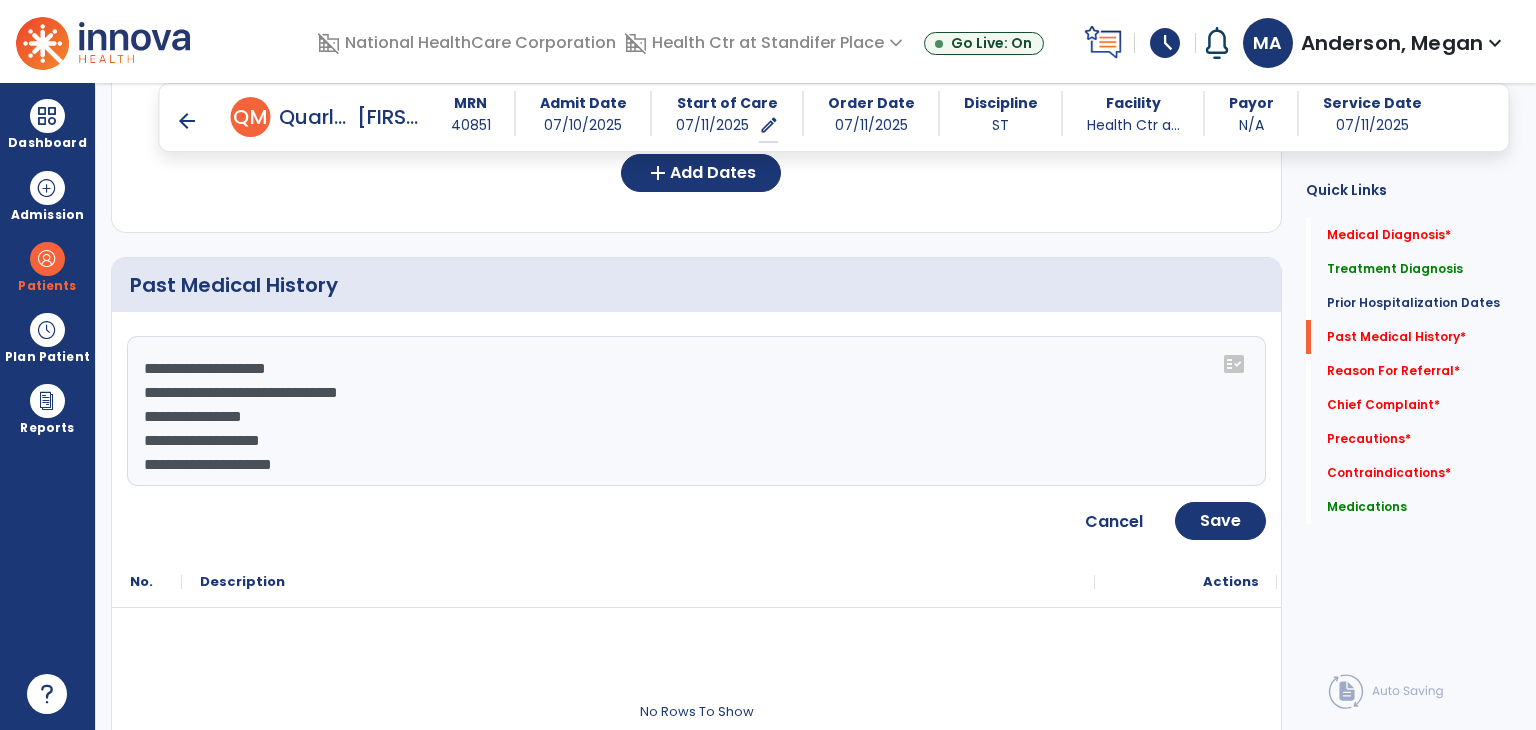 scroll, scrollTop: 1120, scrollLeft: 0, axis: vertical 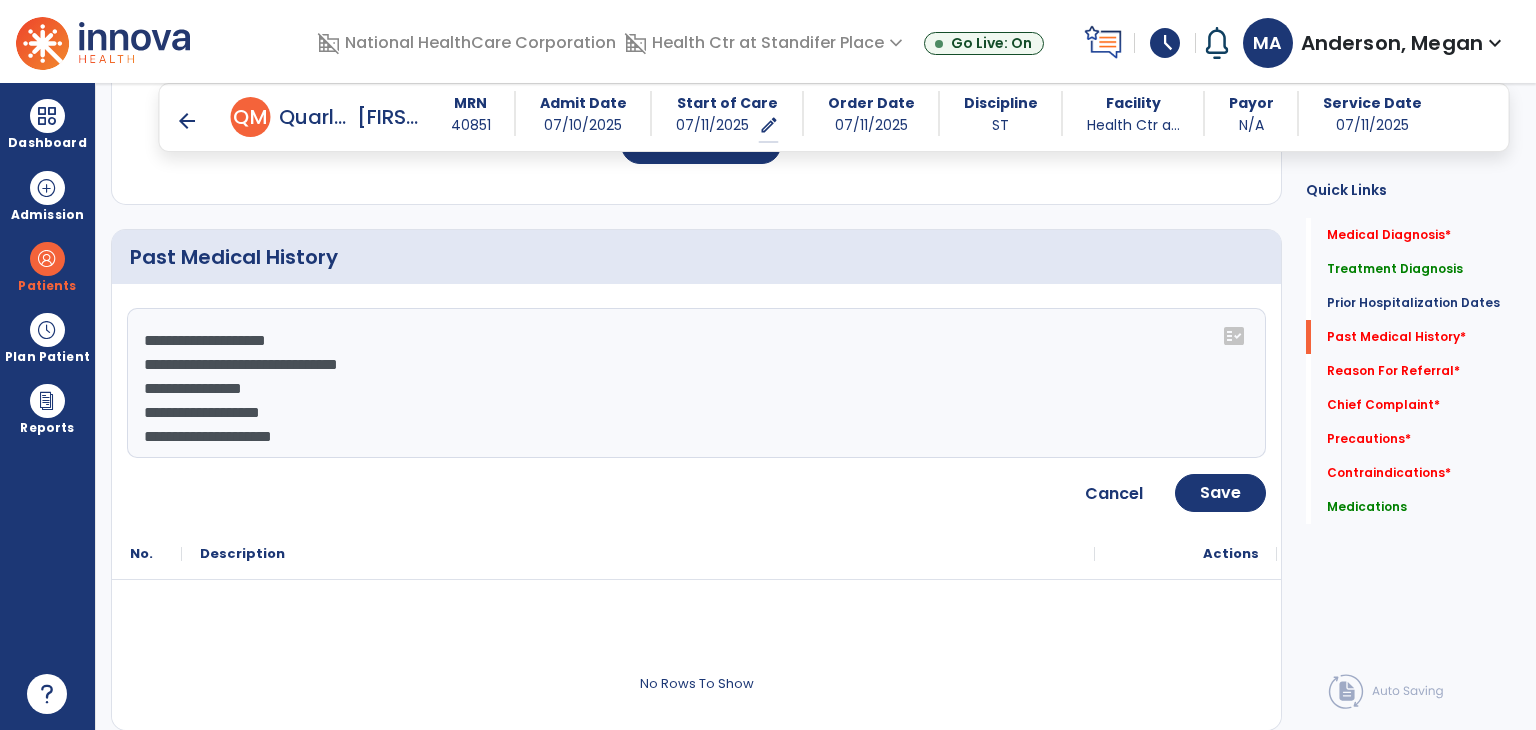 click on "**********" 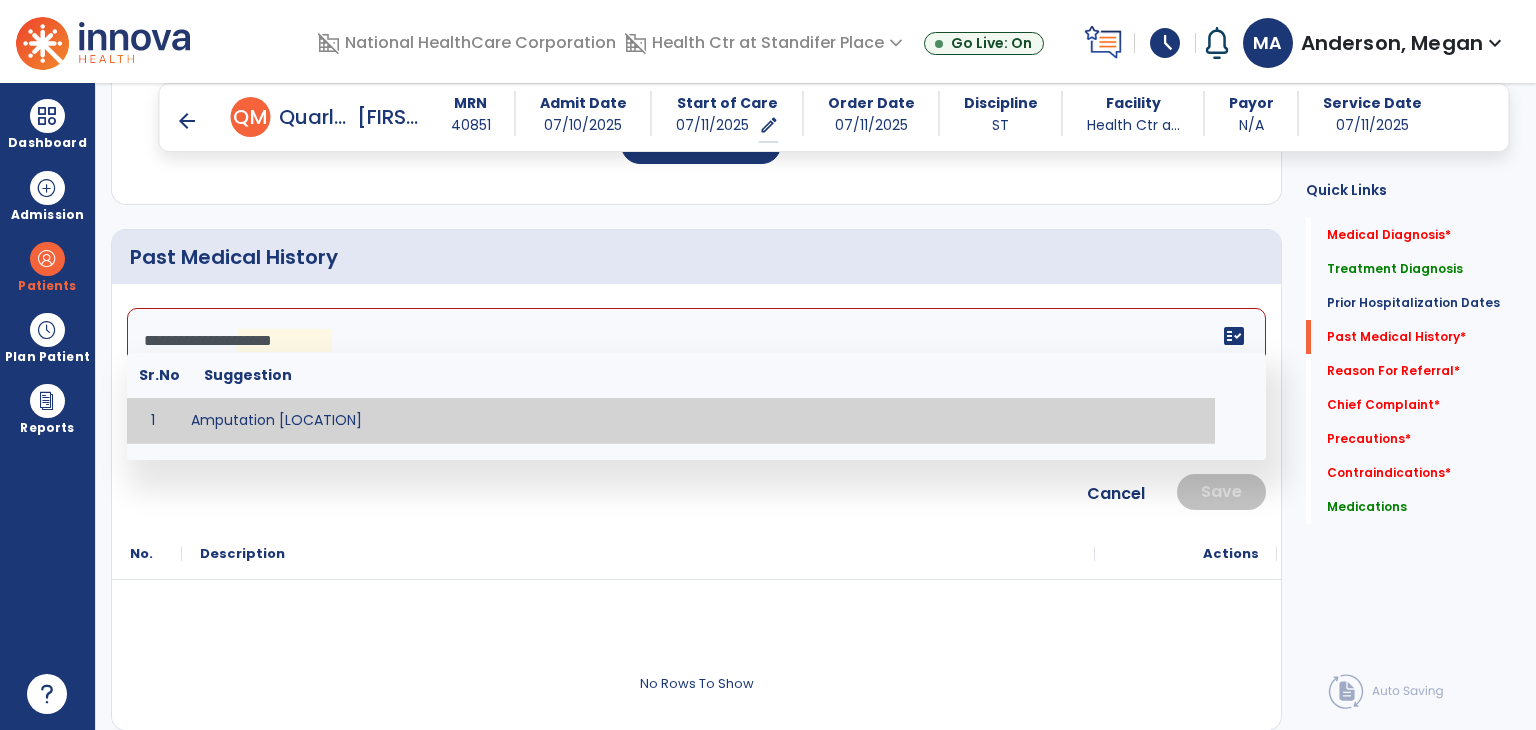 click on "**********" 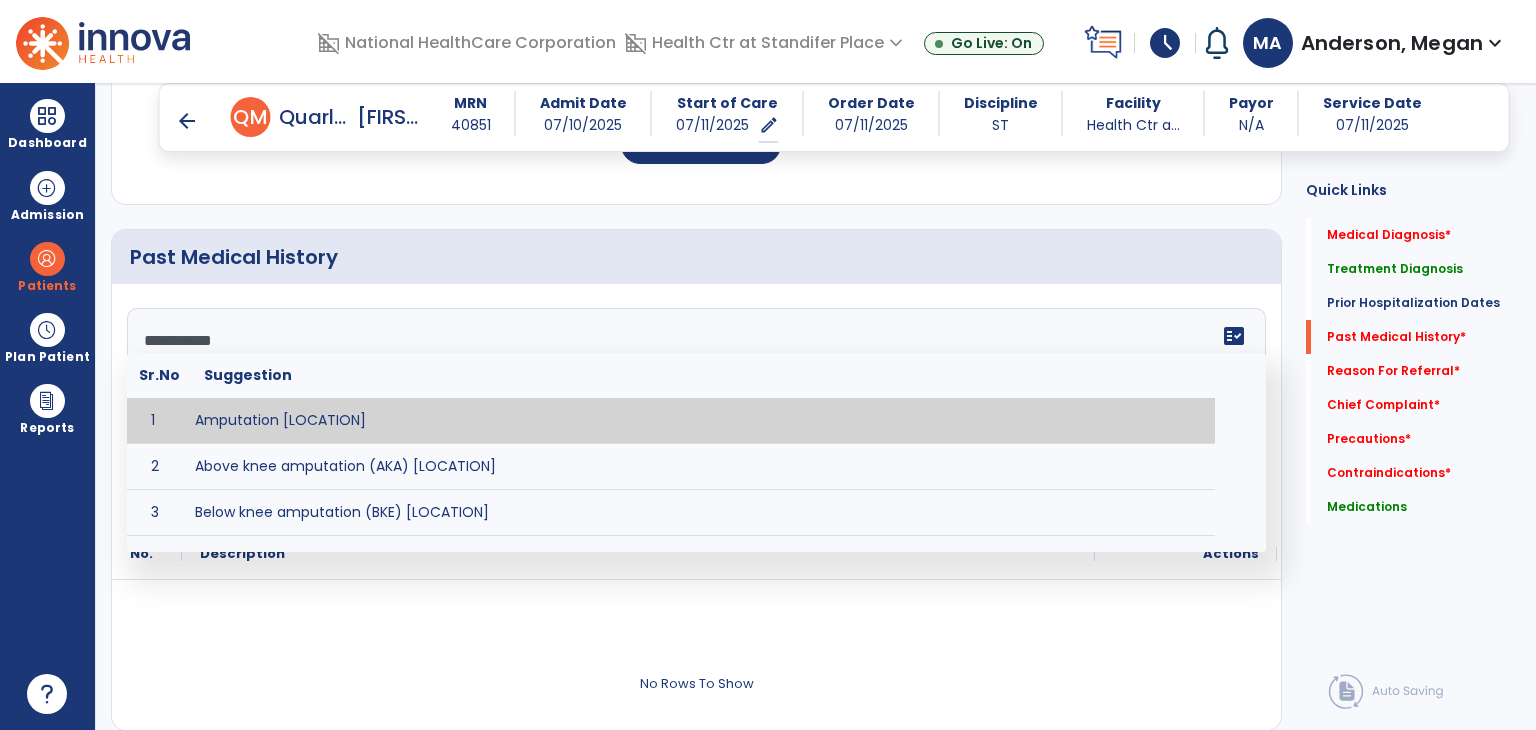drag, startPoint x: 360, startPoint y: 340, endPoint x: 350, endPoint y: 348, distance: 12.806249 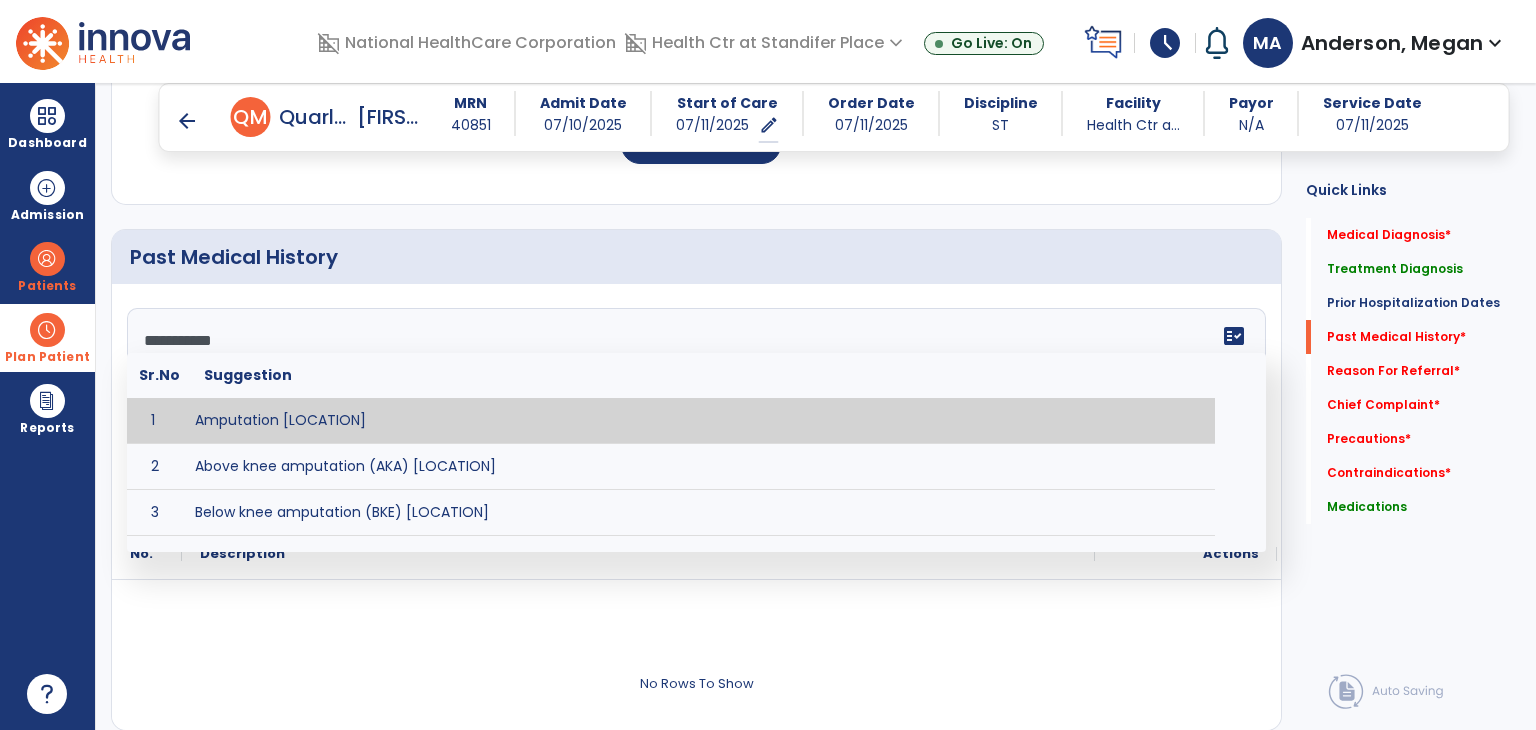drag, startPoint x: 350, startPoint y: 348, endPoint x: 0, endPoint y: 340, distance: 350.09143 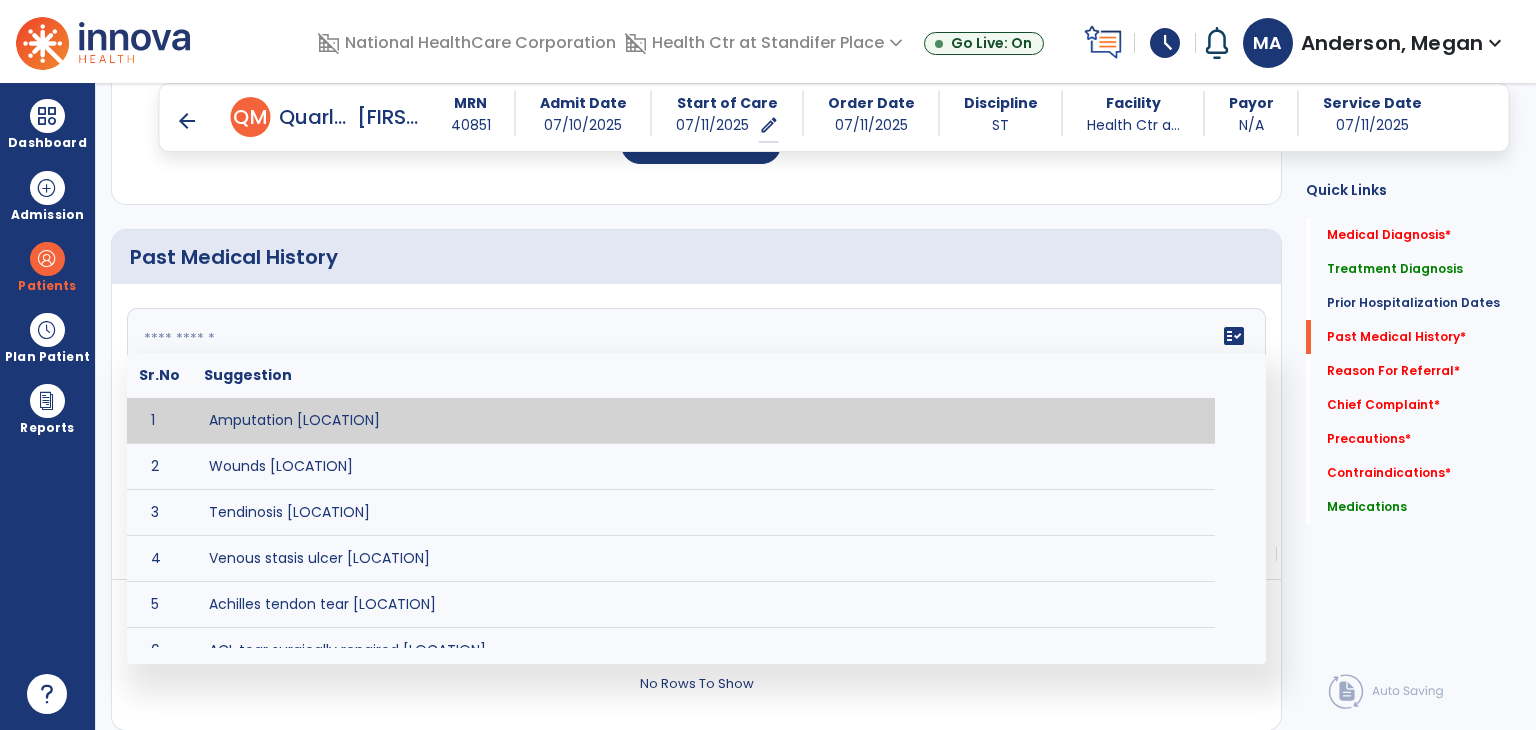 paste on "**********" 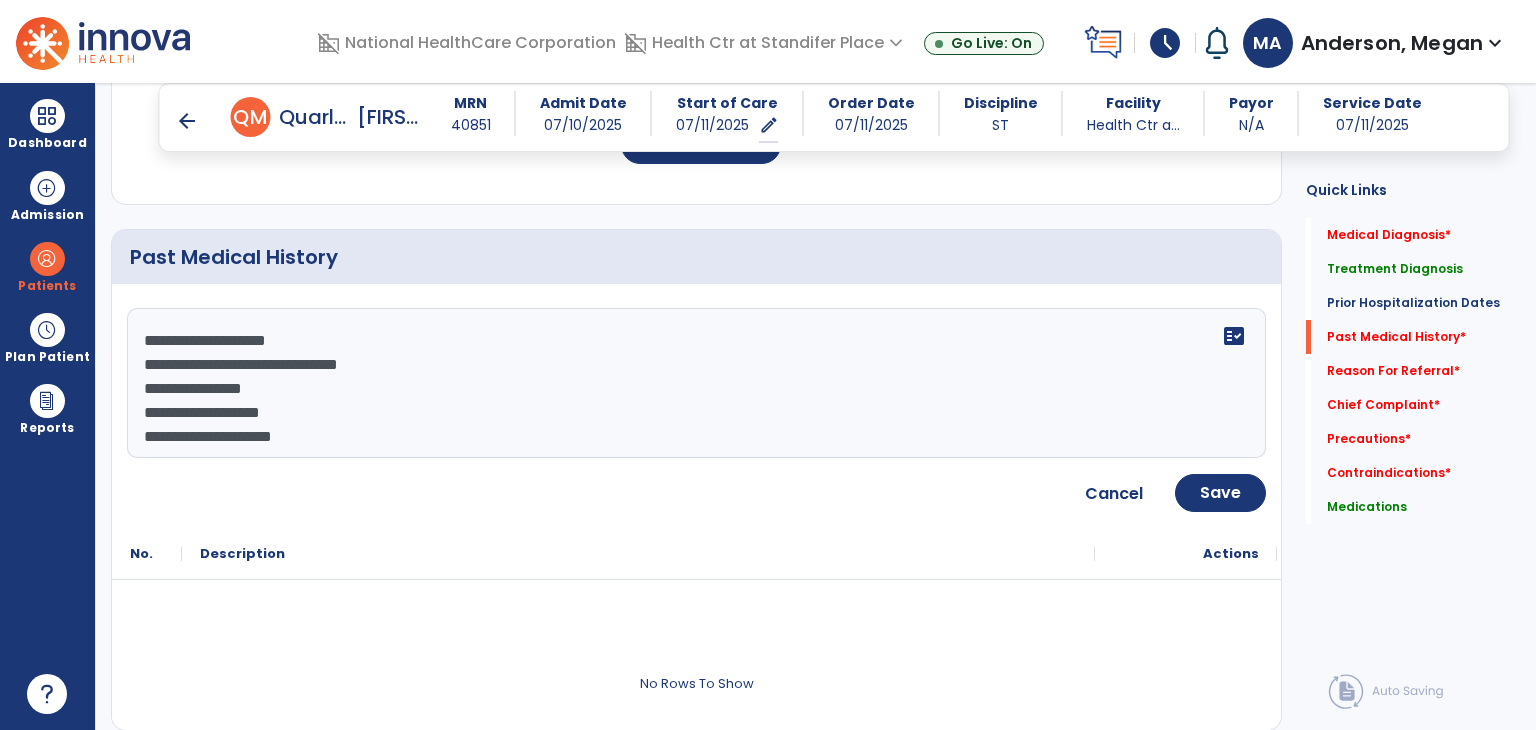 click on "**********" 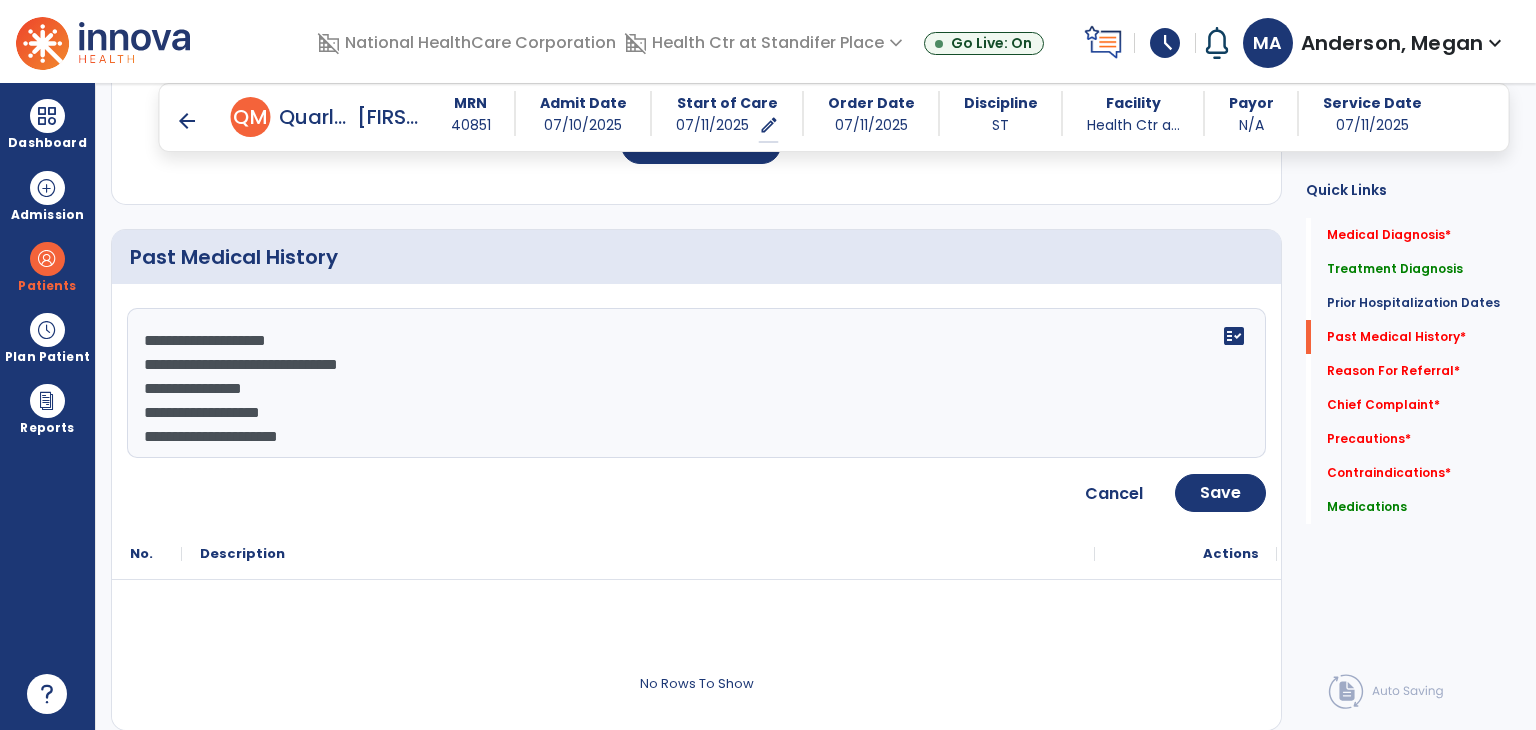 paste on "**********" 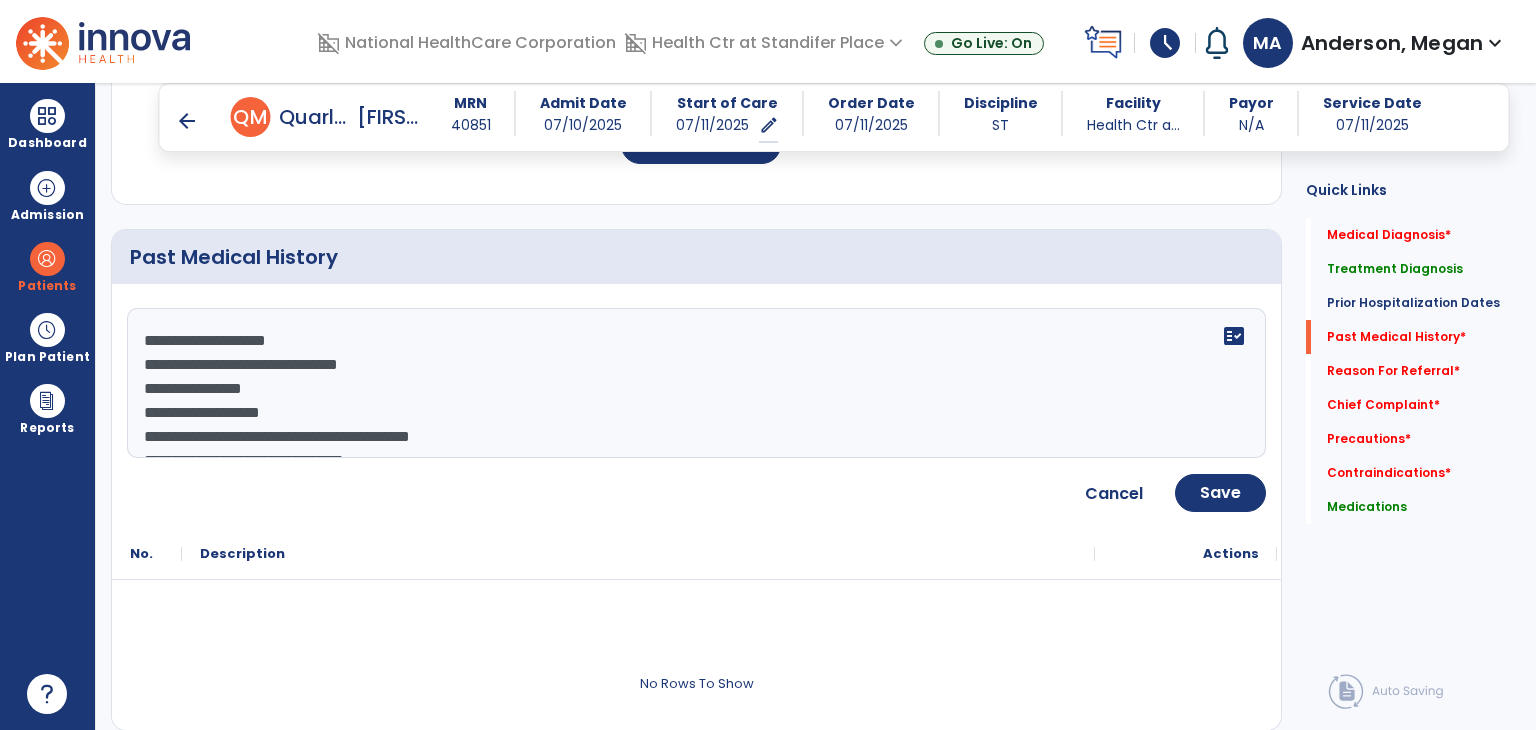 scroll, scrollTop: 568, scrollLeft: 0, axis: vertical 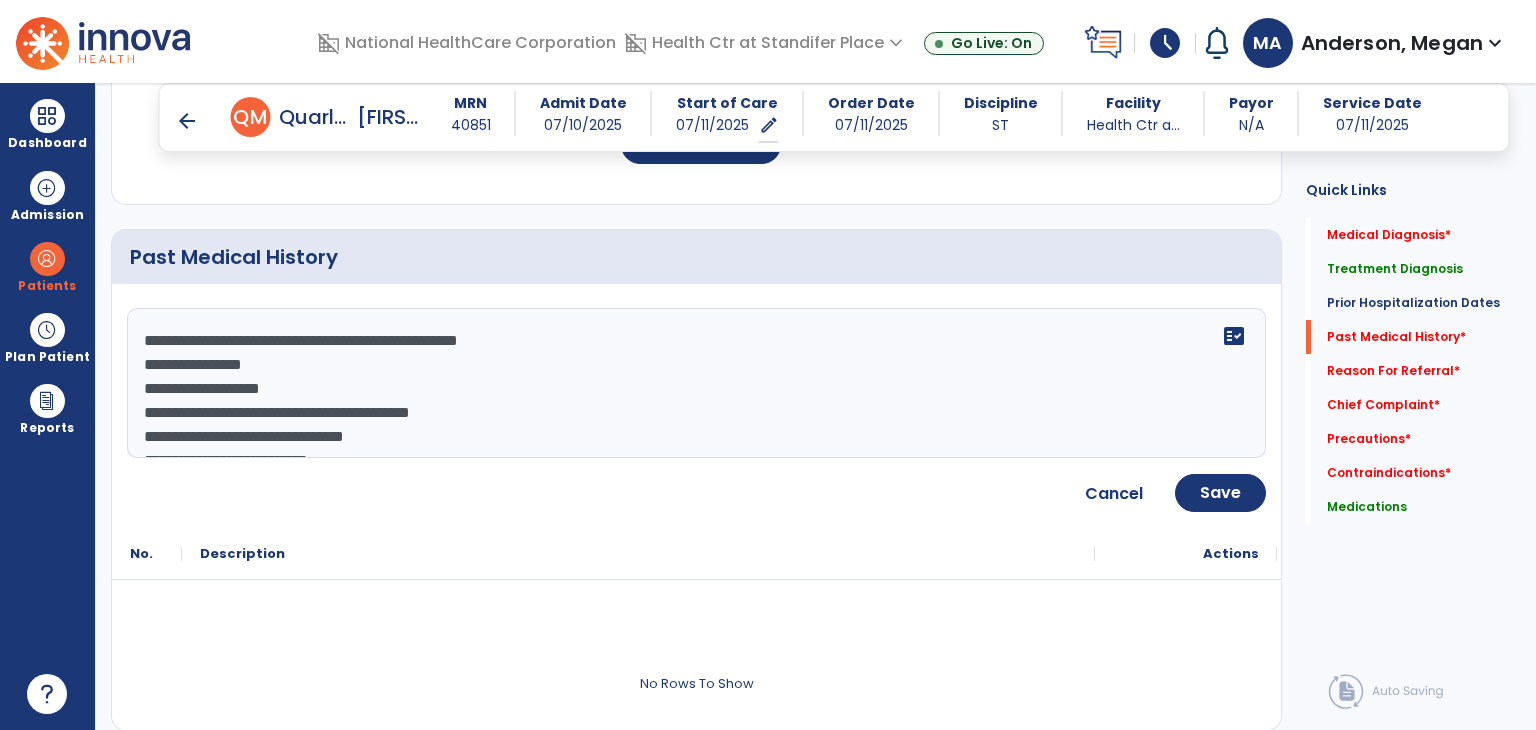 click on "**********" 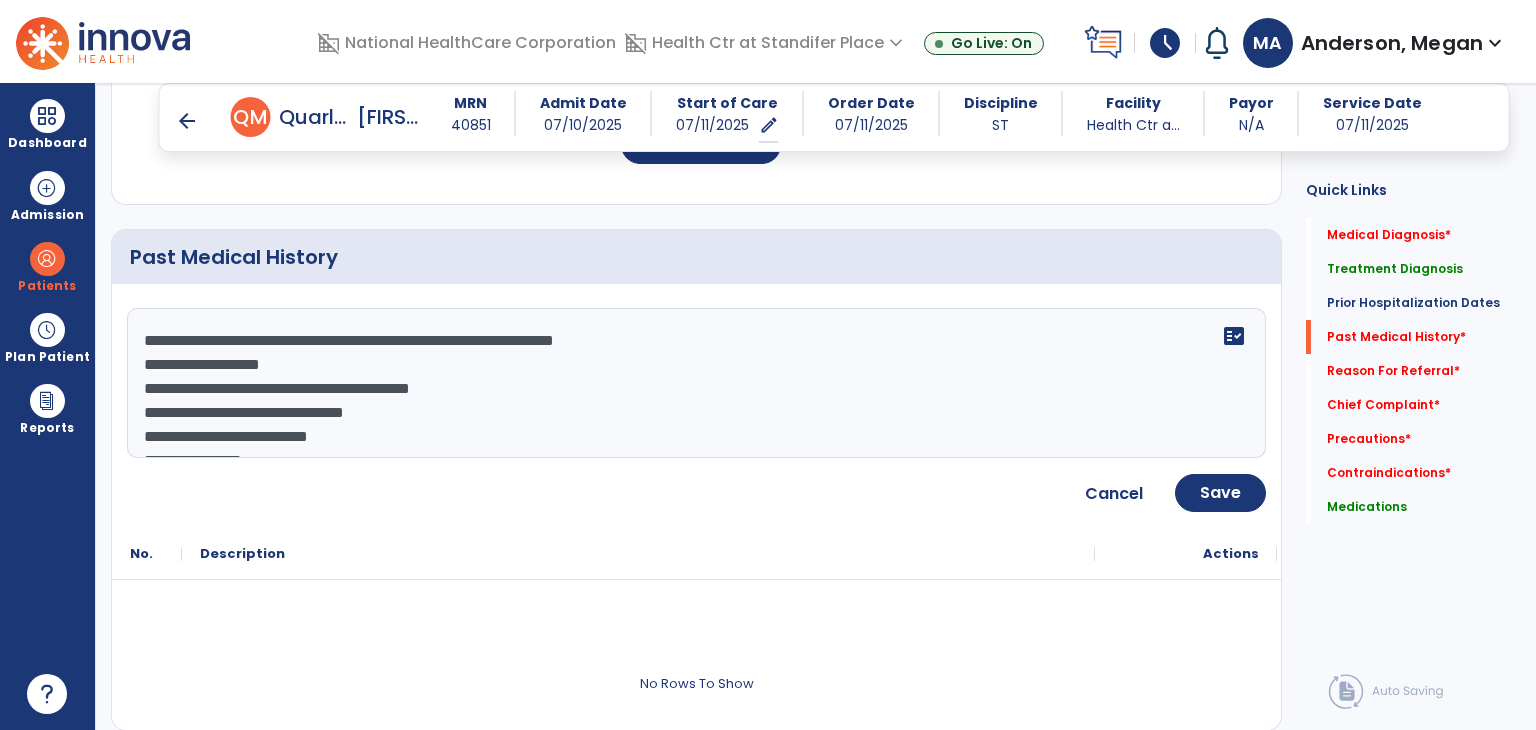 click on "**********" 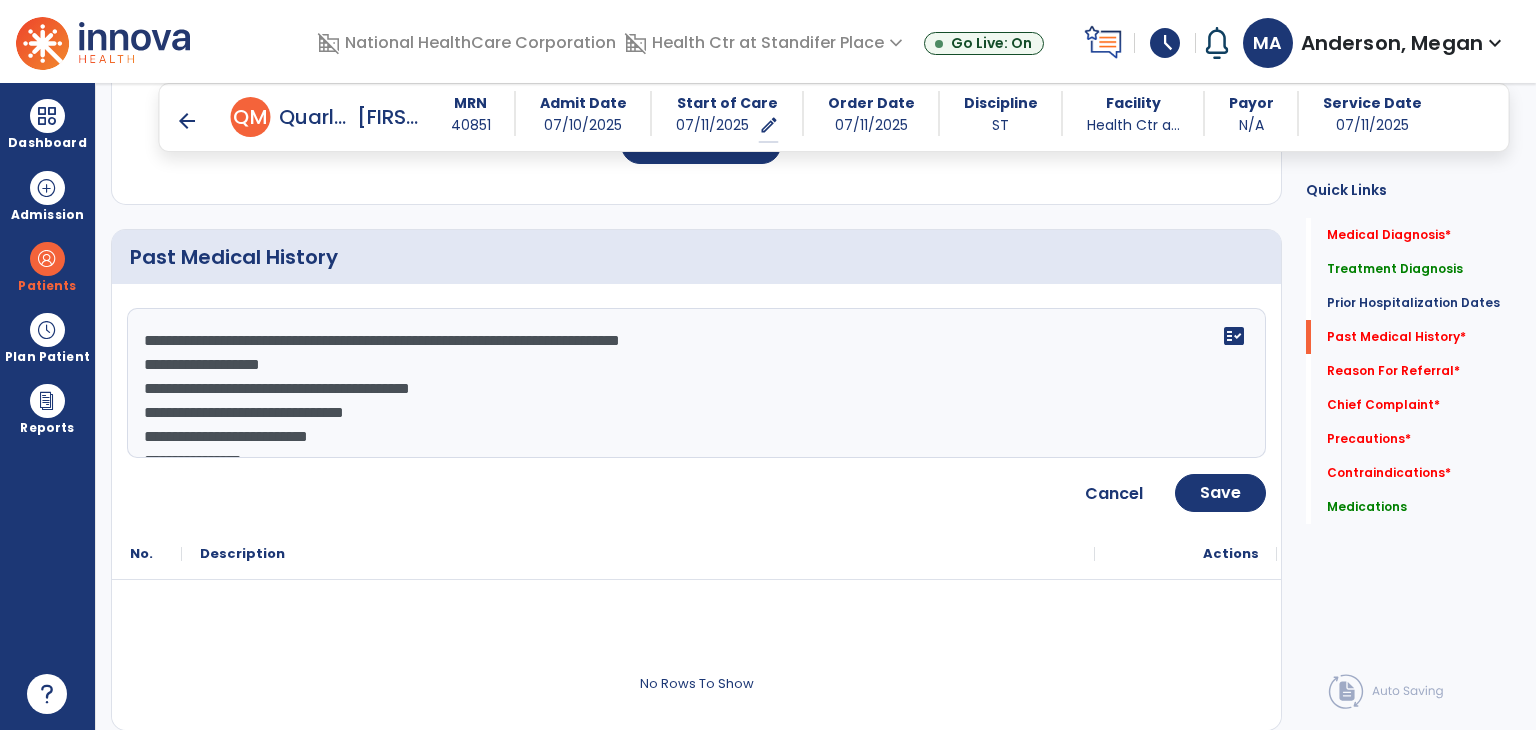 click on "**********" 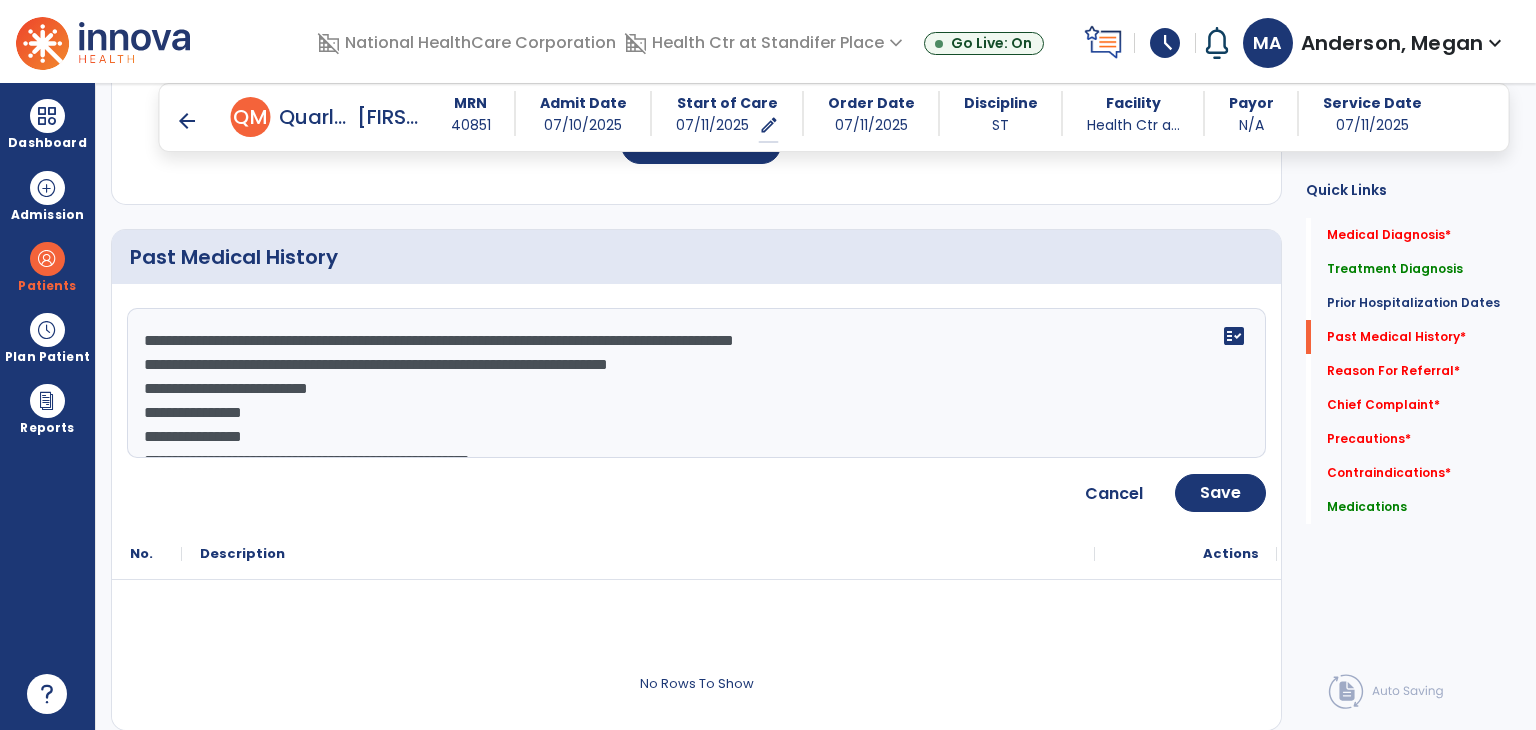 click on "**********" 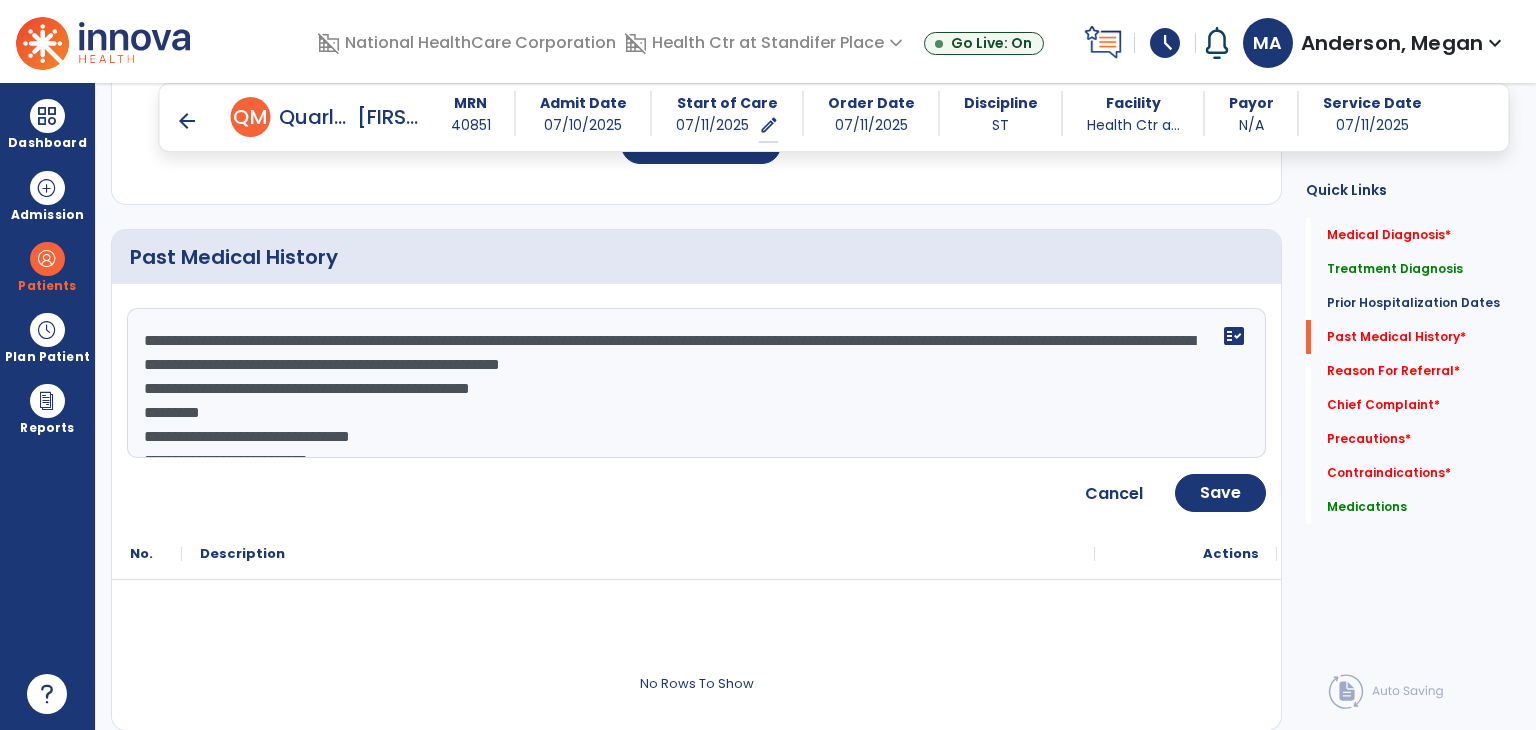 click on "**********" 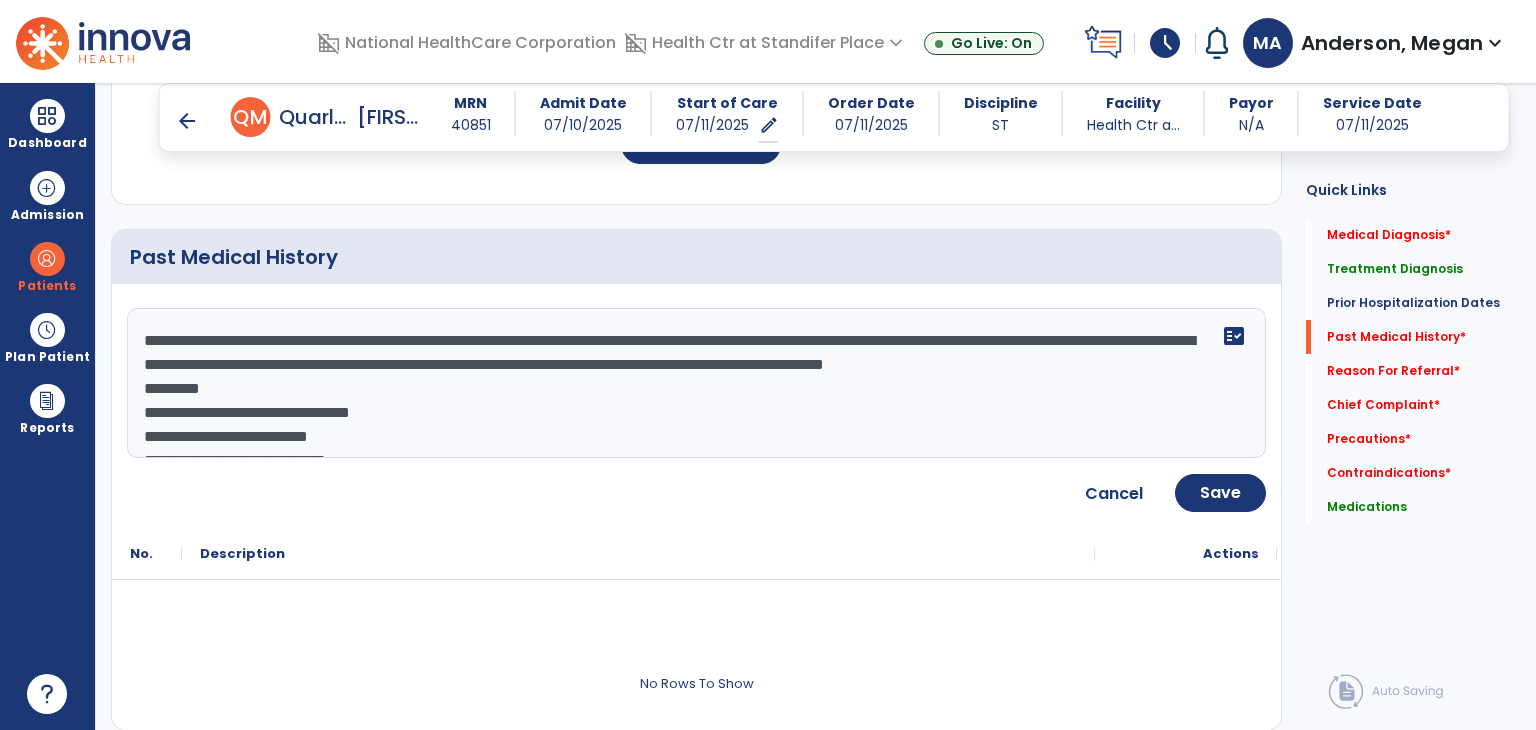 click on "**********" 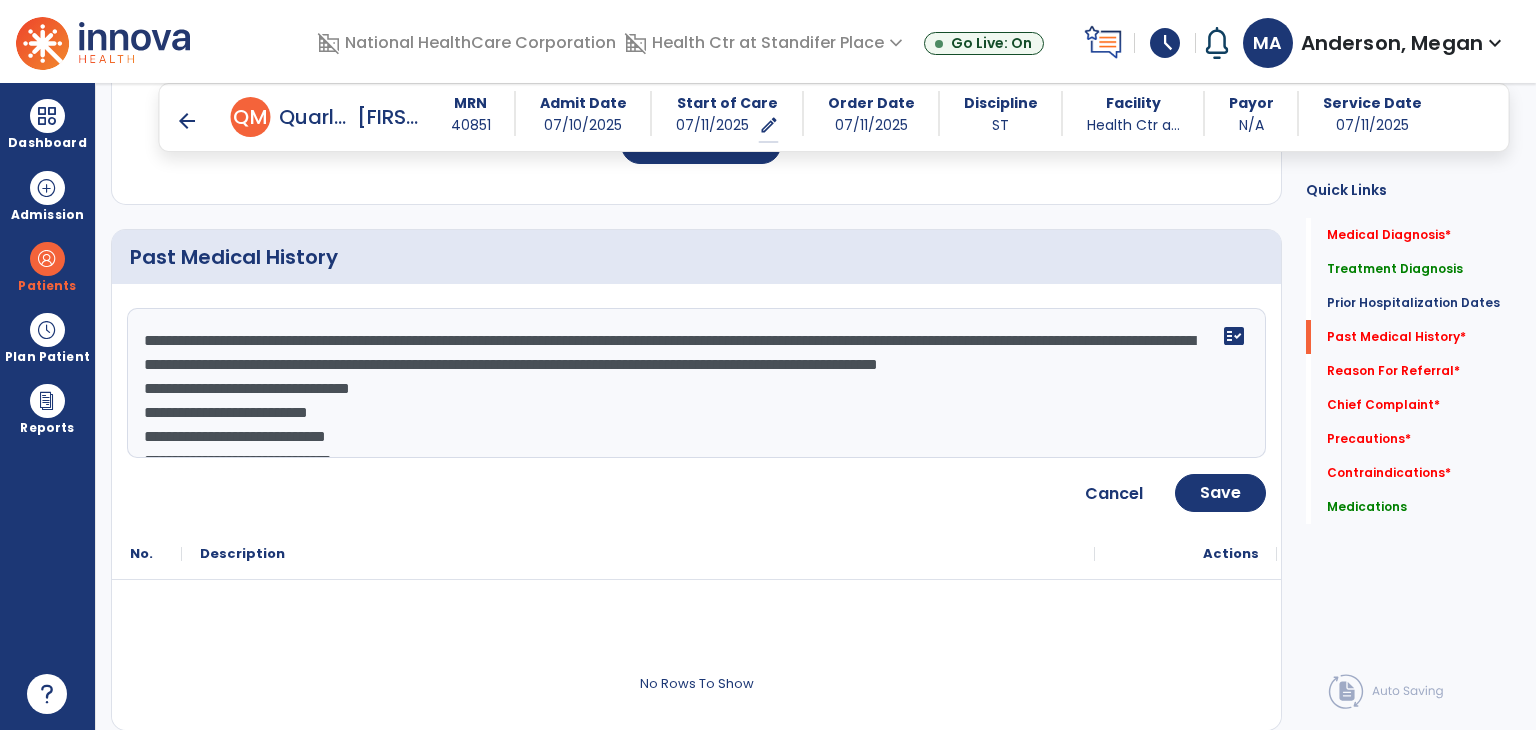click on "**********" 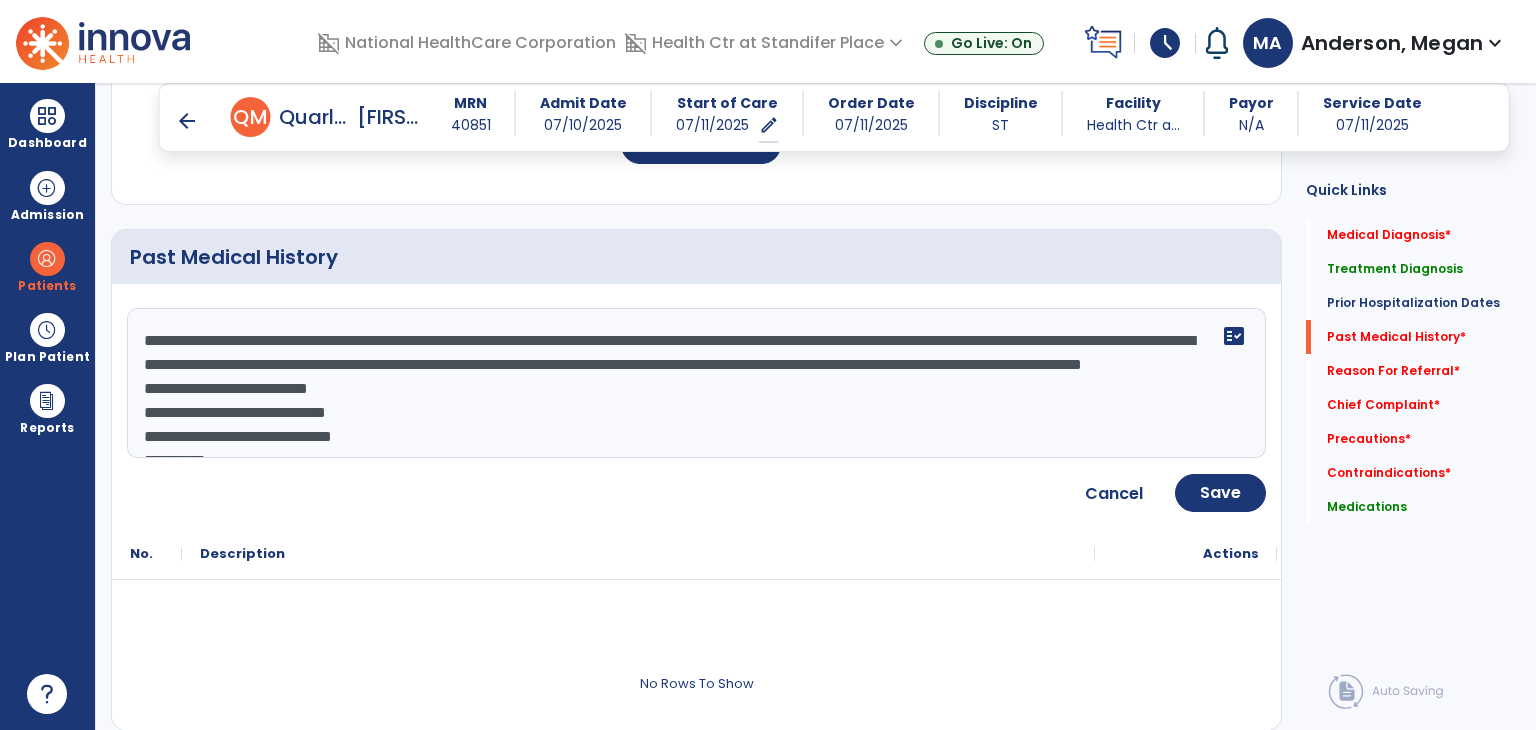 click on "**********" 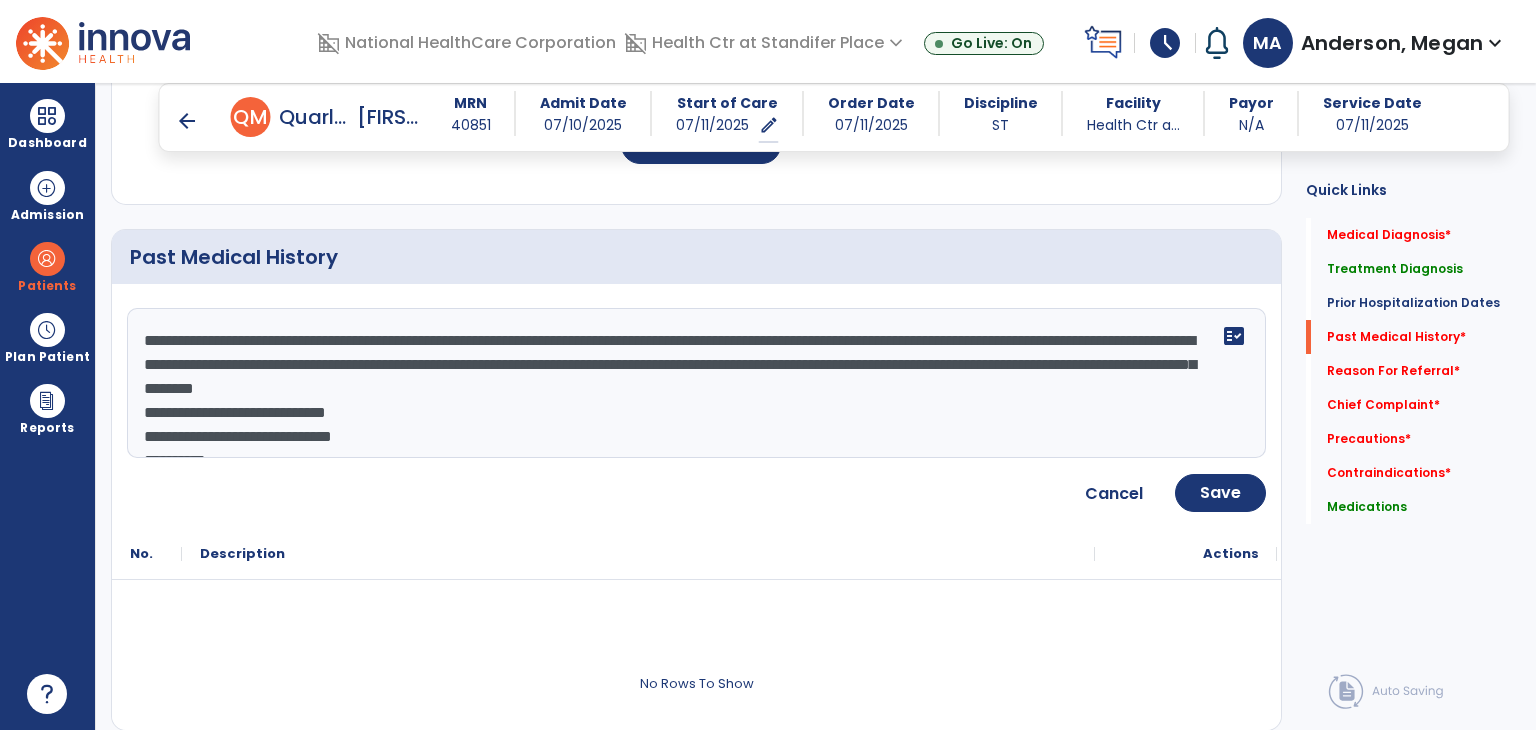 click on "**********" 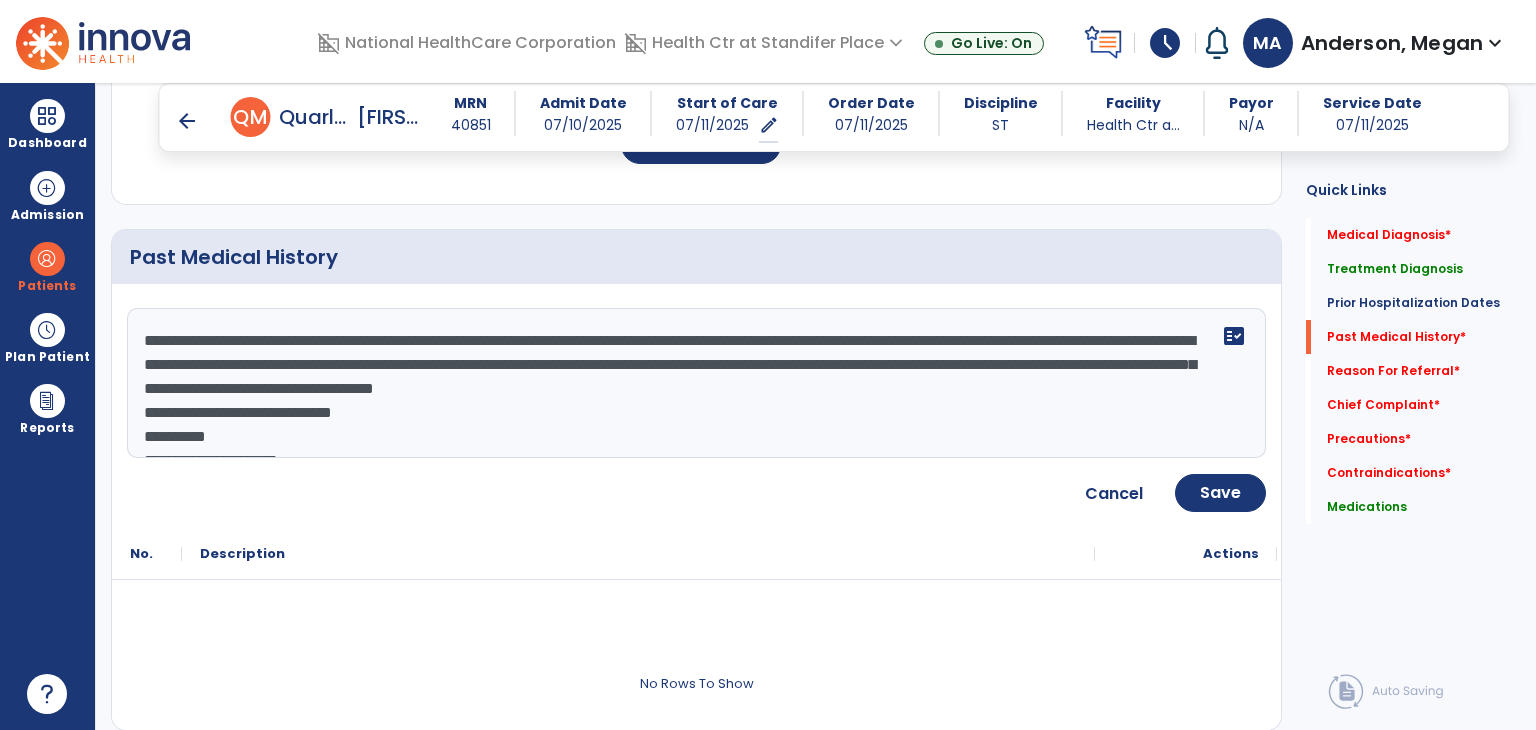 click on "**********" 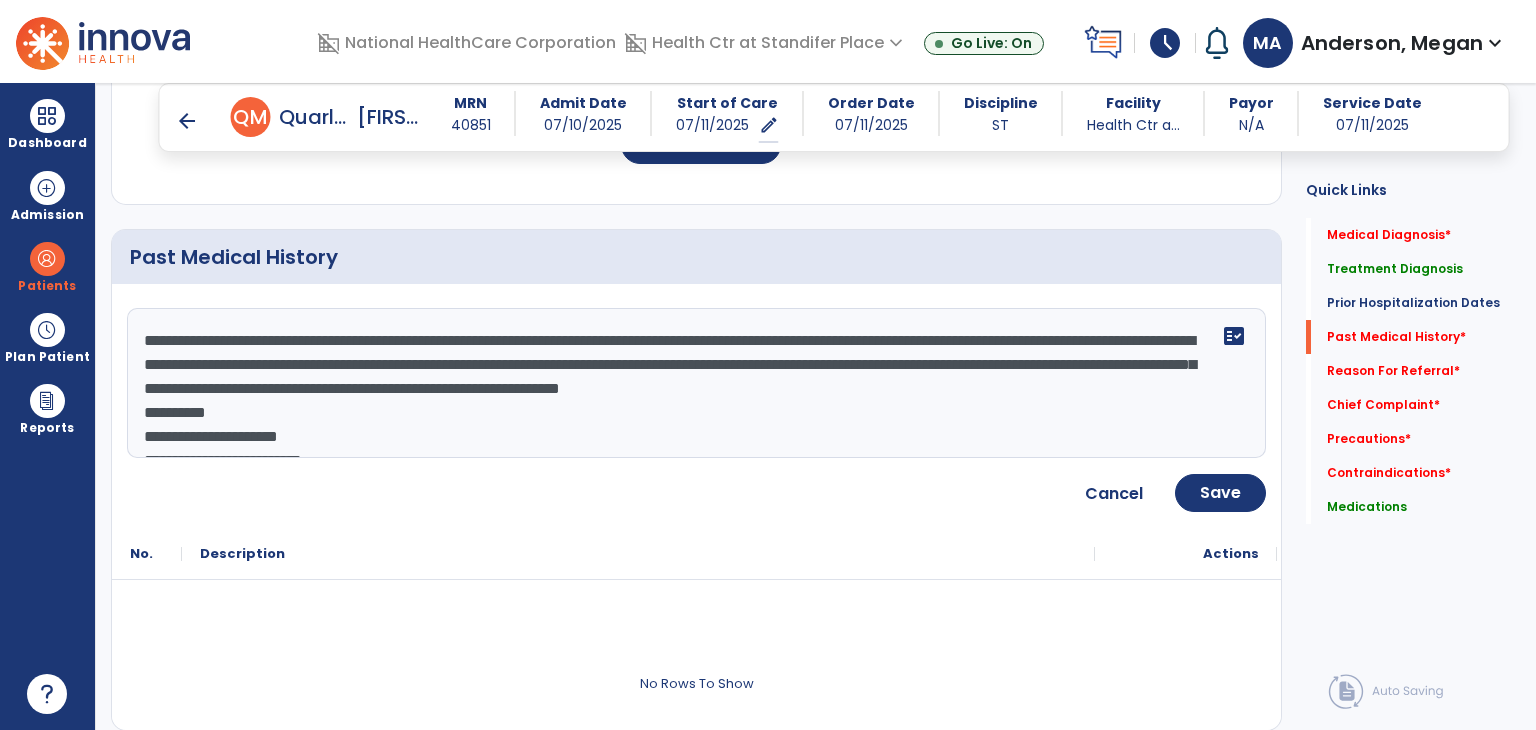 scroll, scrollTop: 88, scrollLeft: 0, axis: vertical 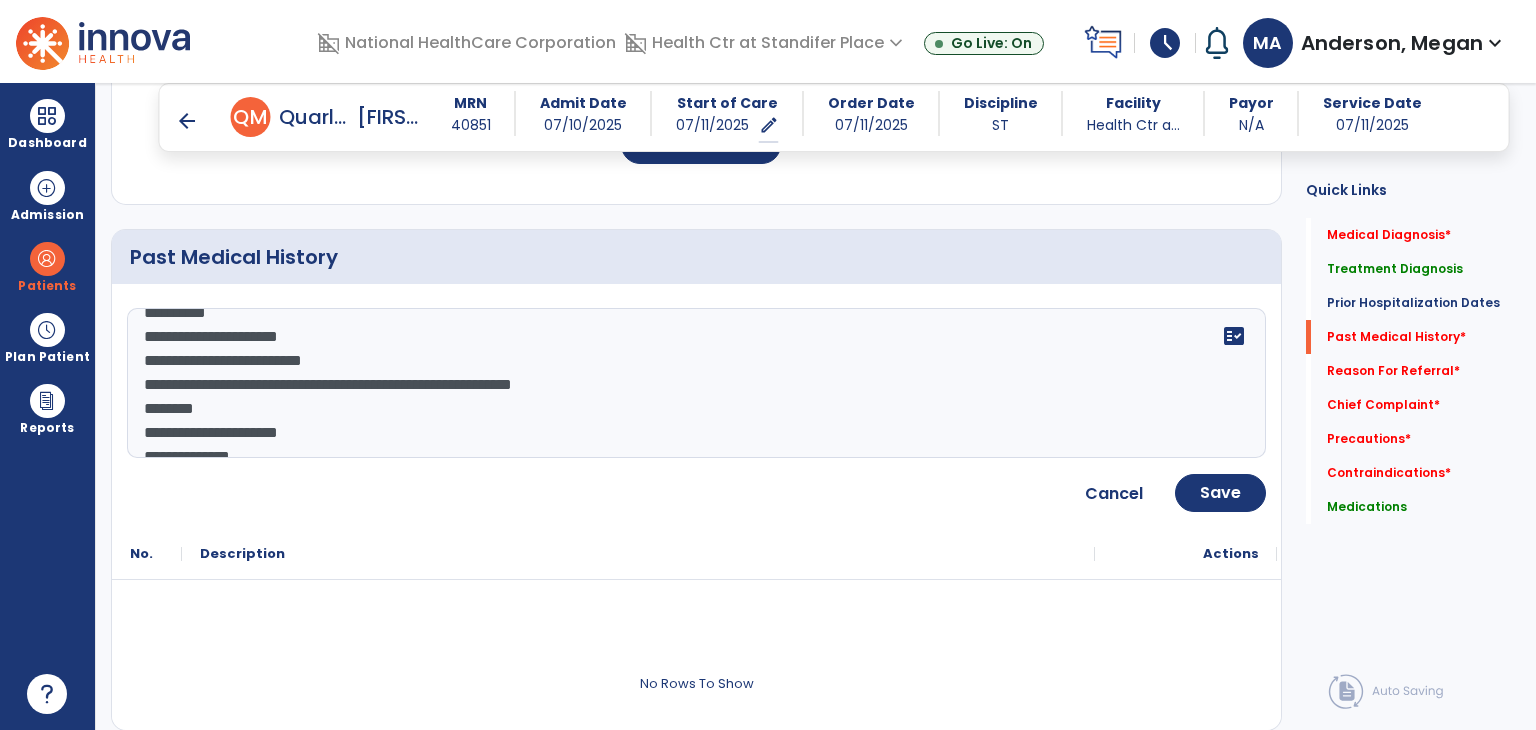 click on "**********" 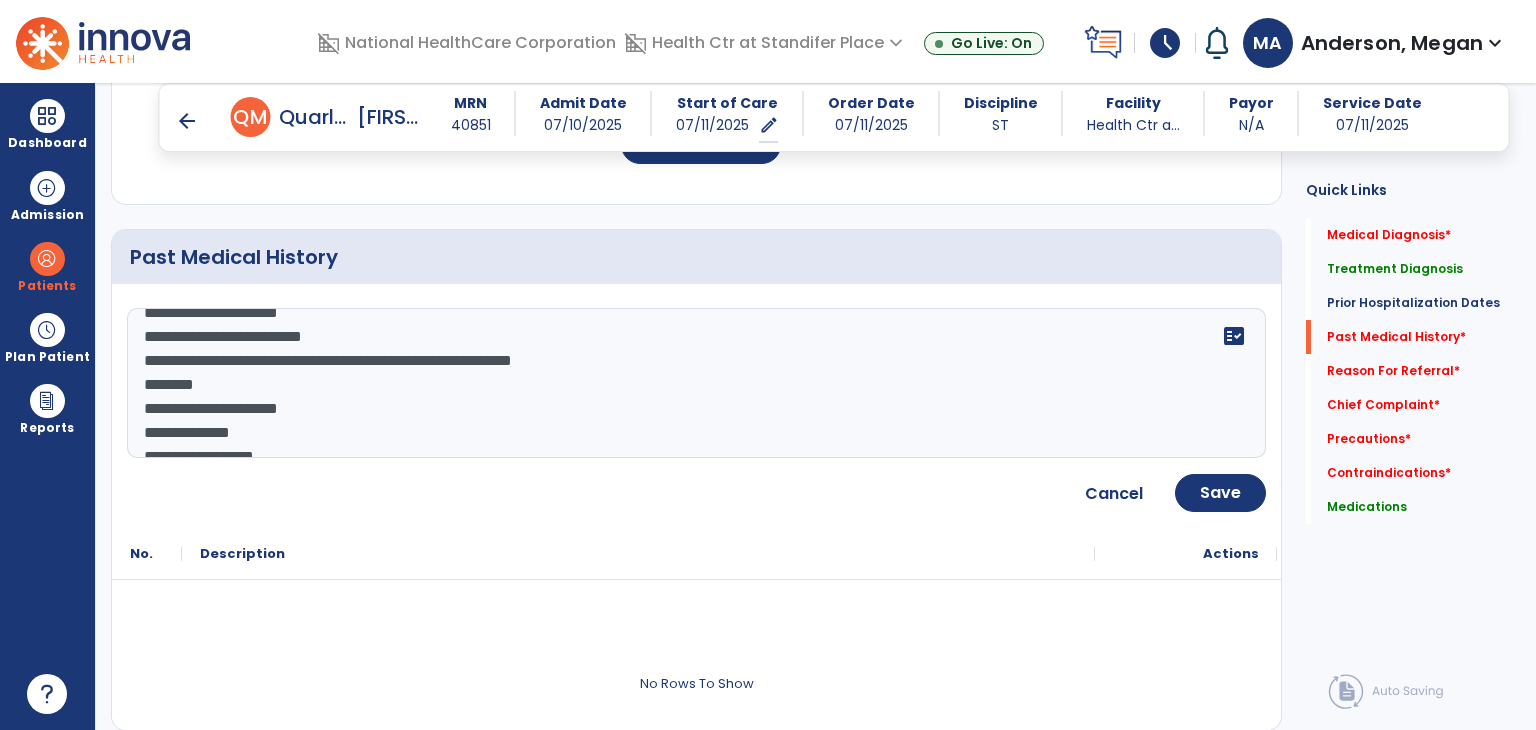 scroll, scrollTop: 76, scrollLeft: 0, axis: vertical 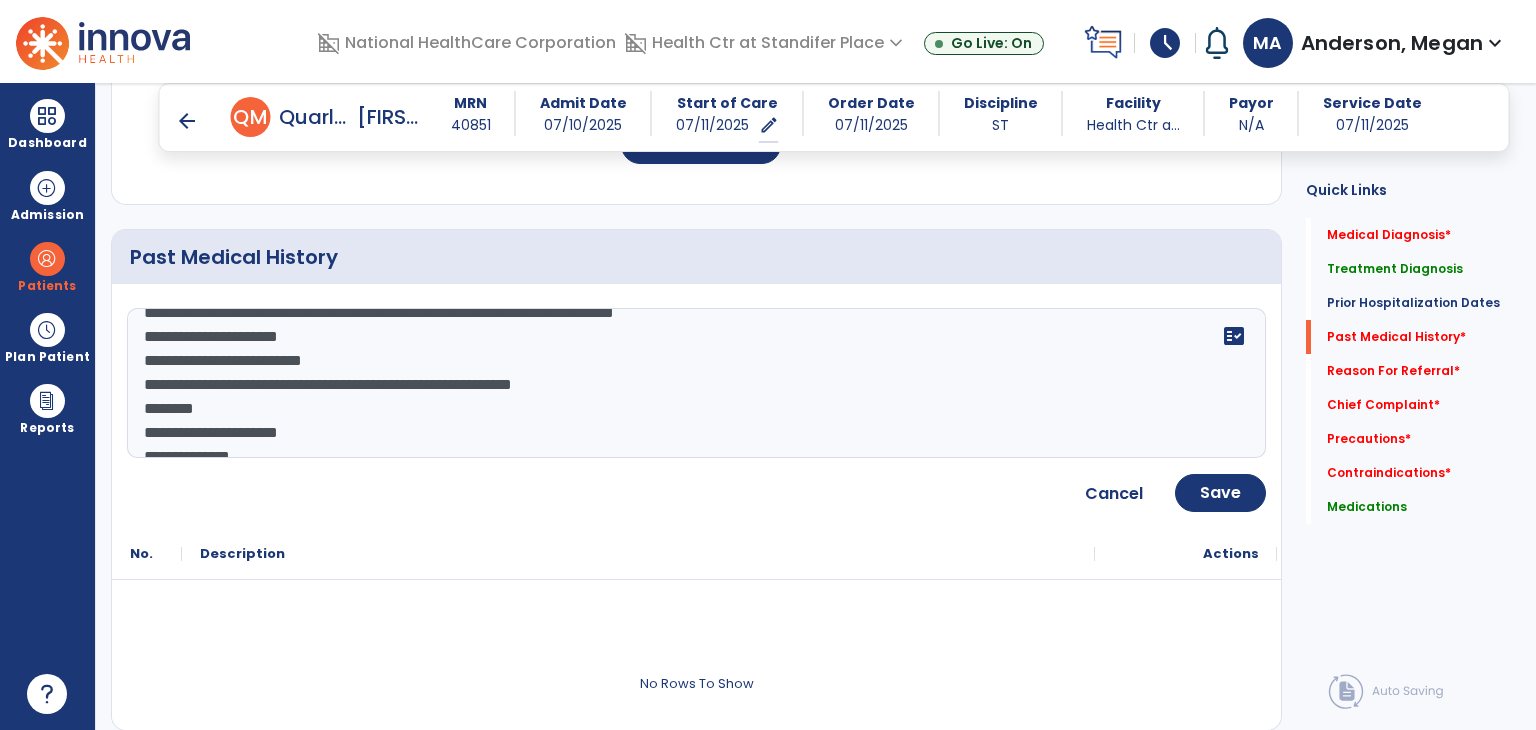 click on "**********" 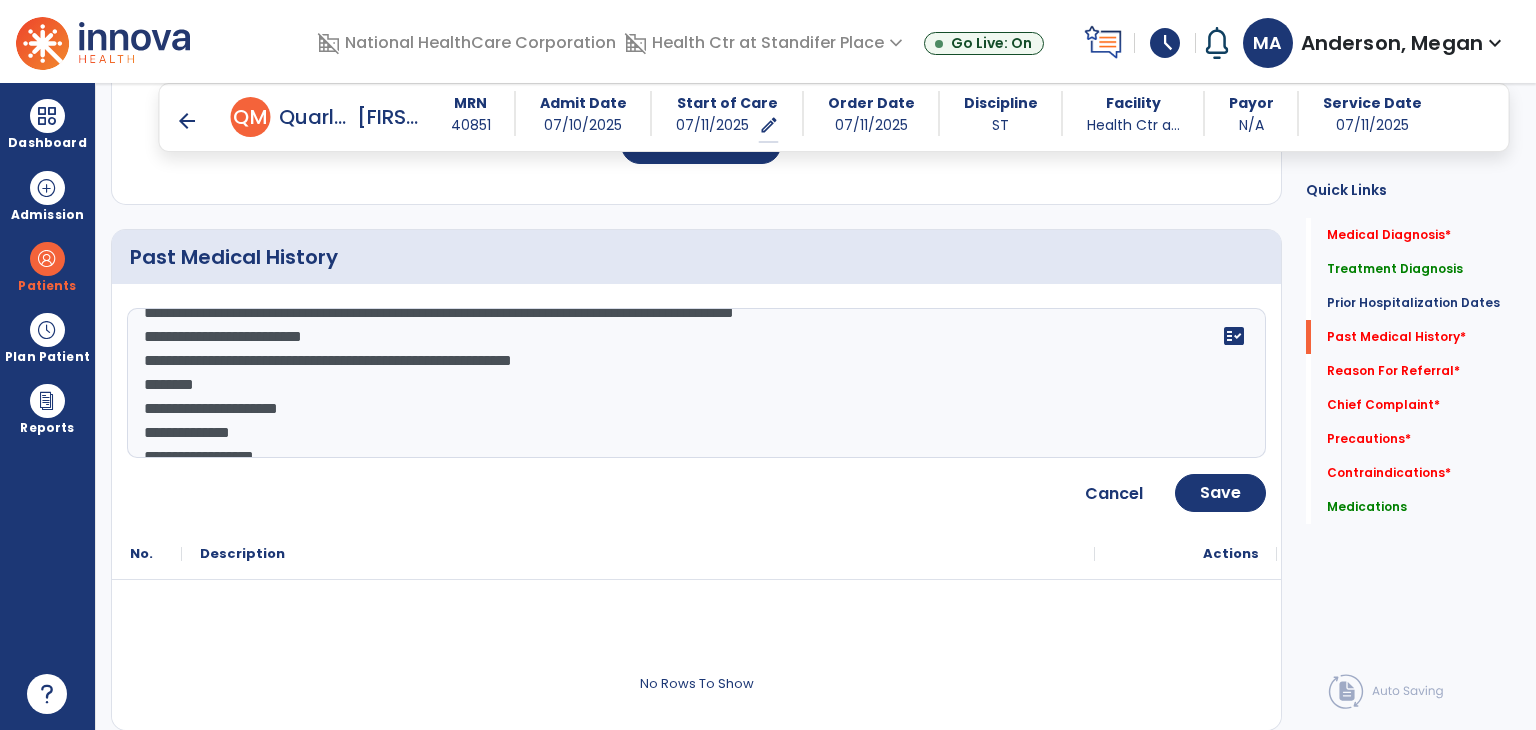scroll, scrollTop: 52, scrollLeft: 0, axis: vertical 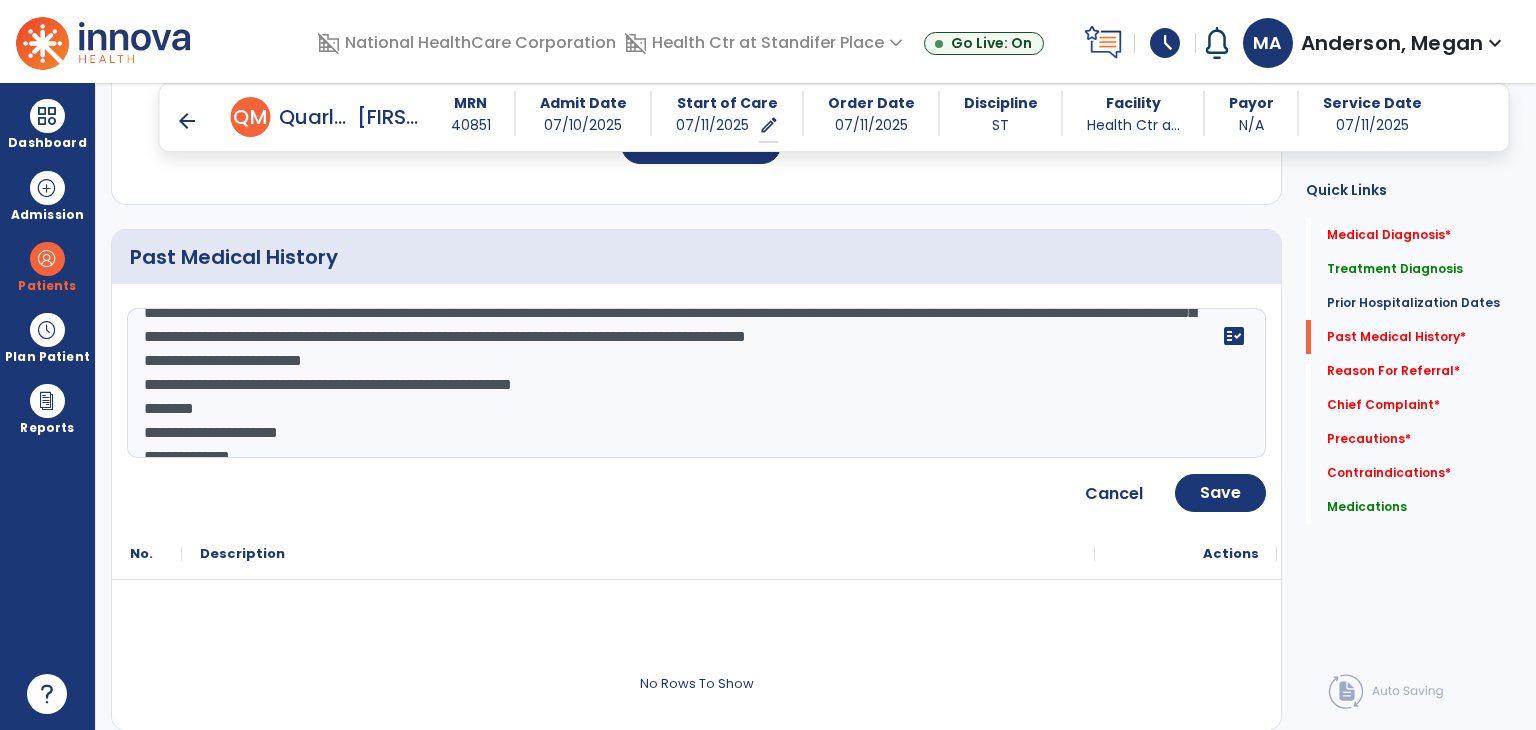 click on "**********" 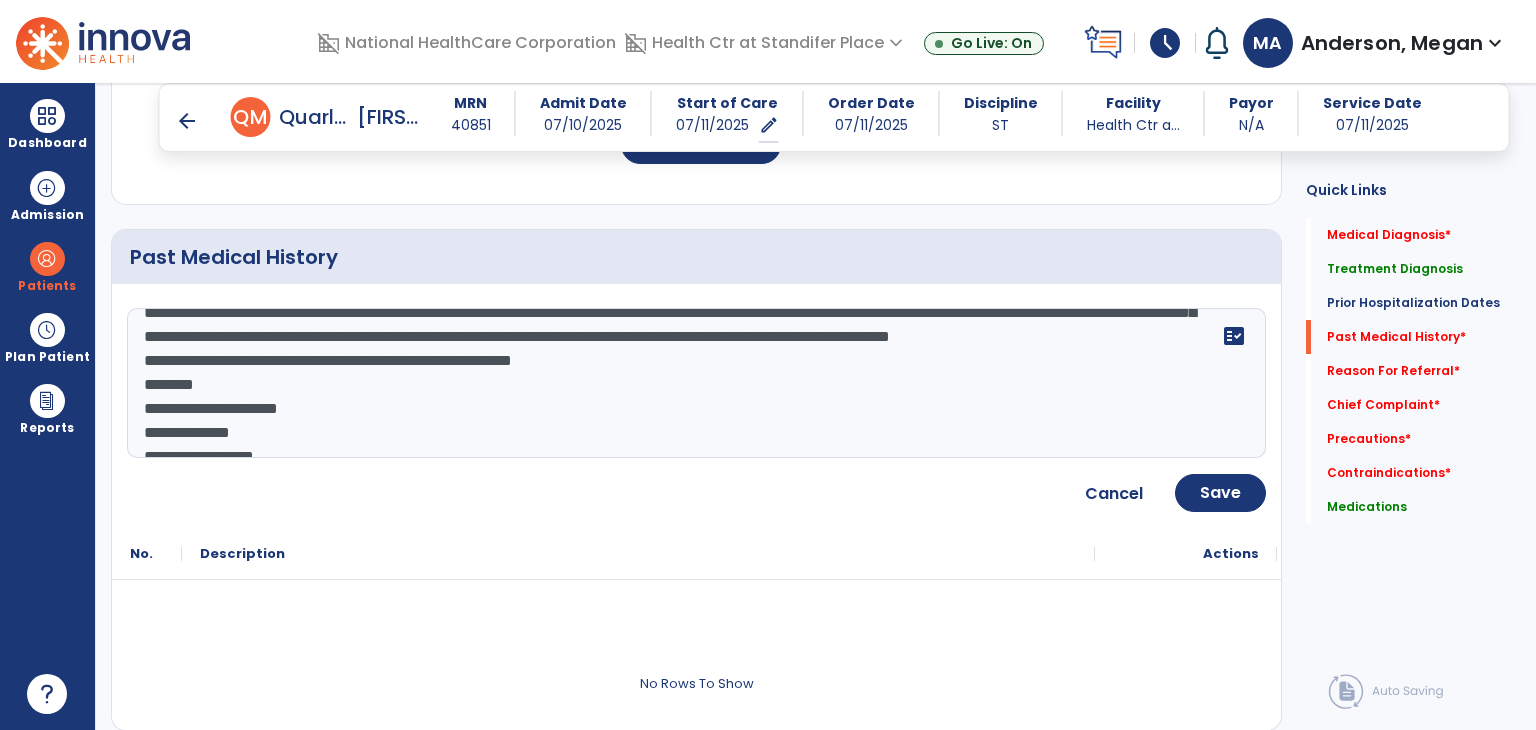 scroll, scrollTop: 28, scrollLeft: 0, axis: vertical 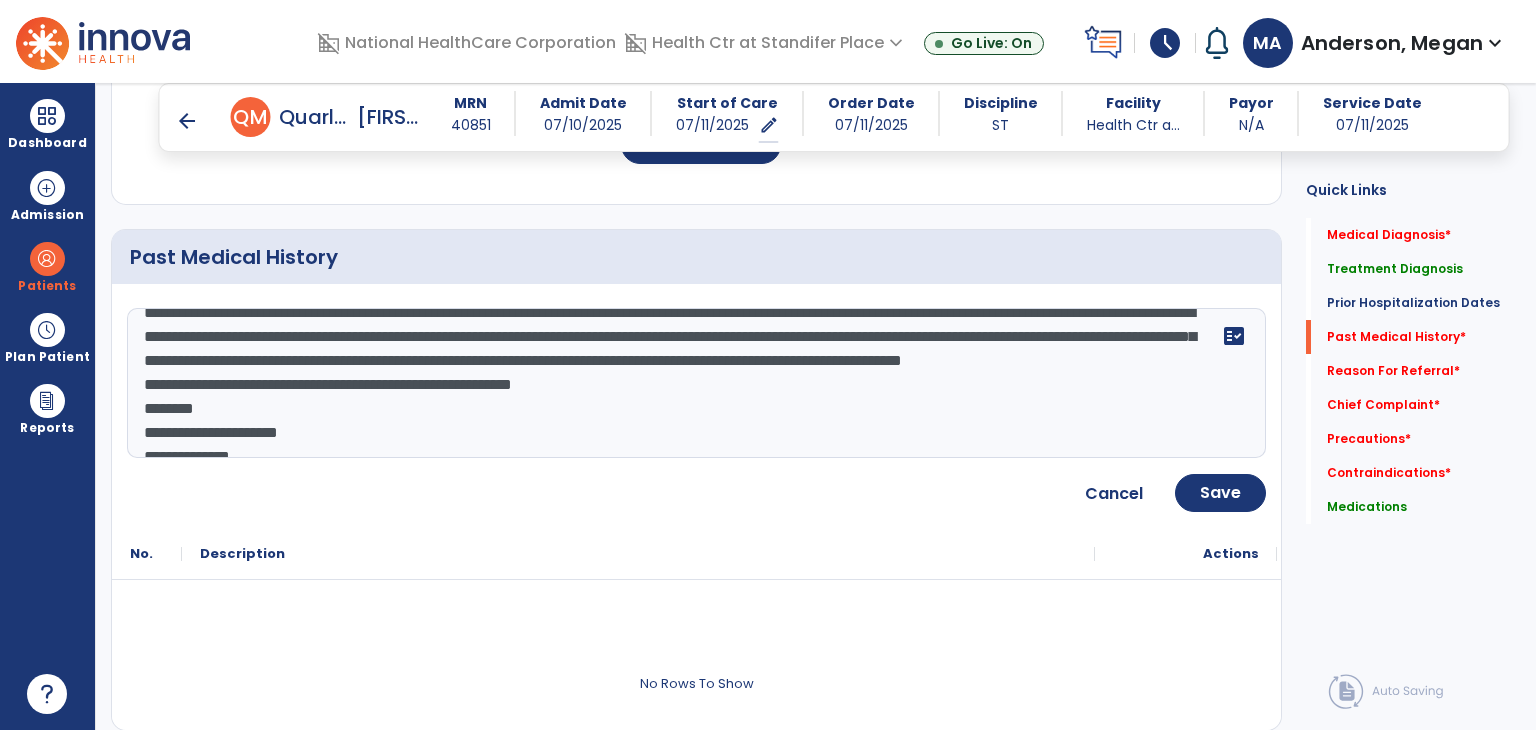 click on "**********" 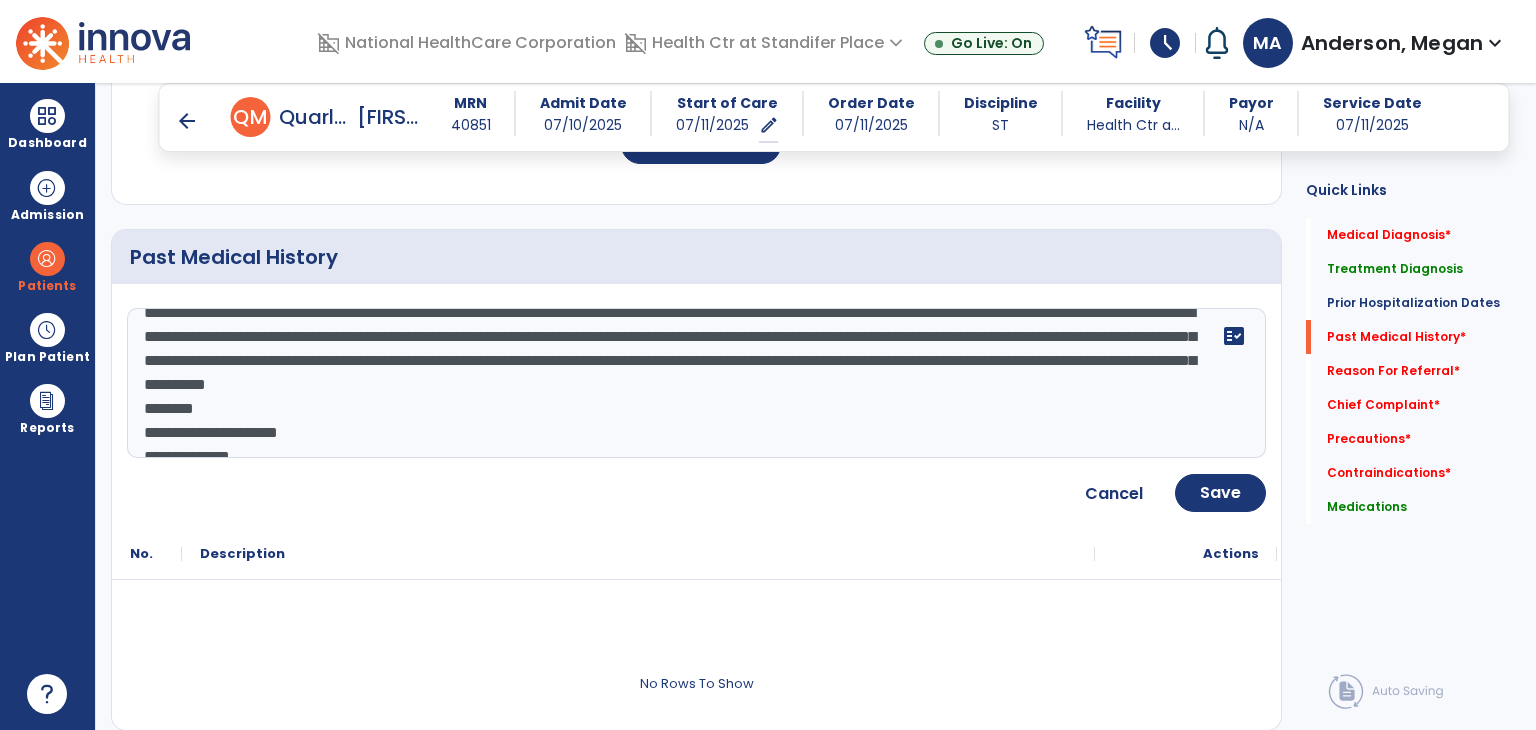 scroll, scrollTop: 4, scrollLeft: 0, axis: vertical 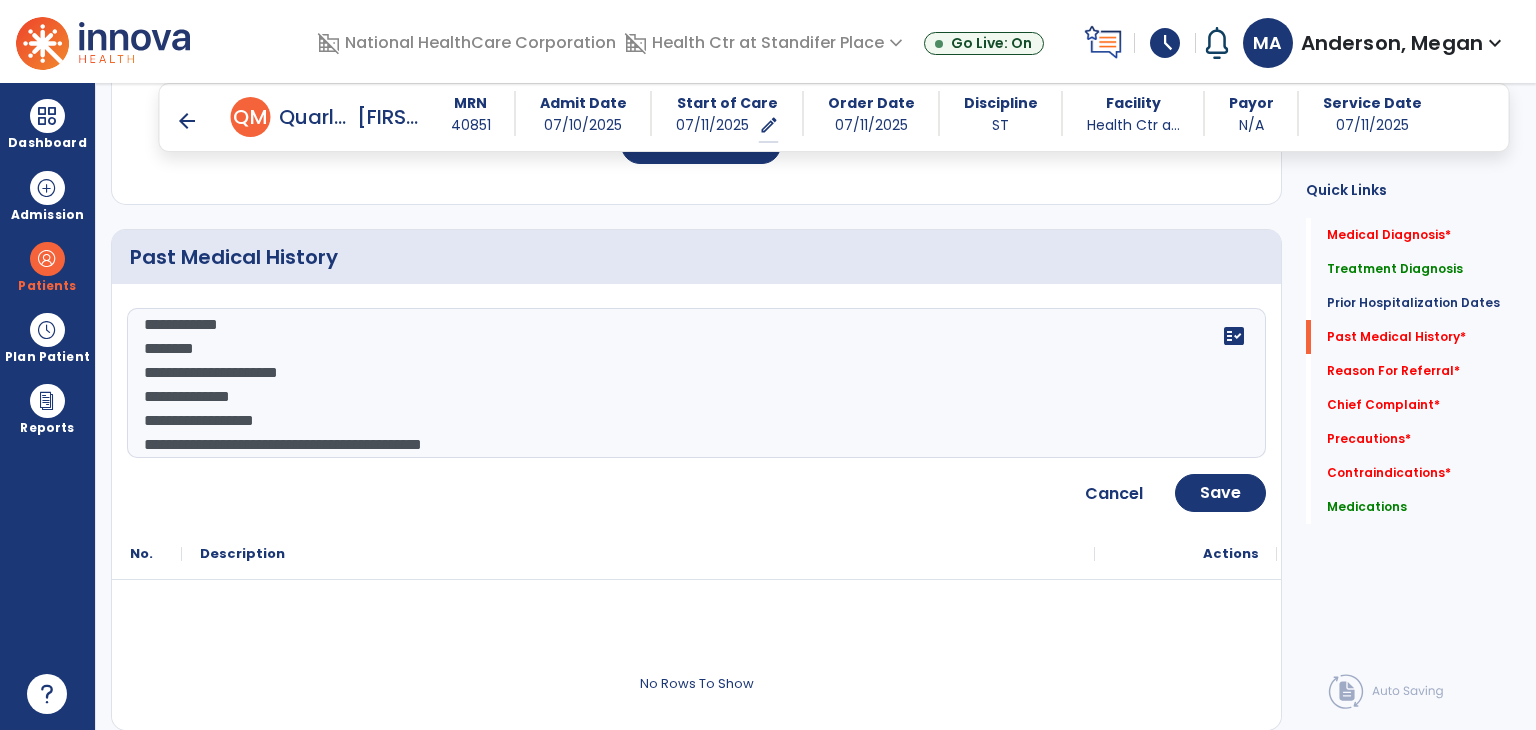 click on "**********" 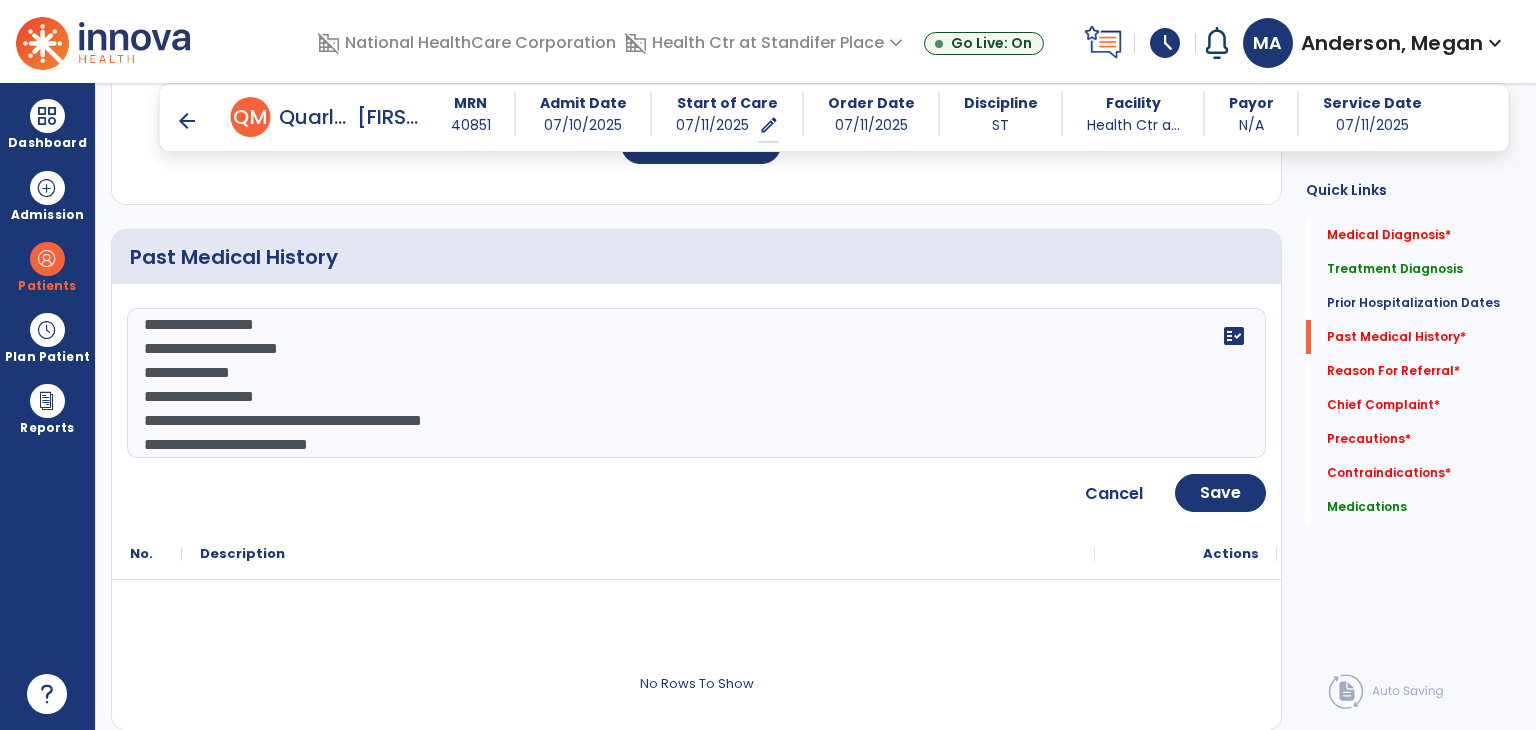 scroll, scrollTop: 64, scrollLeft: 0, axis: vertical 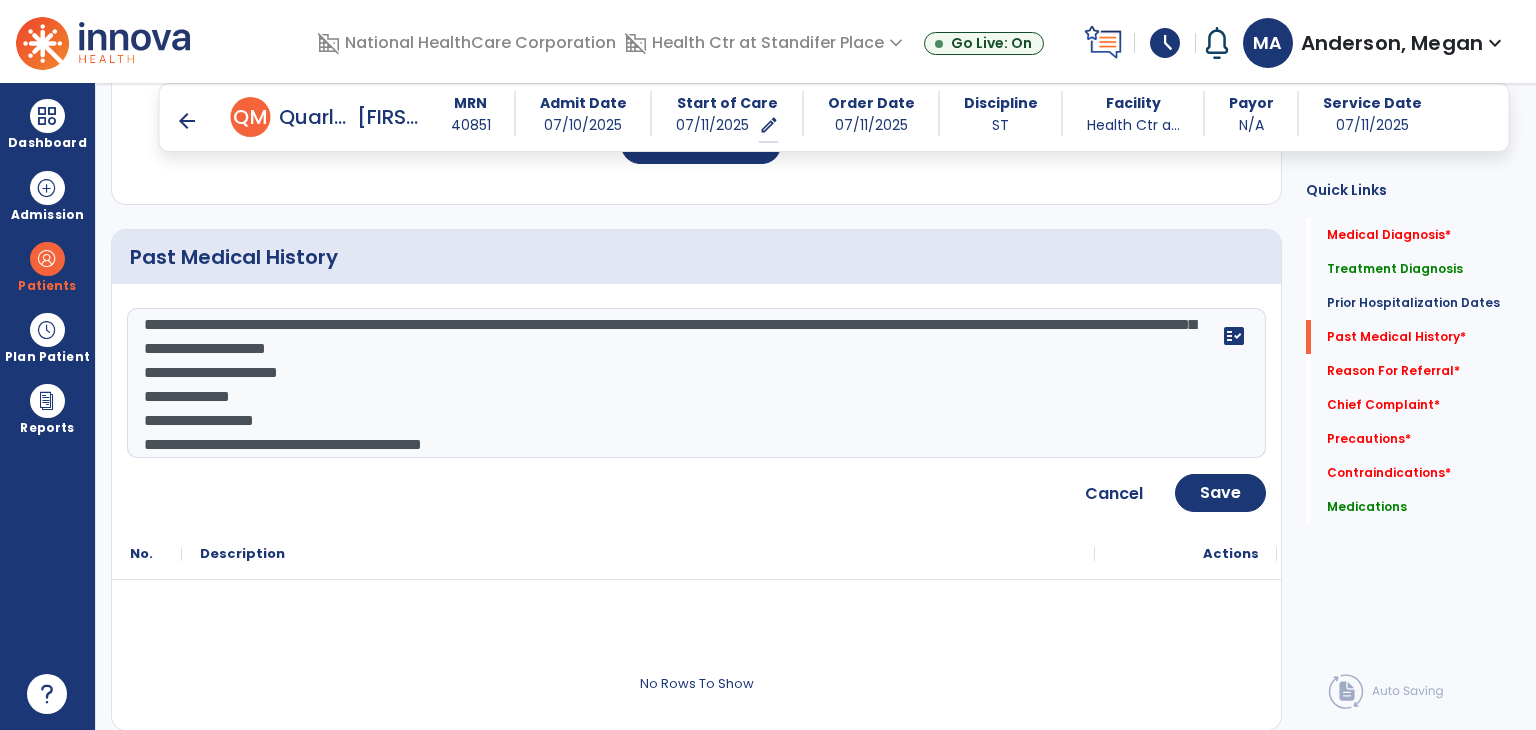 click on "**********" 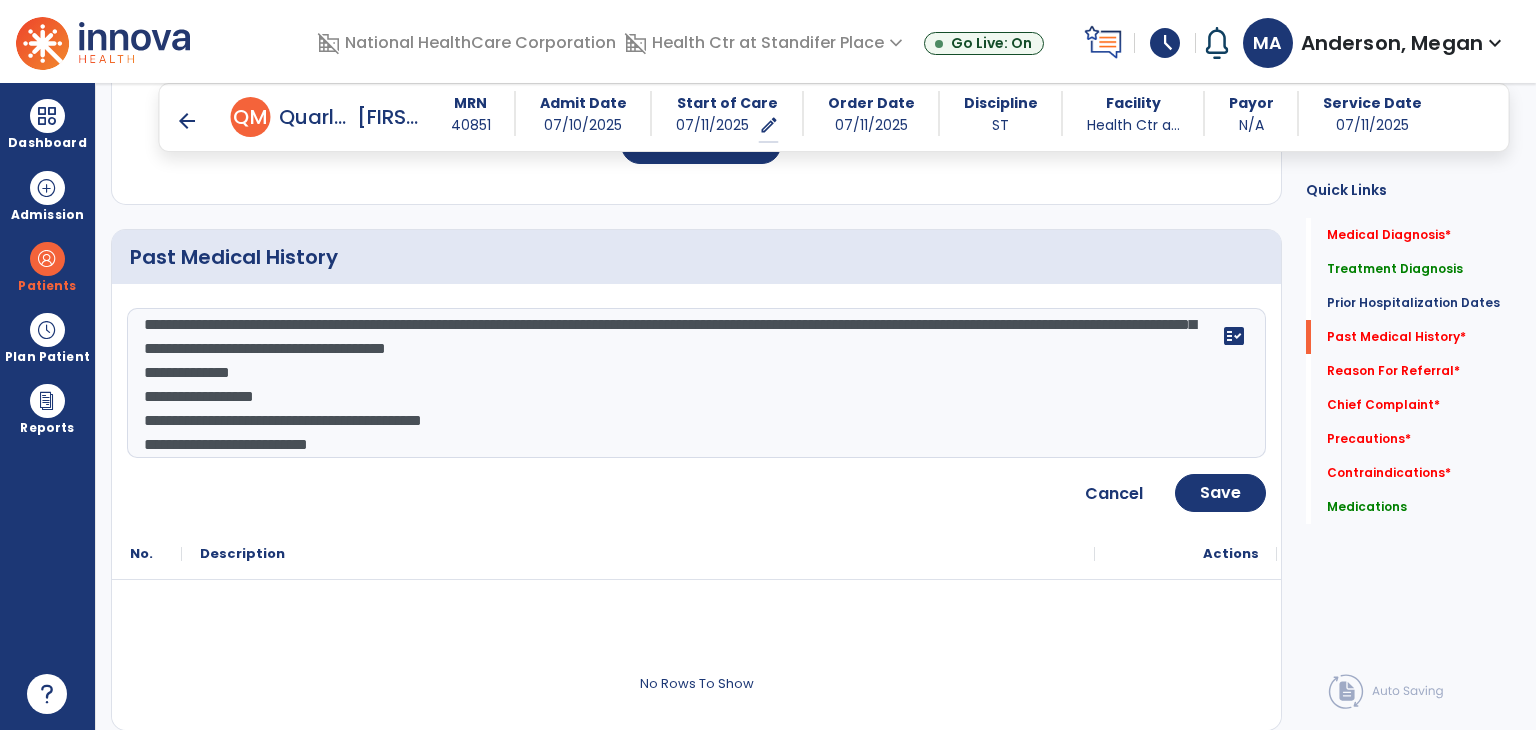 scroll, scrollTop: 40, scrollLeft: 0, axis: vertical 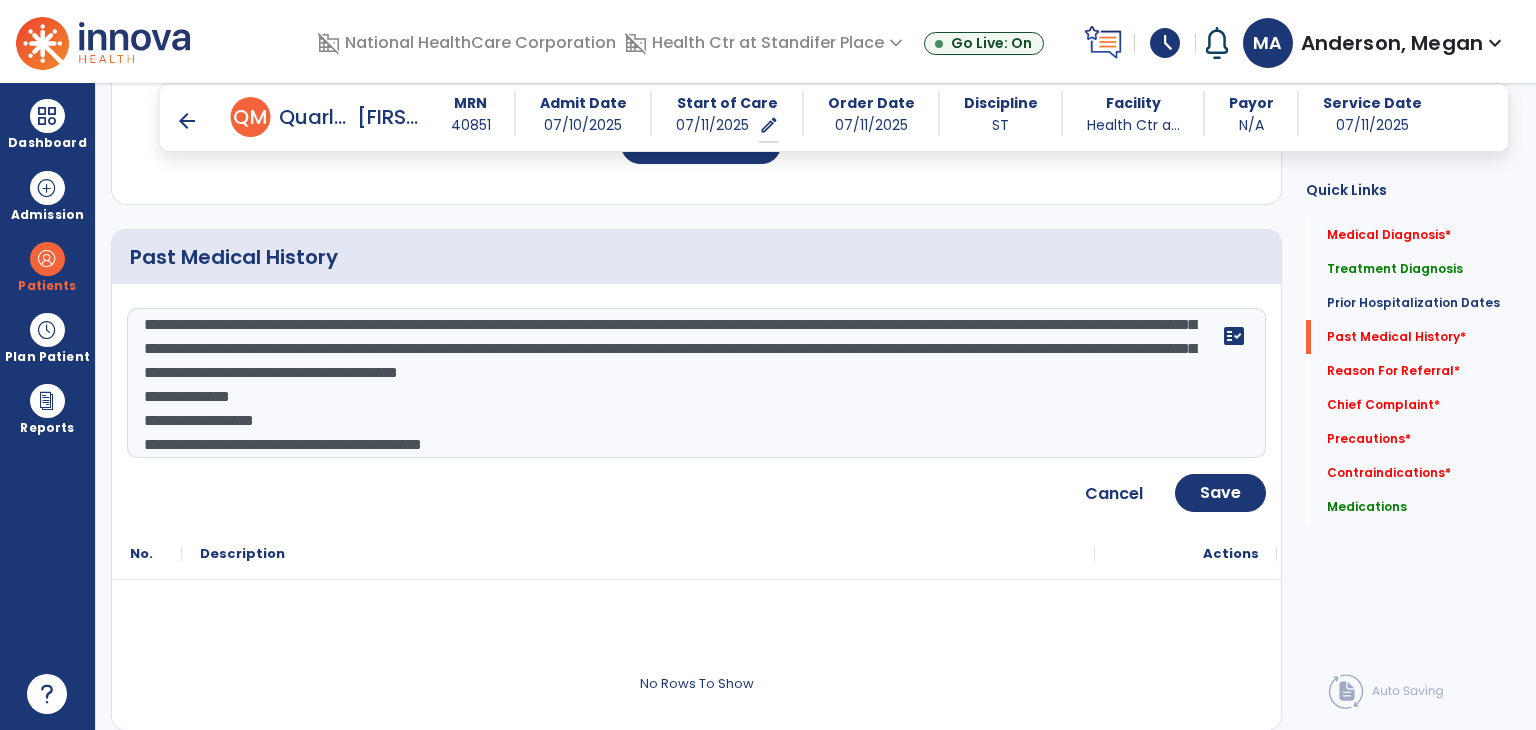 click on "**********" 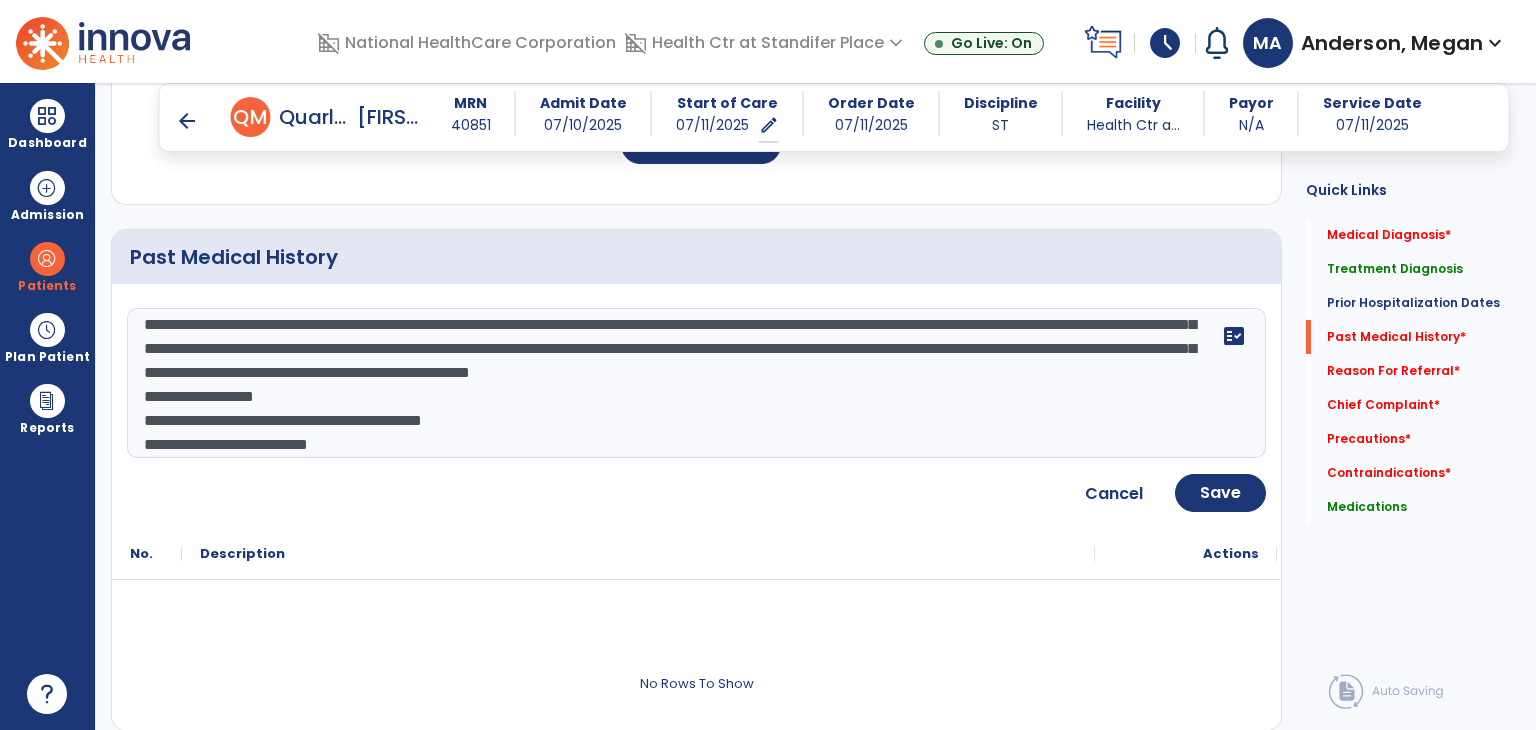 scroll, scrollTop: 16, scrollLeft: 0, axis: vertical 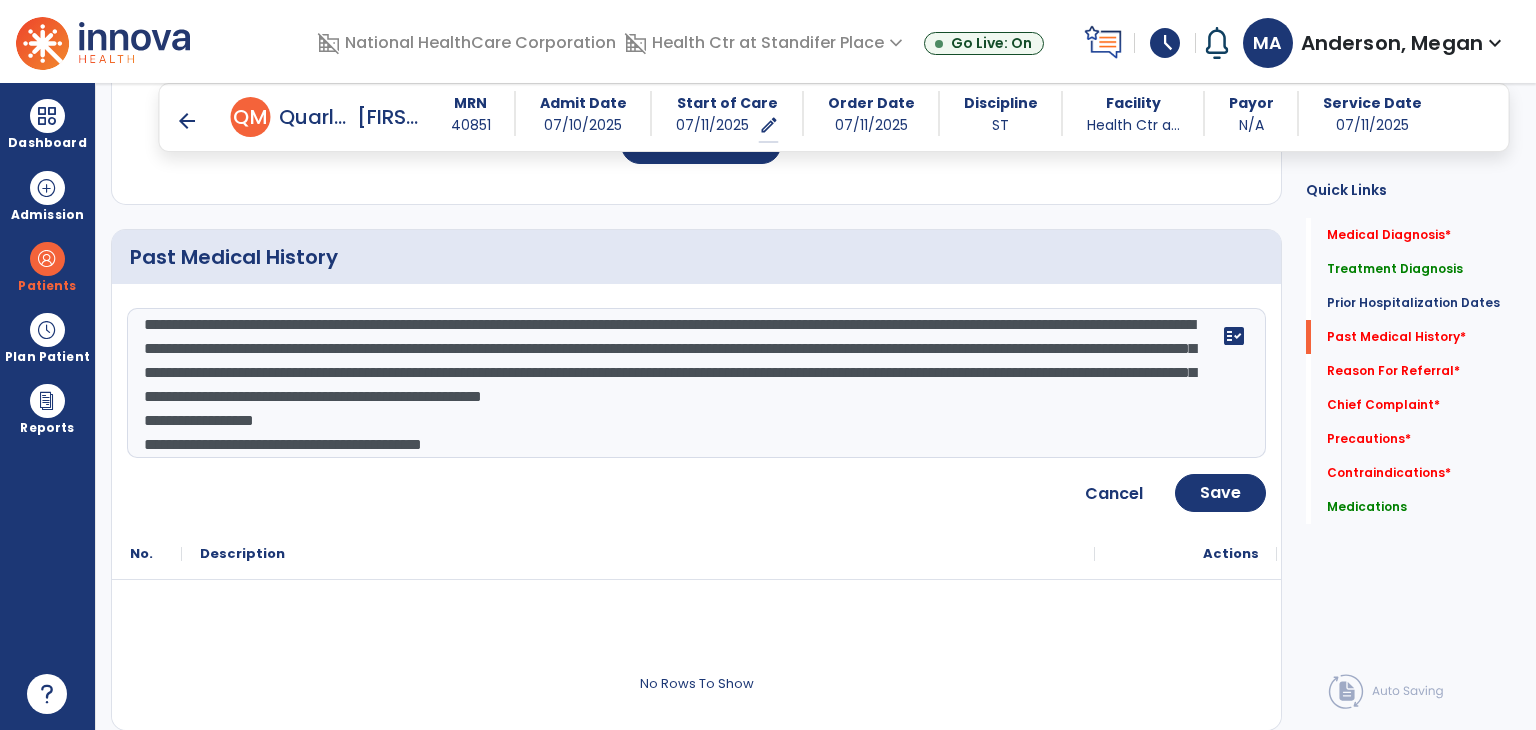 click on "**********" 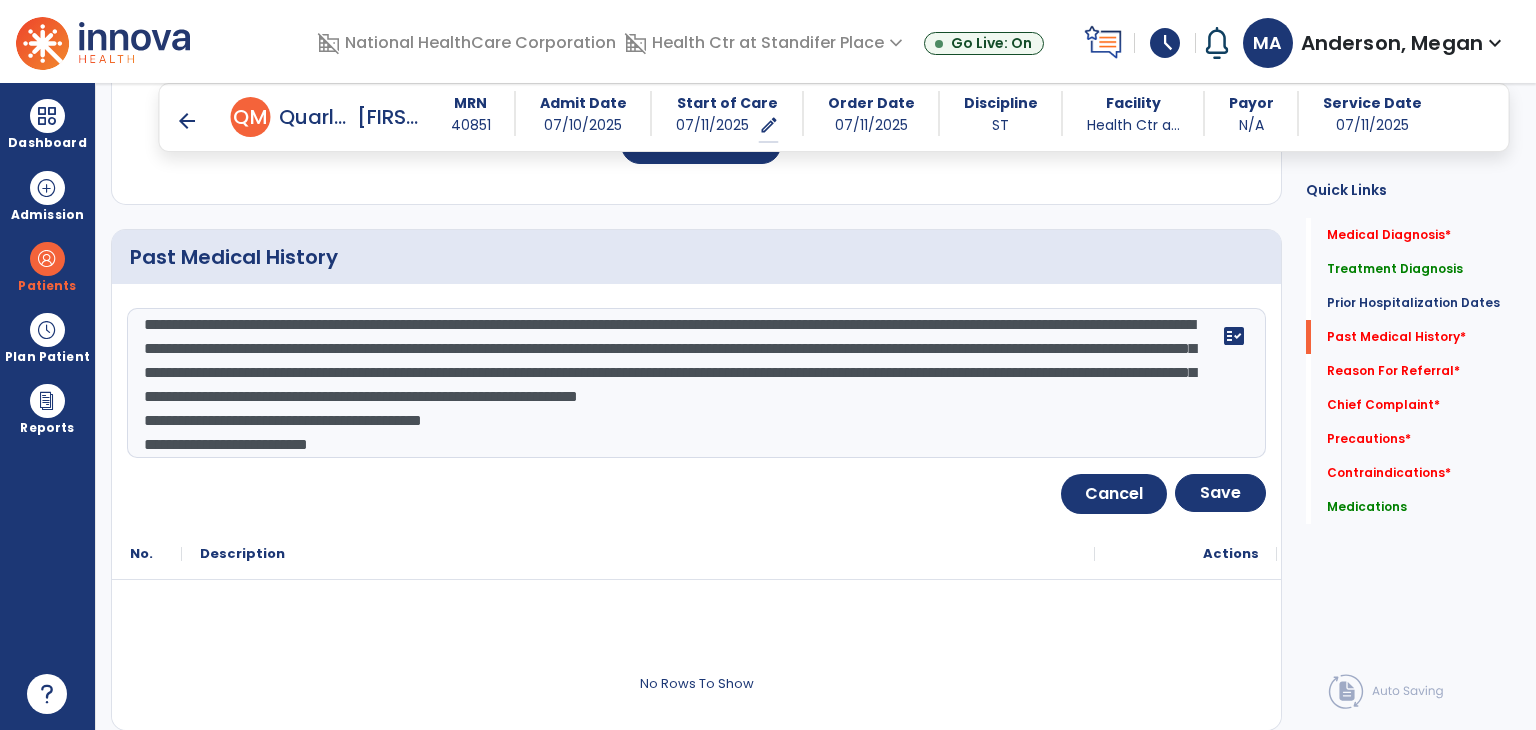 scroll, scrollTop: 0, scrollLeft: 0, axis: both 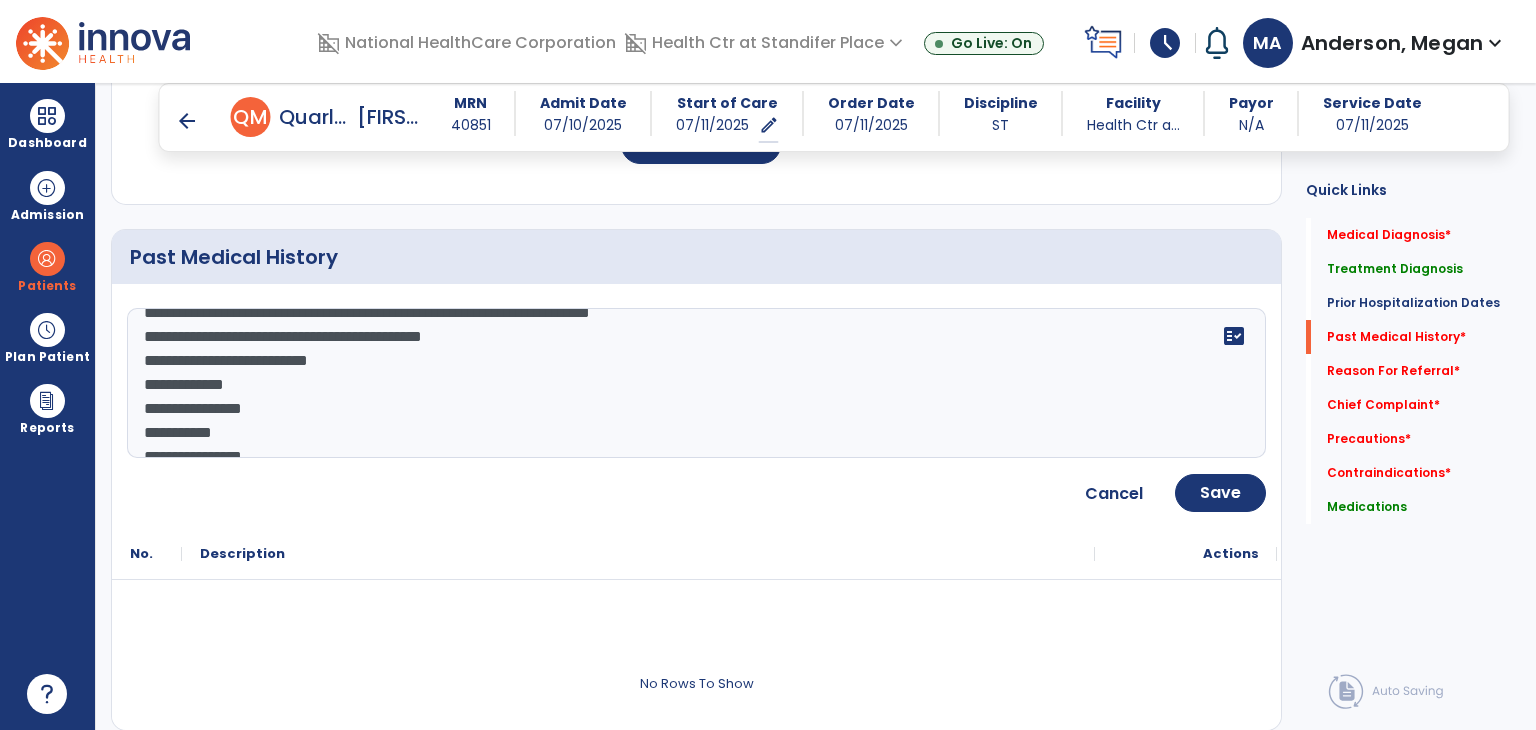 click on "**********" 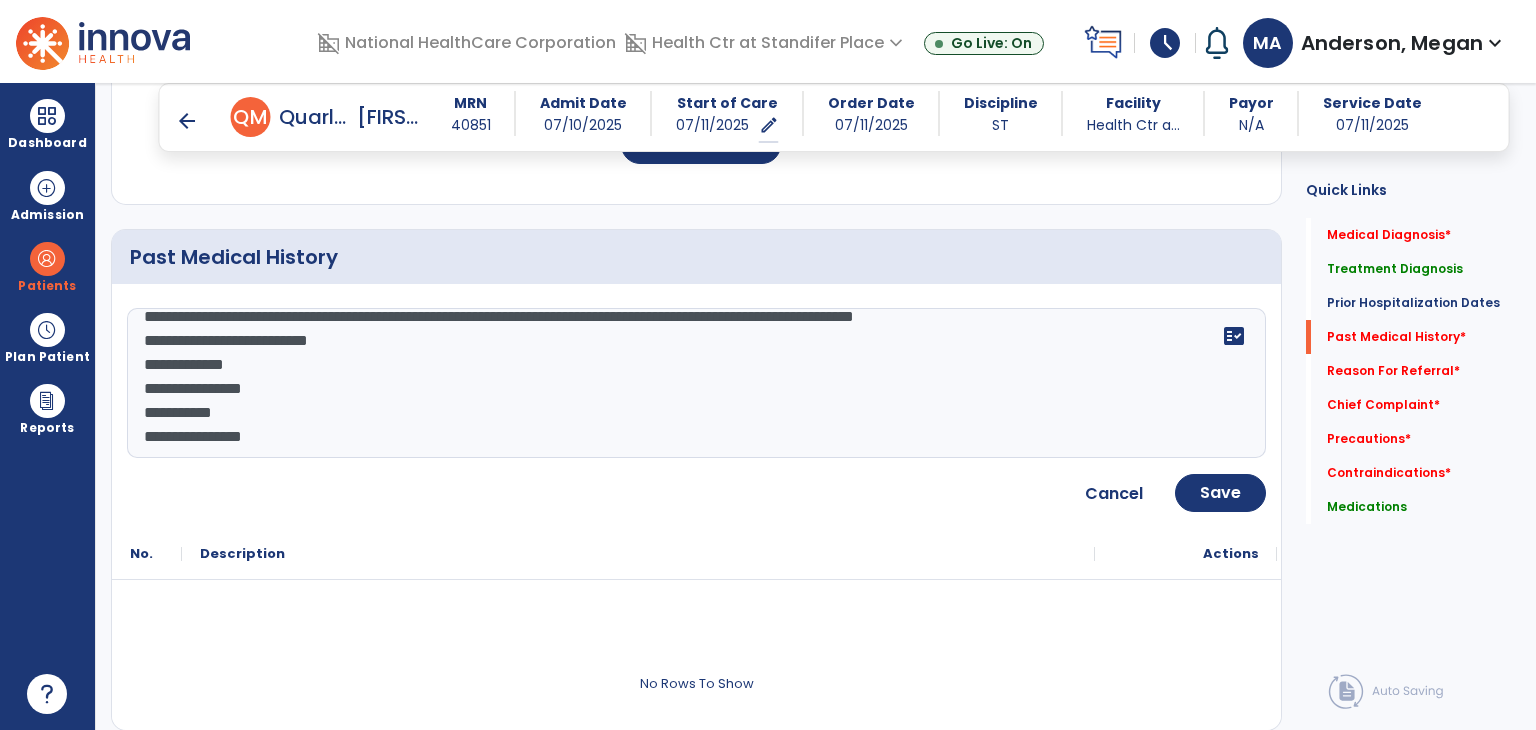 scroll, scrollTop: 76, scrollLeft: 0, axis: vertical 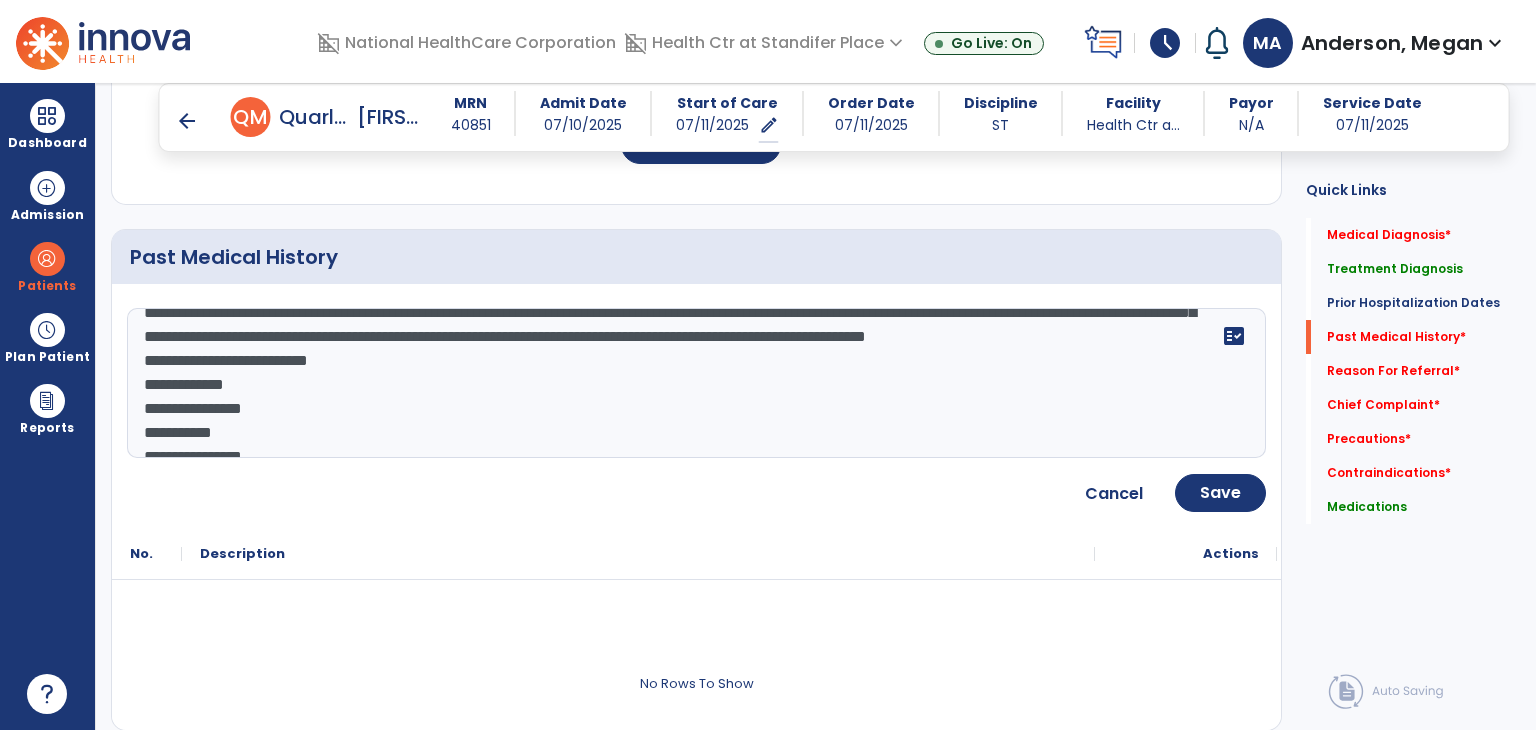 click on "**********" 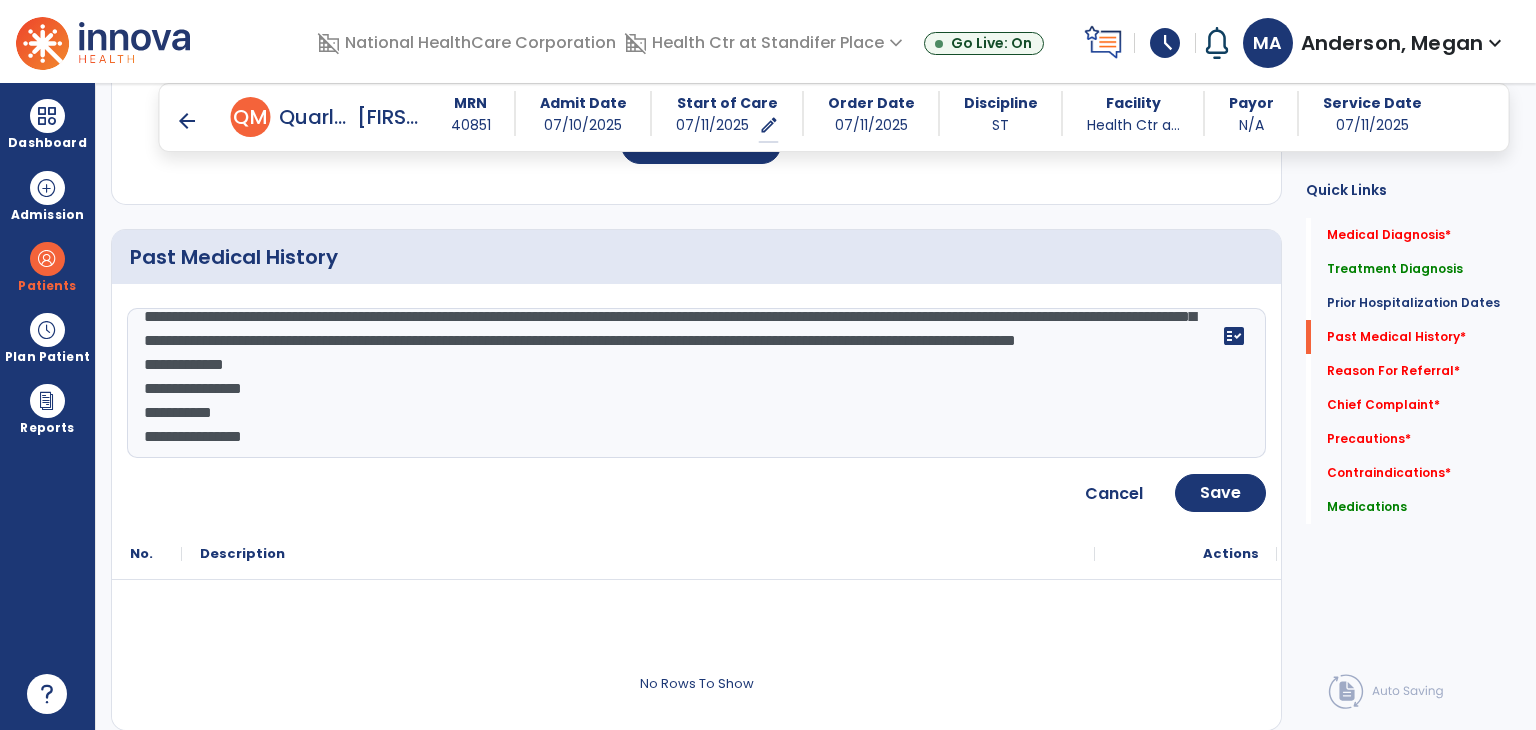 scroll, scrollTop: 52, scrollLeft: 0, axis: vertical 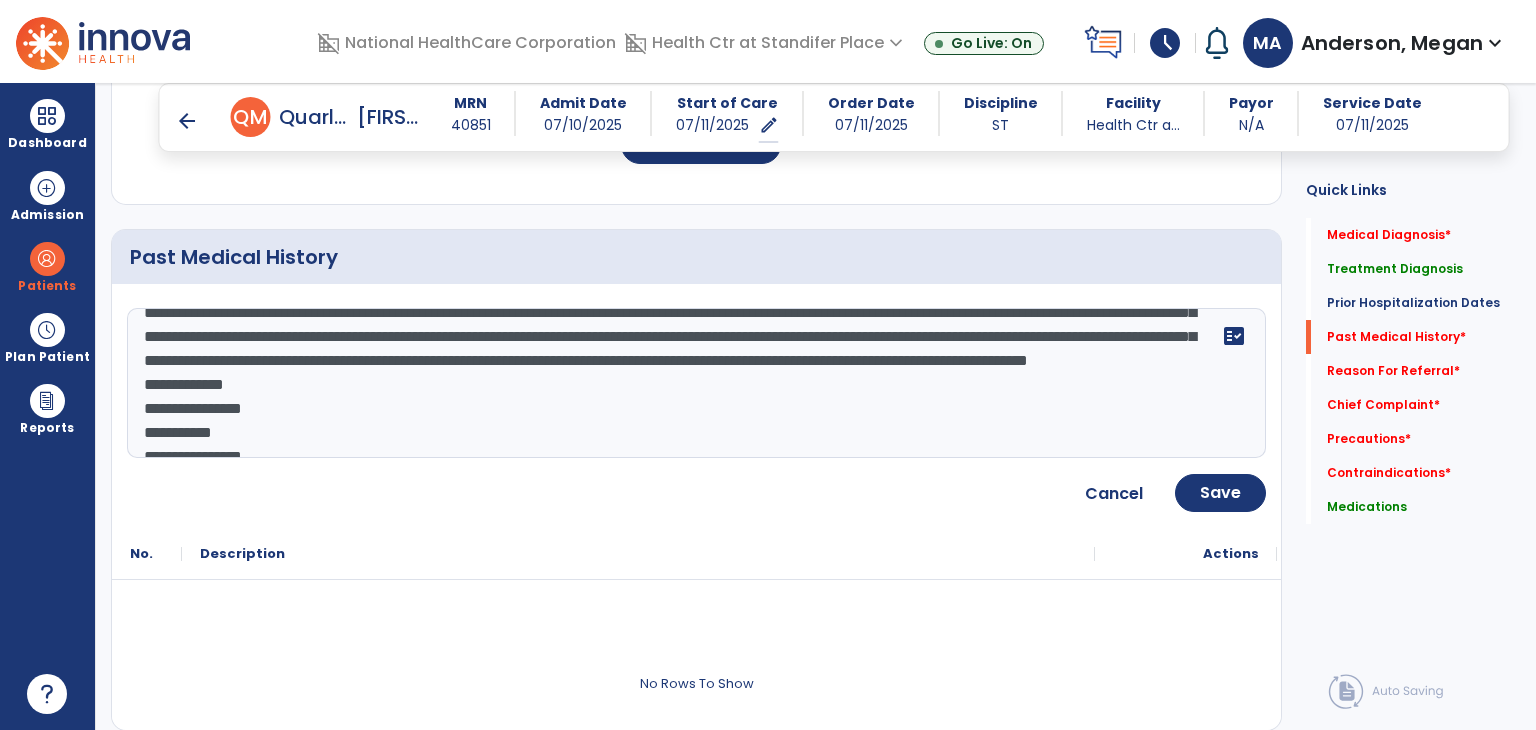 click on "**********" 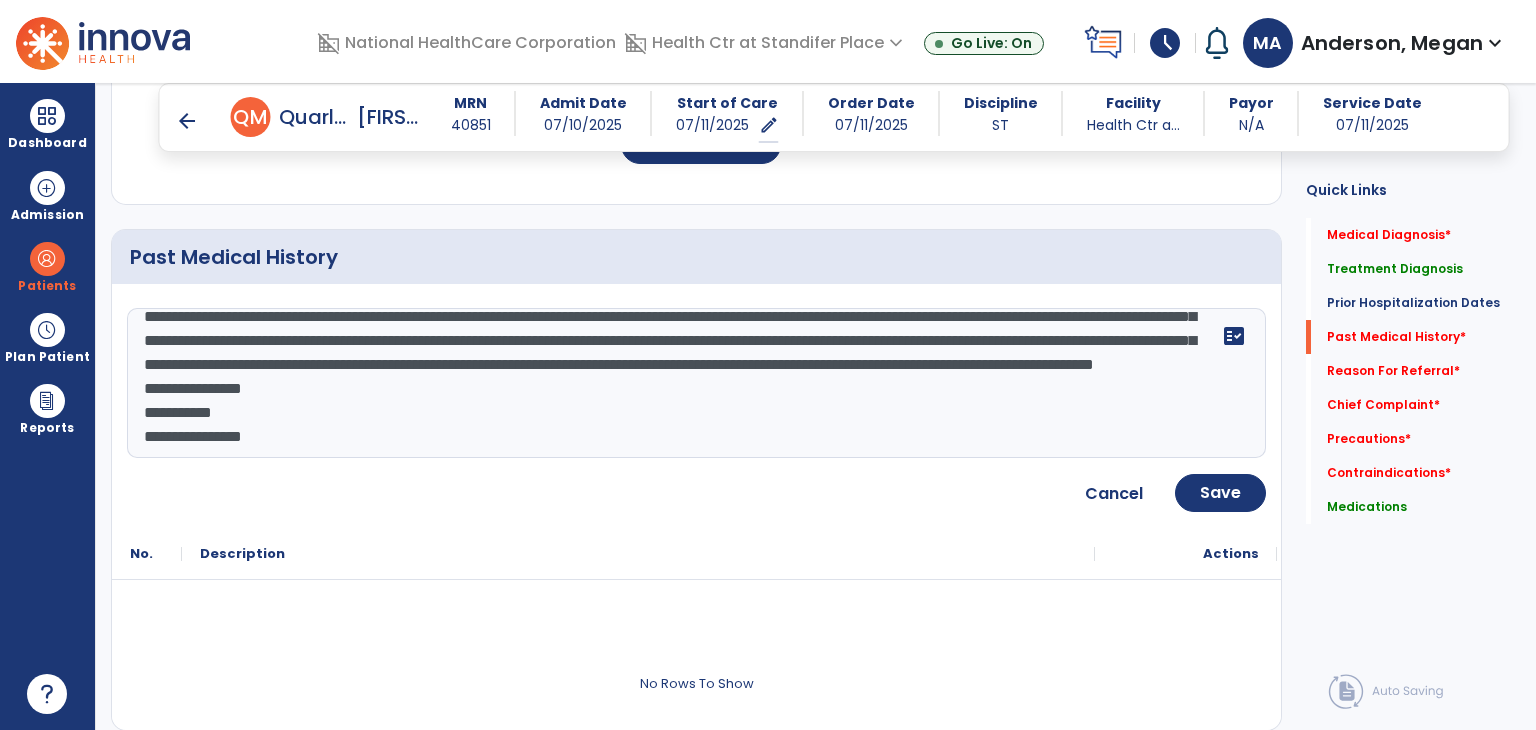 scroll, scrollTop: 28, scrollLeft: 0, axis: vertical 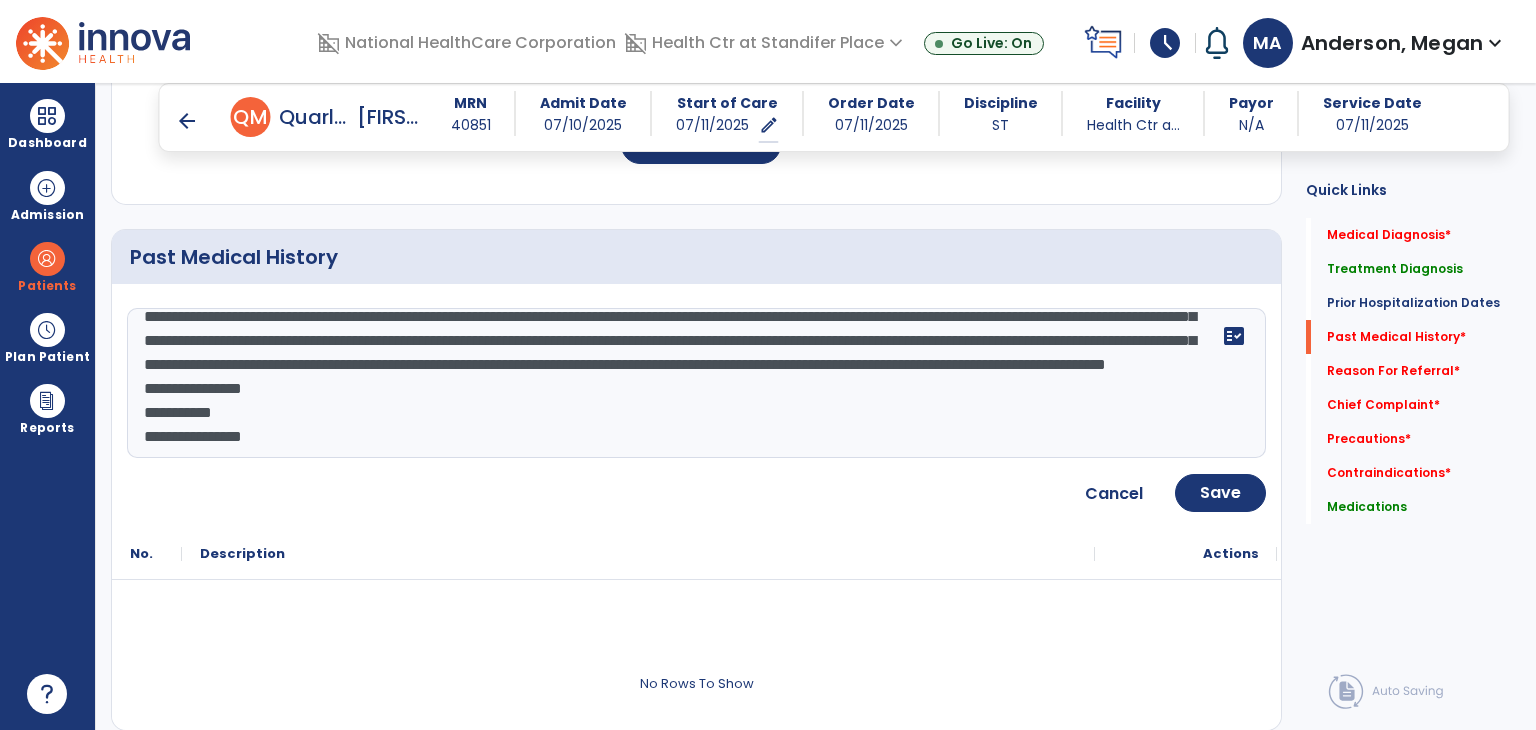 click on "**********" 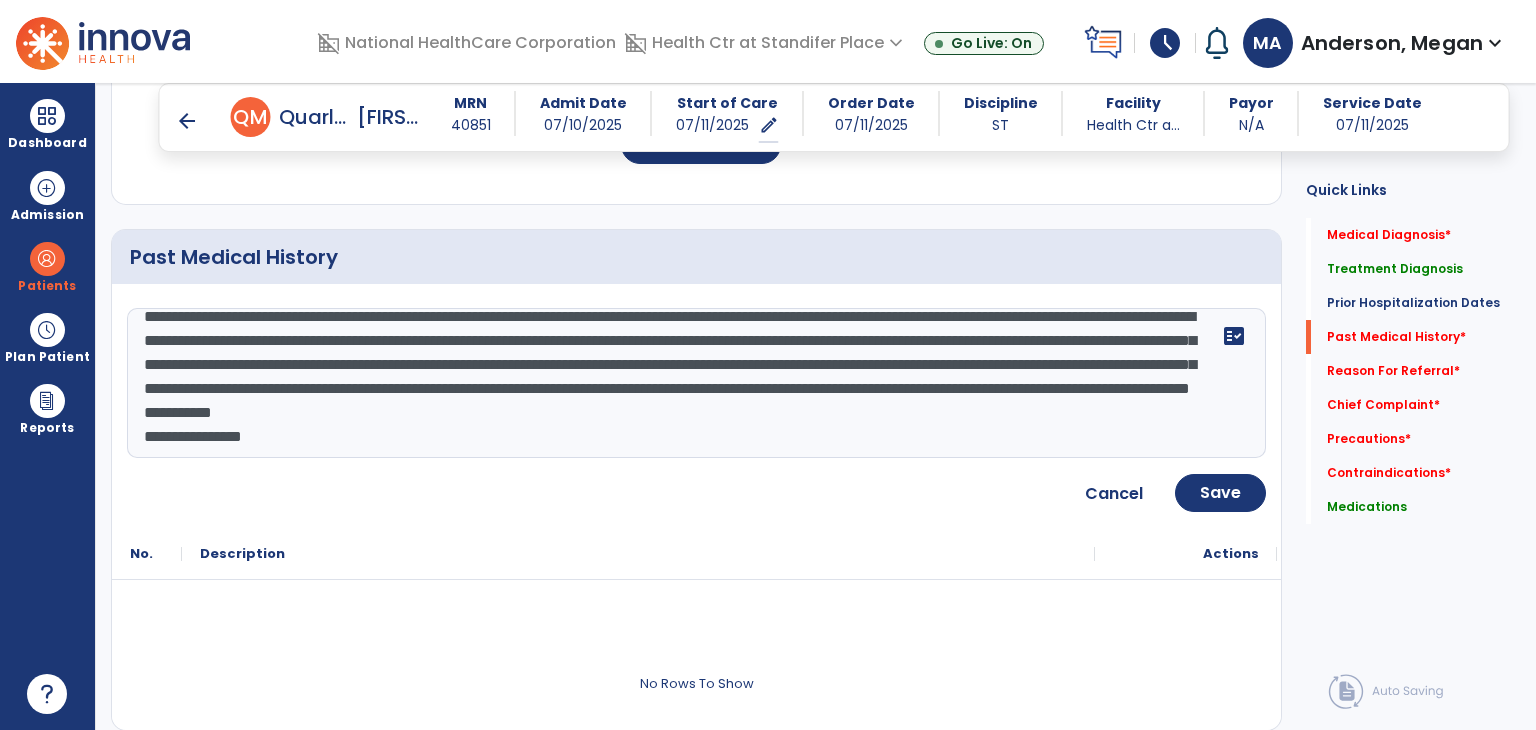 scroll, scrollTop: 72, scrollLeft: 0, axis: vertical 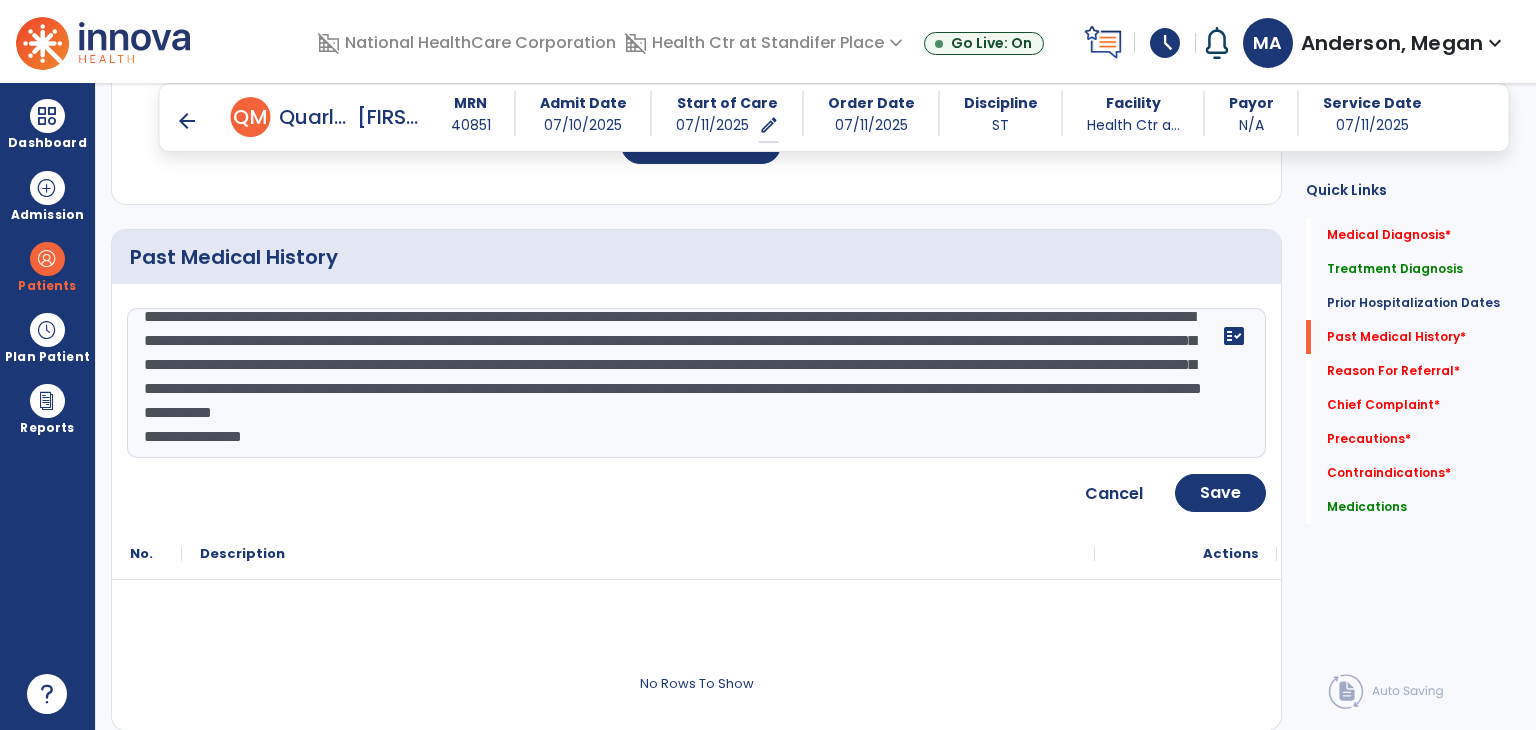 click on "**********" 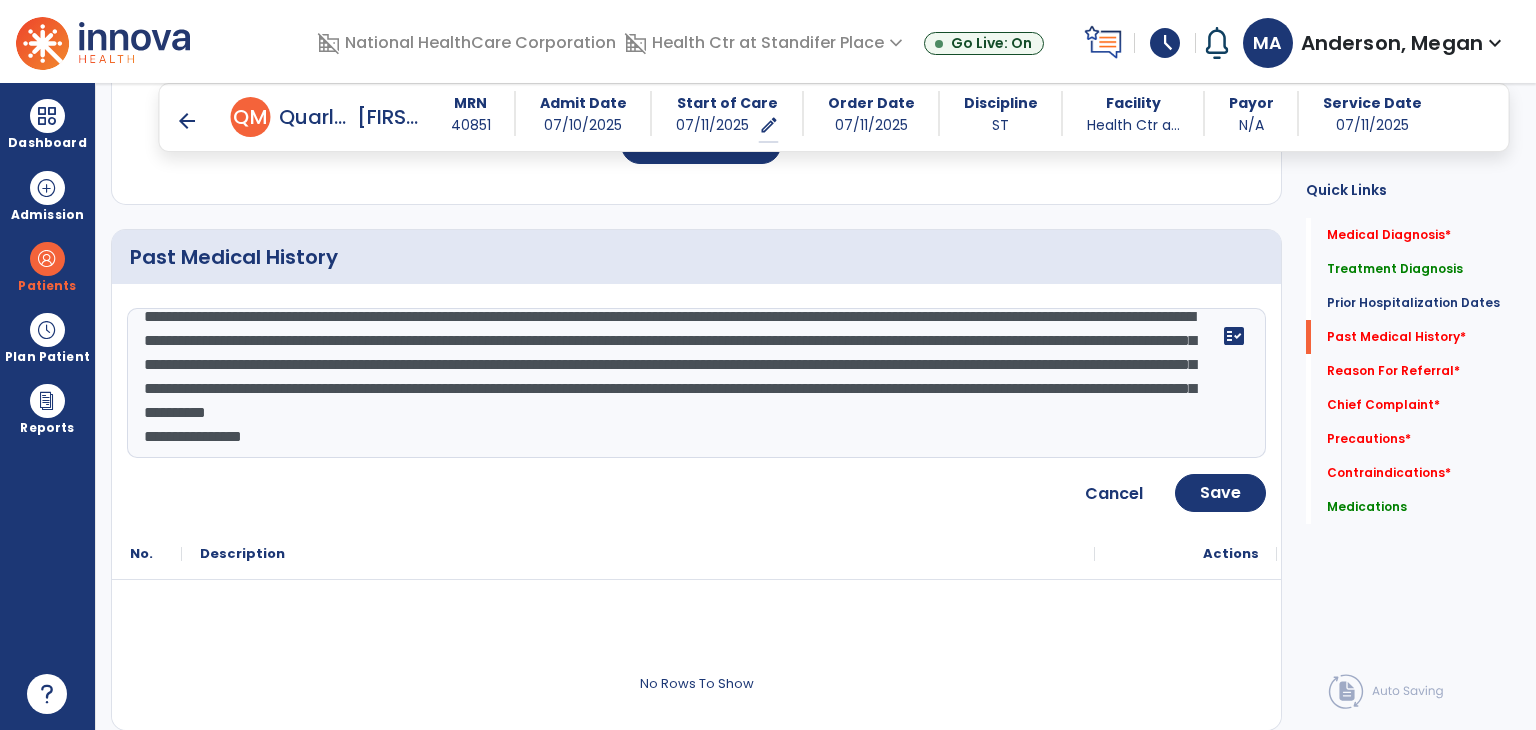 scroll, scrollTop: 48, scrollLeft: 0, axis: vertical 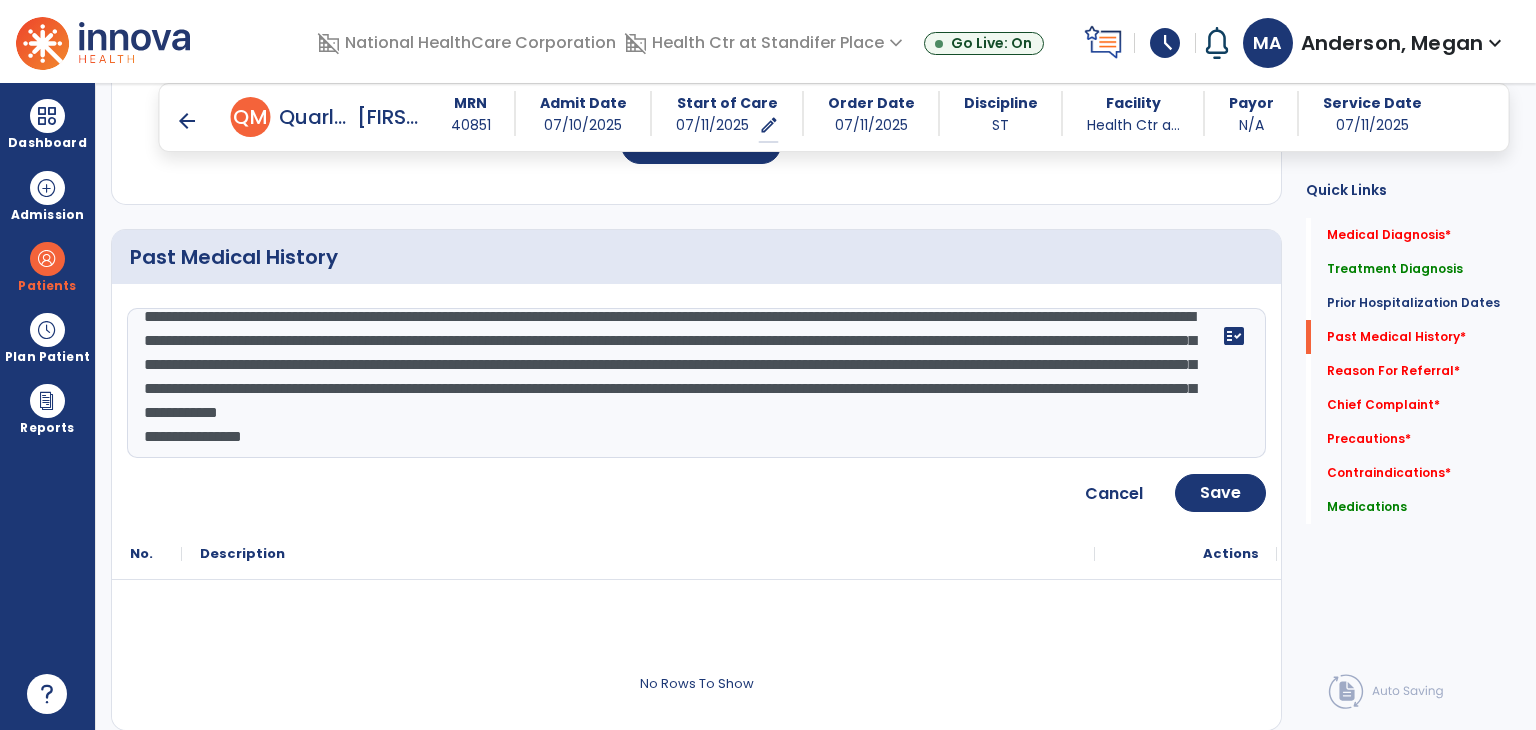 click on "**********" 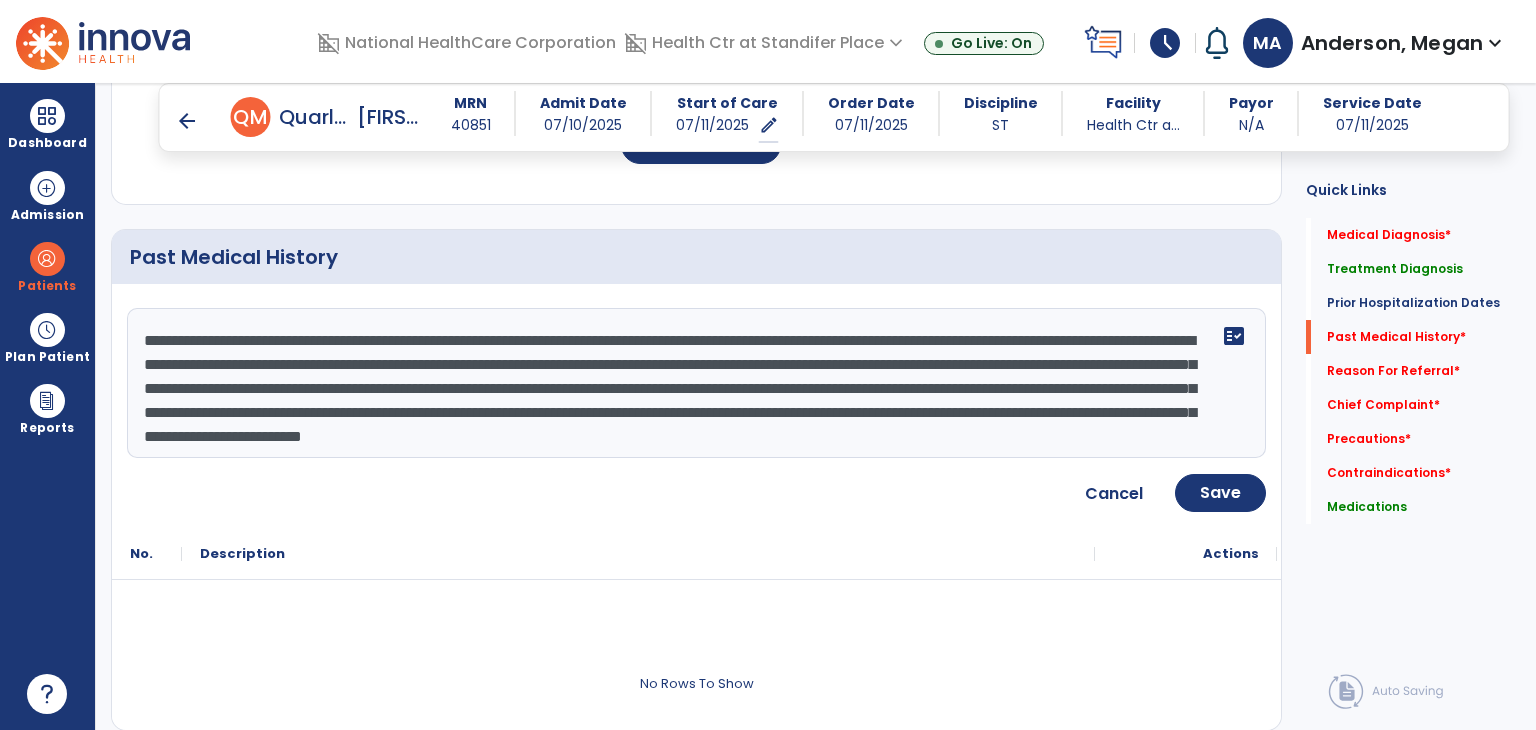 scroll, scrollTop: 24, scrollLeft: 0, axis: vertical 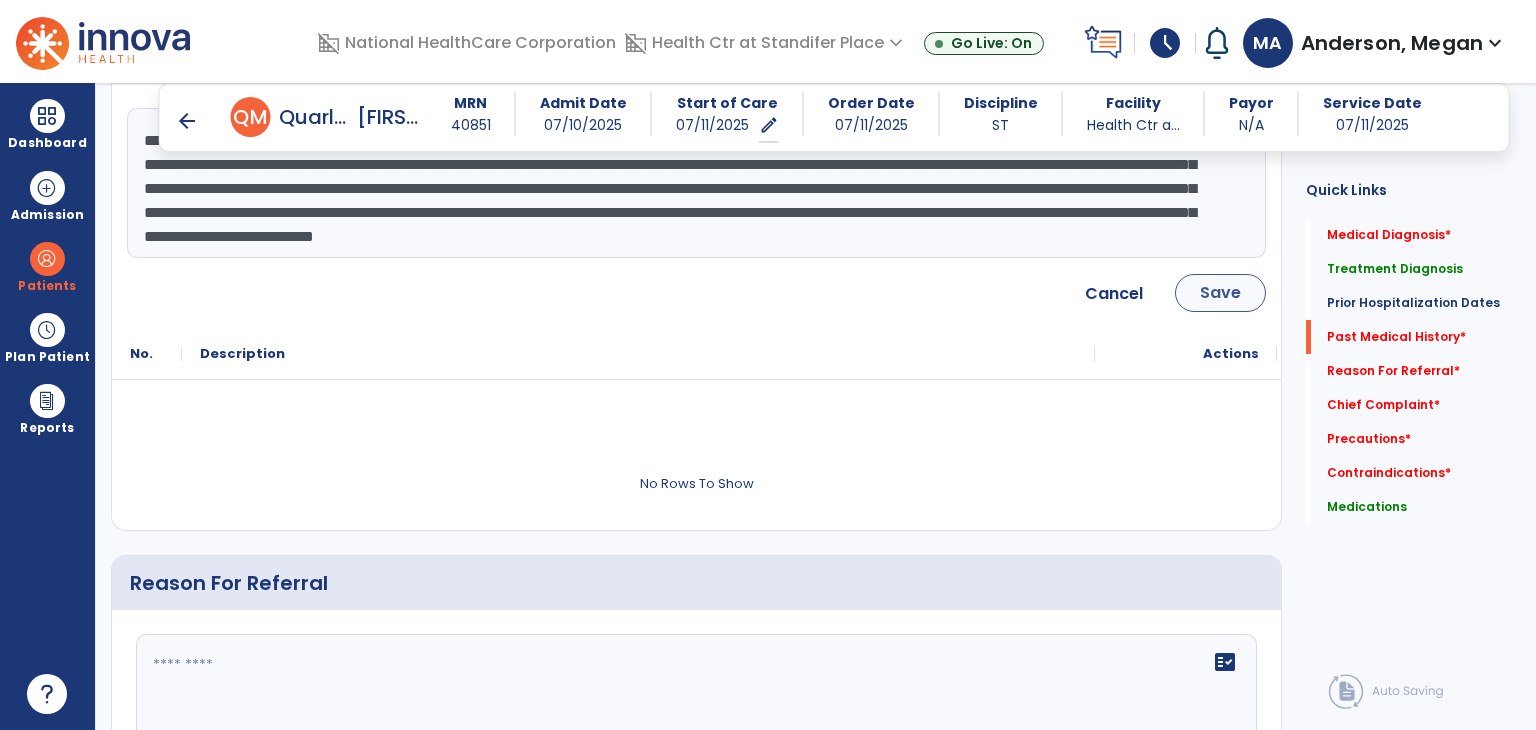 type on "**********" 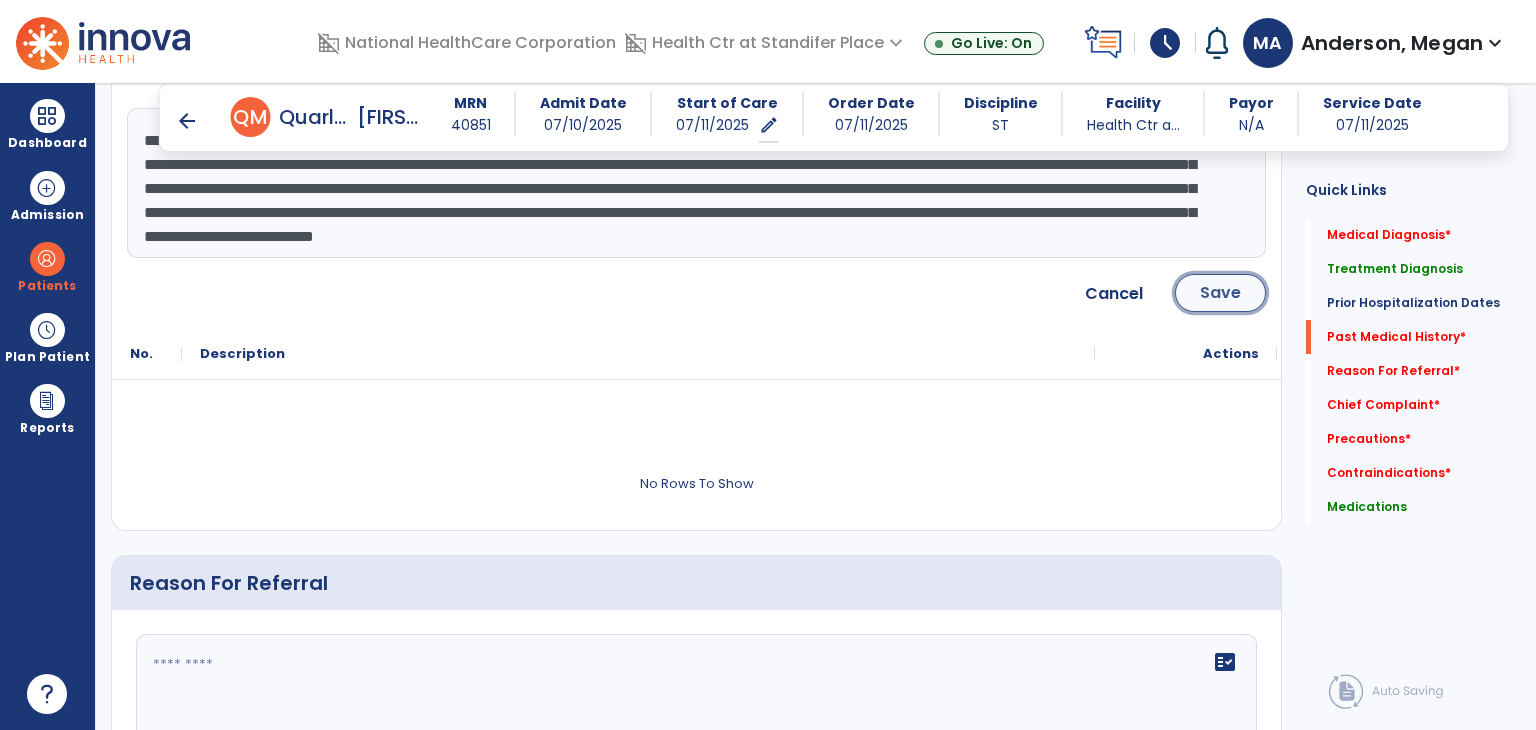 click on "Save" 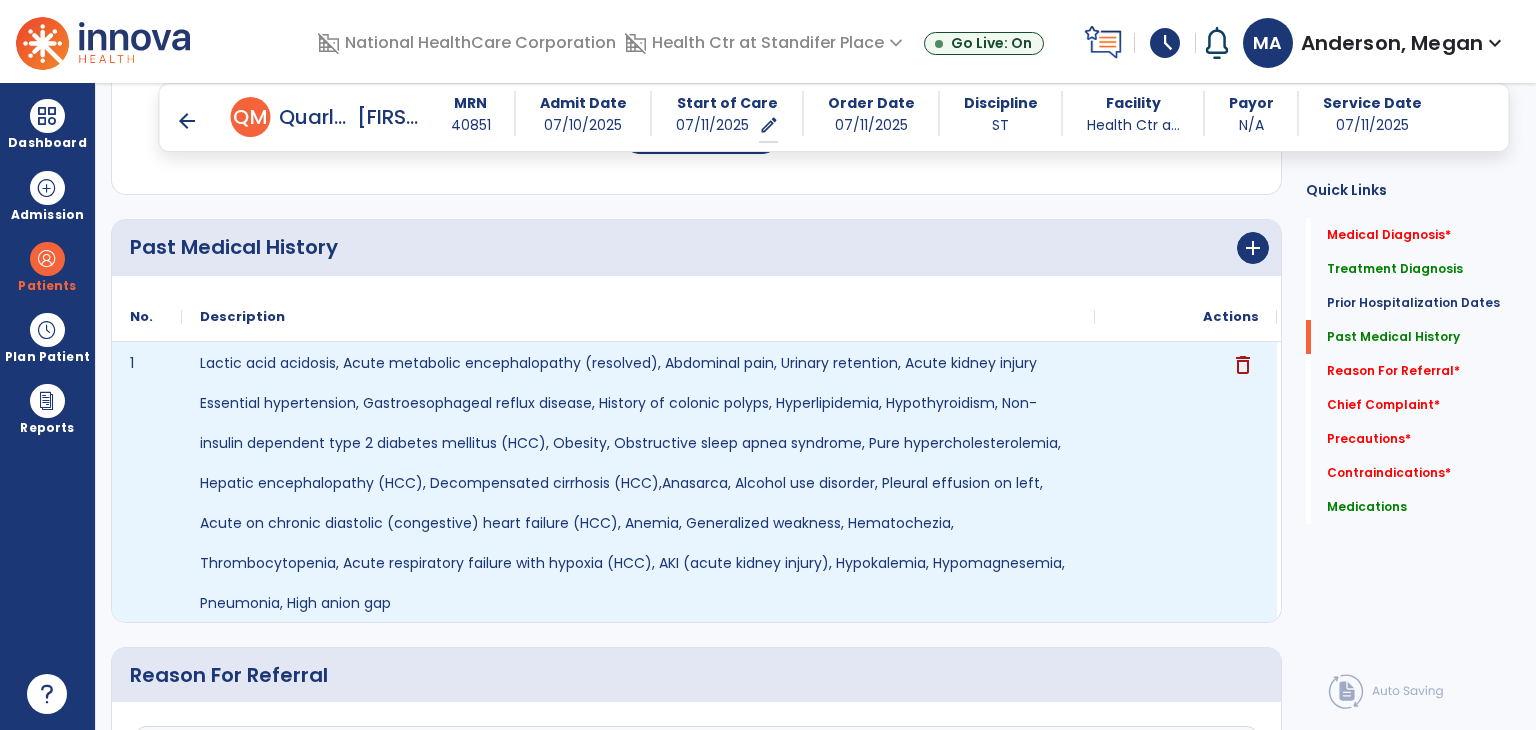 scroll, scrollTop: 1330, scrollLeft: 0, axis: vertical 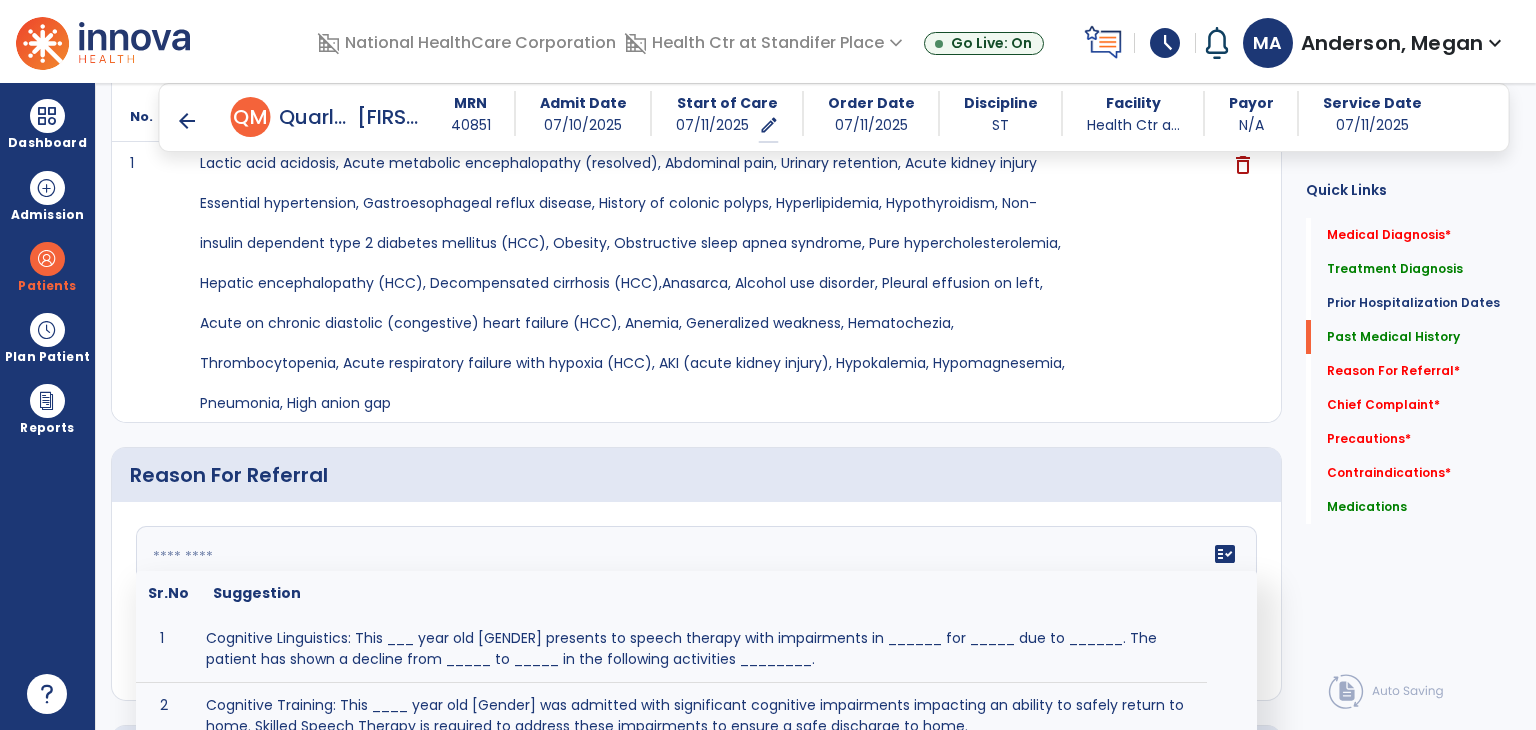 click 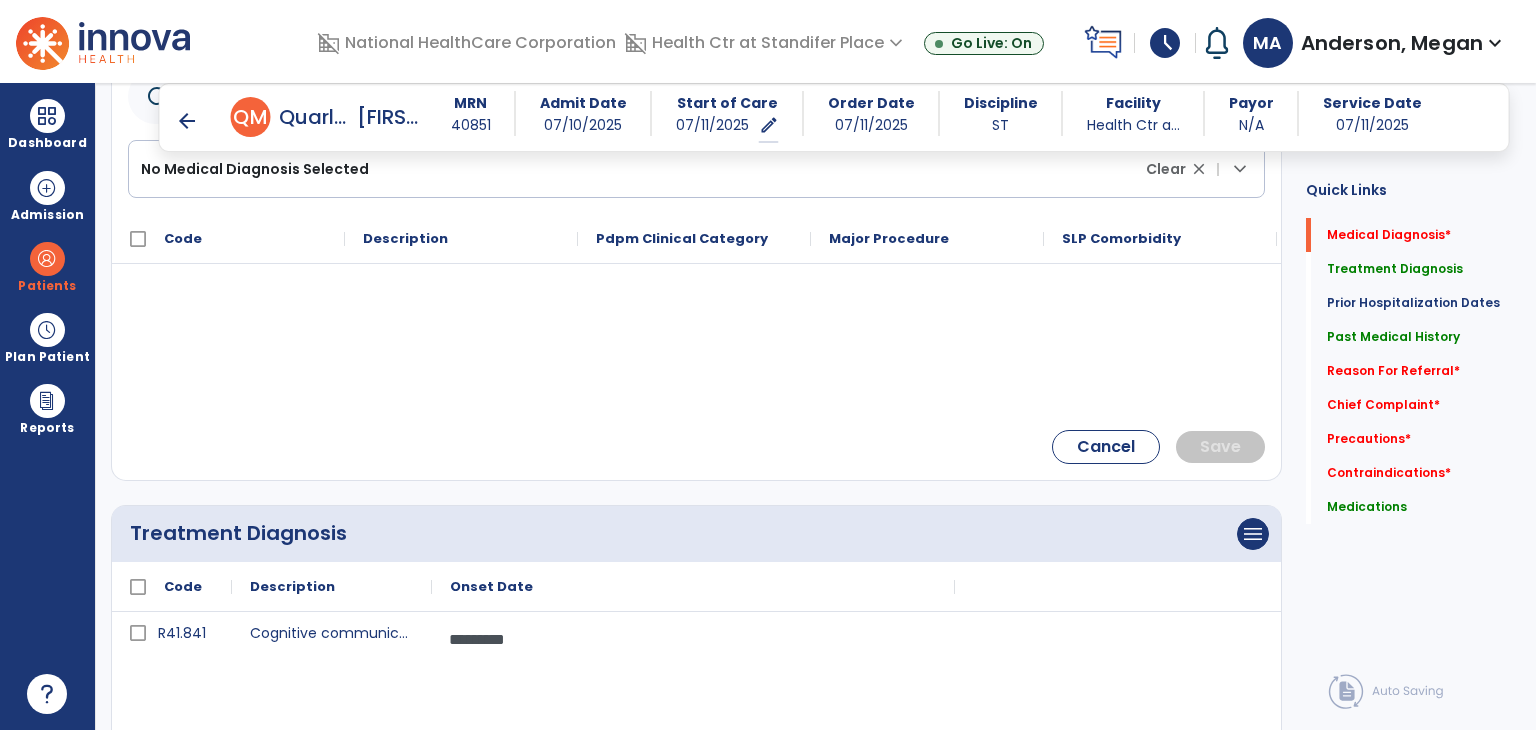 scroll, scrollTop: 630, scrollLeft: 0, axis: vertical 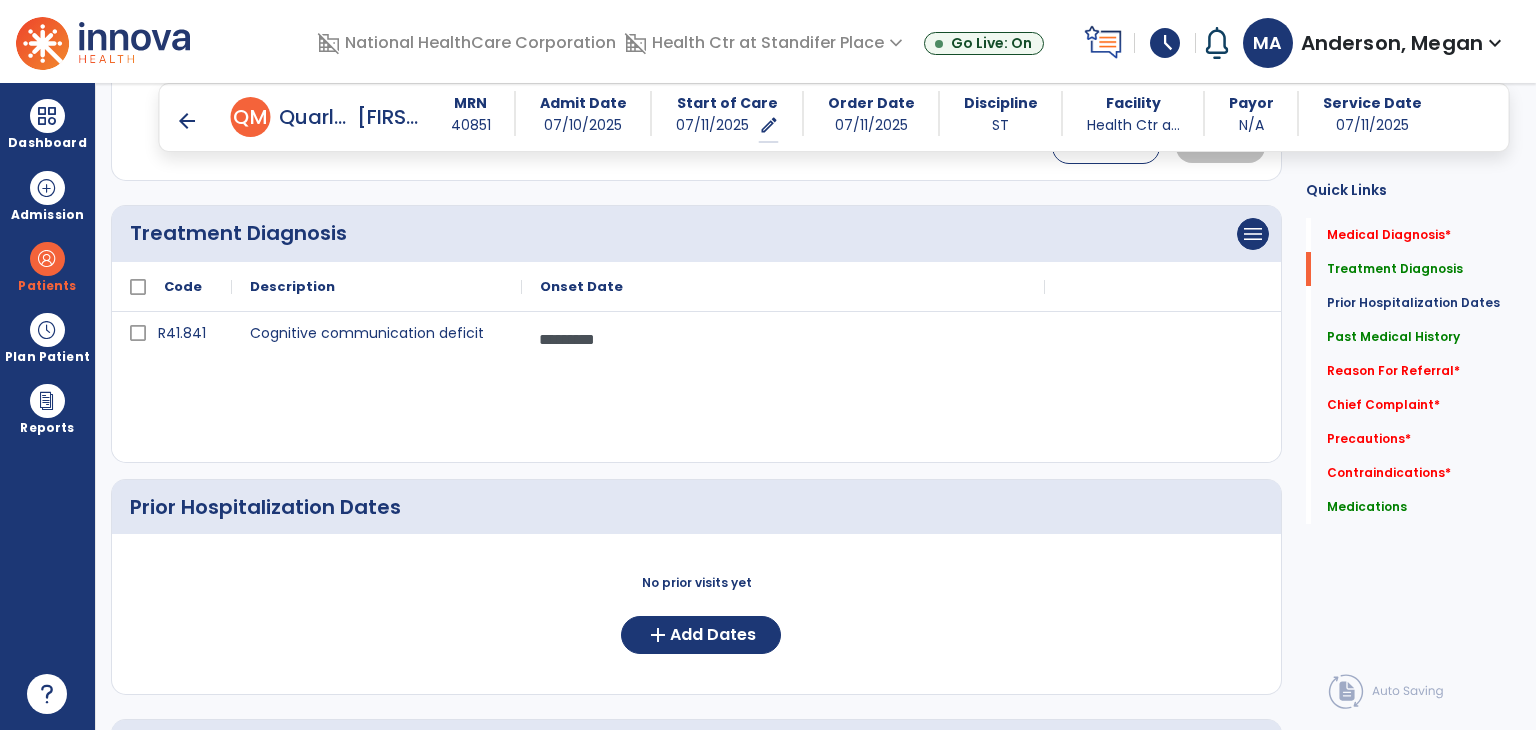 drag, startPoint x: 428, startPoint y: 289, endPoint x: 592, endPoint y: 293, distance: 164.04877 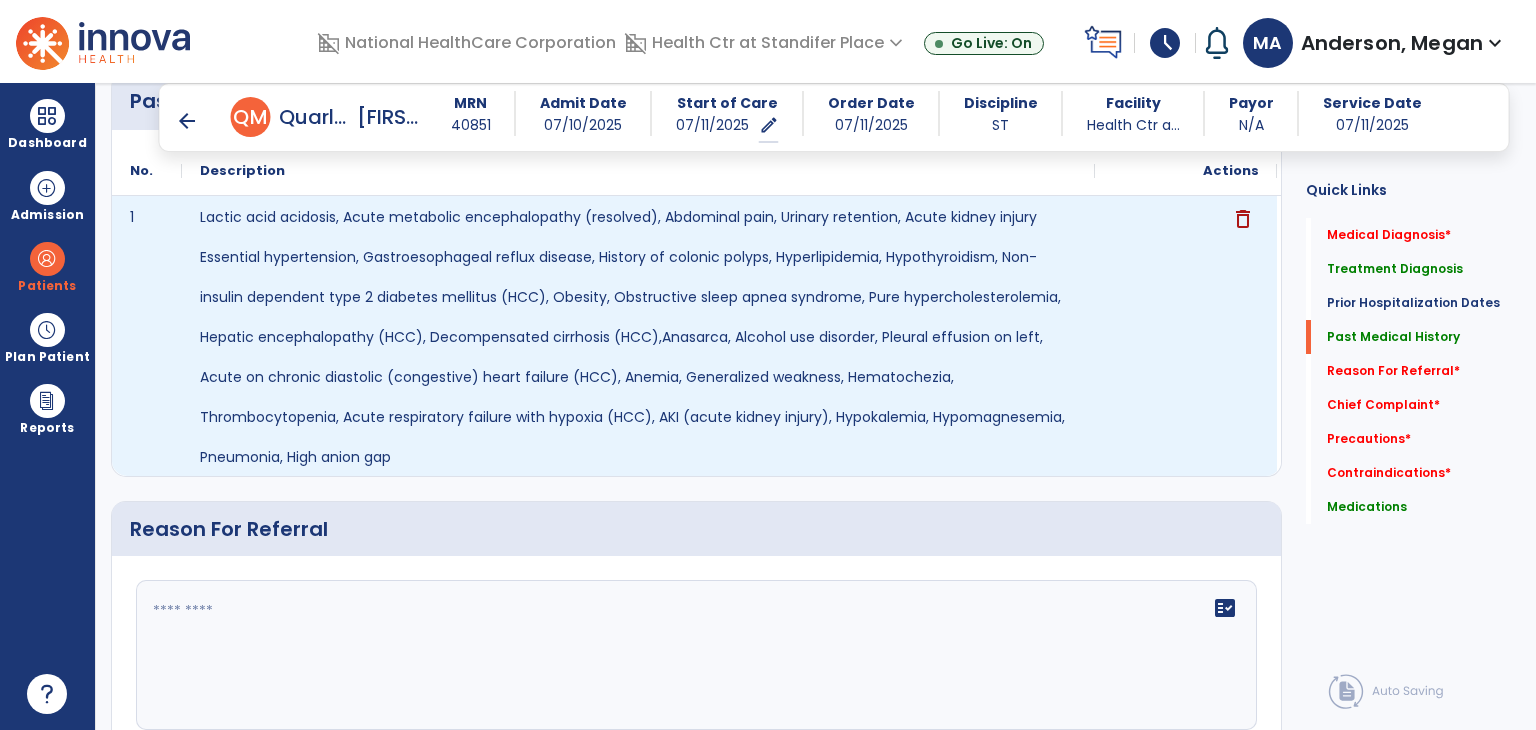 scroll, scrollTop: 1430, scrollLeft: 0, axis: vertical 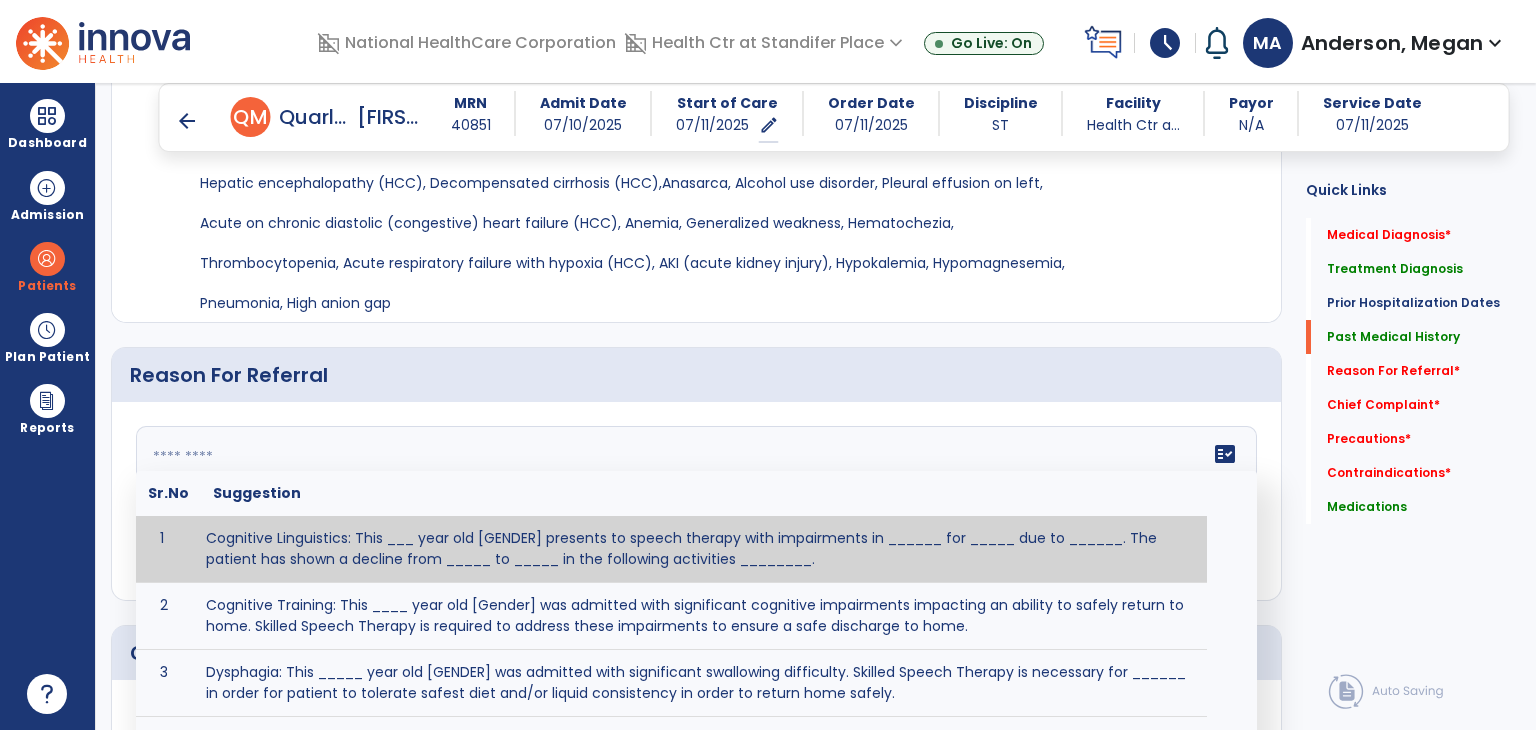 click 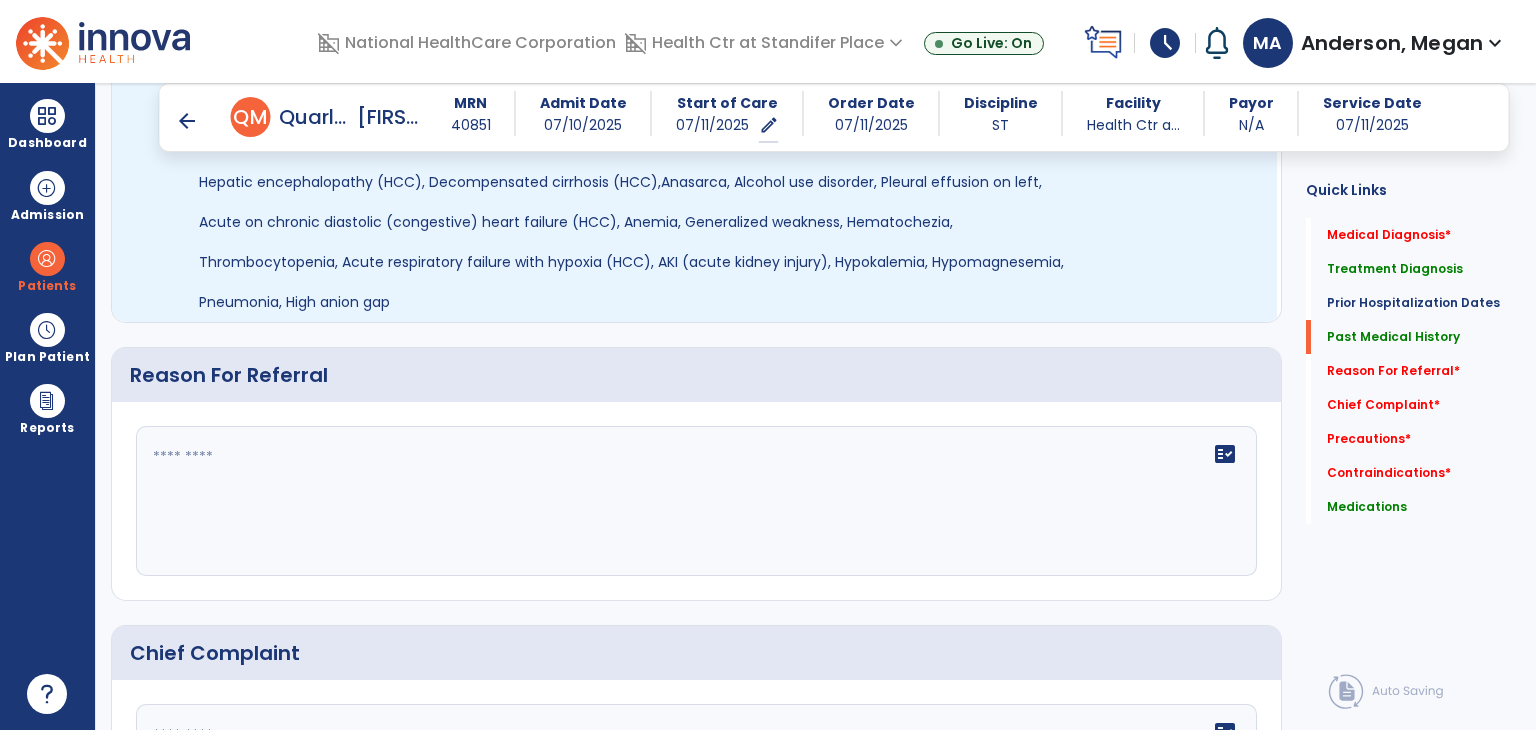 drag, startPoint x: 216, startPoint y: 270, endPoint x: 225, endPoint y: 290, distance: 21.931713 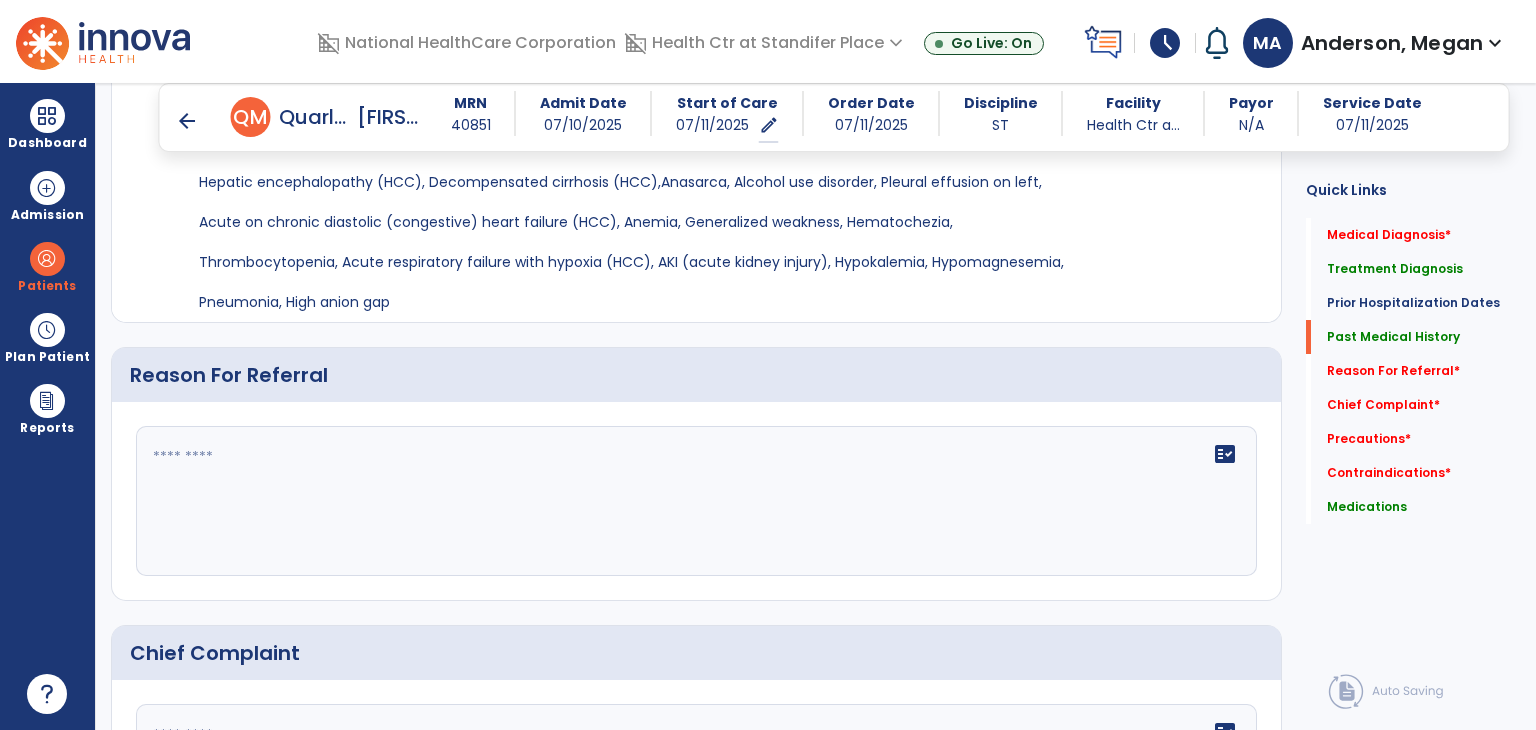 click 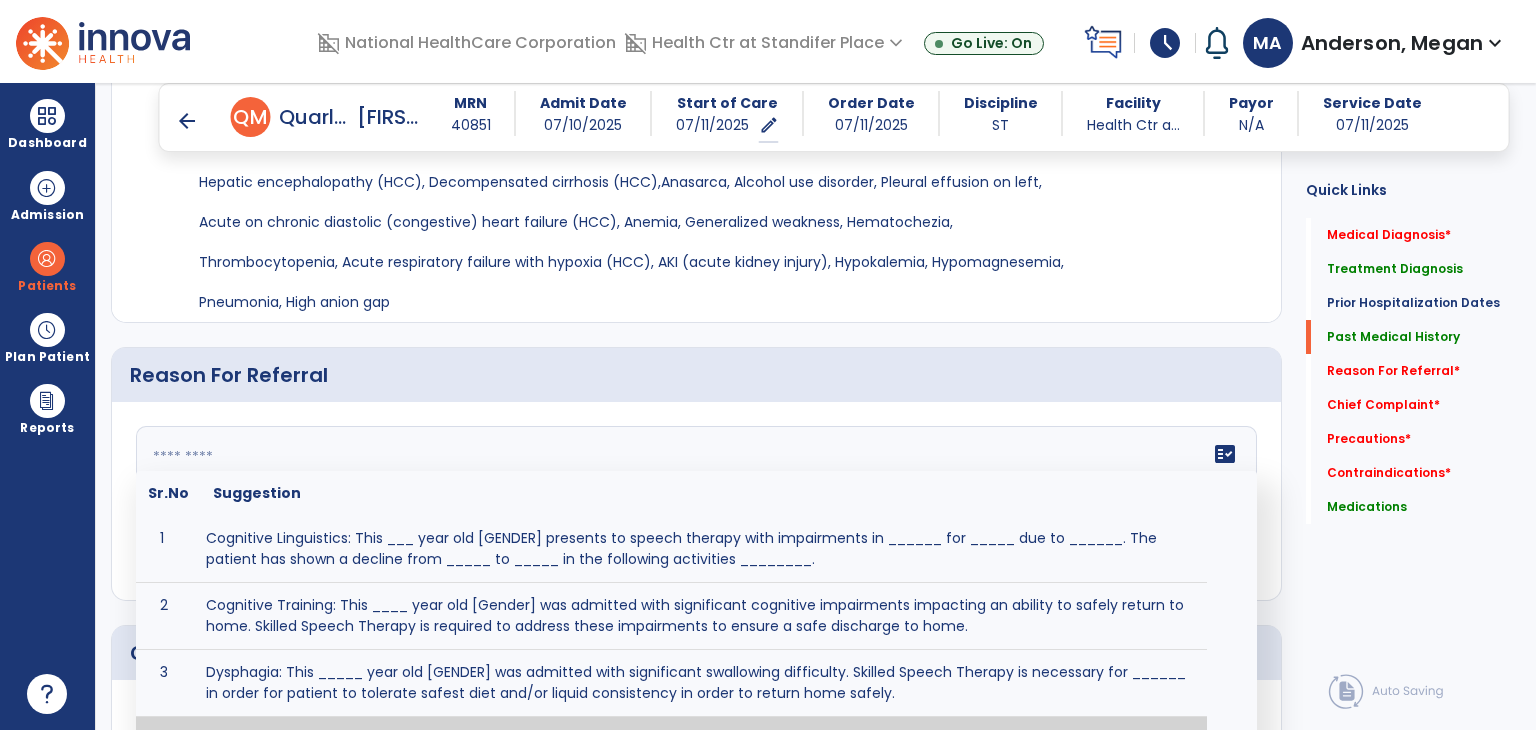 paste on "**********" 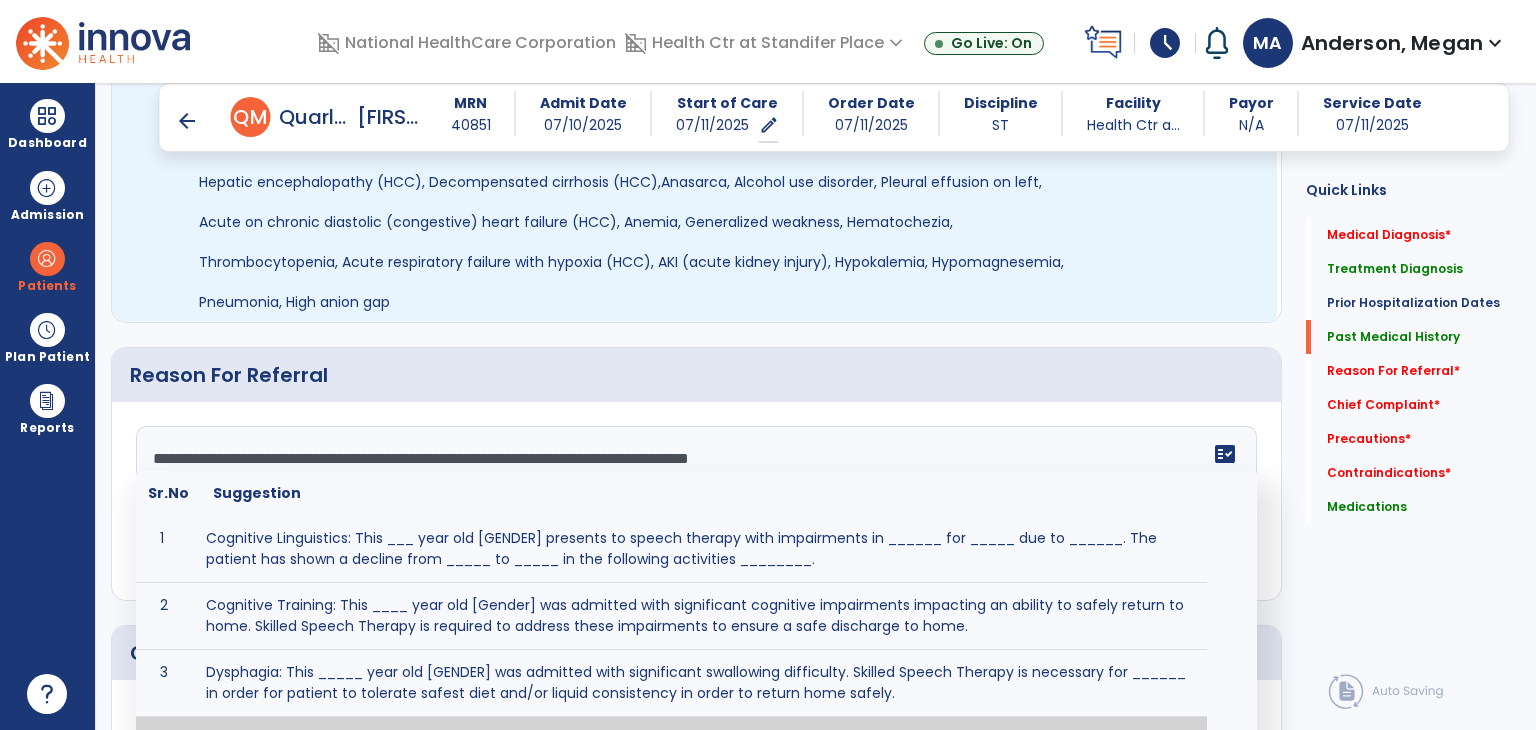 scroll, scrollTop: 63, scrollLeft: 0, axis: vertical 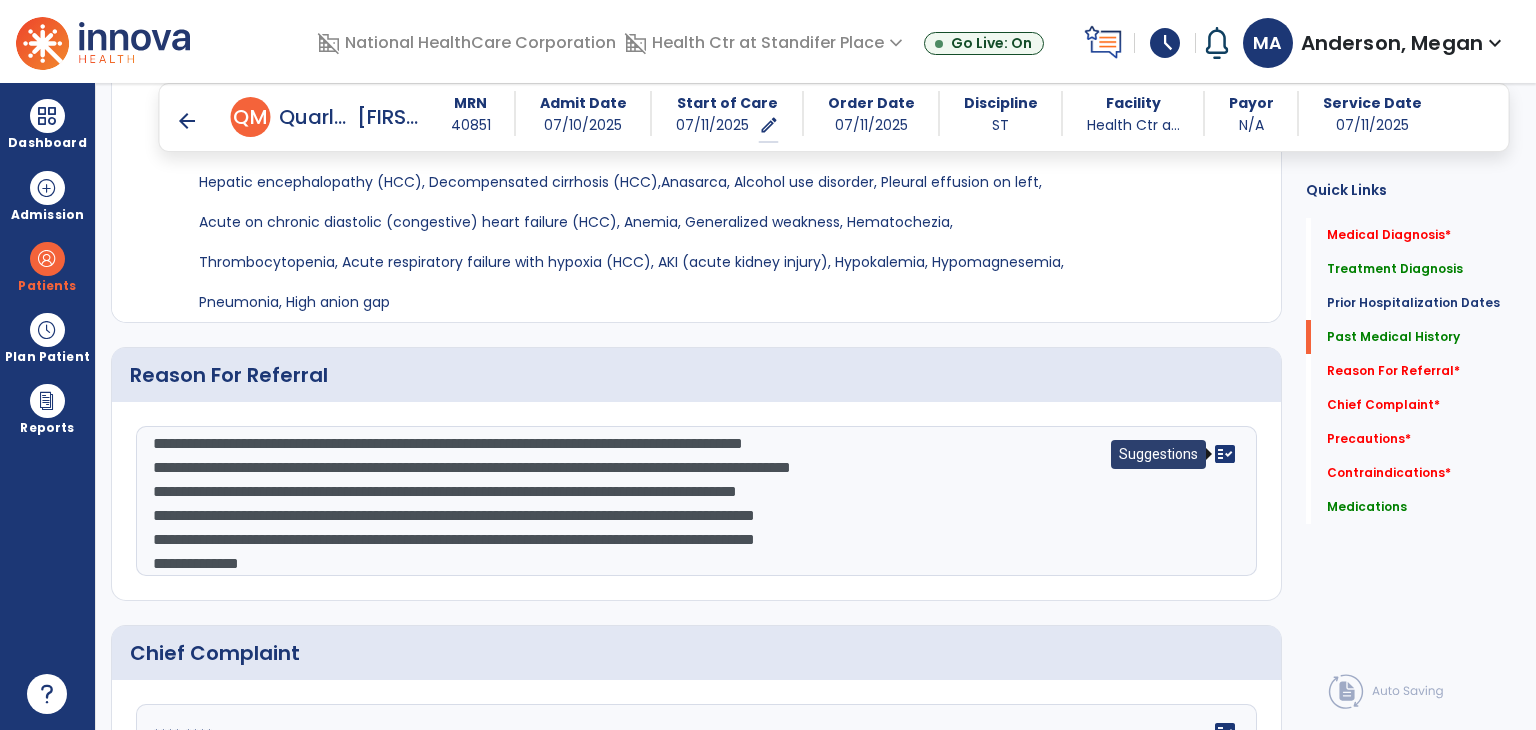 click on "fact_check" 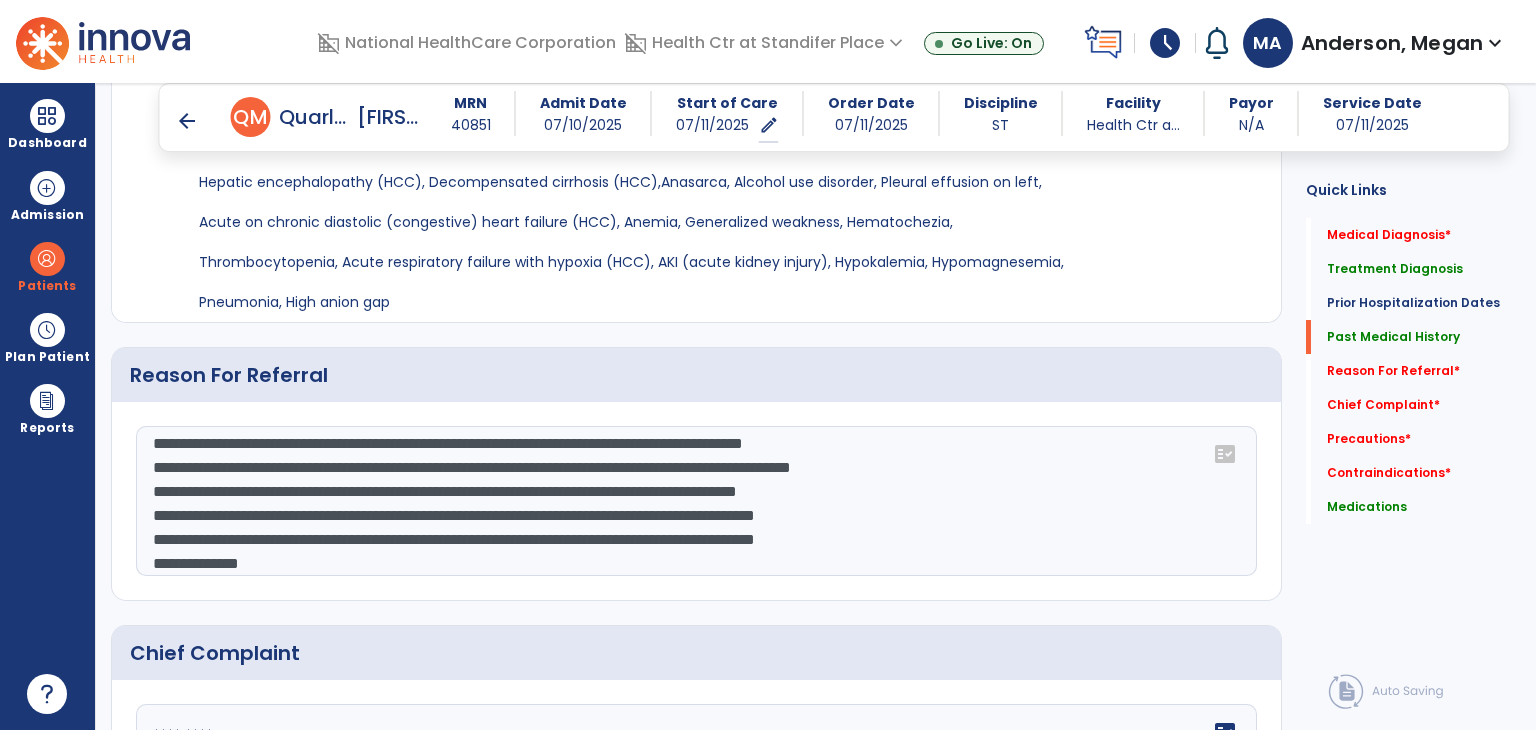 scroll, scrollTop: 1, scrollLeft: 0, axis: vertical 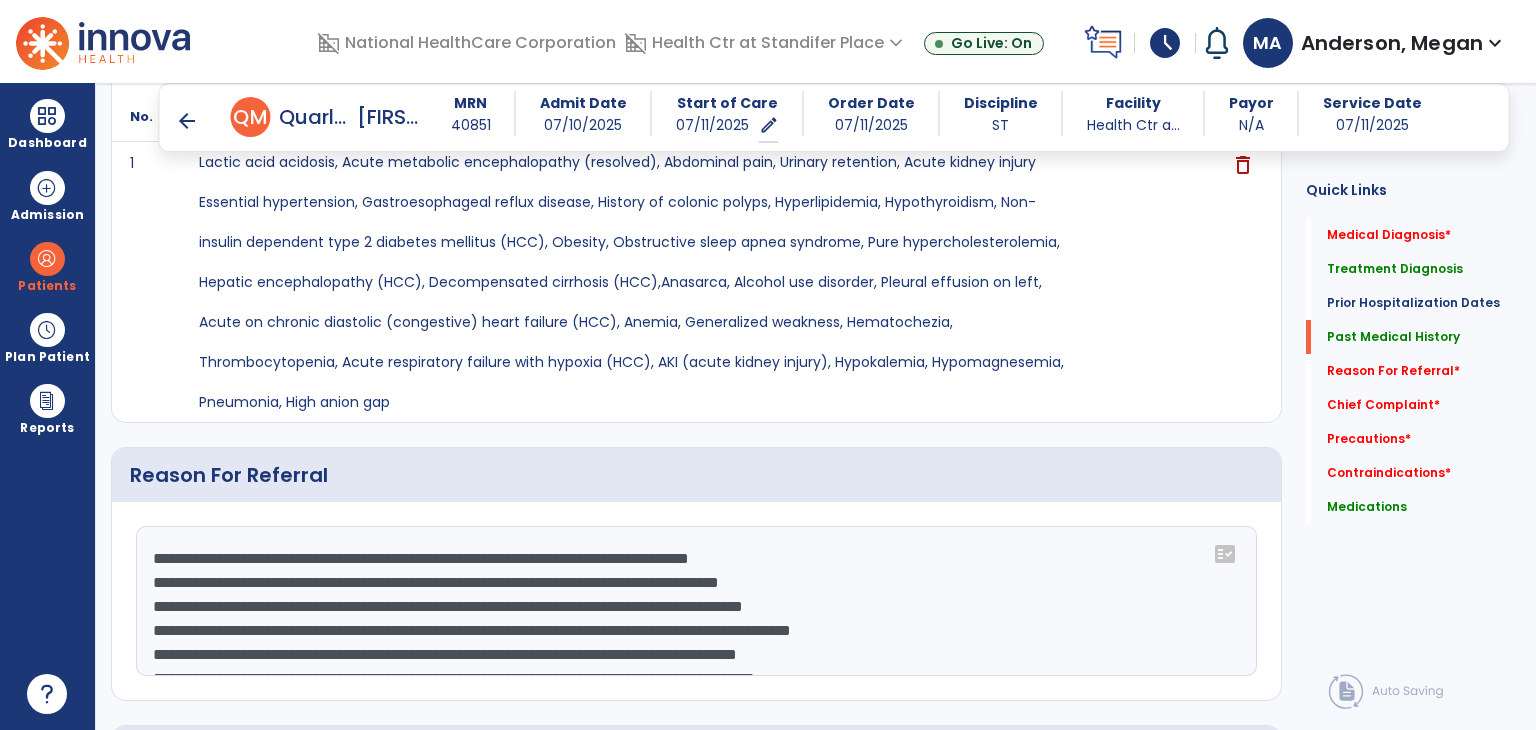 click on "**********" 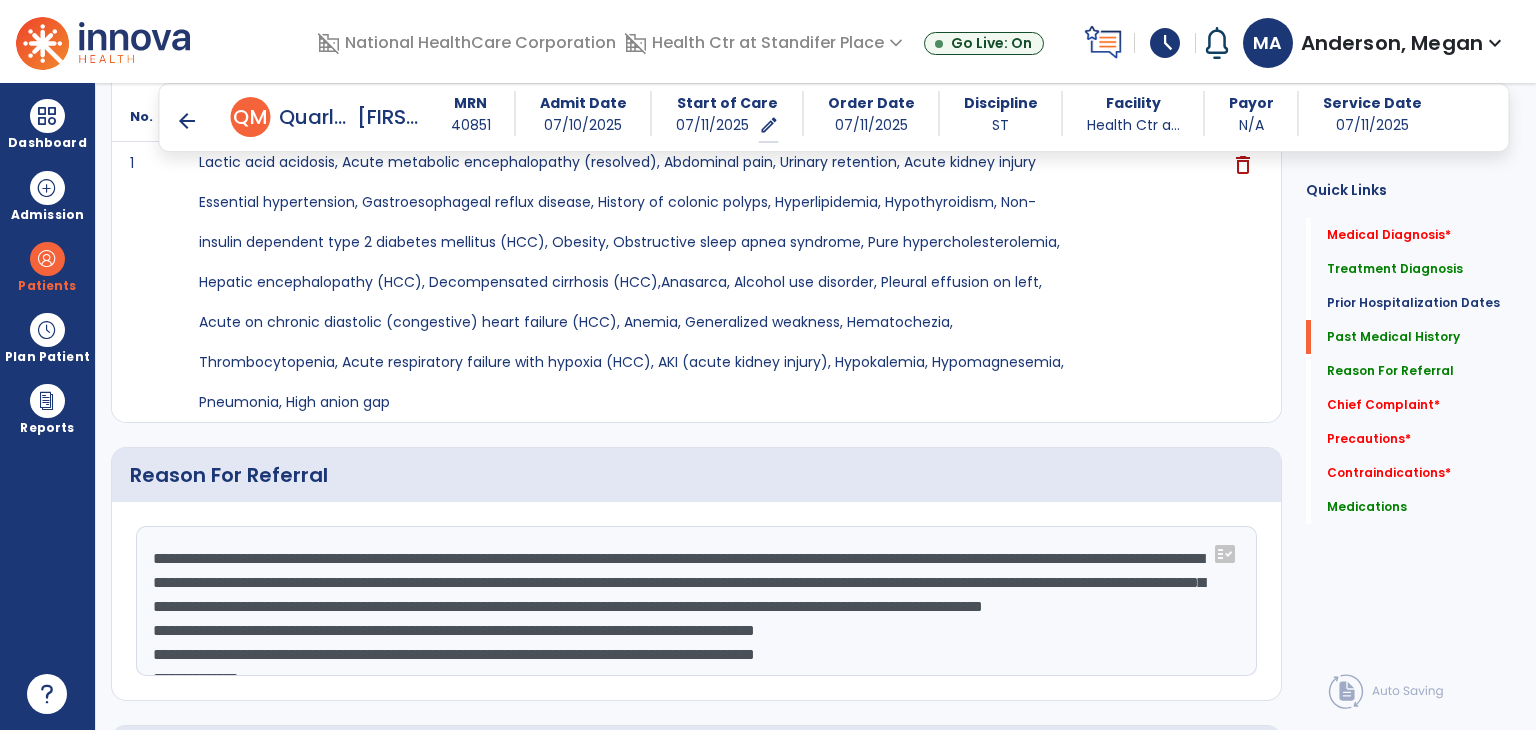 scroll, scrollTop: 48, scrollLeft: 0, axis: vertical 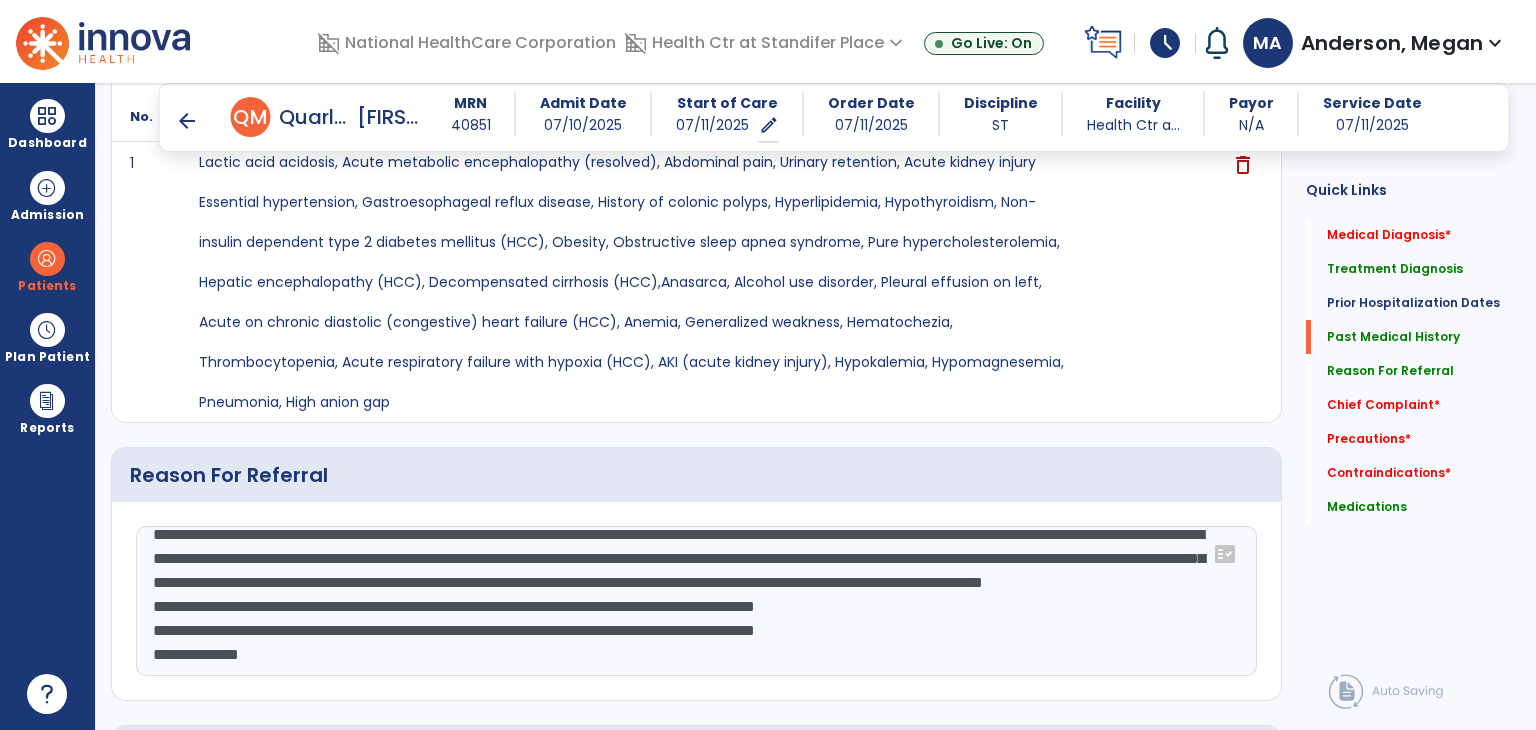 drag, startPoint x: 1047, startPoint y: 590, endPoint x: 1036, endPoint y: 586, distance: 11.7046995 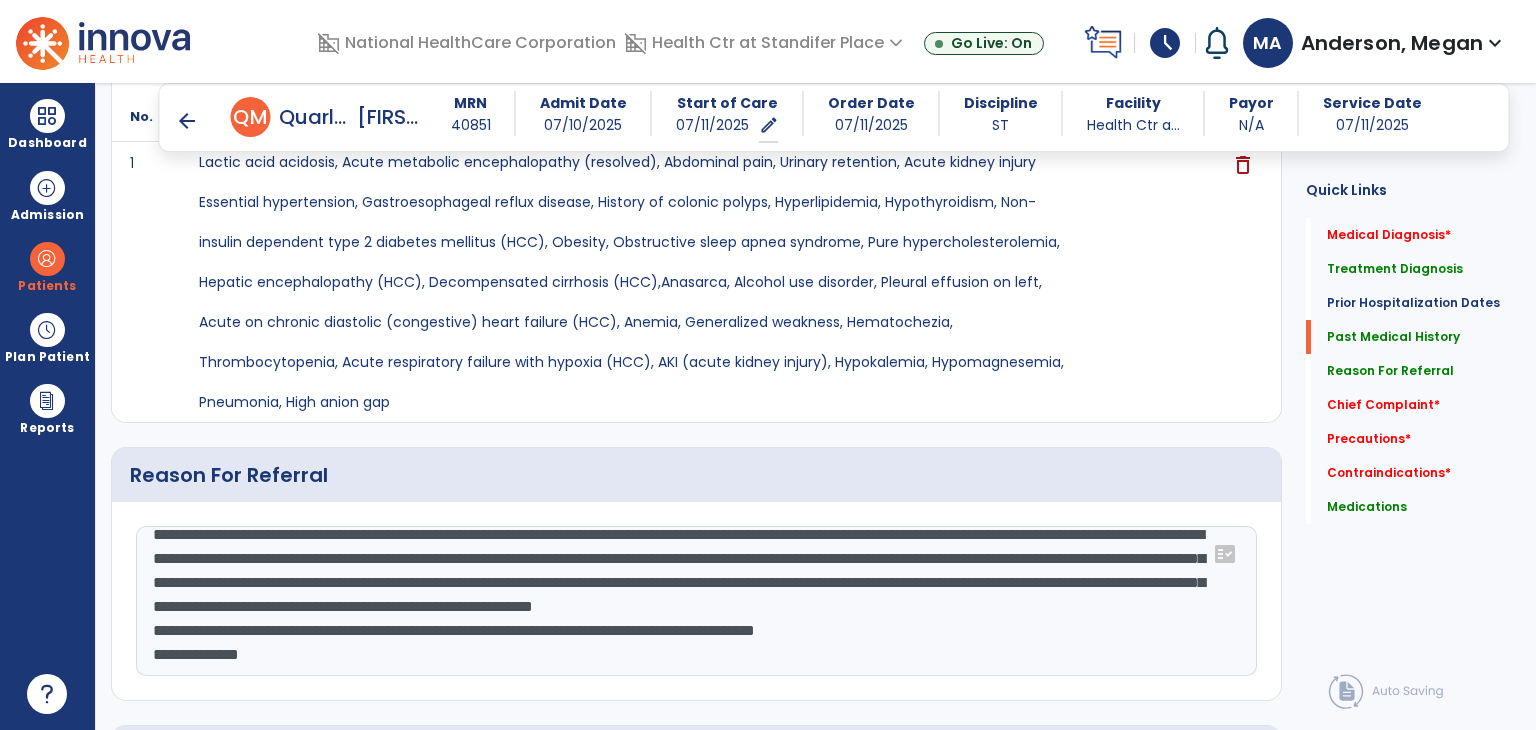 scroll, scrollTop: 24, scrollLeft: 0, axis: vertical 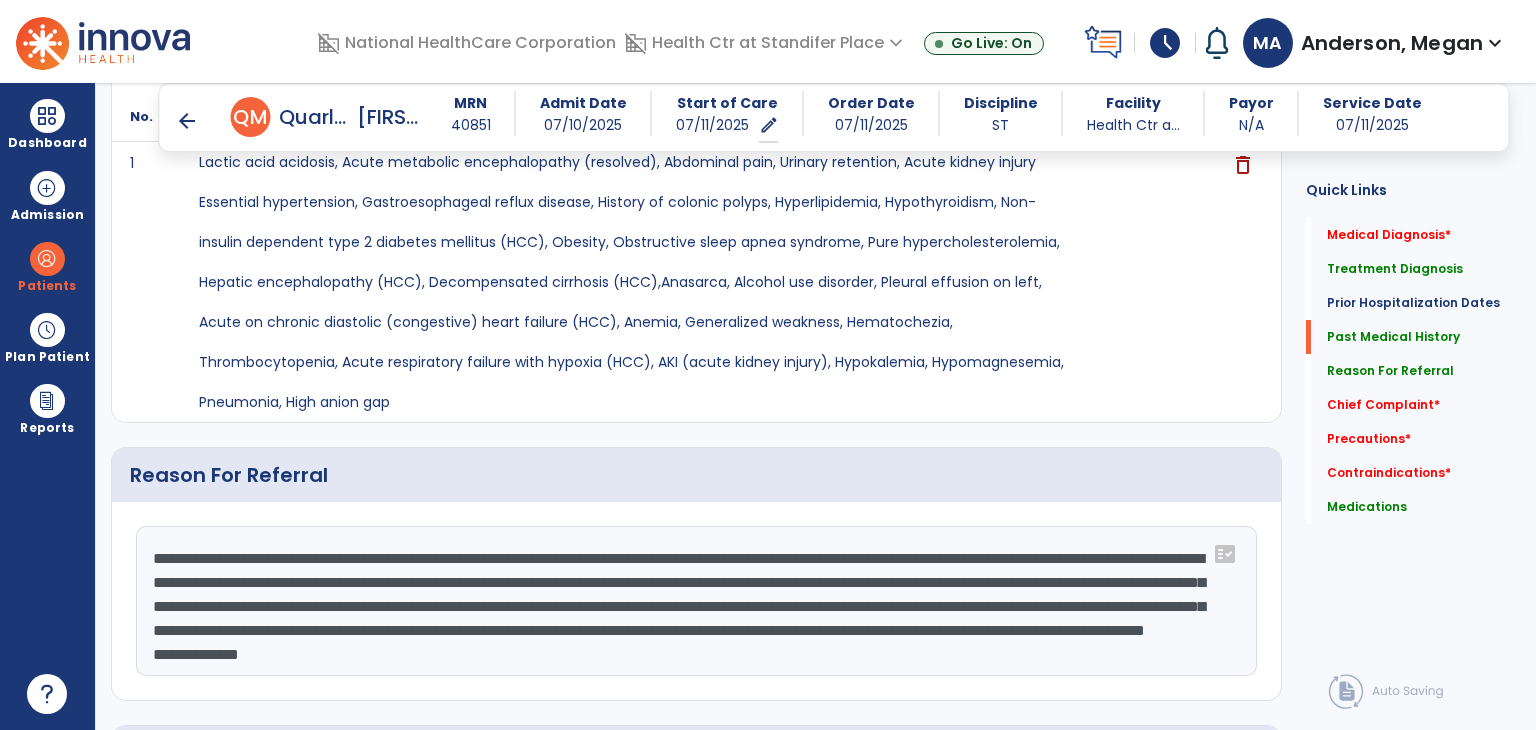 click on "**********" 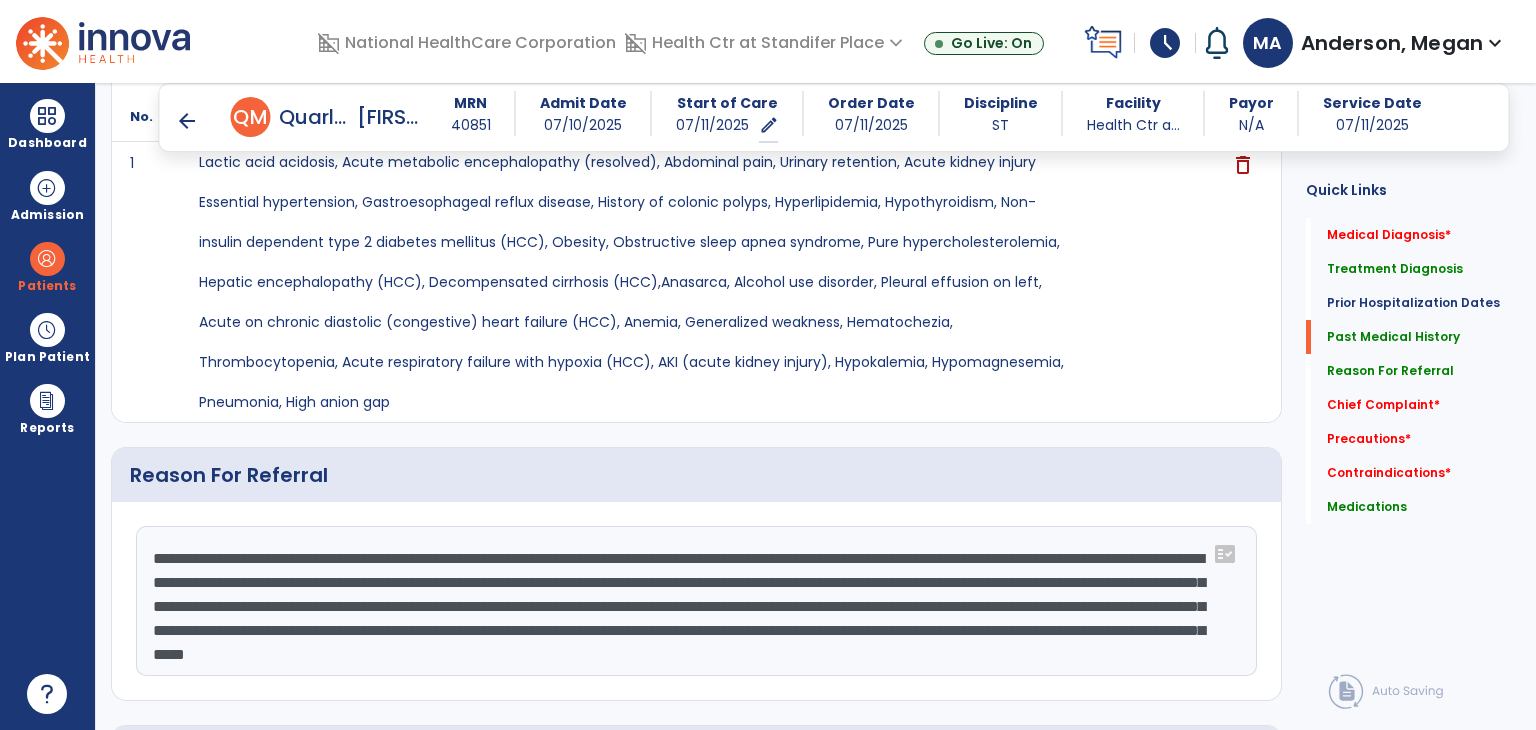 scroll, scrollTop: 24, scrollLeft: 0, axis: vertical 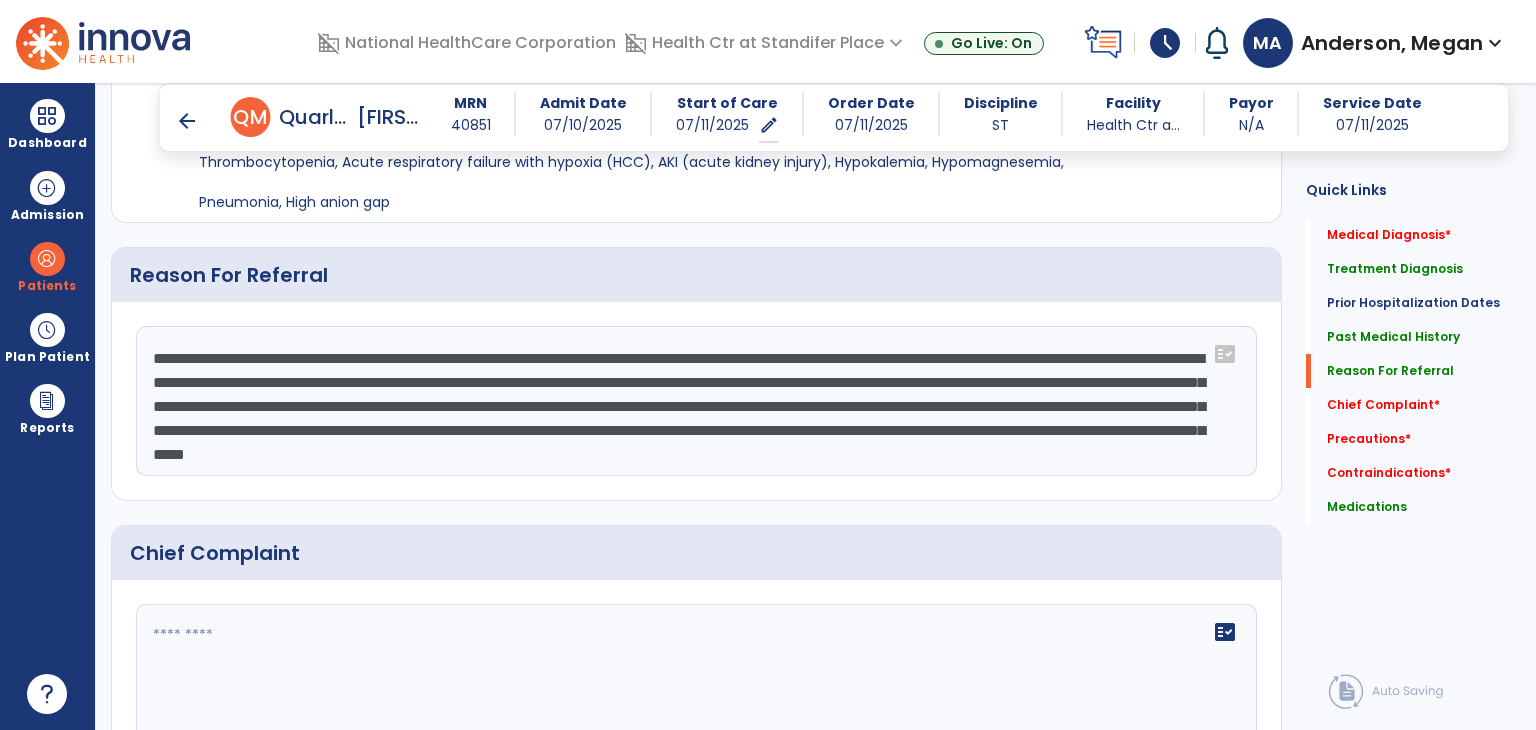 drag, startPoint x: 168, startPoint y: 343, endPoint x: 273, endPoint y: 343, distance: 105 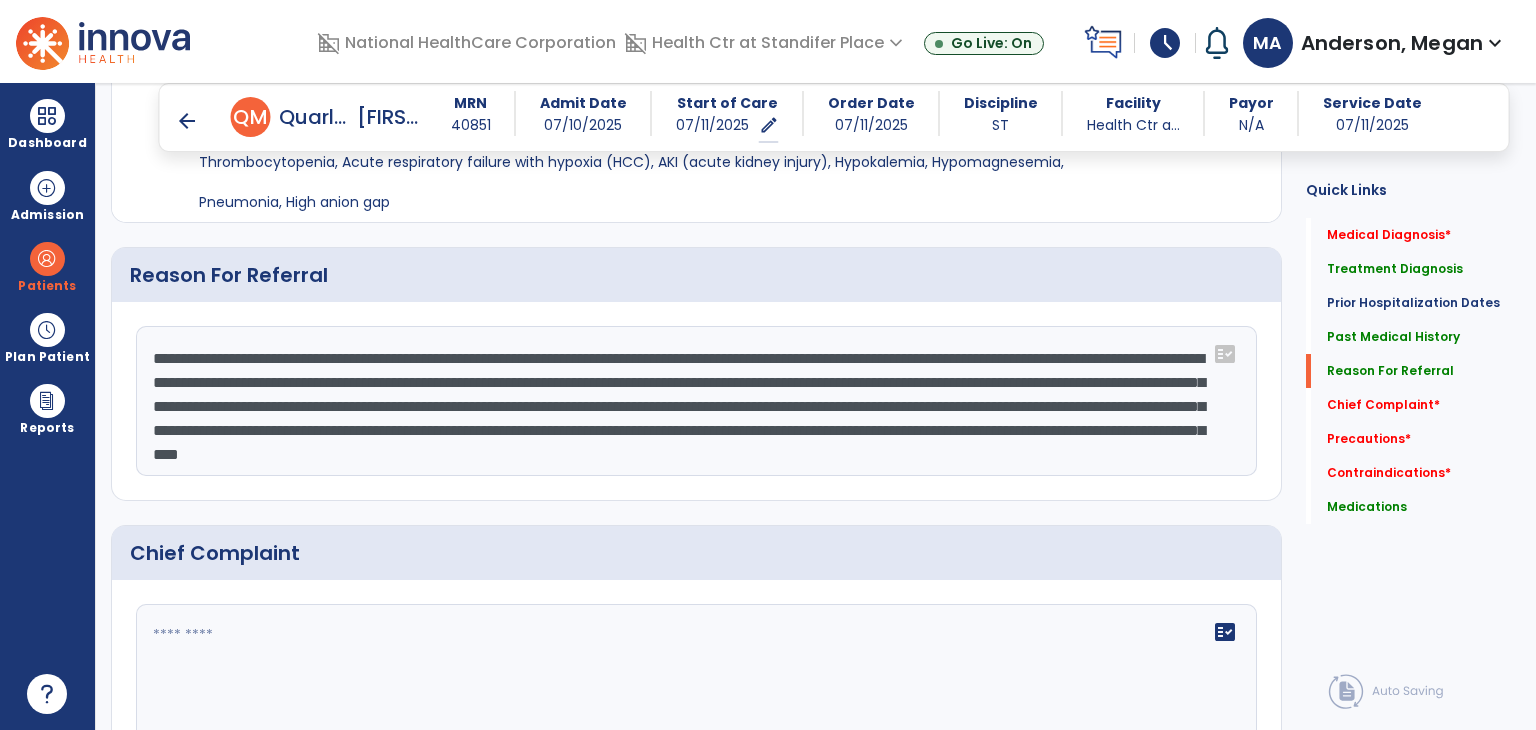 scroll, scrollTop: 20, scrollLeft: 0, axis: vertical 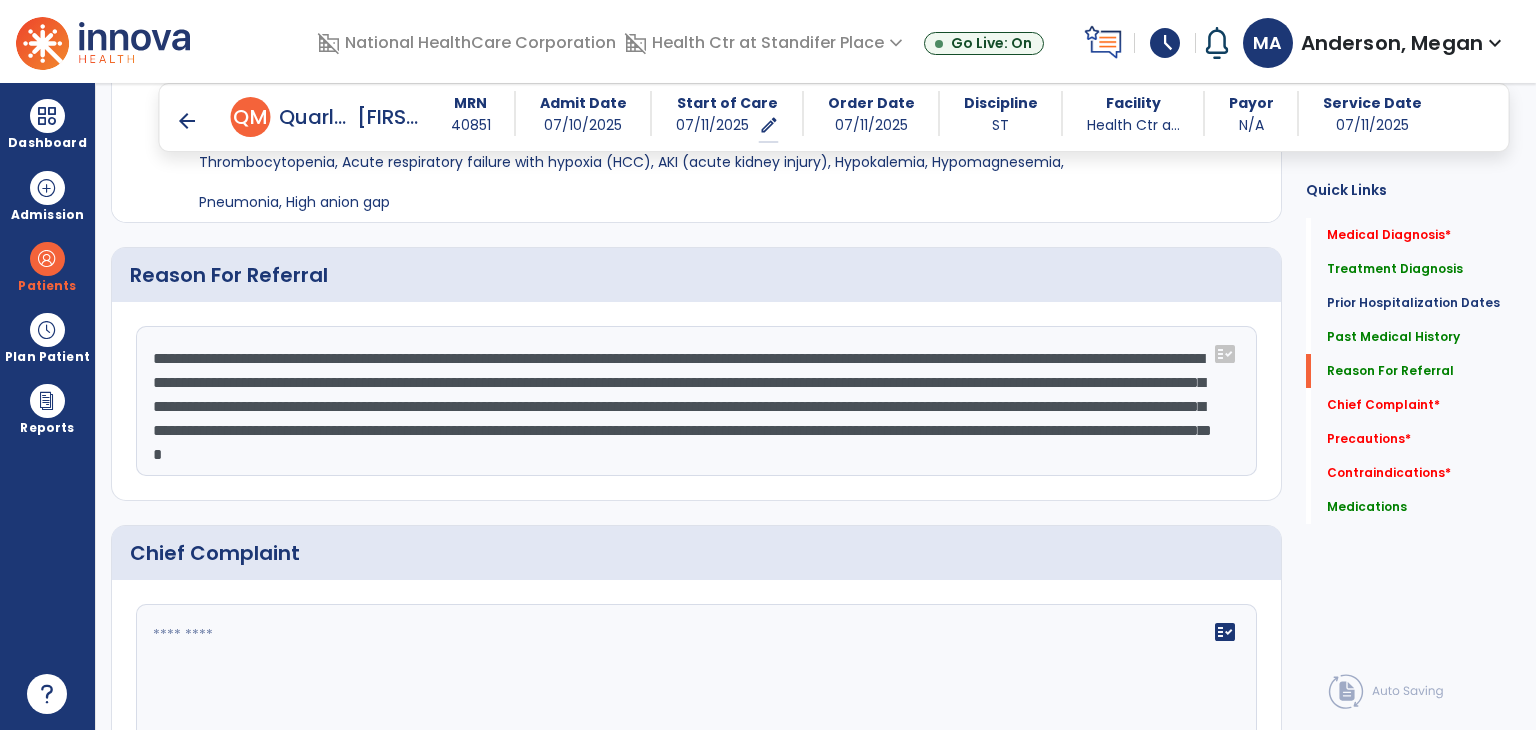 click on "**********" 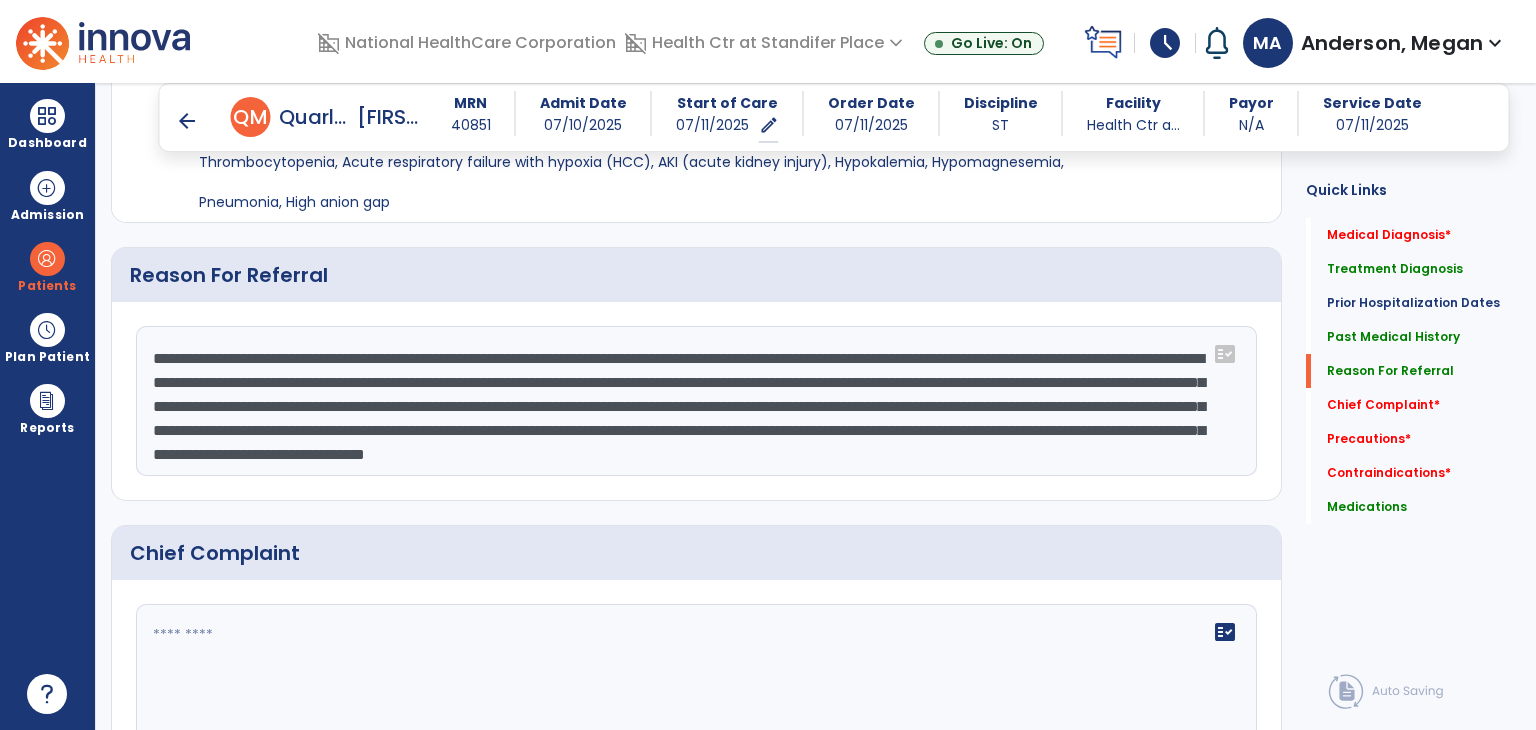 drag, startPoint x: 971, startPoint y: 363, endPoint x: 1172, endPoint y: 362, distance: 201.00249 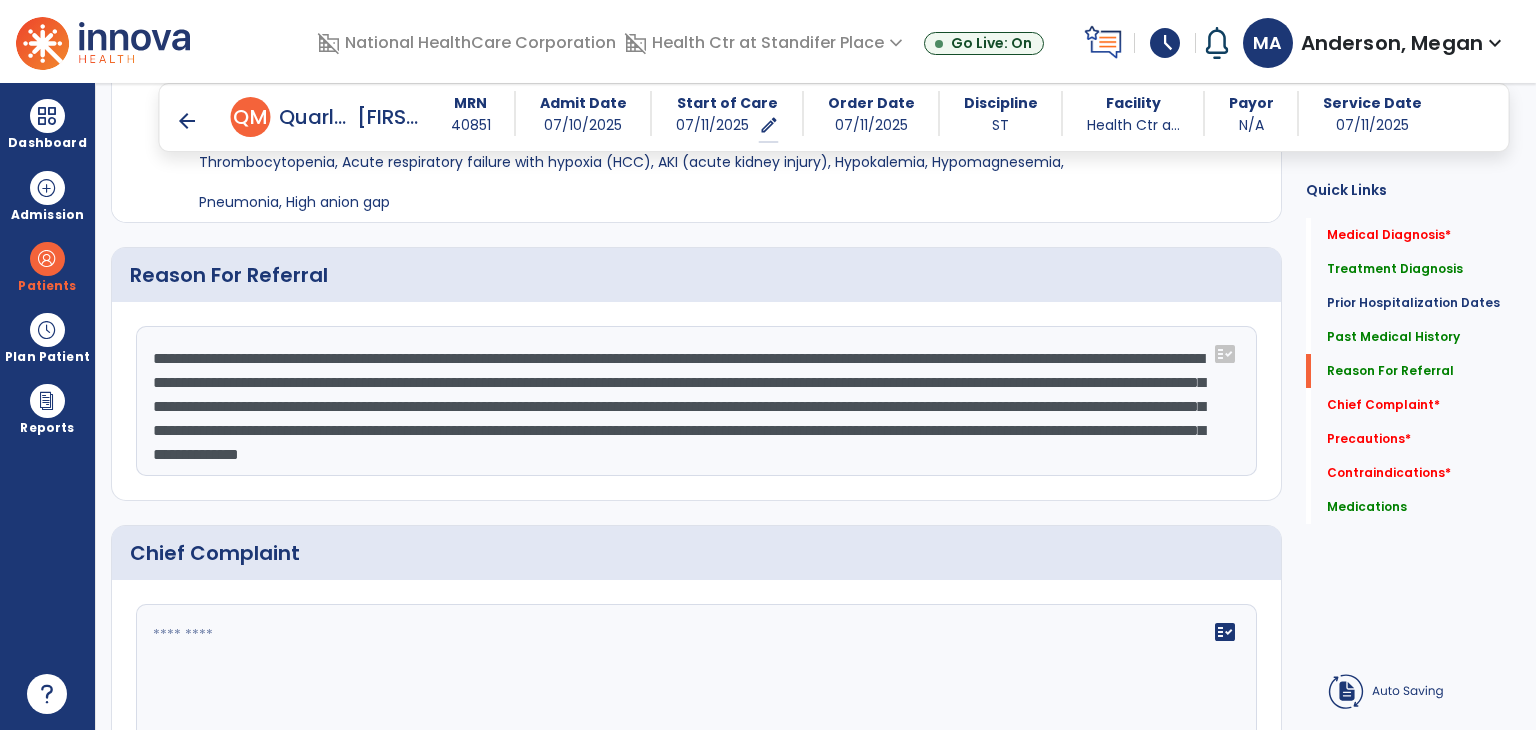 scroll, scrollTop: 24, scrollLeft: 0, axis: vertical 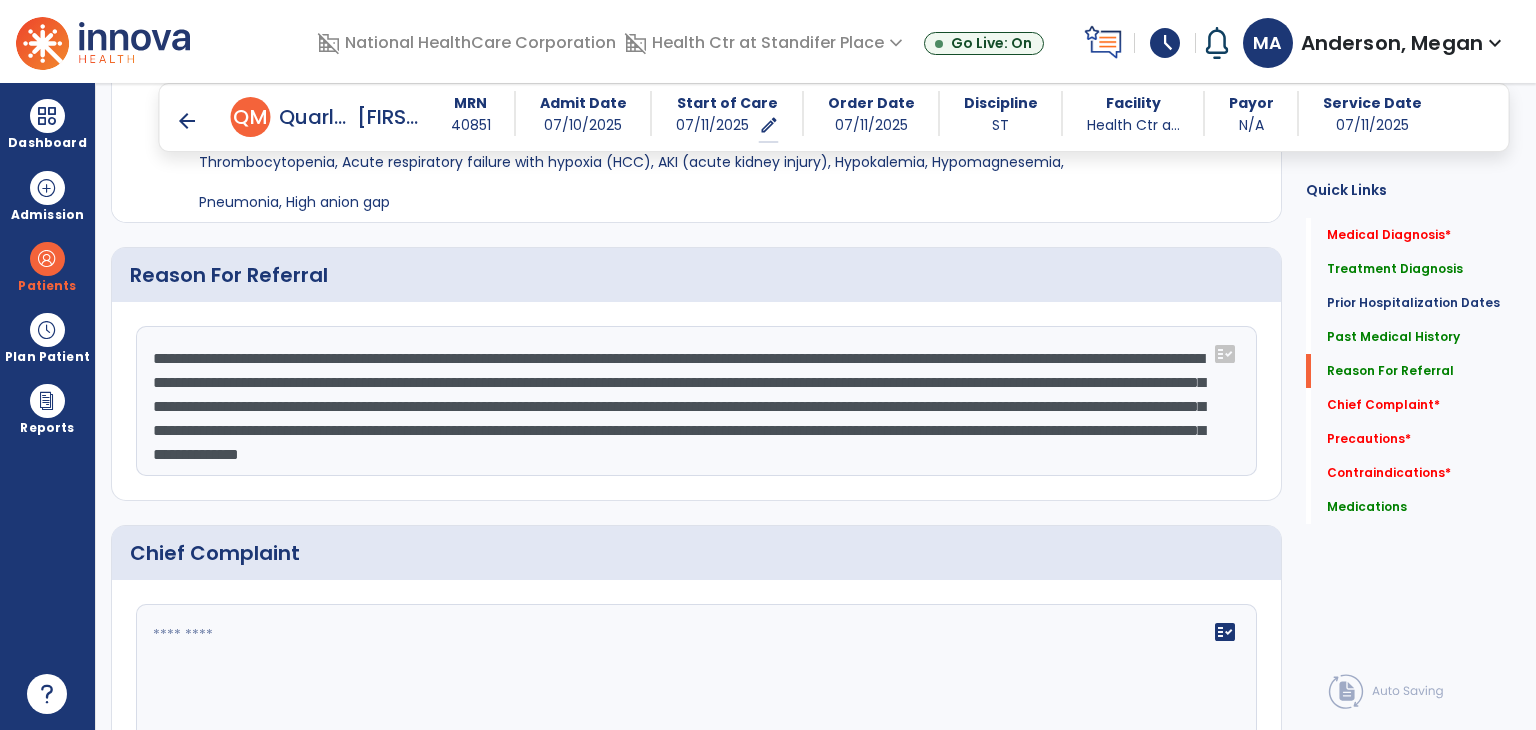 drag, startPoint x: 256, startPoint y: 380, endPoint x: 964, endPoint y: 374, distance: 708.02545 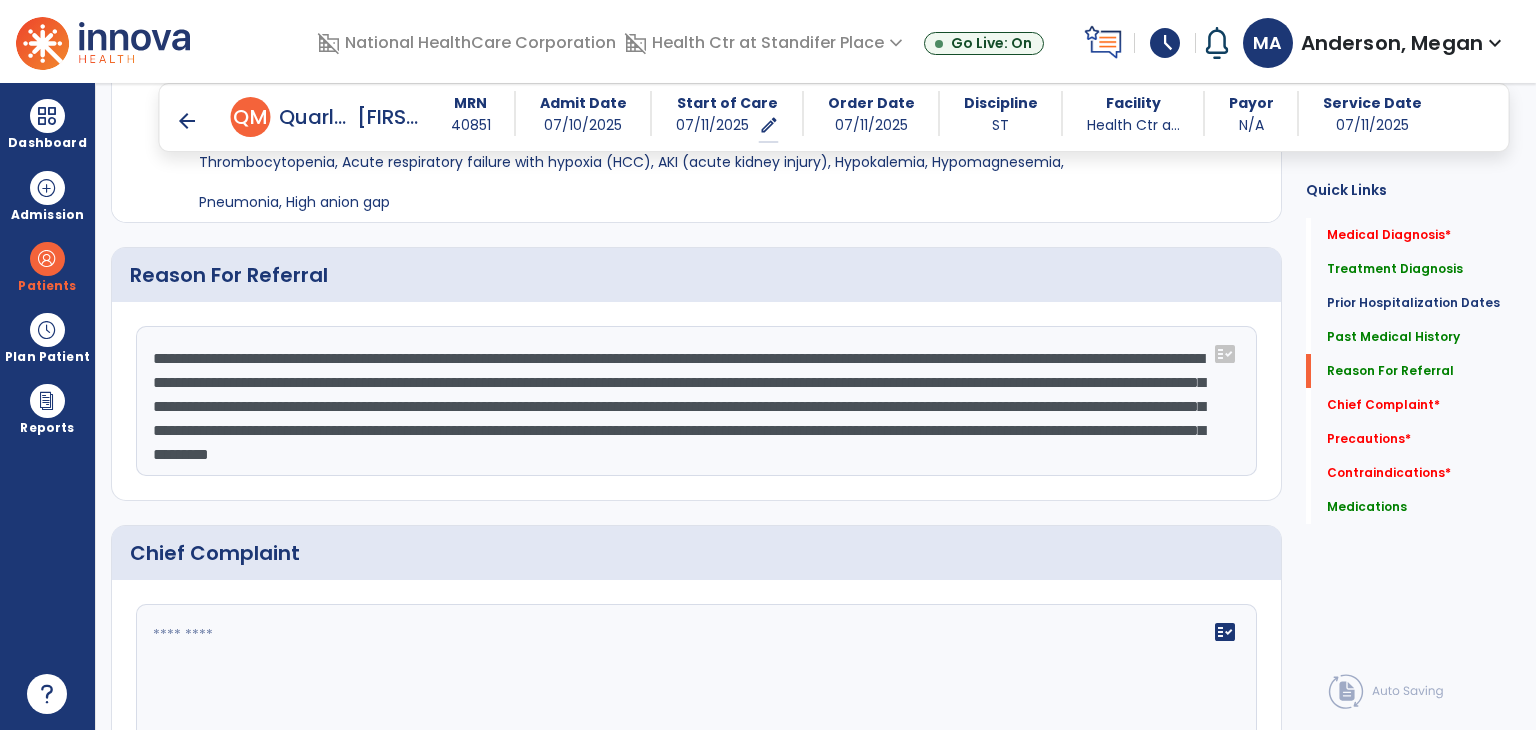 click on "**********" 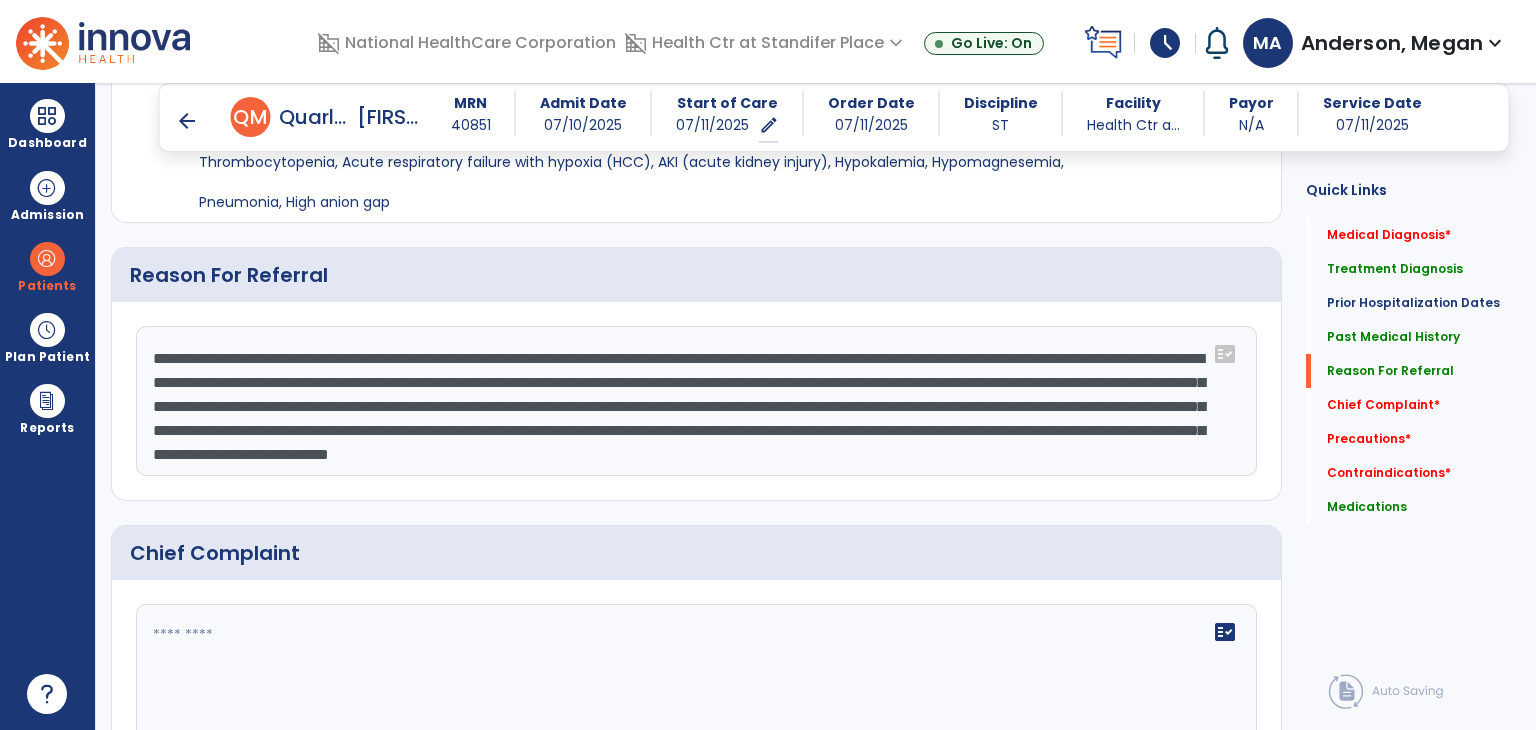 click on "**********" 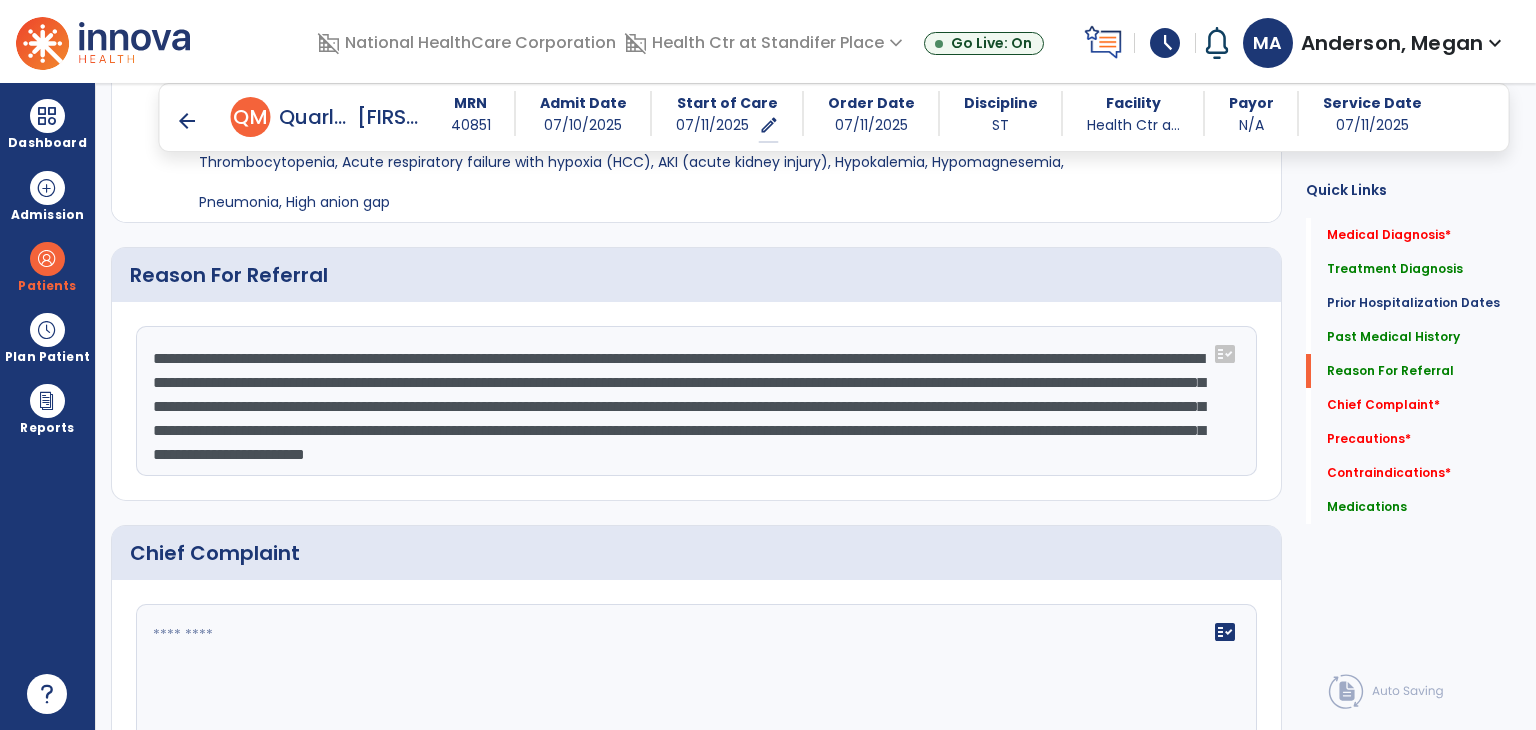 drag, startPoint x: 473, startPoint y: 419, endPoint x: 860, endPoint y: 411, distance: 387.08267 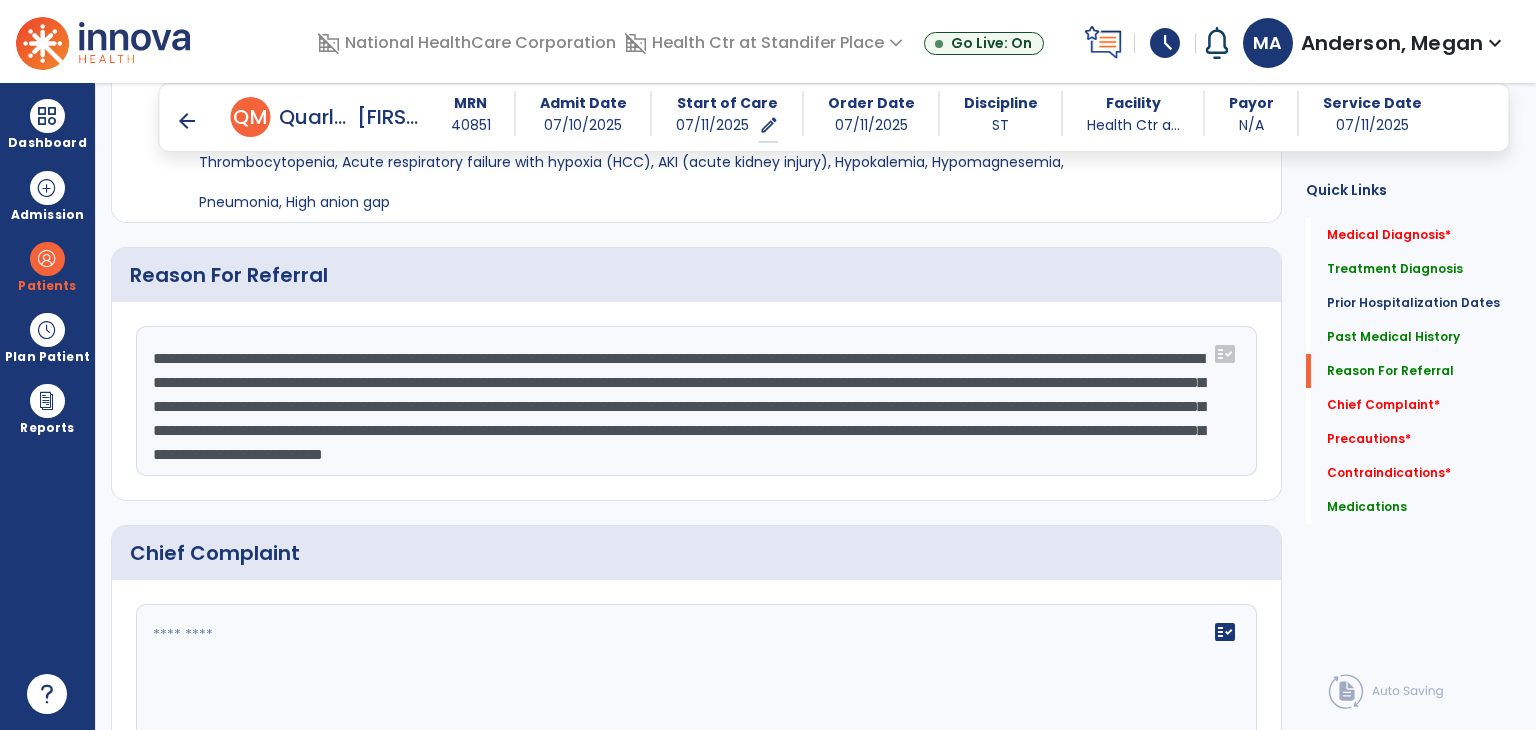 click on "**********" 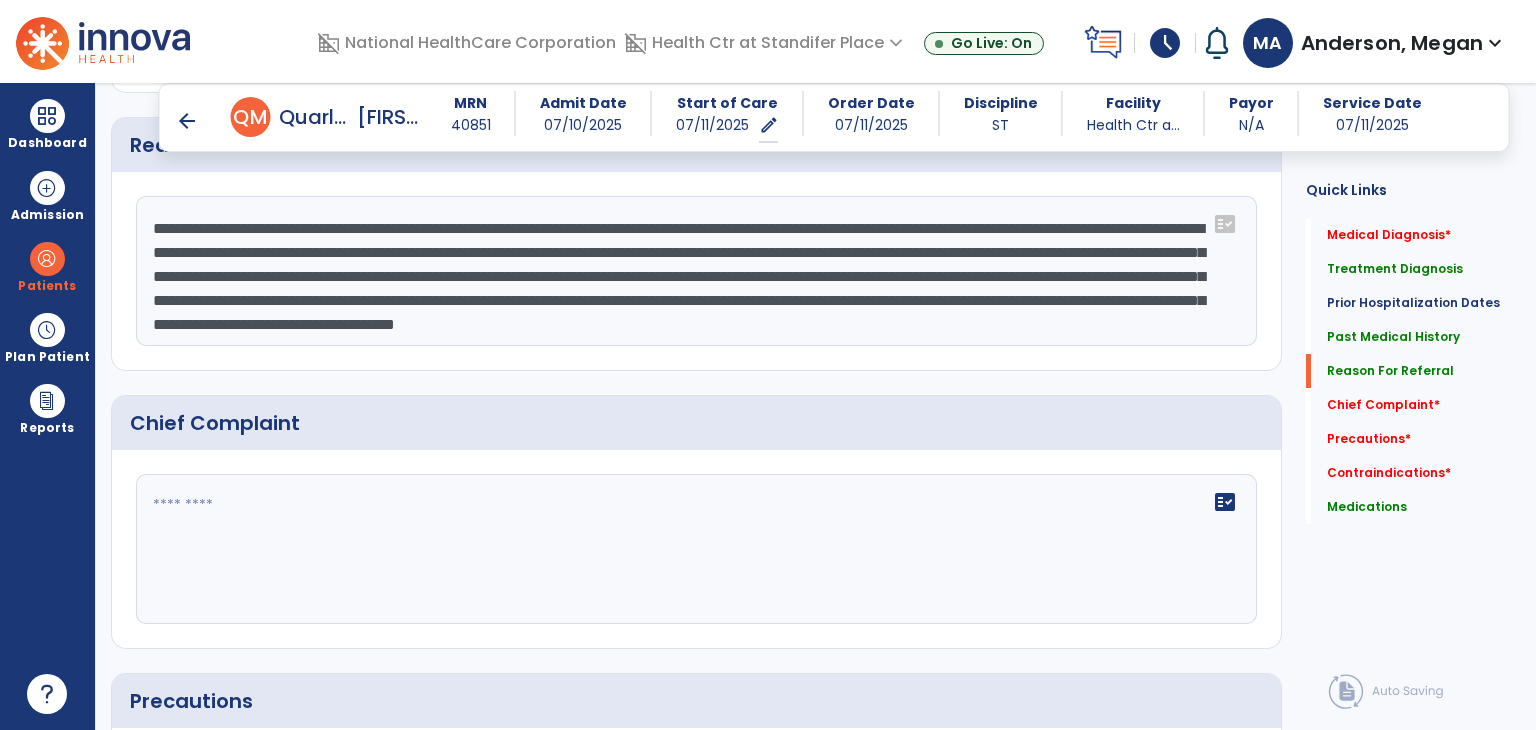 click on "**********" 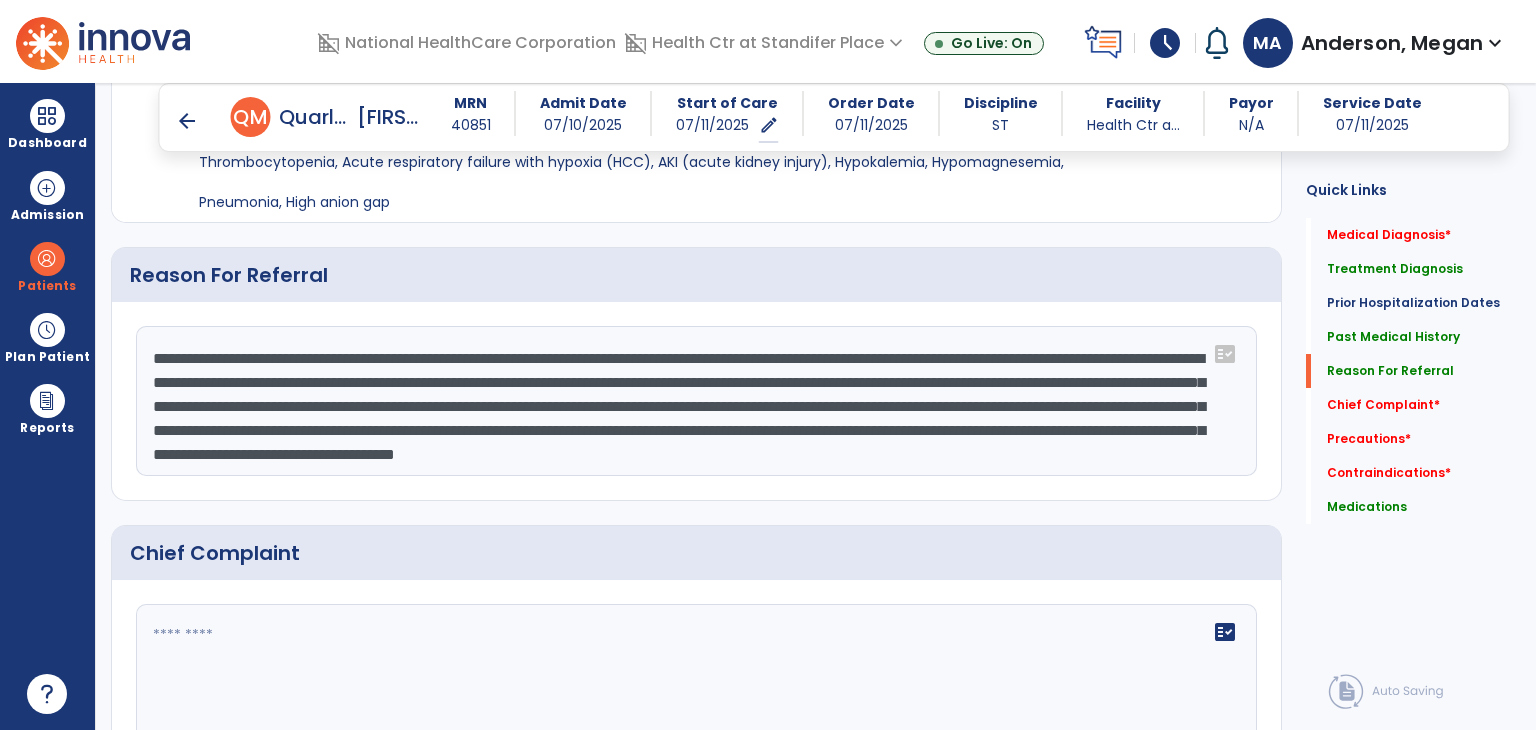 click on "**********" 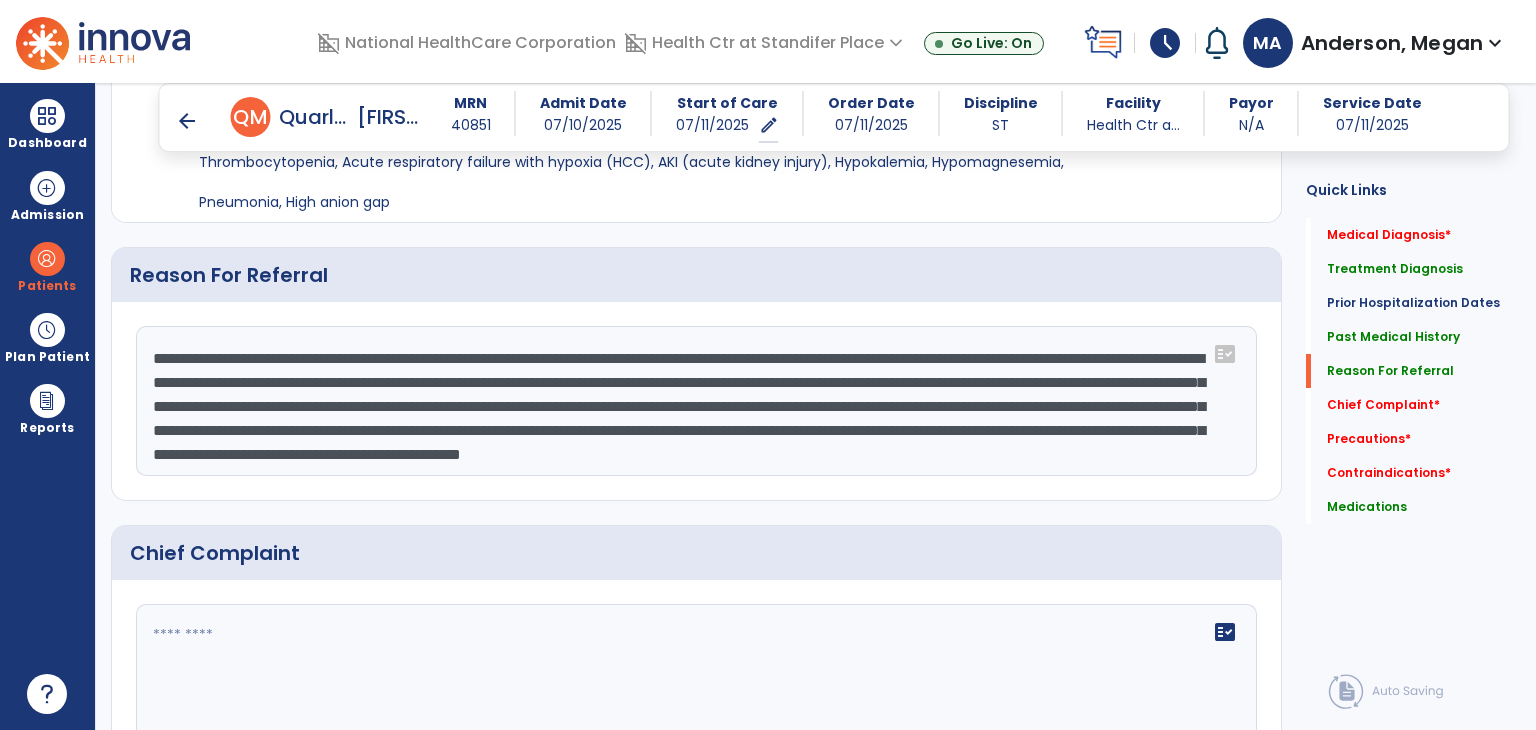 click on "**********" 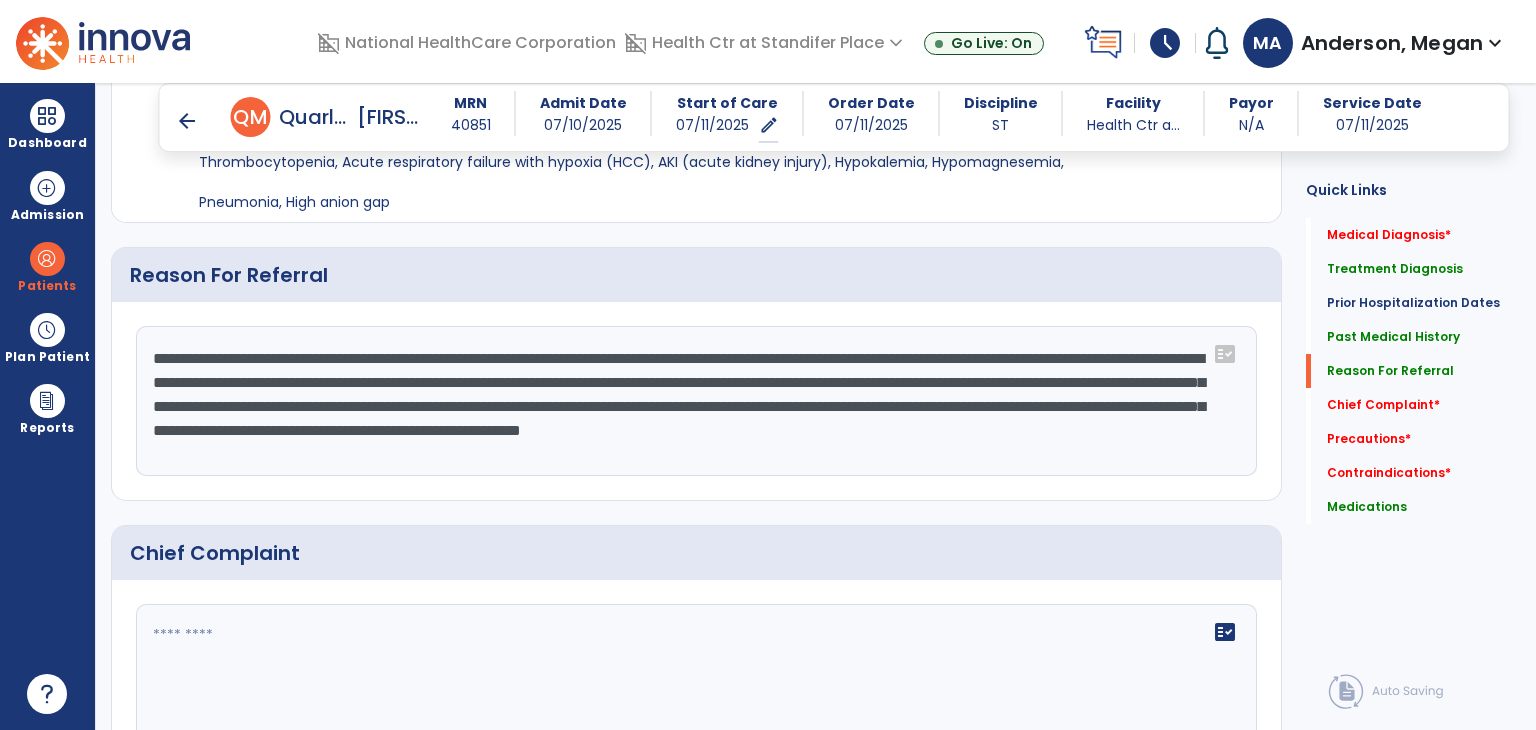 scroll, scrollTop: 0, scrollLeft: 0, axis: both 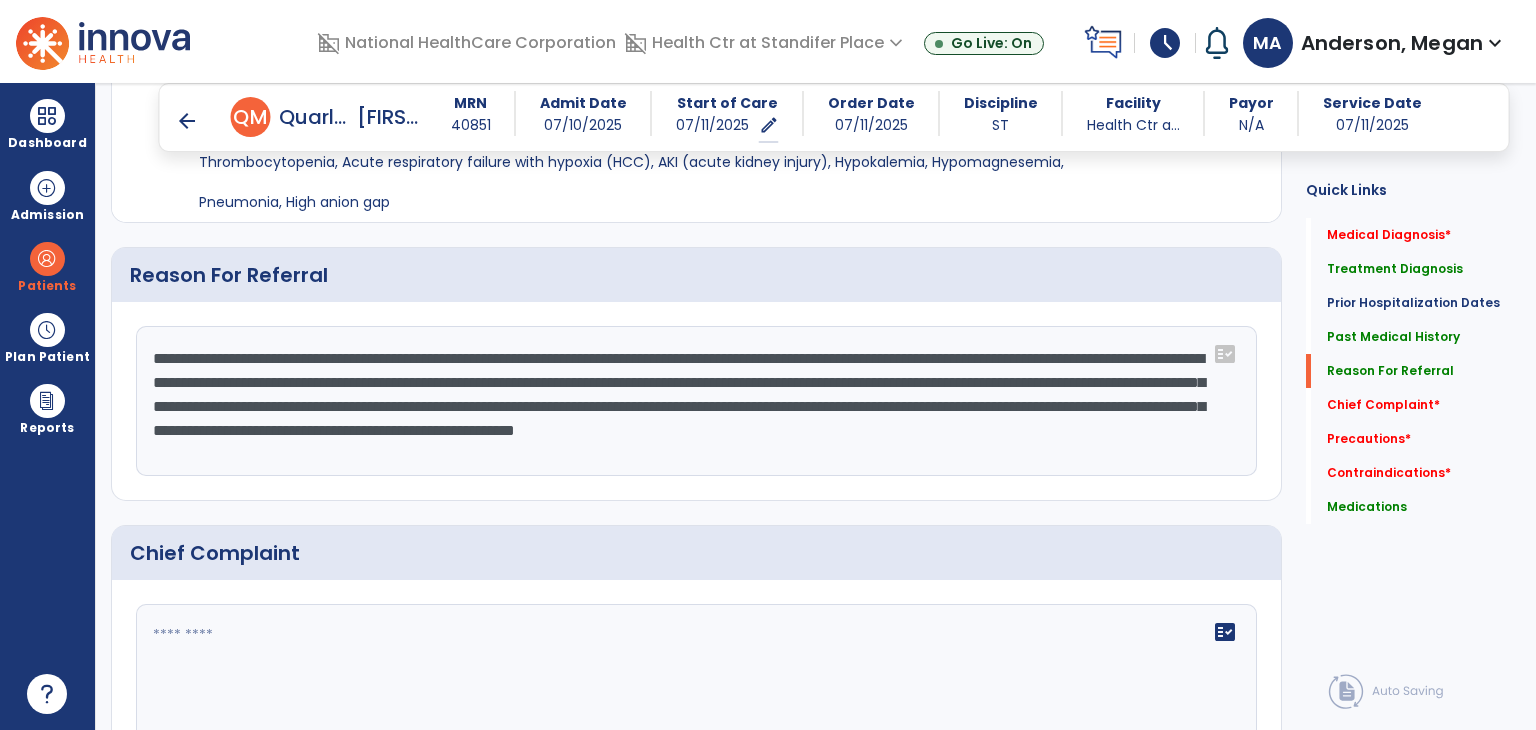click on "**********" 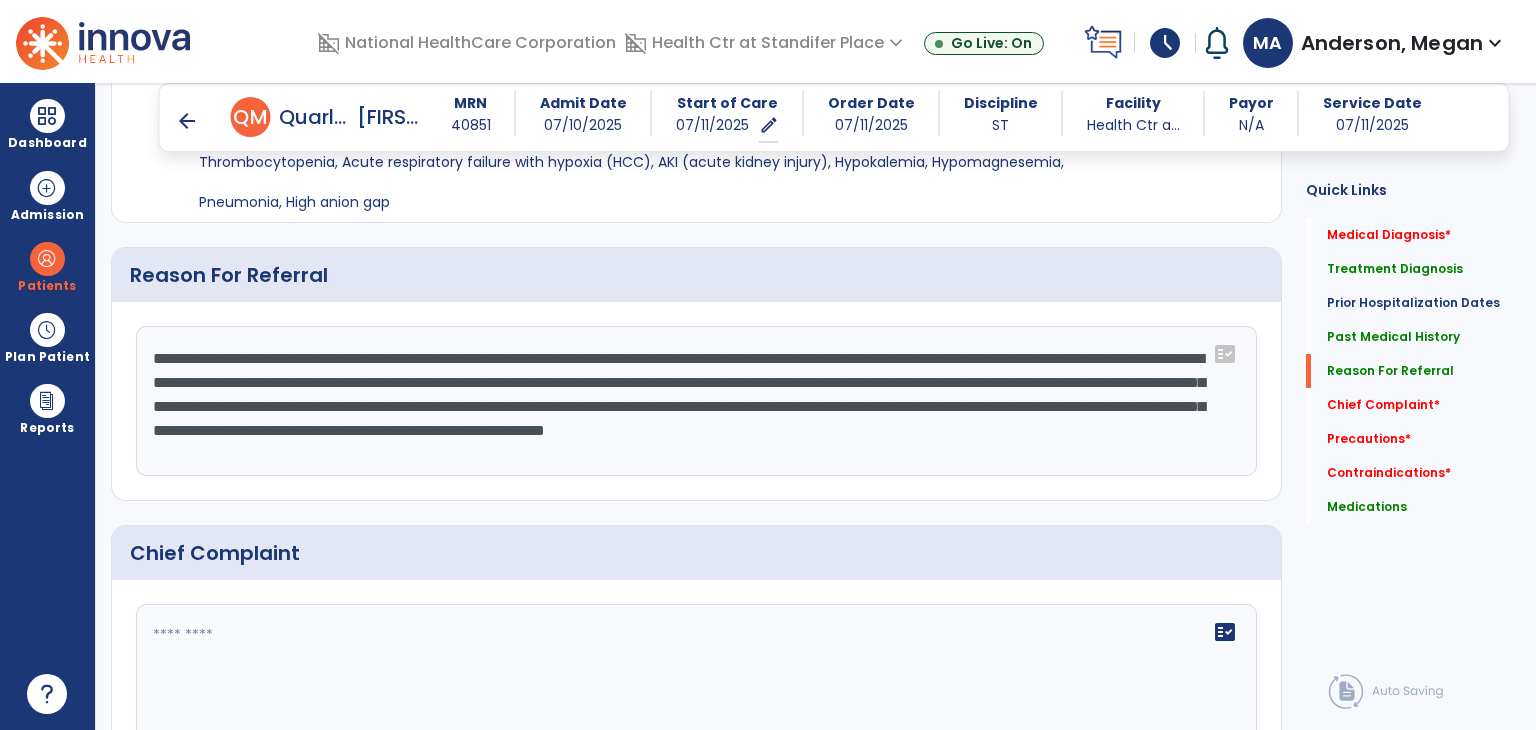 click on "**********" 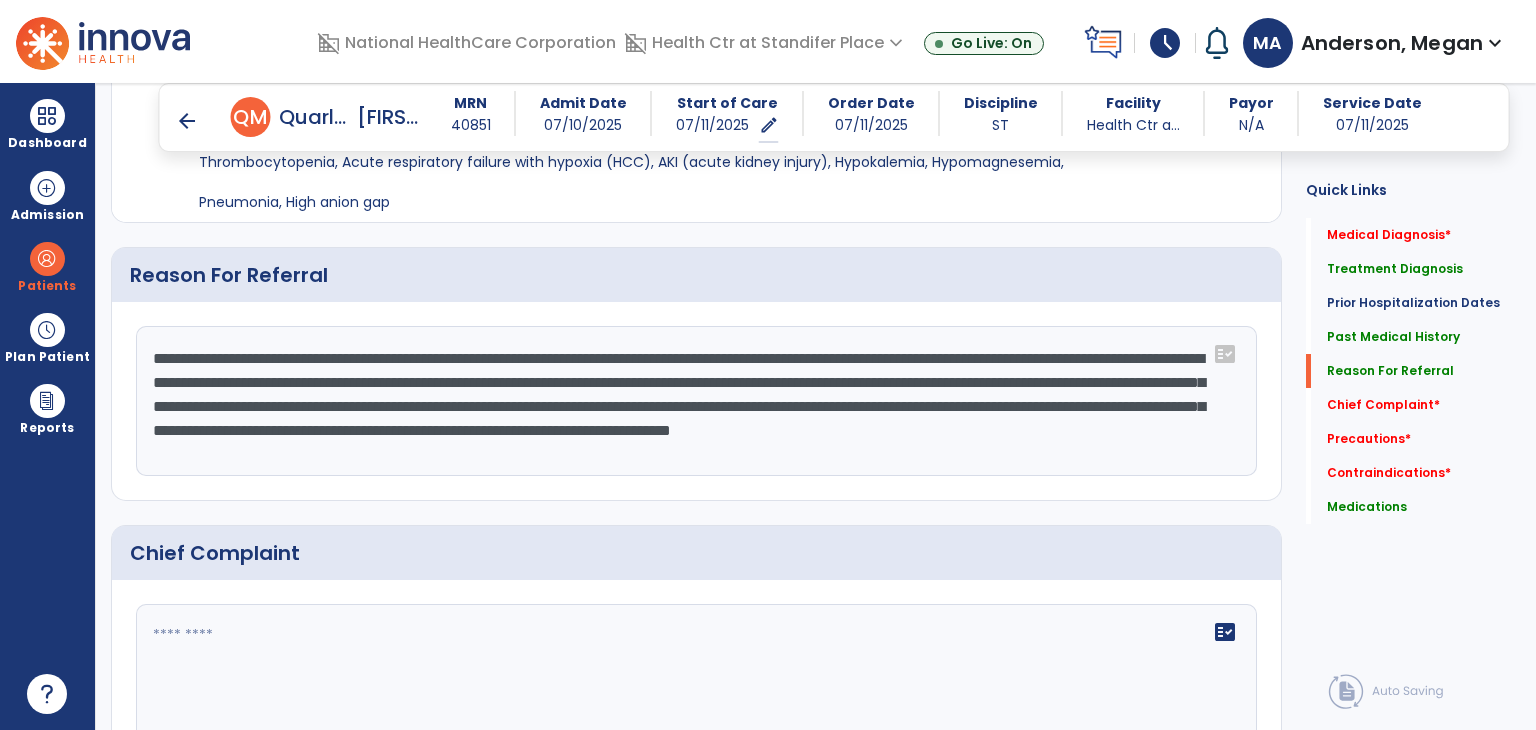 click on "**********" 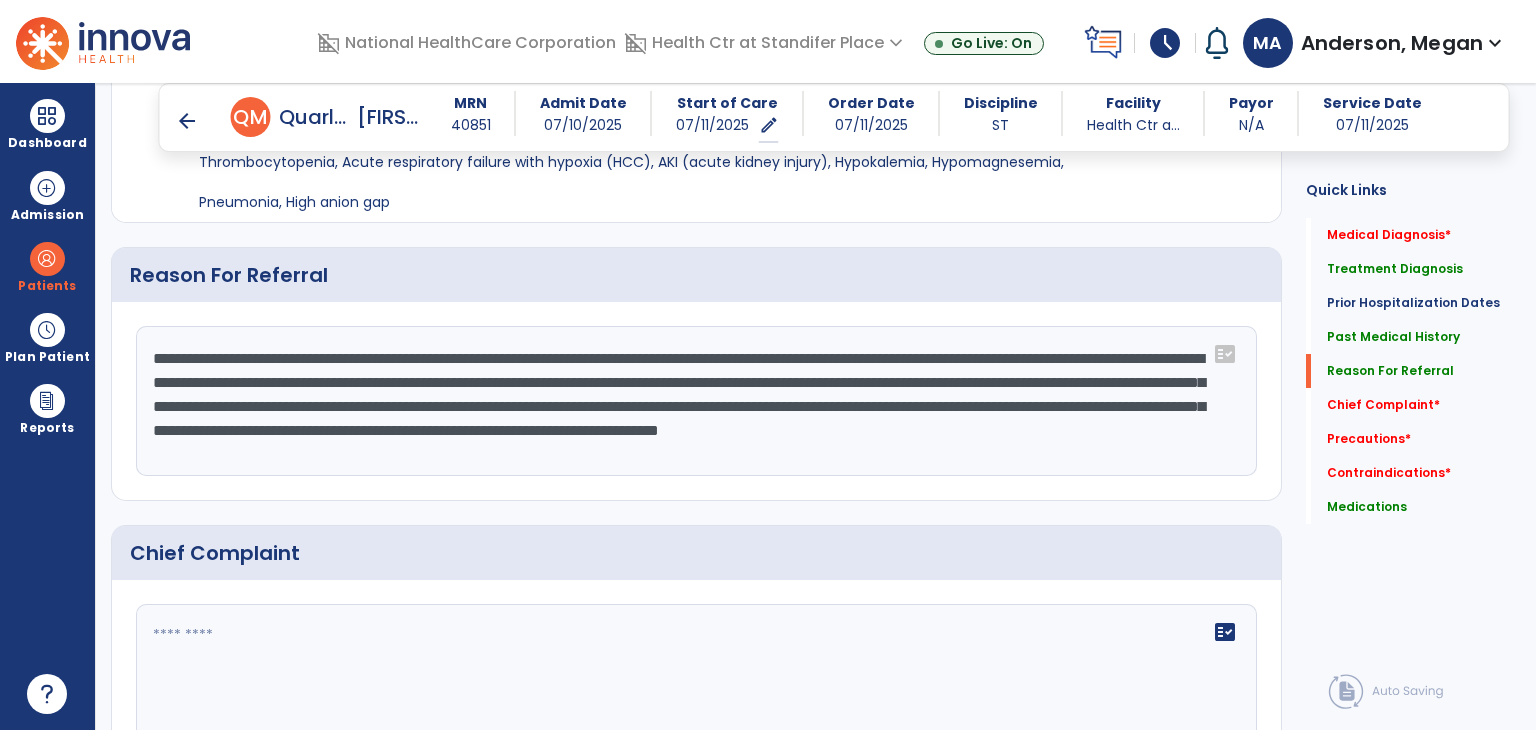 click on "**********" 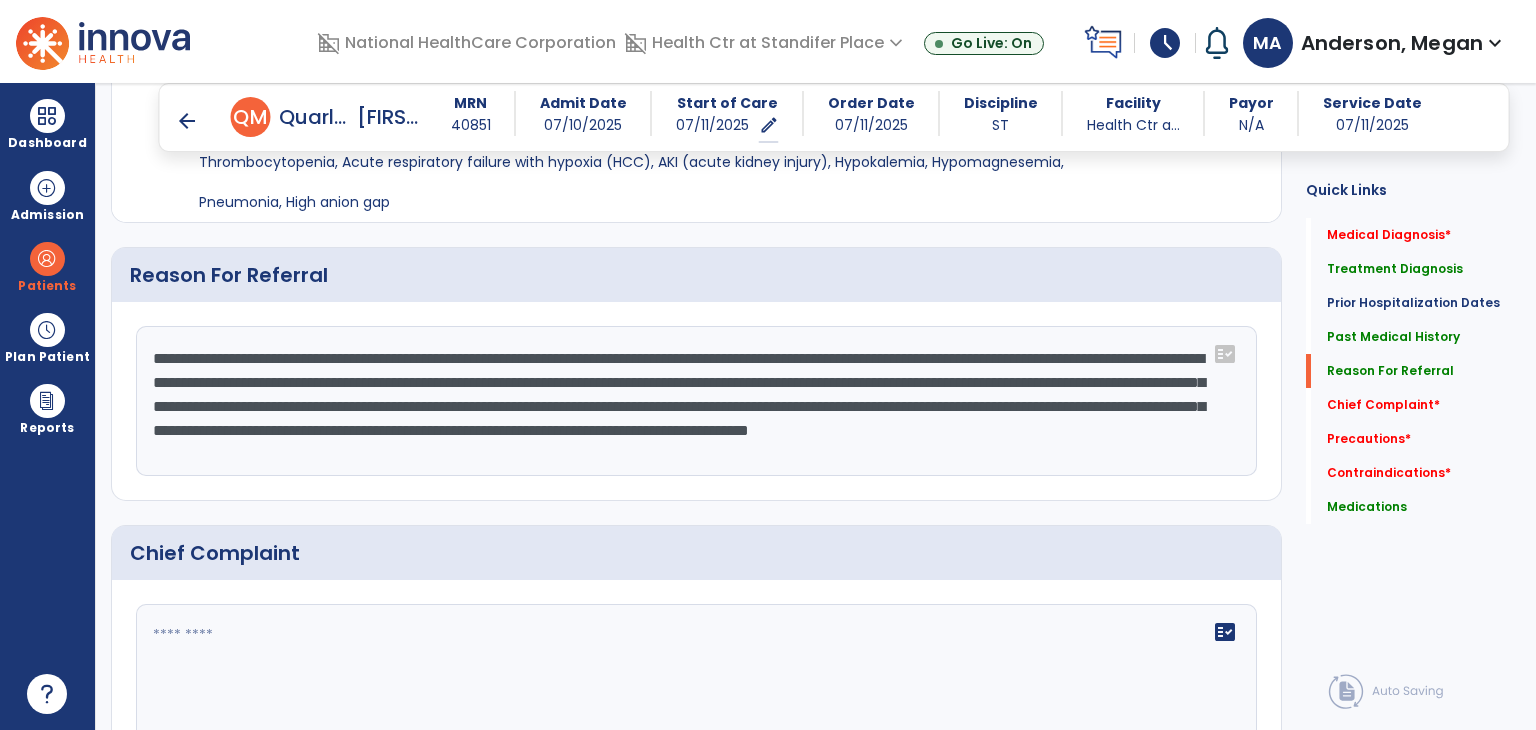 paste on "**********" 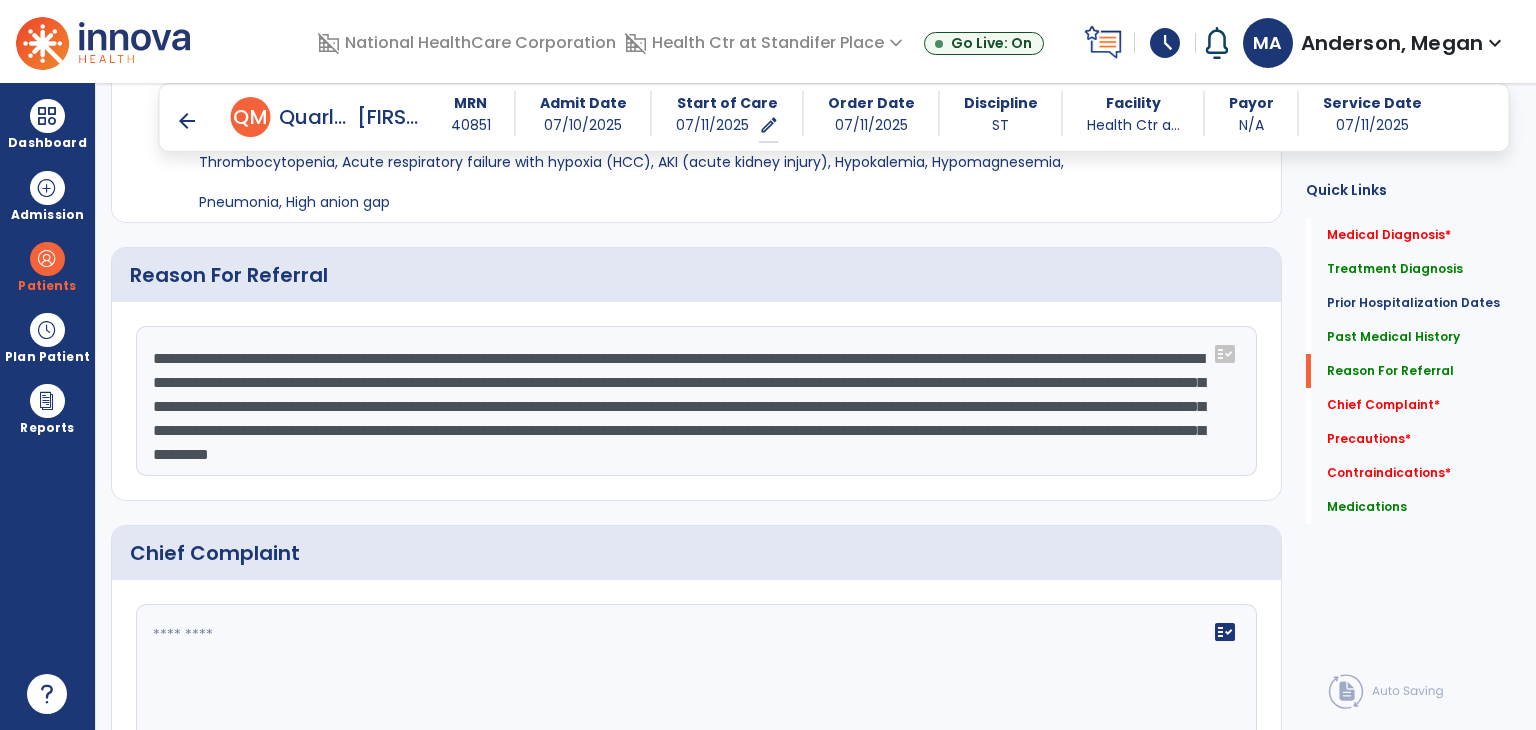 scroll, scrollTop: 39, scrollLeft: 0, axis: vertical 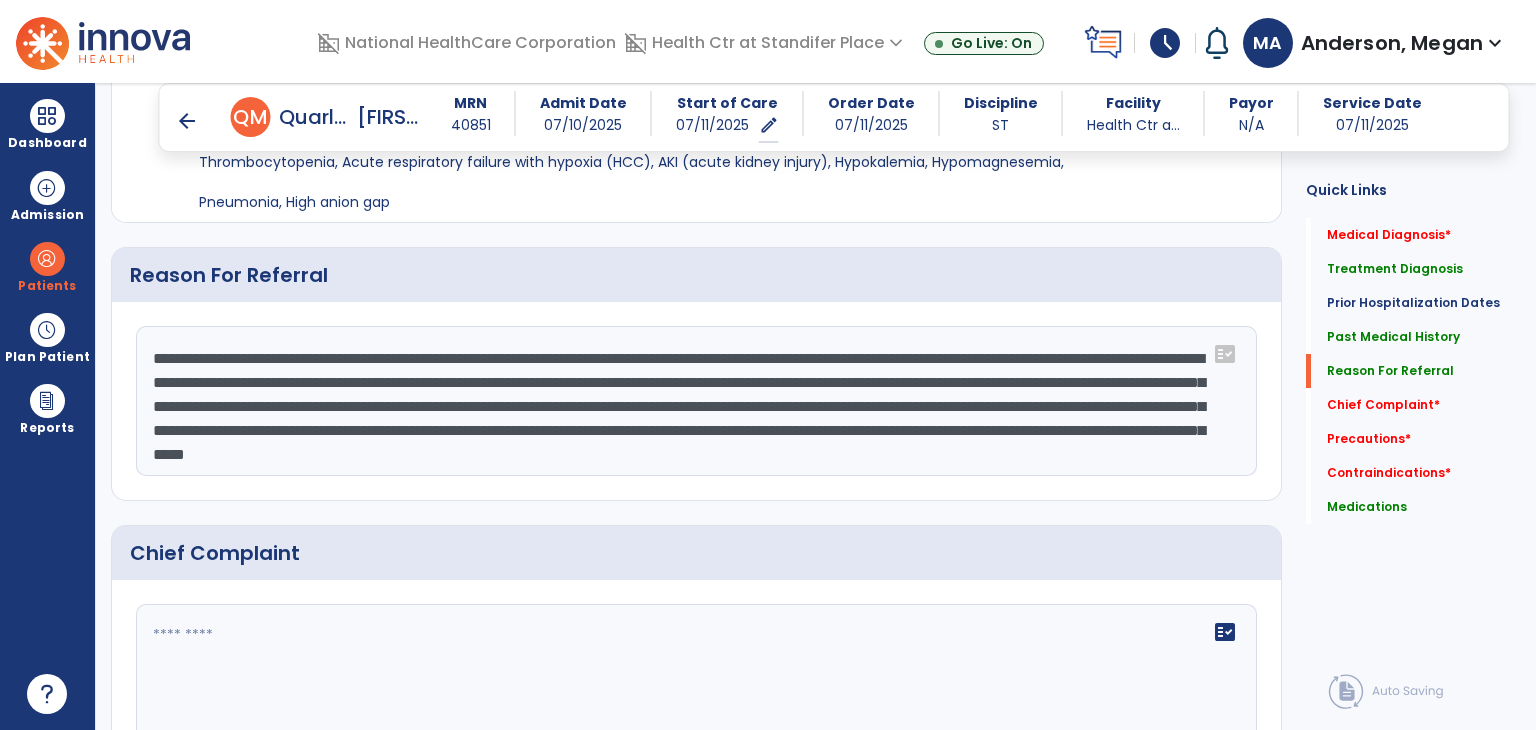 click on "**********" 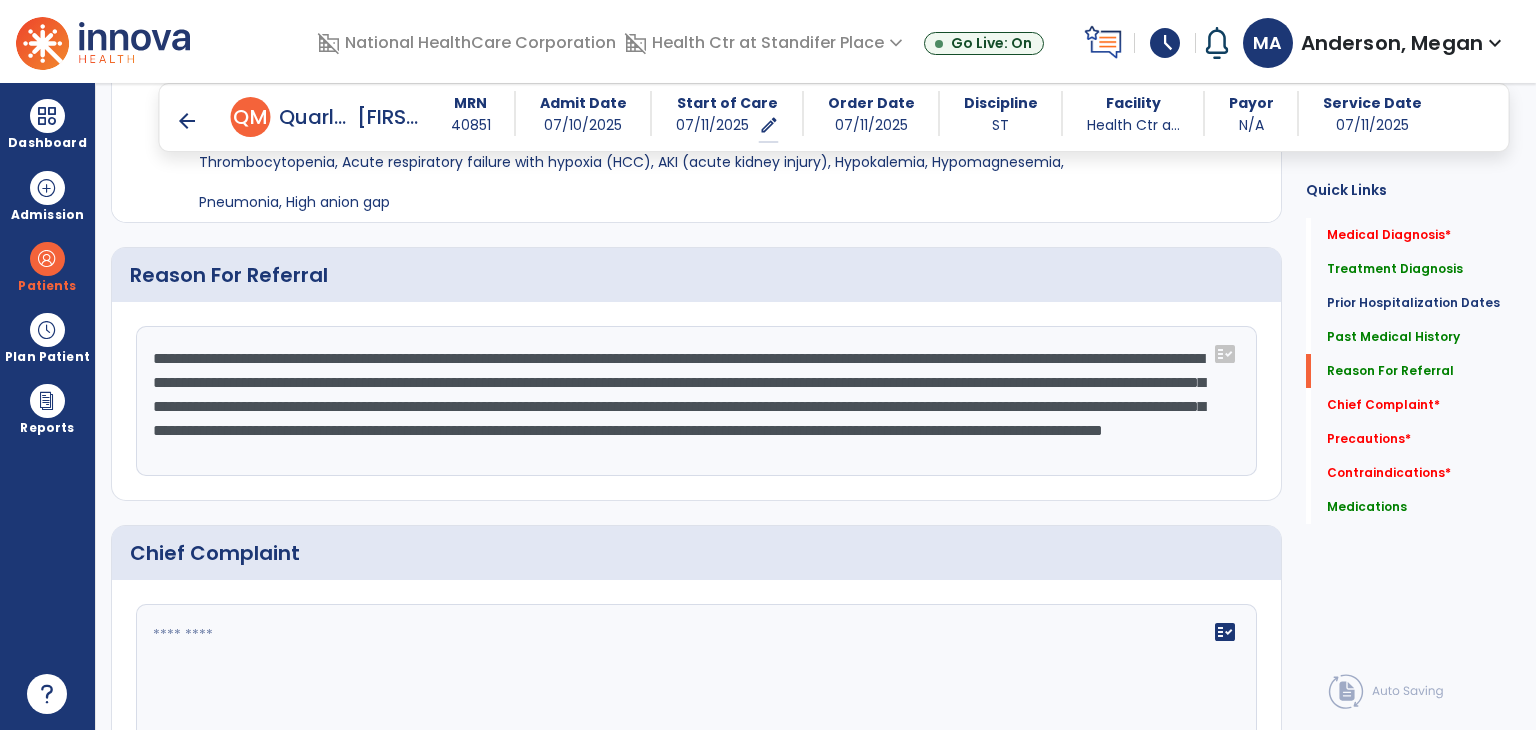 click on "**********" 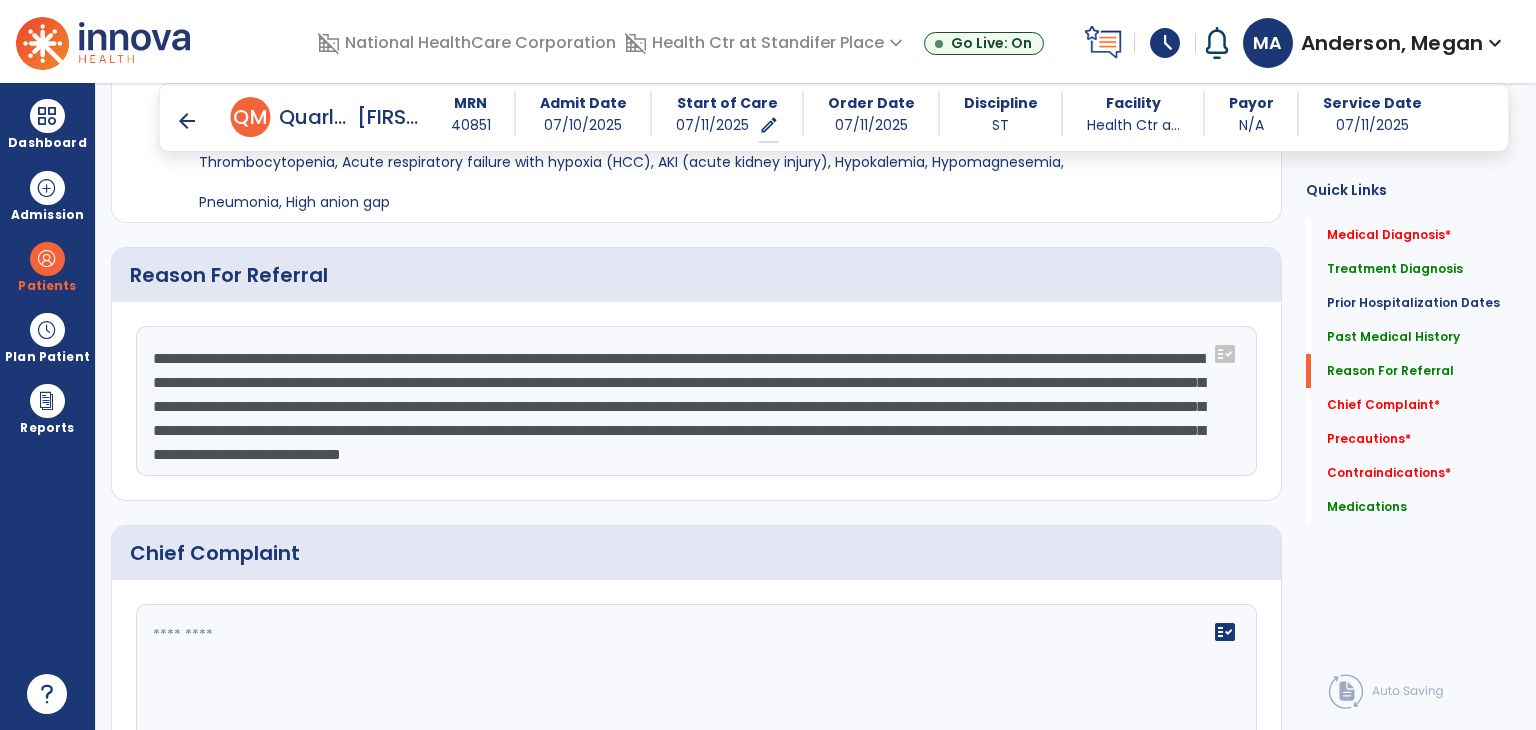 click on "**********" 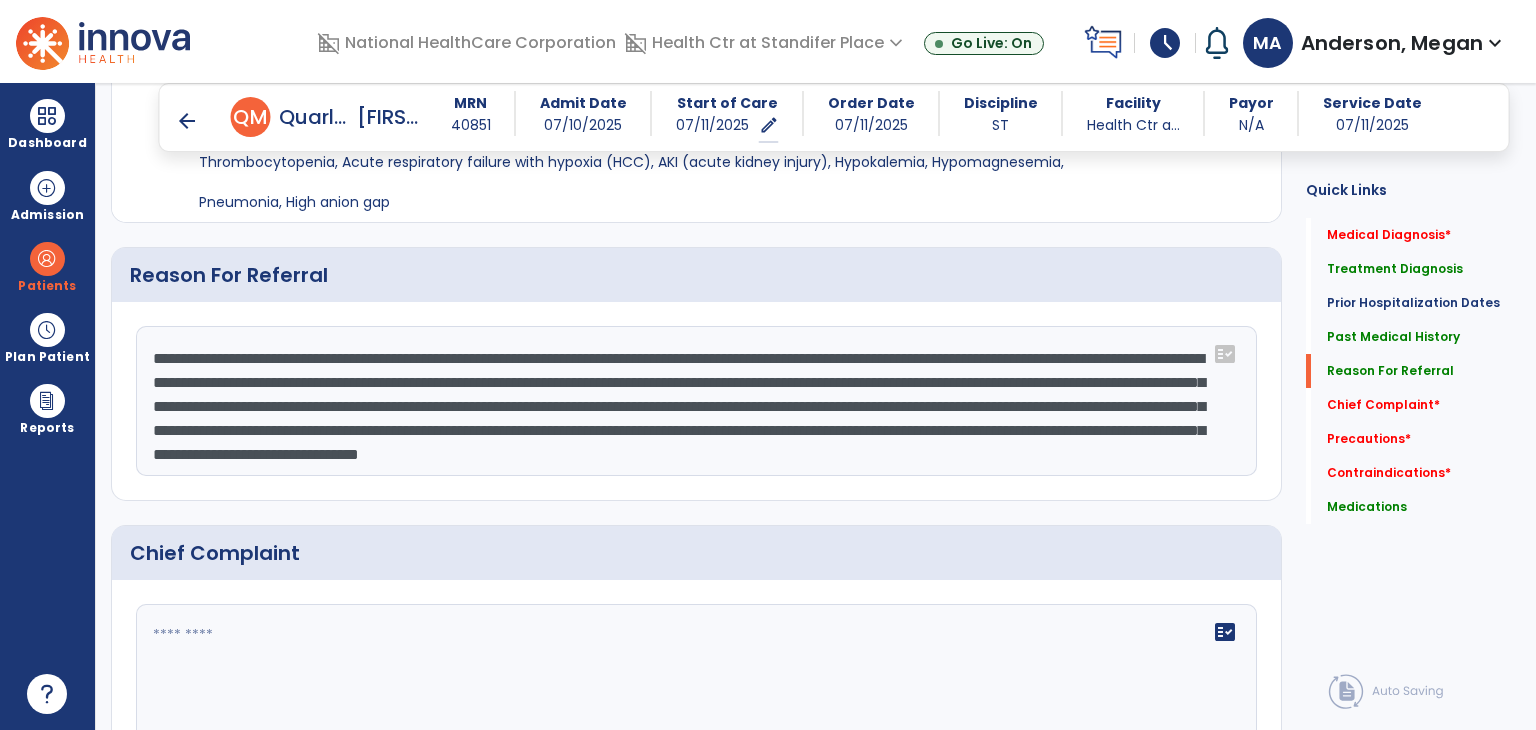 click on "**********" 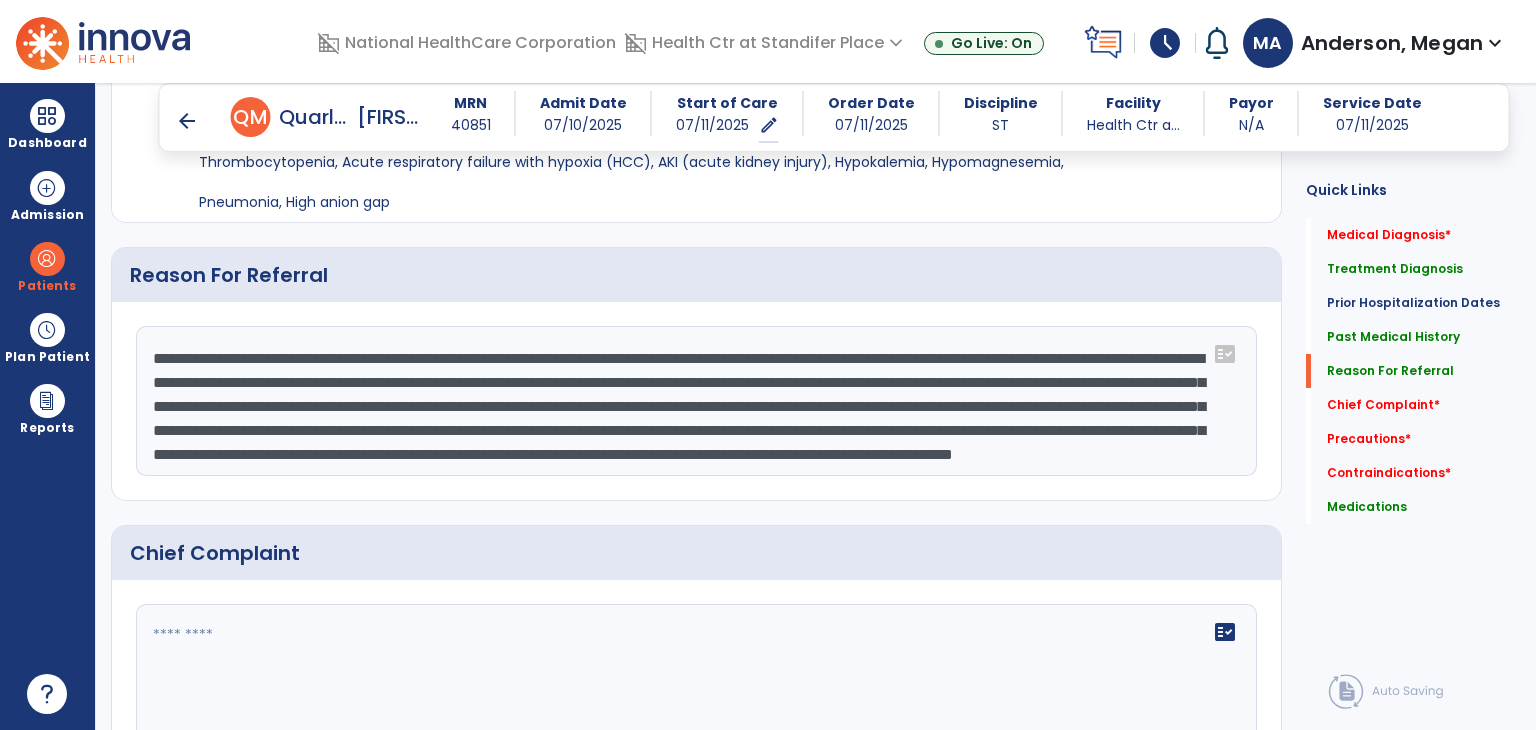 scroll, scrollTop: 72, scrollLeft: 0, axis: vertical 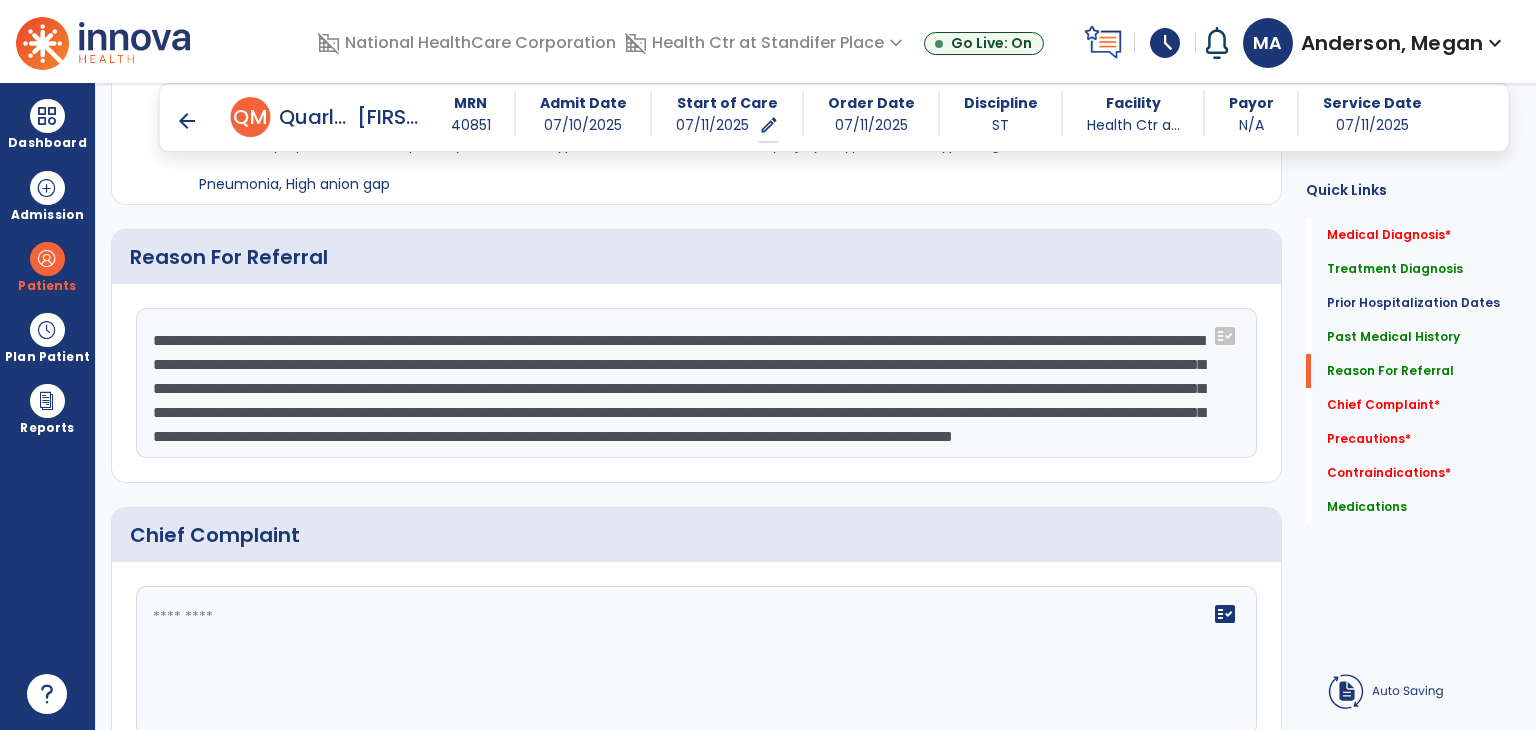 click on "[NAME] [LAST] is a 64 y.o. female past medical history significant for alcohol abuse, diabetes mellitus, GERD, hyperlipidemia, hypertension, hypothyroidism, obstructive sleep apnea who presented to Hamilton Health Care Center due to generalized swelling, skin discoloration and altered mental status. Patient lives with her mother, states she typically drinks 3 vodka drinks daily. For the 2 or 3 days prior to admission, the patient had alterations in her mentation and increased generalized weakness. Patient also reports 1 fall where she struck her head but denied loss of consciousness. patient admitted and treated for worsening renal function, requiring initiation of dialysis, pna (tx with abx) and encephalopathy (resolved). pt stabilized and transferred to HCSP on 7/10 for continued rehabilitation and medical management." 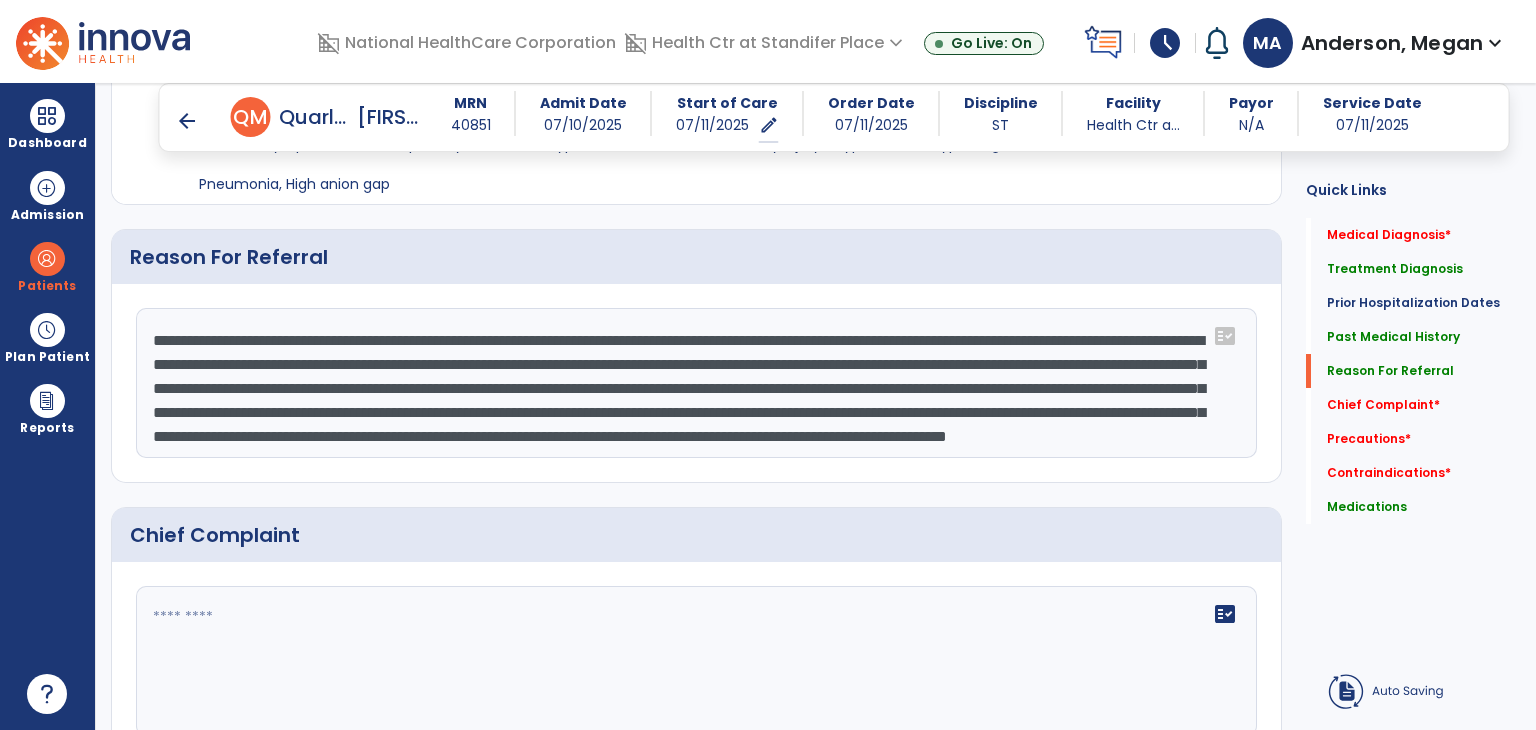 scroll, scrollTop: 48, scrollLeft: 0, axis: vertical 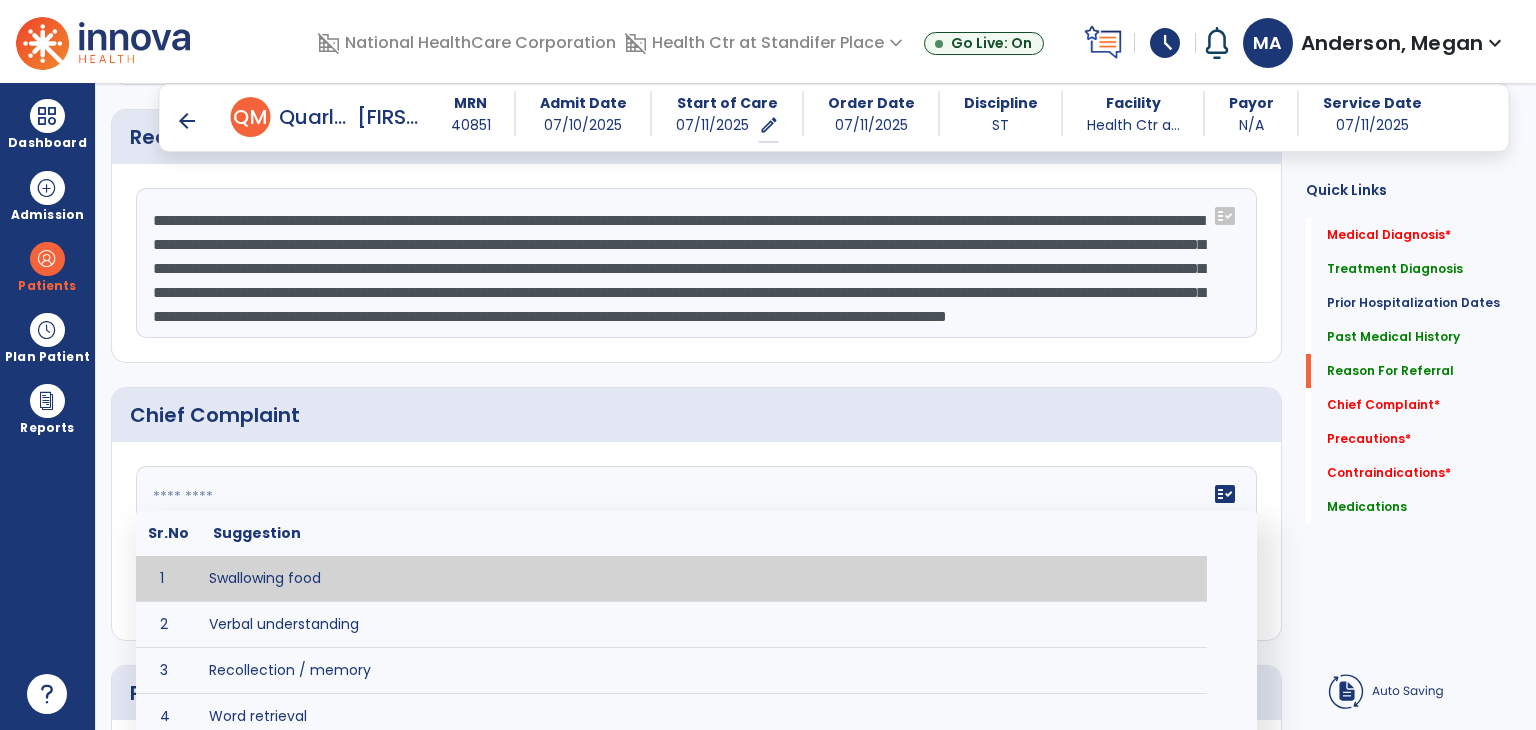 click on "fact_check  Sr.No Suggestion 1 Swallowing food 2 Verbal understanding 3 Recollection / memory 4 Word retrieval 5 Spoken communication 6 Written communication 7 Understanding 8 Pocketing food 9 Holding food in mouth 10 Coughing at meals 11 Expectorating food or medications 12 Weight loss related to dysphagia 13 Recurrent aspiration PNA" 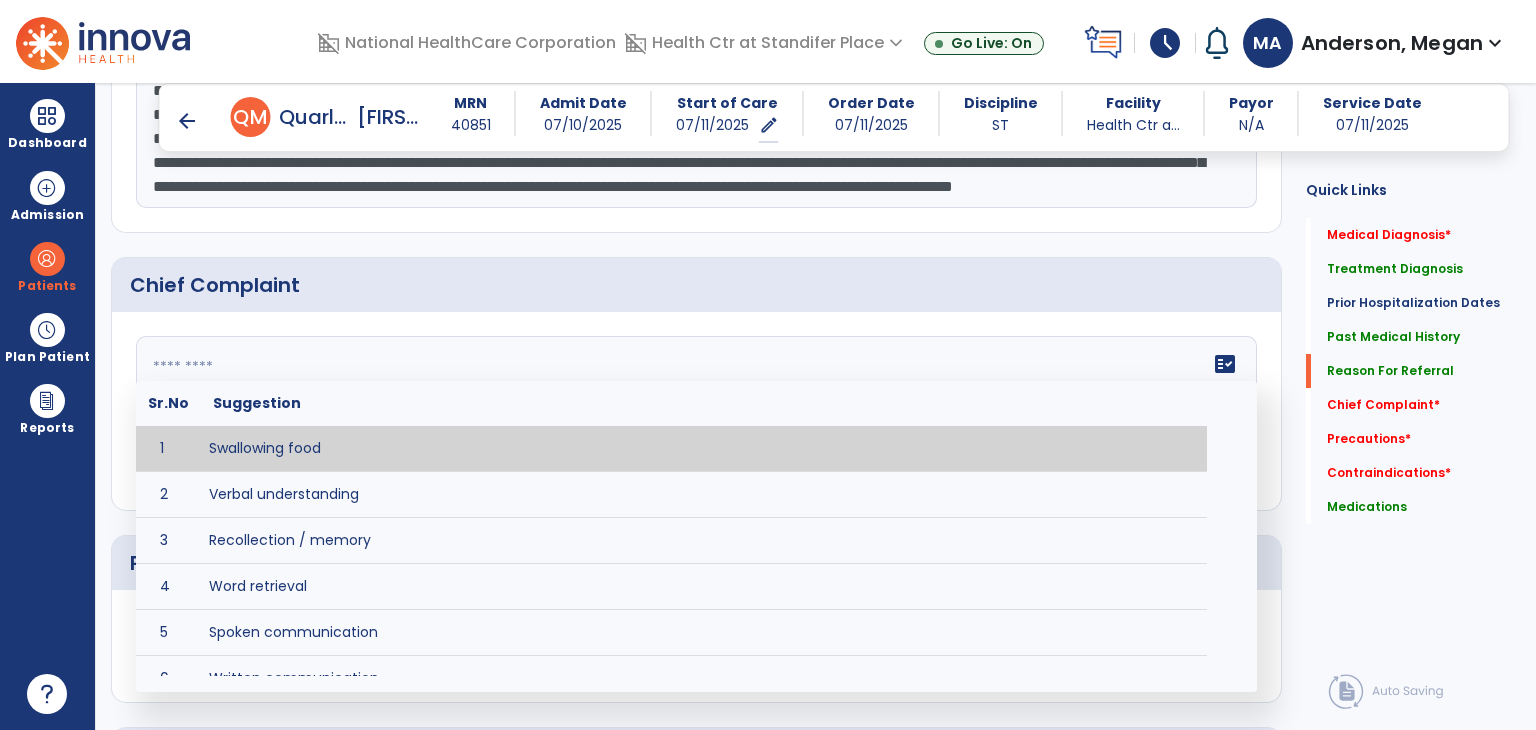 type on "**********" 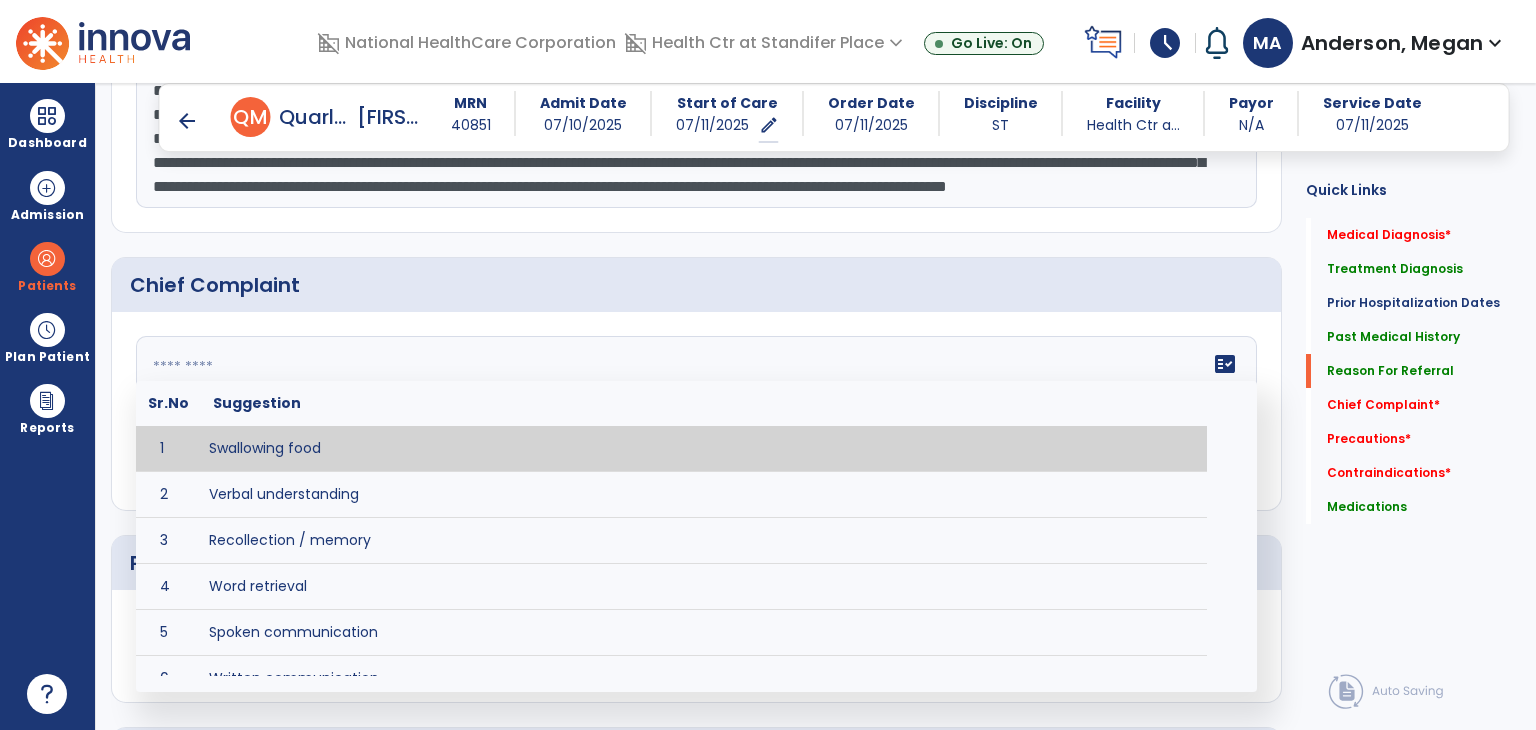 scroll, scrollTop: 1538, scrollLeft: 0, axis: vertical 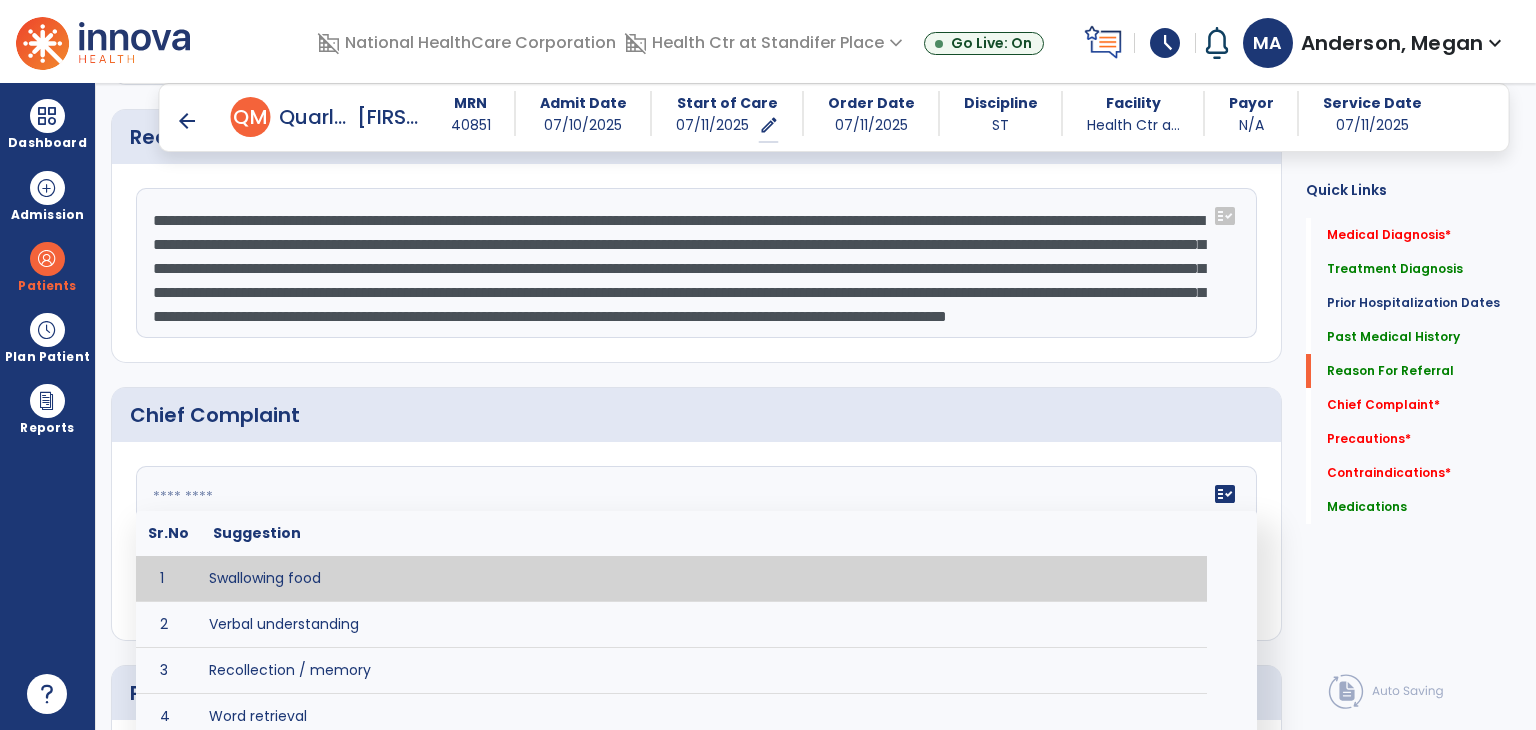 click 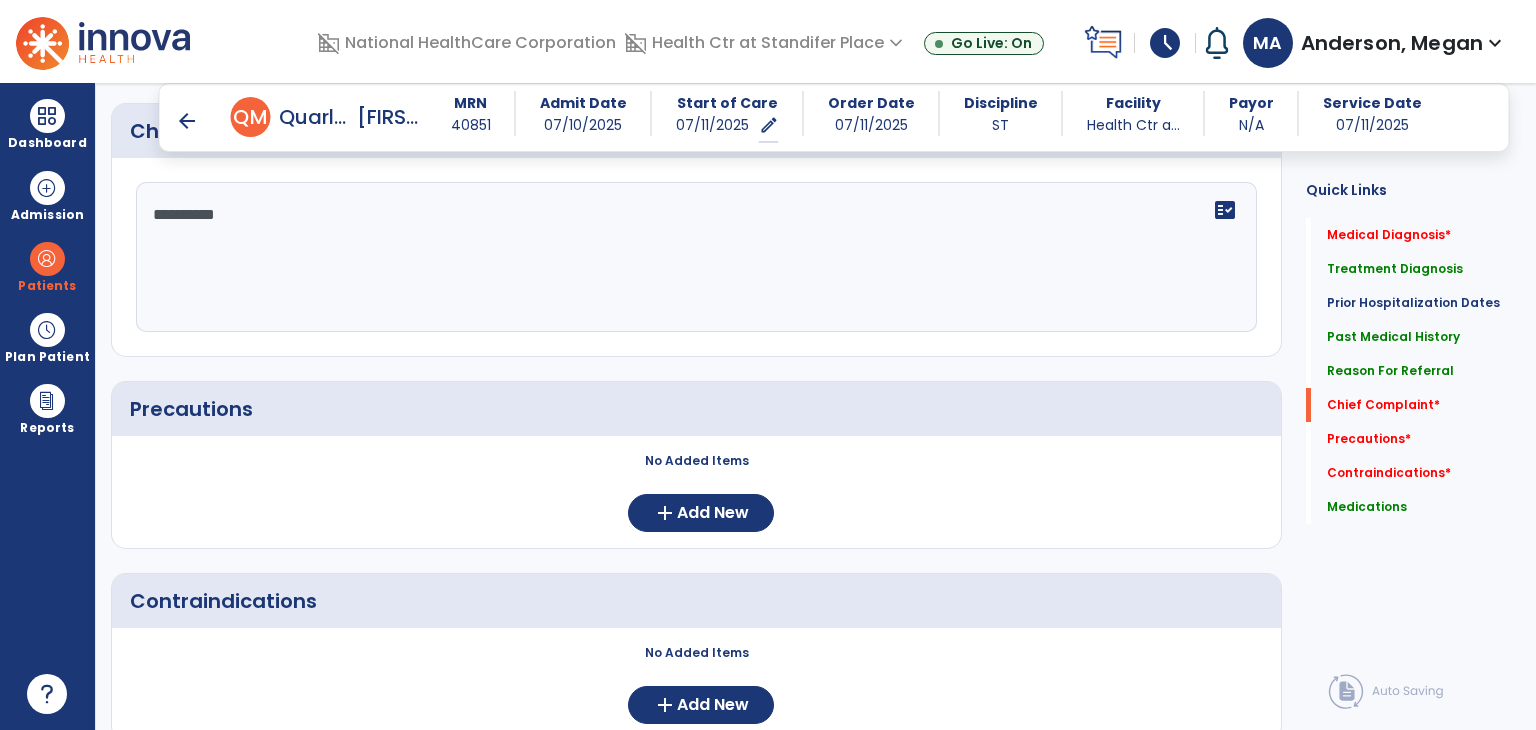 scroll, scrollTop: 1954, scrollLeft: 0, axis: vertical 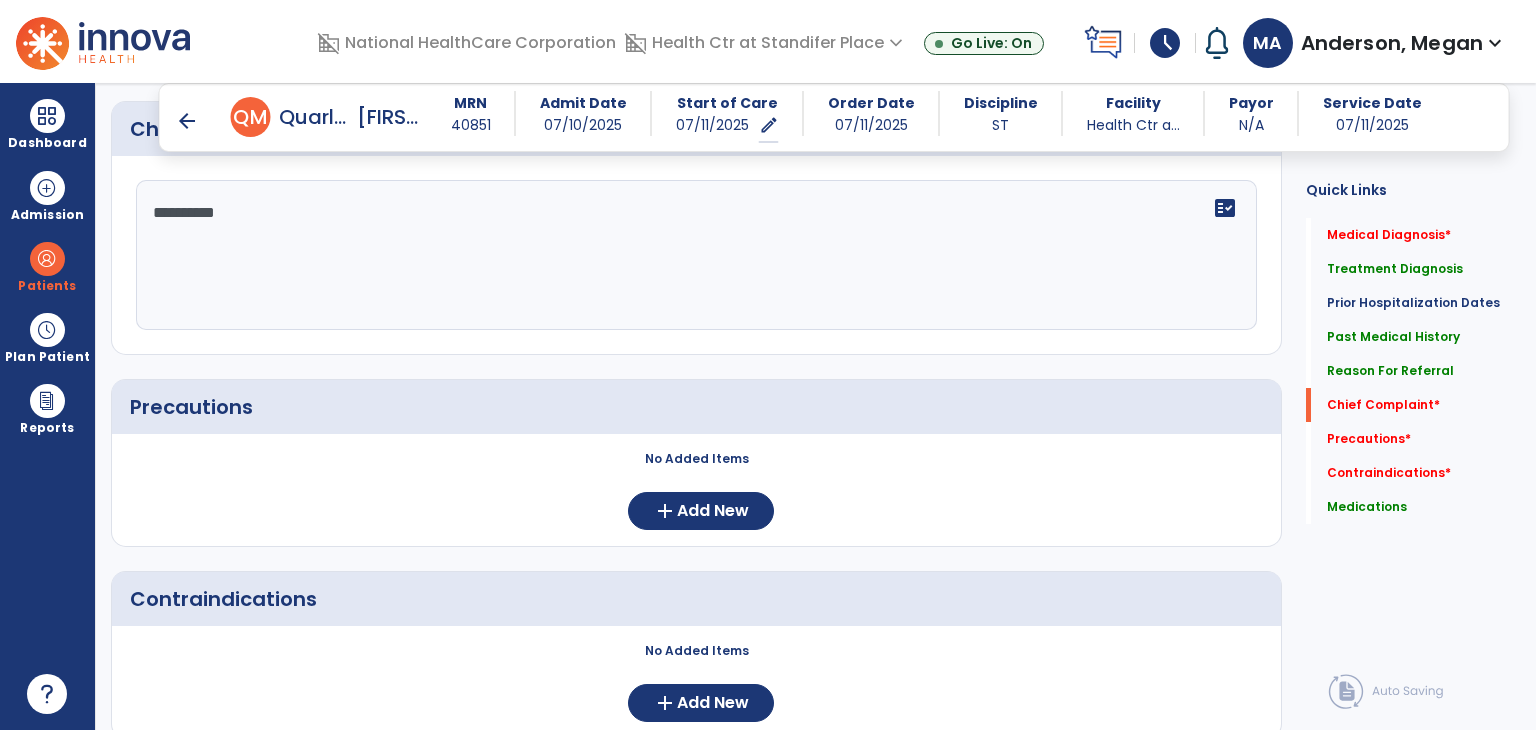 type on "*********" 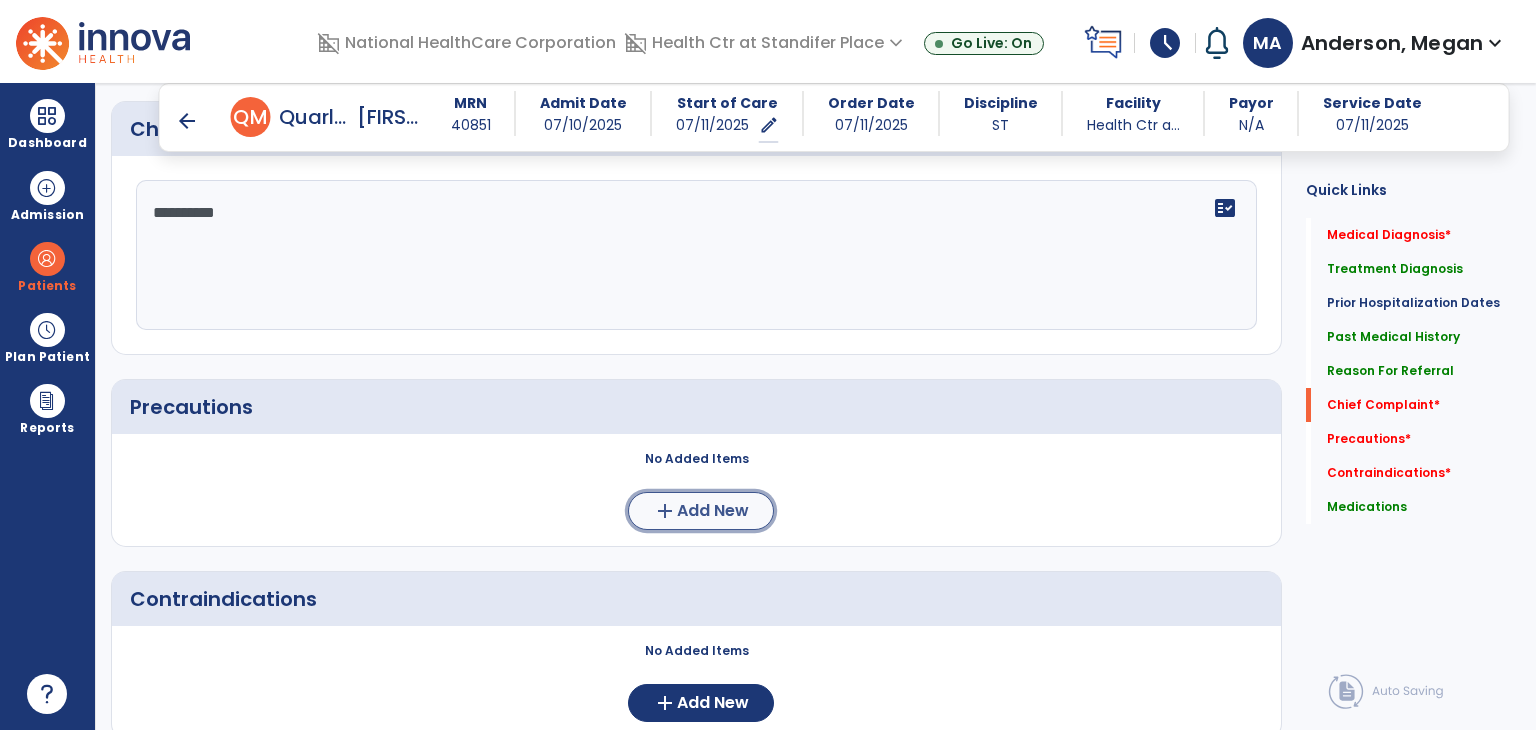 click on "Add New" 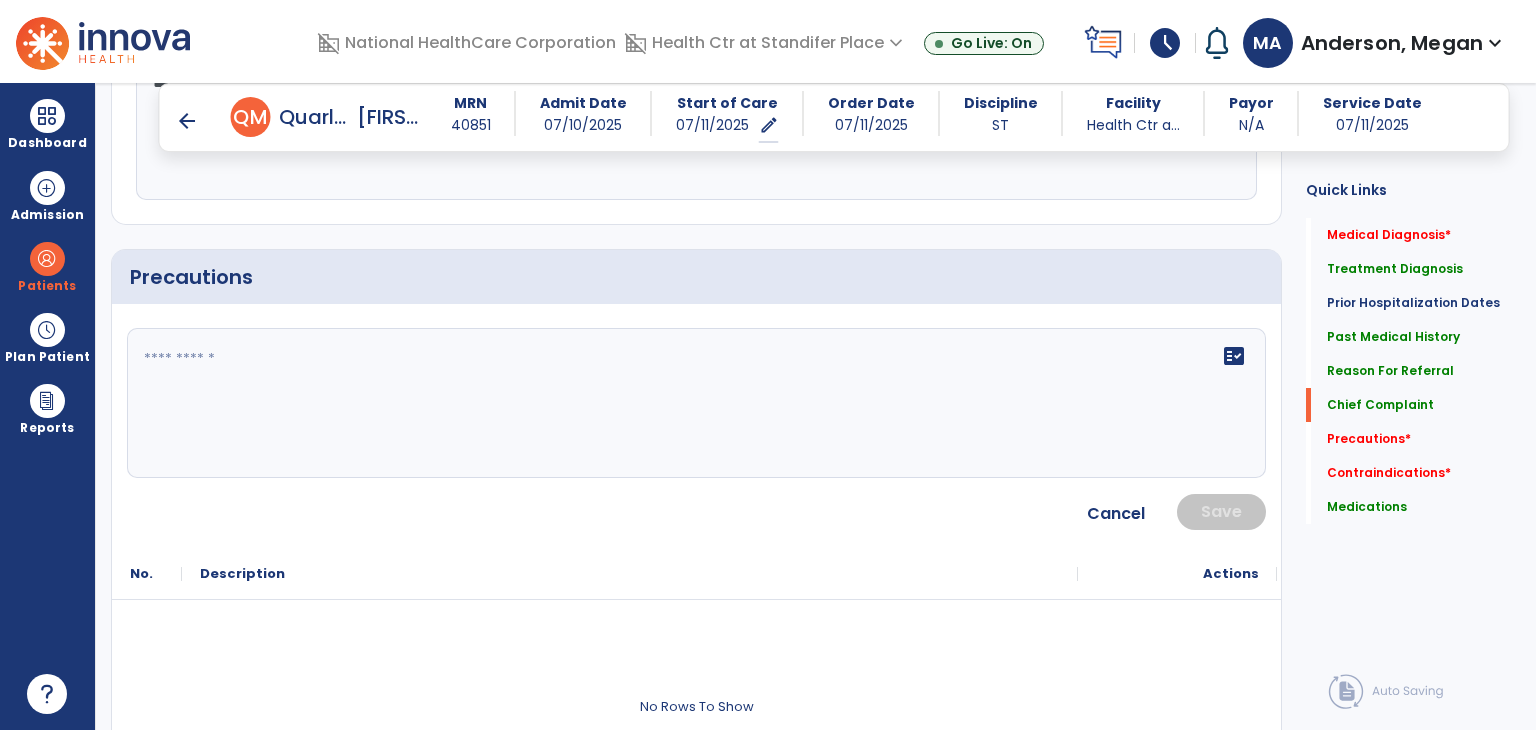 click on "fact_check" 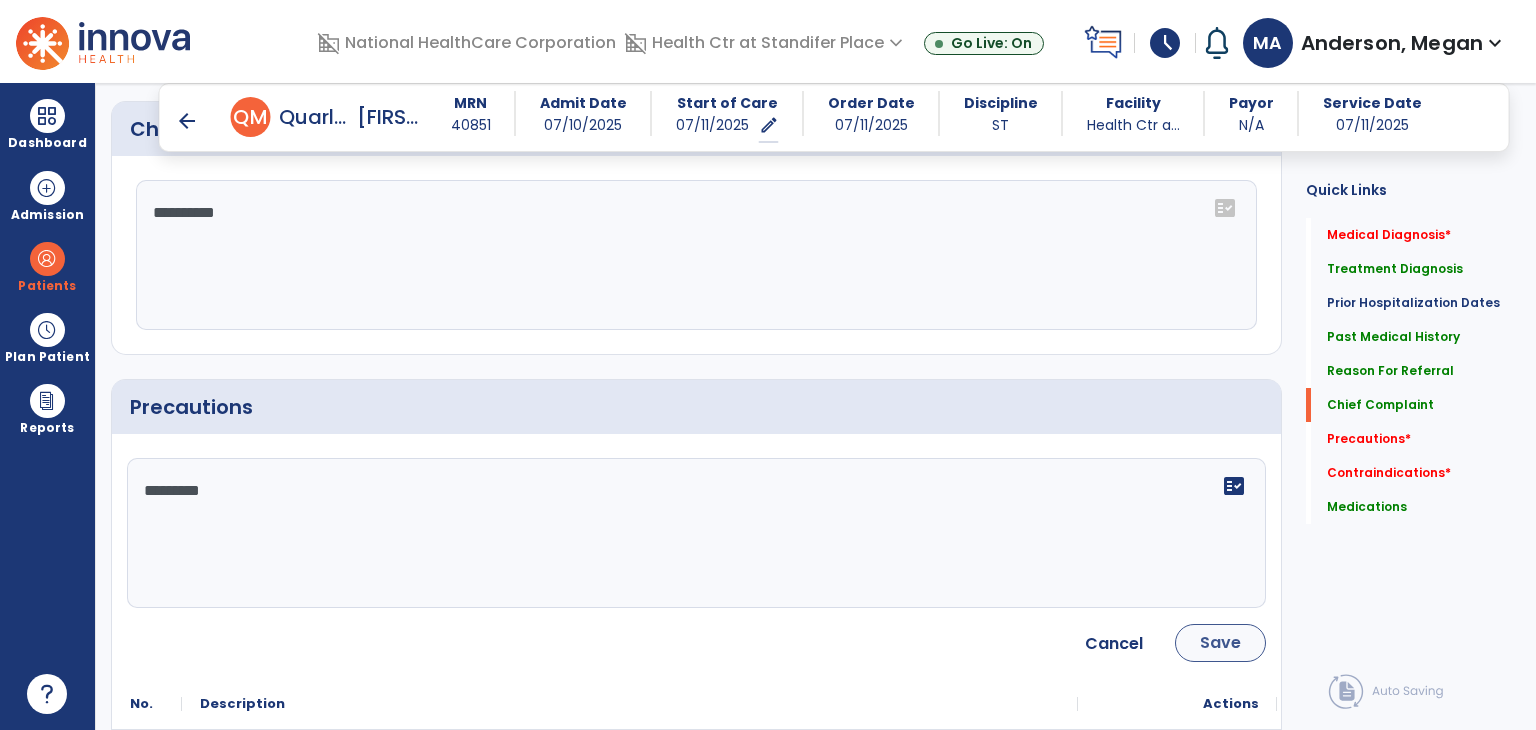 type on "*********" 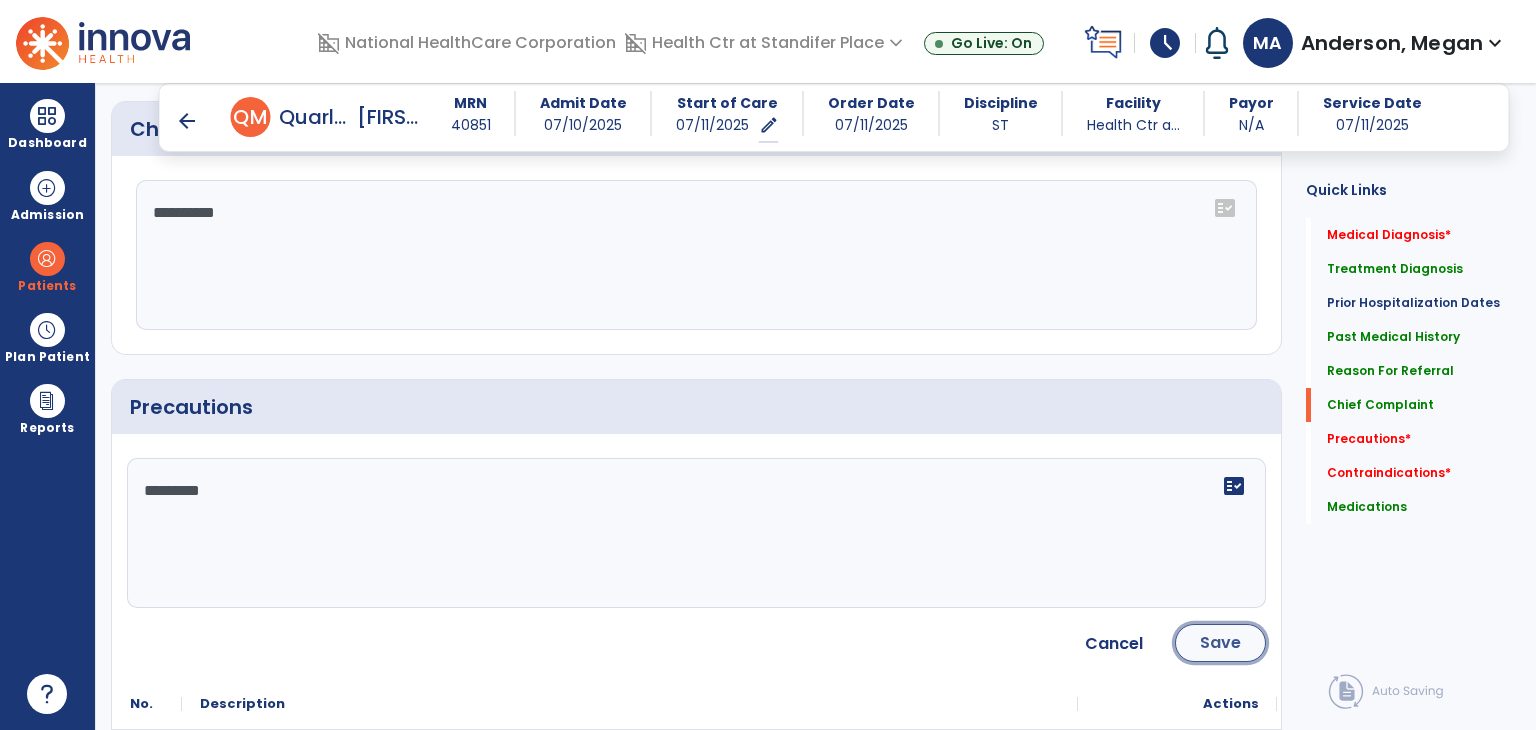click on "Save" 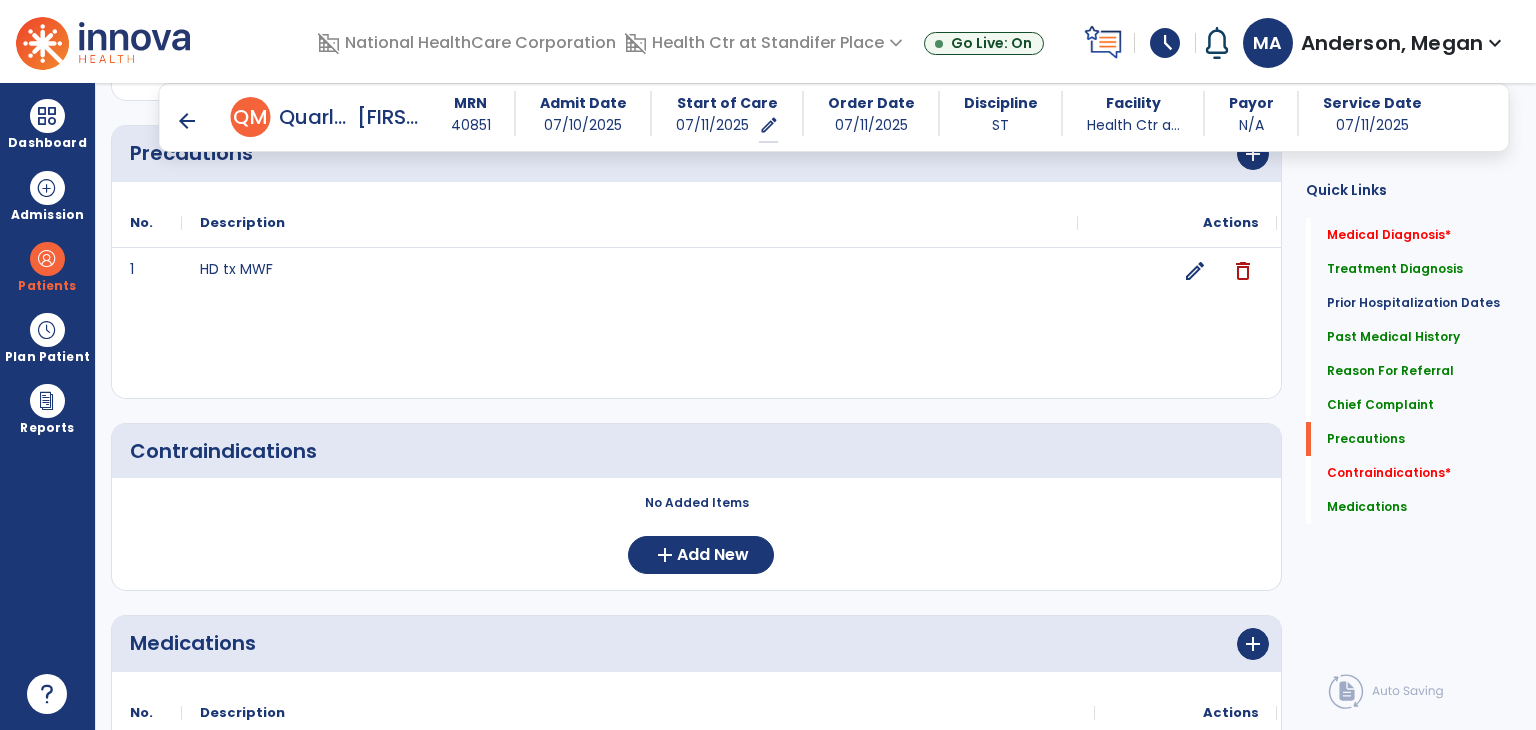 scroll, scrollTop: 2277, scrollLeft: 0, axis: vertical 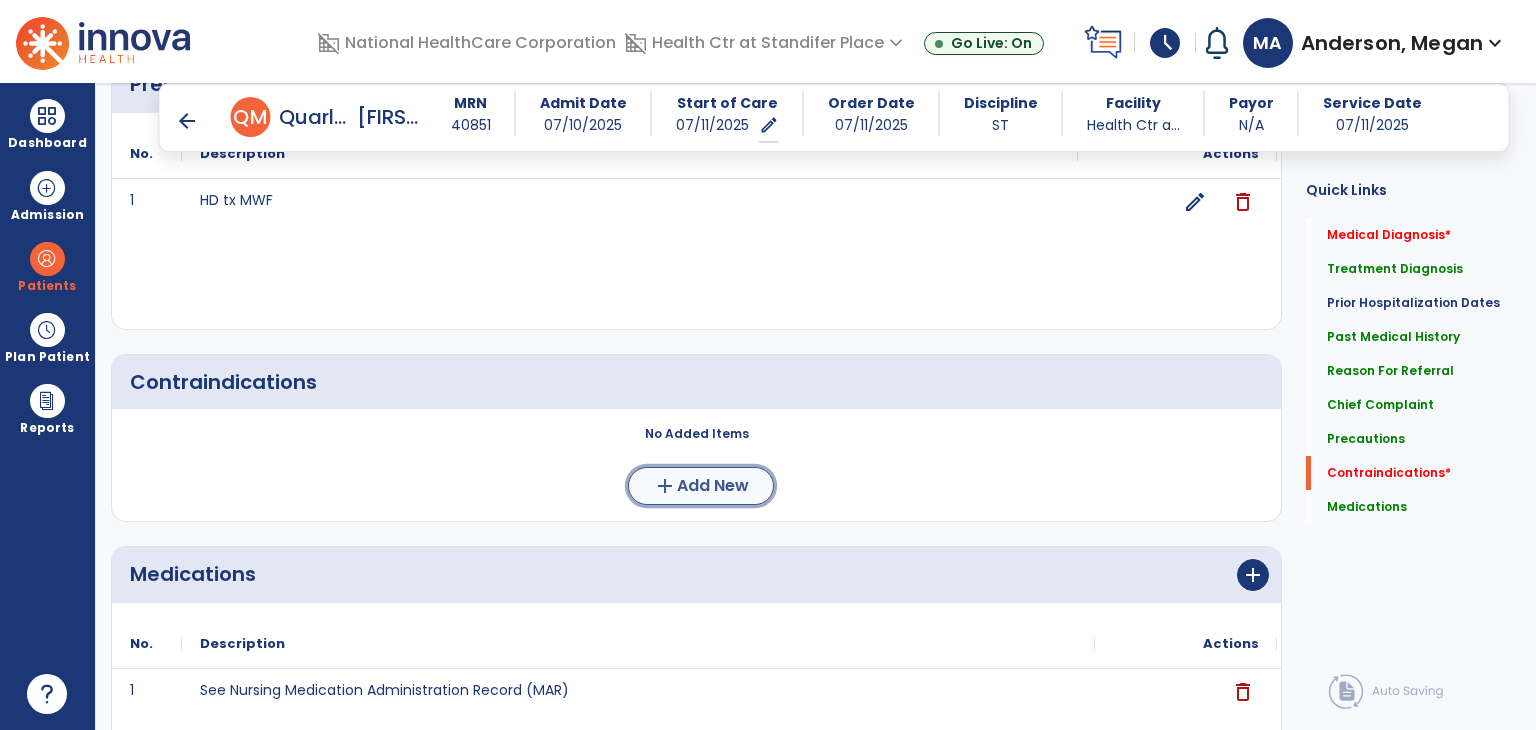 click on "Add New" 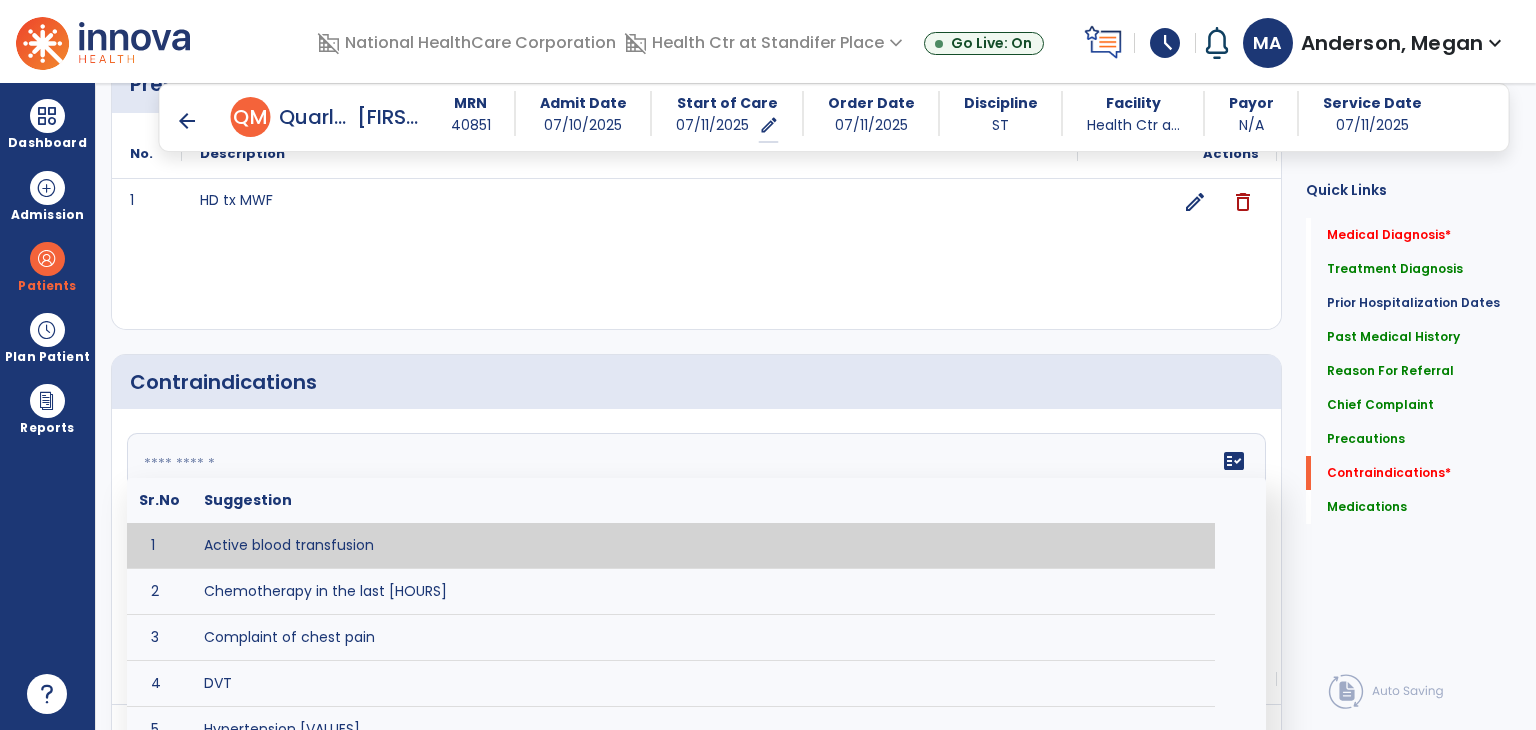click on "fact_check  Sr.No Suggestion 1 Active blood transfusion 2 Chemotherapy in the last [HOURS] 3 Complaint of chest pain 4 DVT 5 Hypertension [VALUES] 6 Inflammation or infection in the heart. 7 Oxygen saturation lower than [VALUE] 8 Pacemaker 9 Pulmonary infarction 10 Recent changes in EKG 11 Severe aortic stenosis 12 Severe dehydration 13 Severe diaphoresis 14 Severe orthostatic hypotension 15 Severe shortness of breath/dyspnea 16 Significantly elevated potassium levels 17 Significantly low potassium levels 18 Suspected or known dissecting aneurysm 19 Systemic infection 20 Uncontrolled diabetes with blood sugar levels greater than [VALUE] or less than [Value]  21 Unstable angina 22 Untreated blood clots" 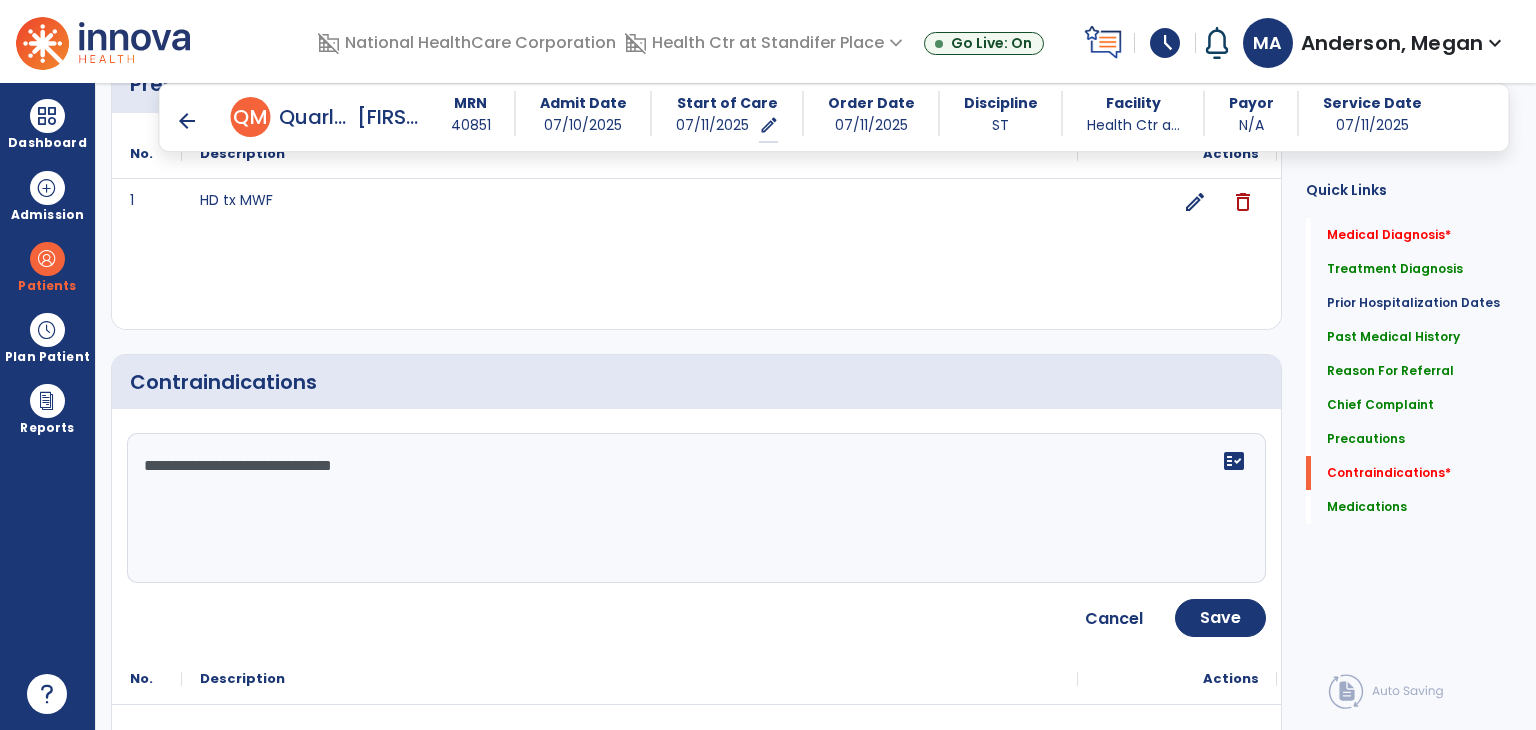 type on "**********" 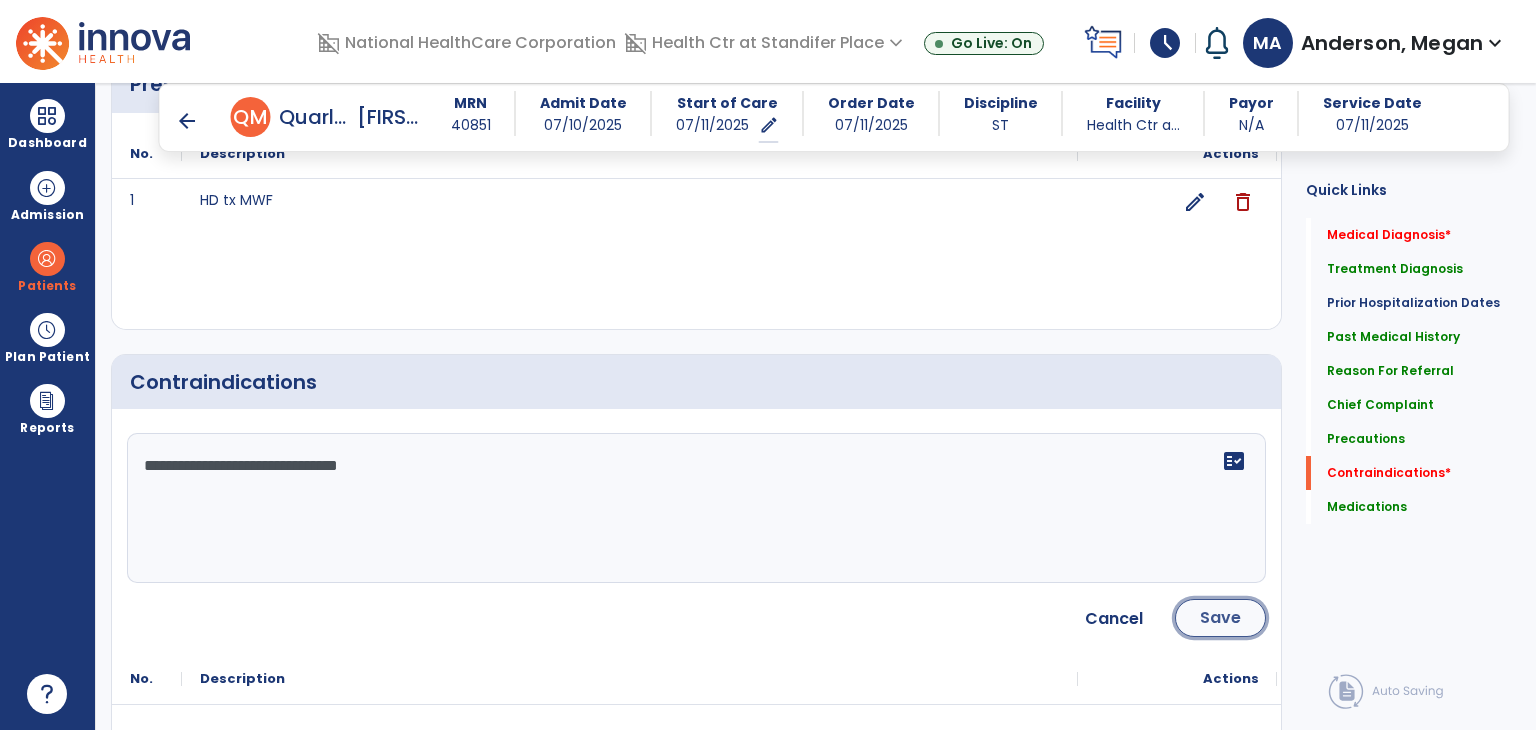 click on "Save" 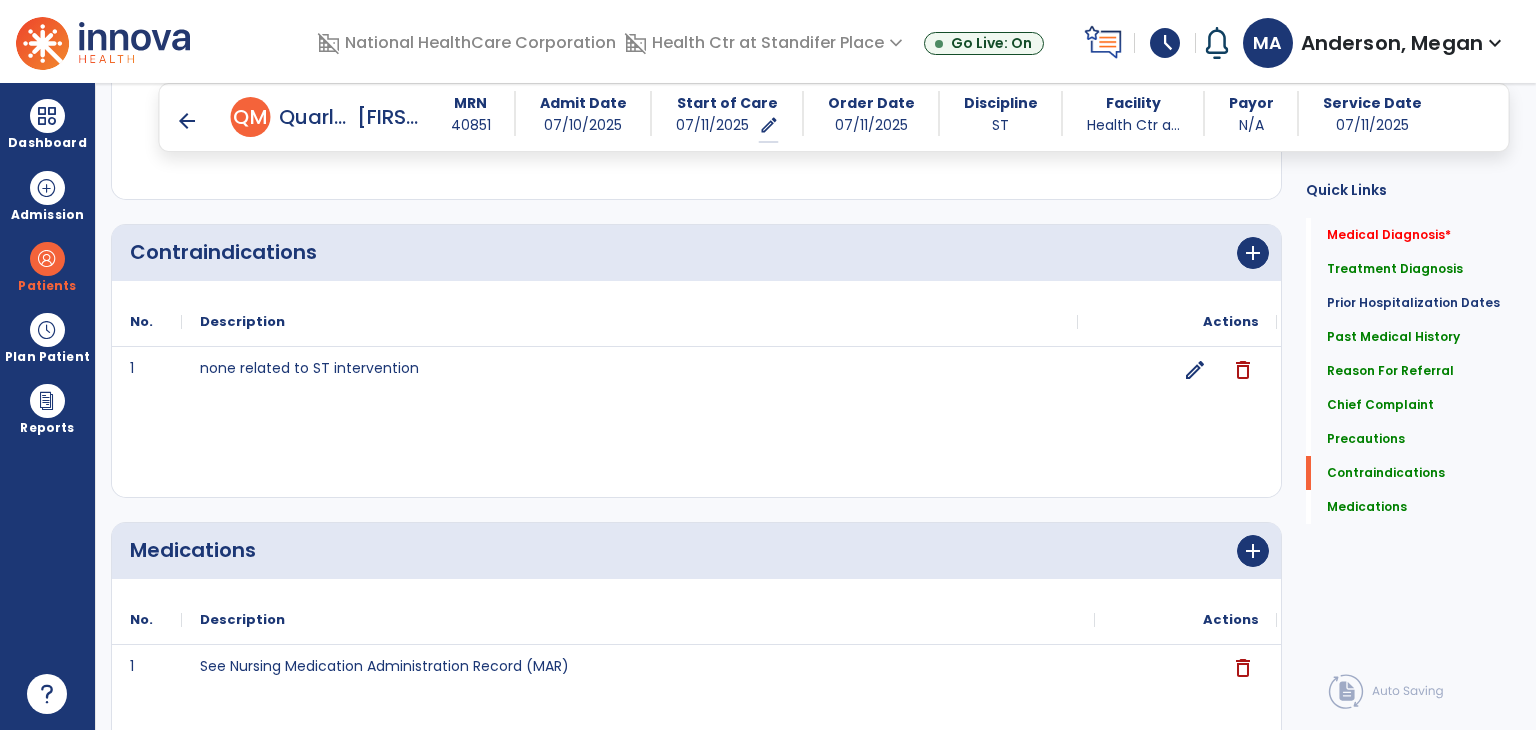 scroll, scrollTop: 2277, scrollLeft: 0, axis: vertical 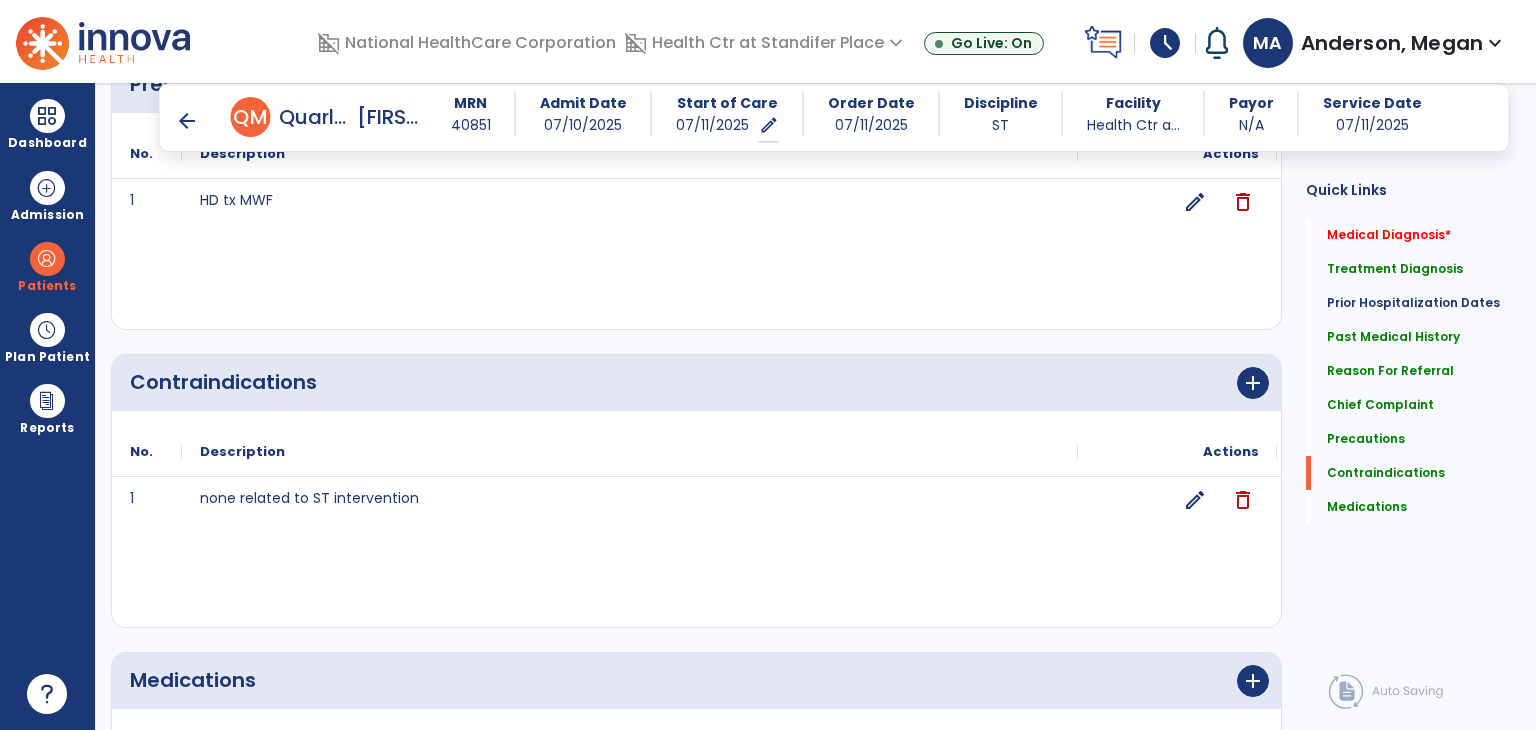 click on "Medical Diagnosis   *  Medical Diagnosis   *" 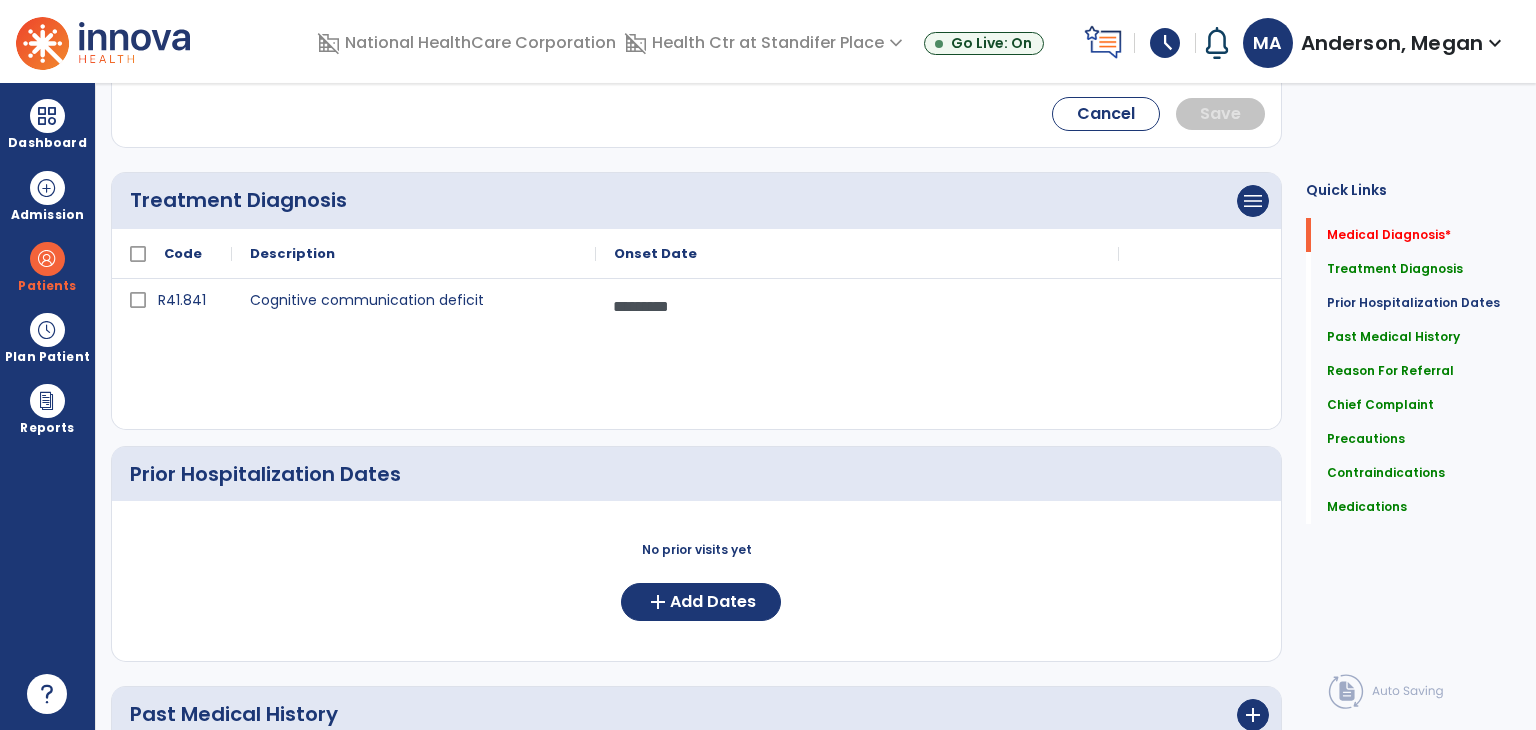 scroll, scrollTop: 0, scrollLeft: 0, axis: both 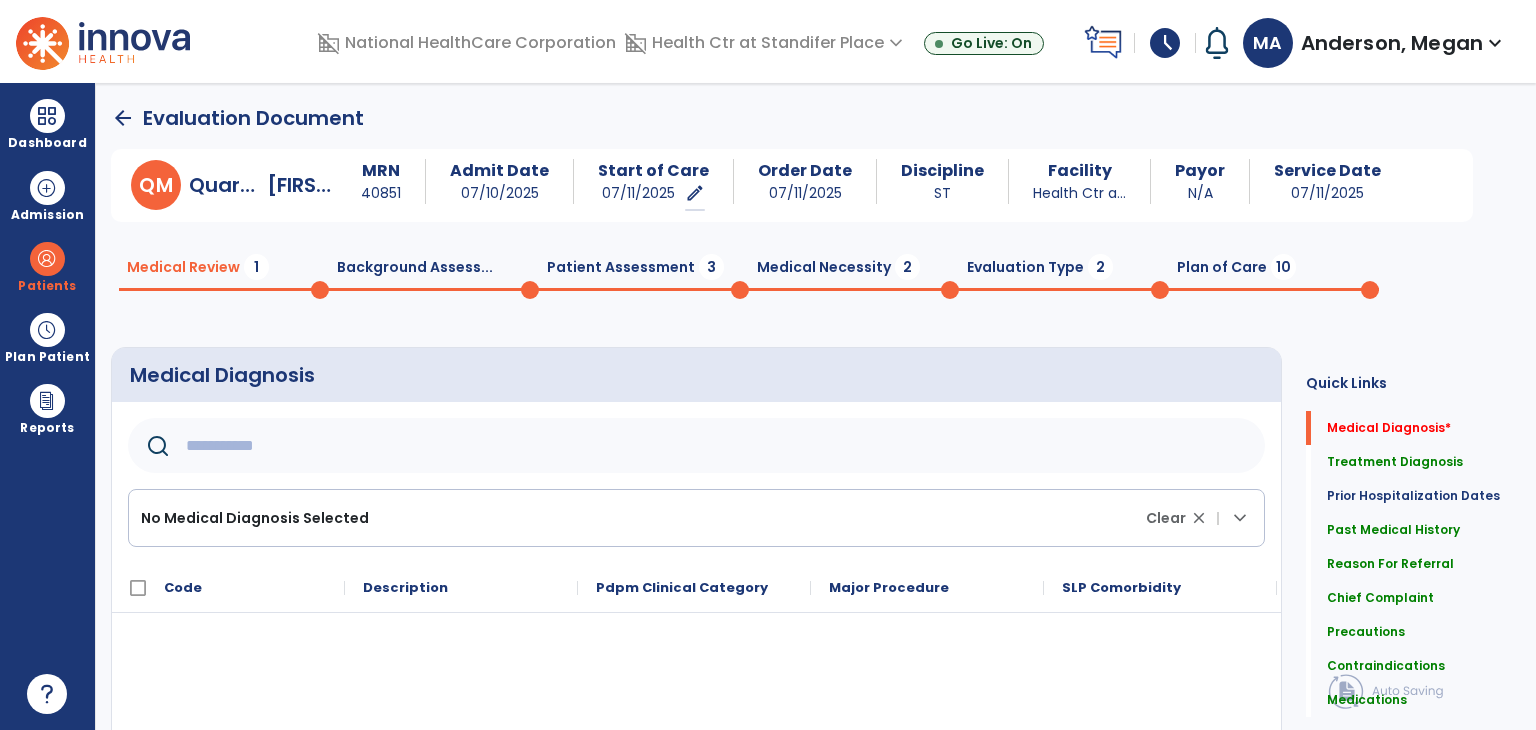 click on "Patient Assessment  3" 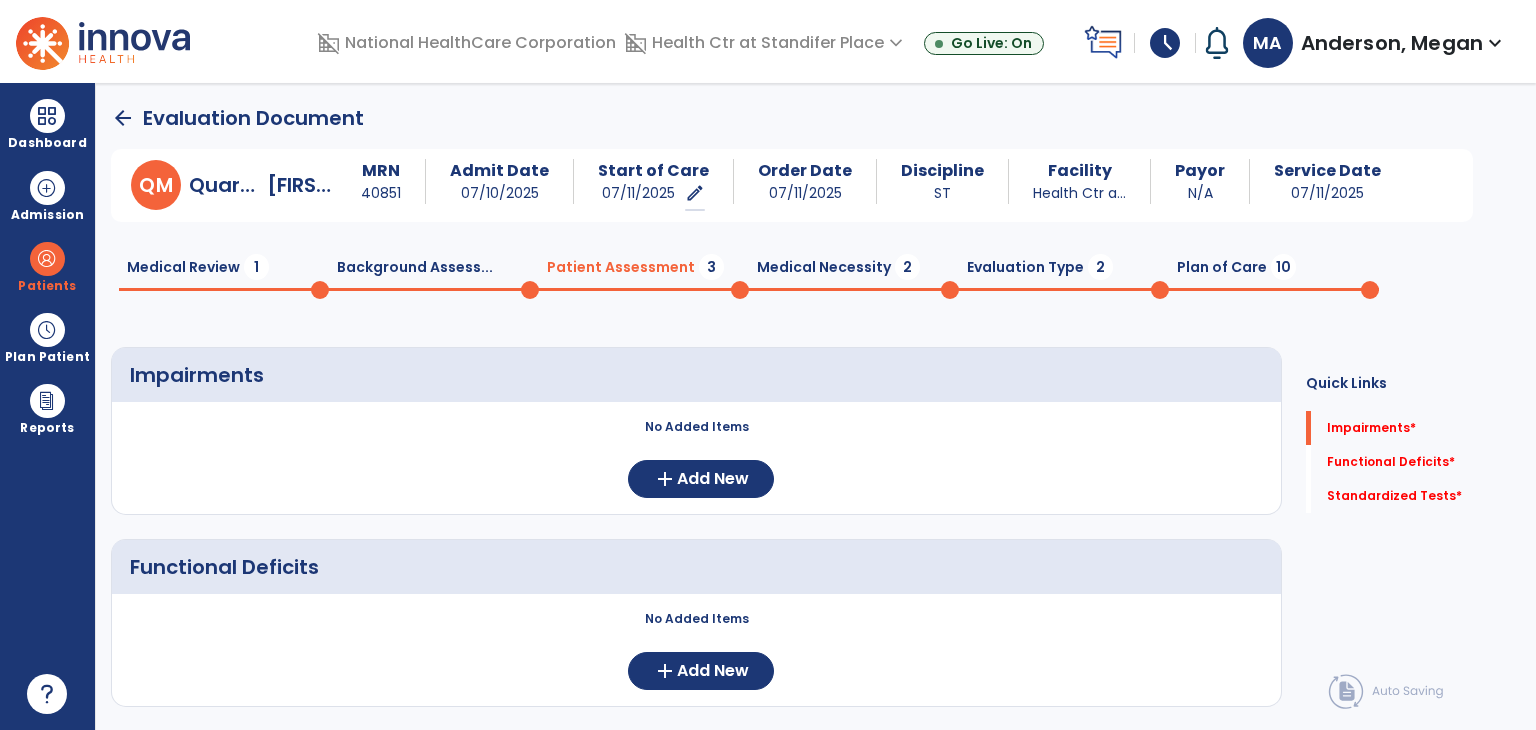scroll, scrollTop: 56, scrollLeft: 0, axis: vertical 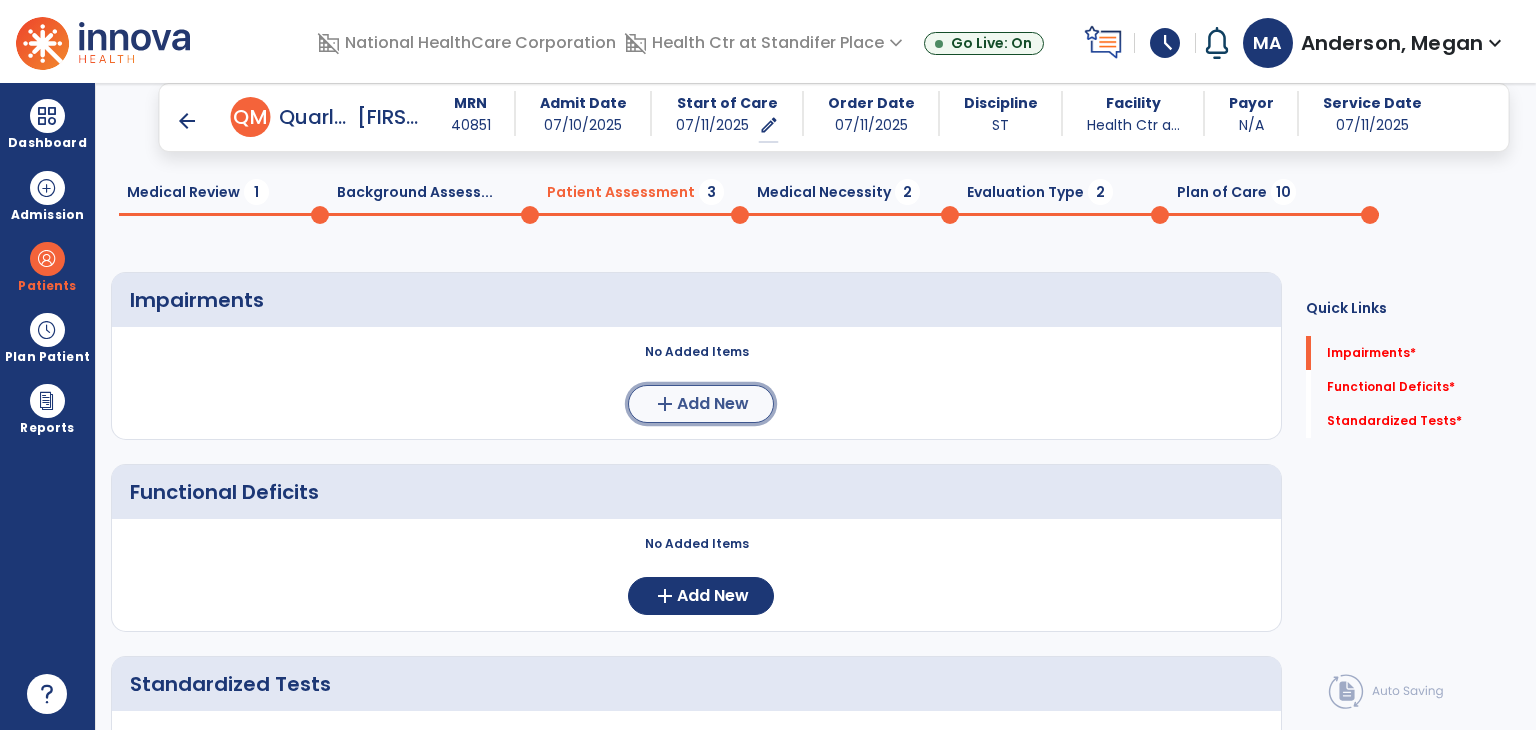 click on "add  Add New" 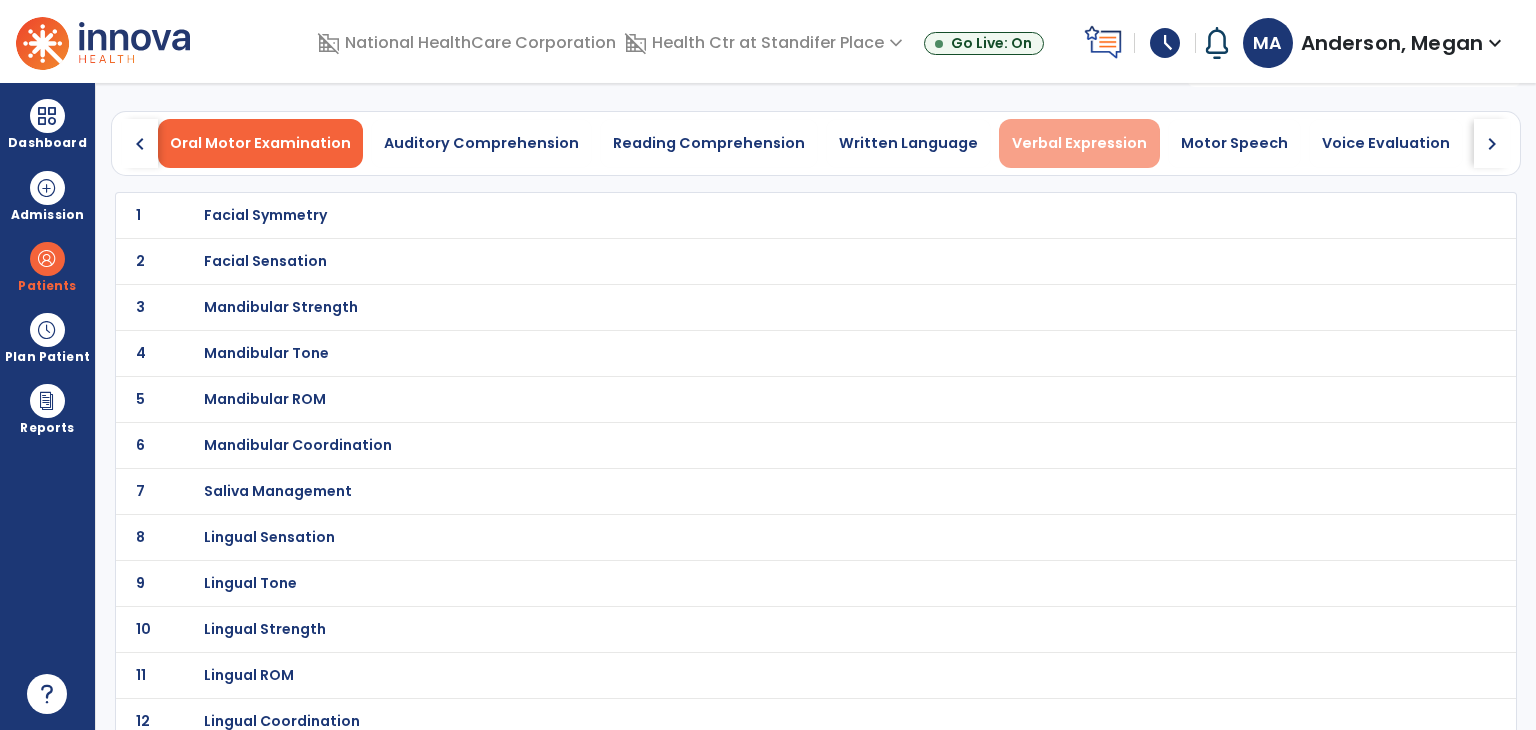 click on "Verbal Expression" at bounding box center (1079, 143) 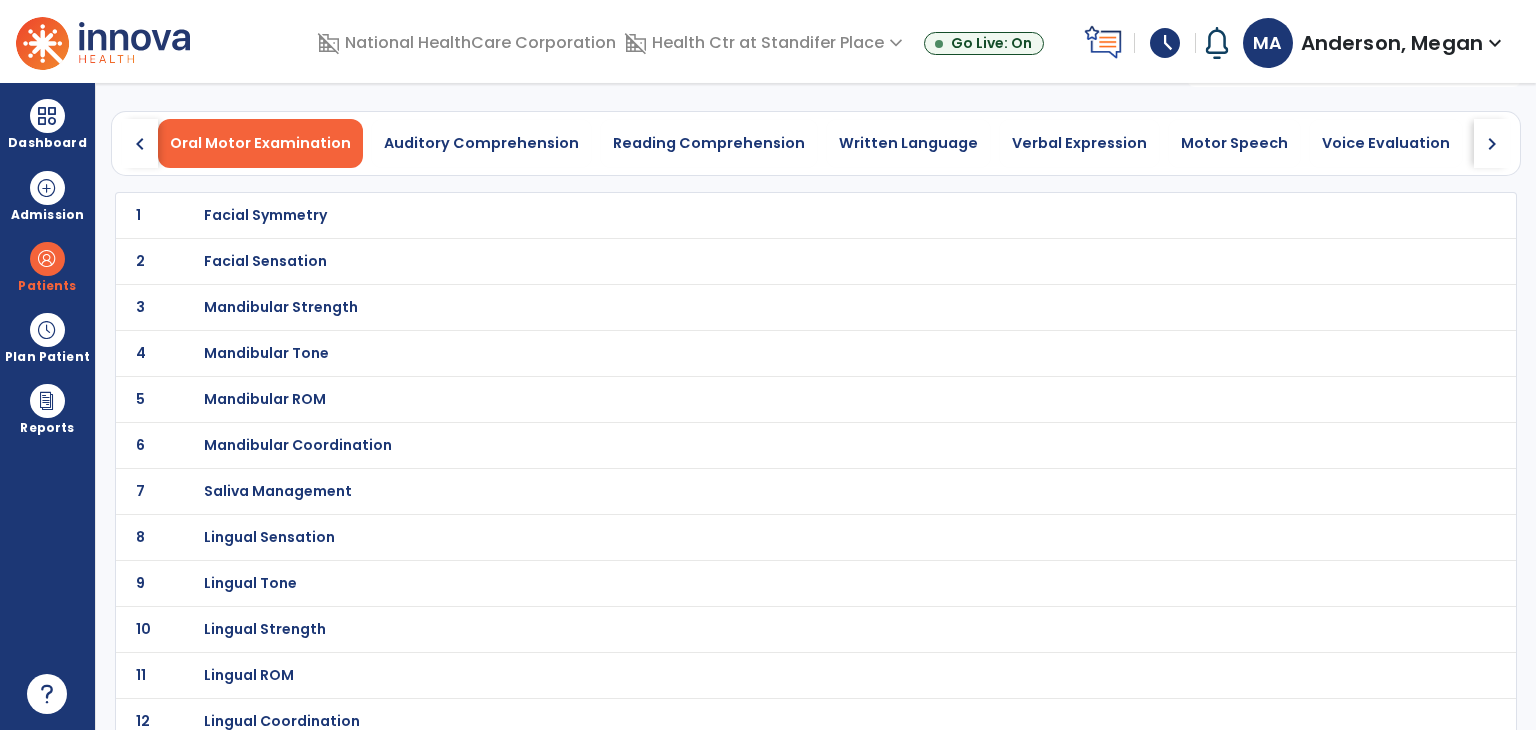 scroll, scrollTop: 0, scrollLeft: 0, axis: both 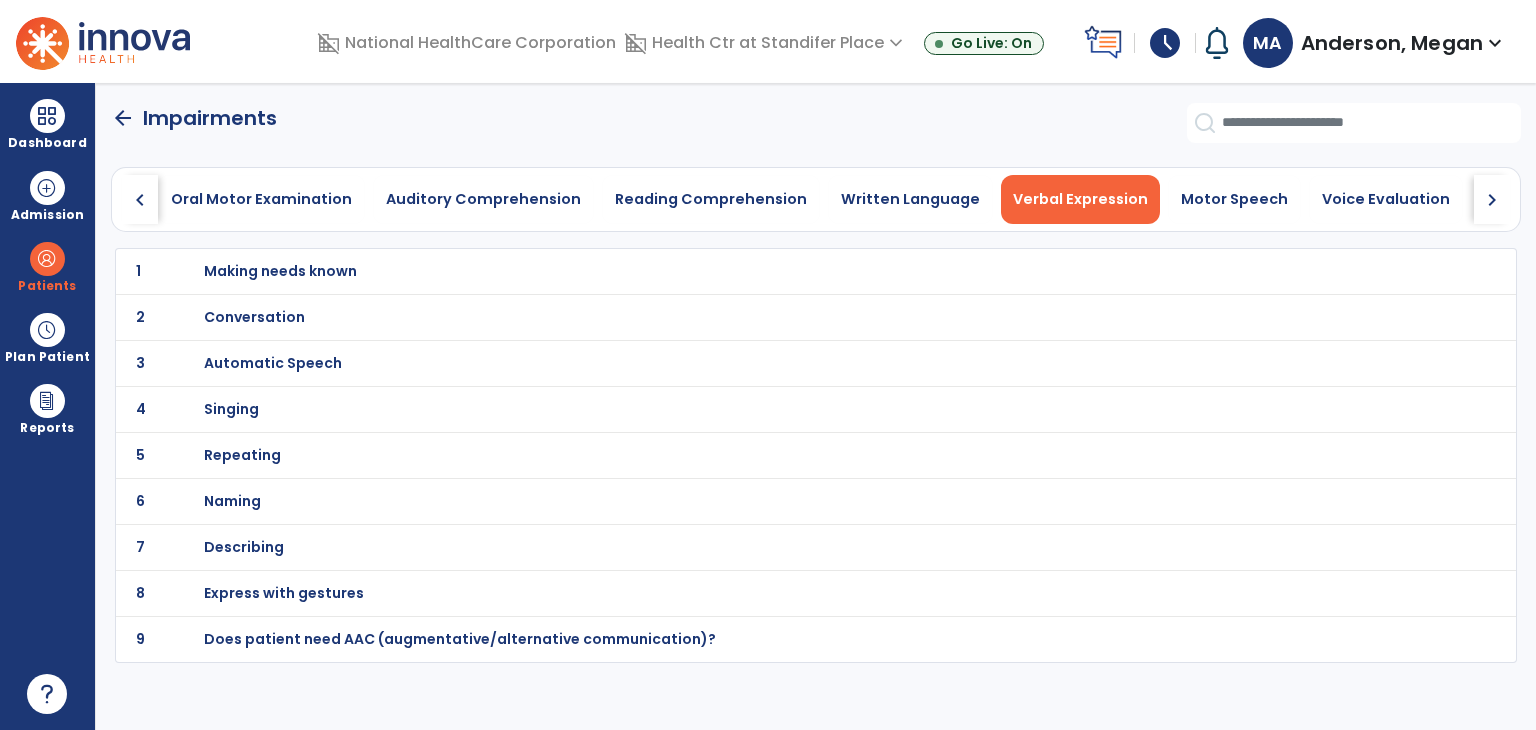 click on "chevron_right" 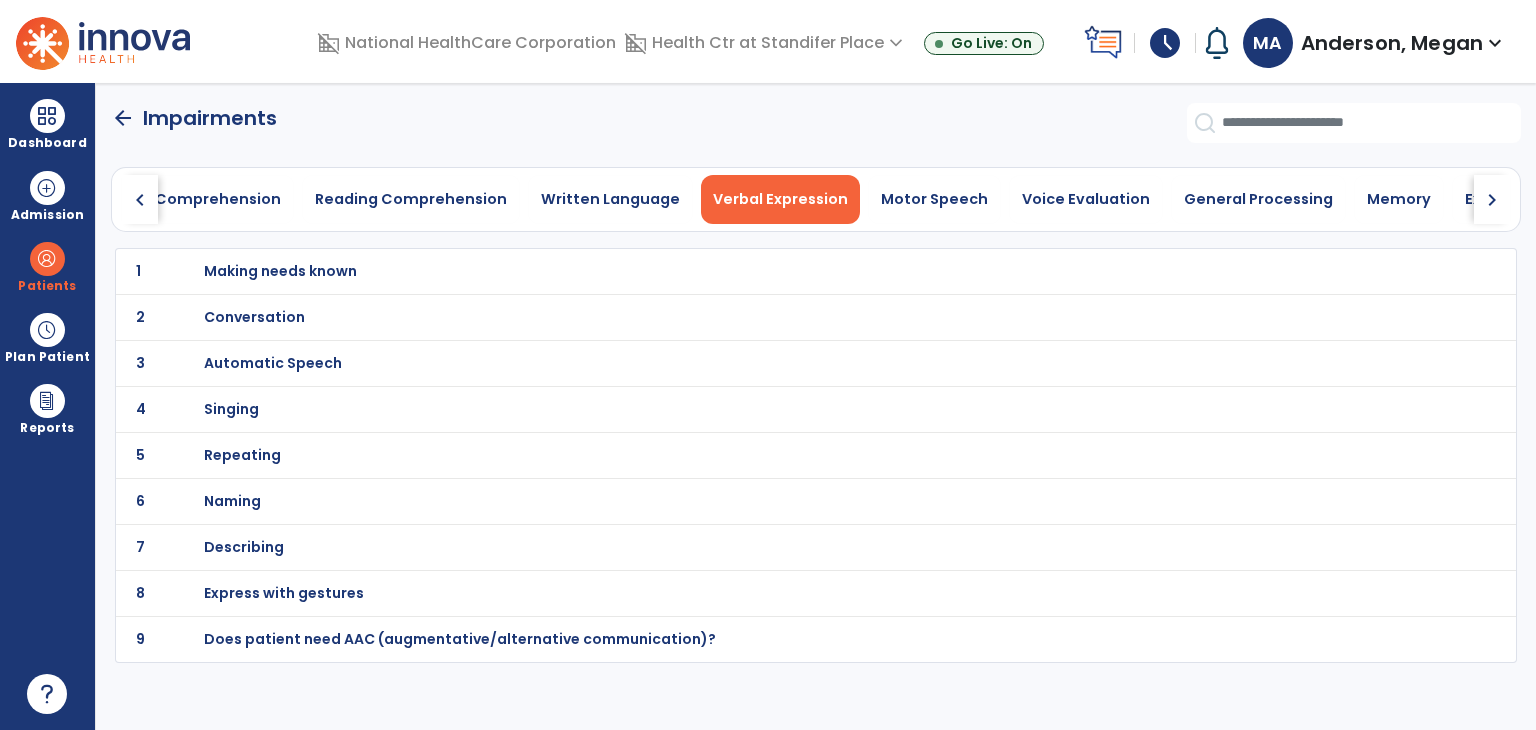 click on "chevron_right" 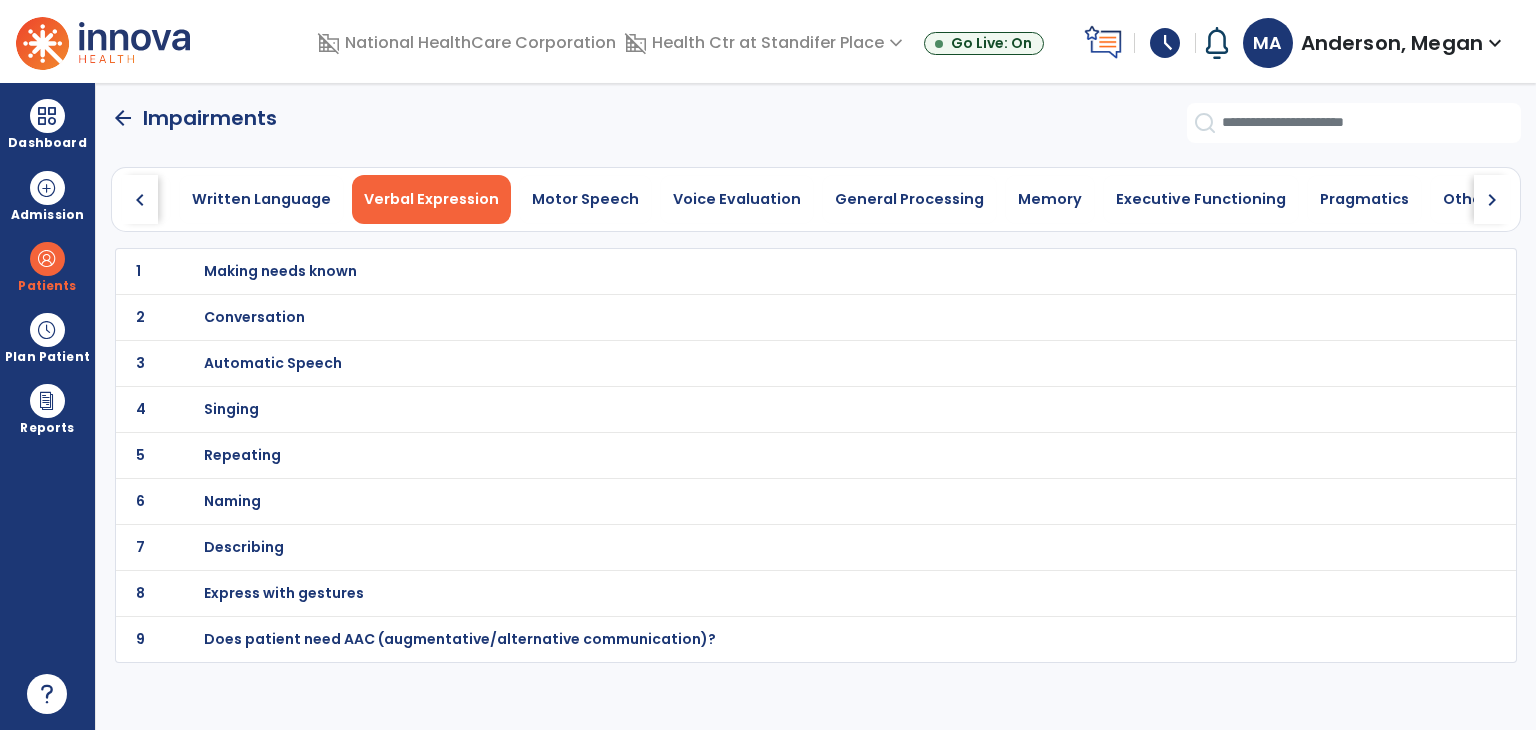 click on "chevron_right" 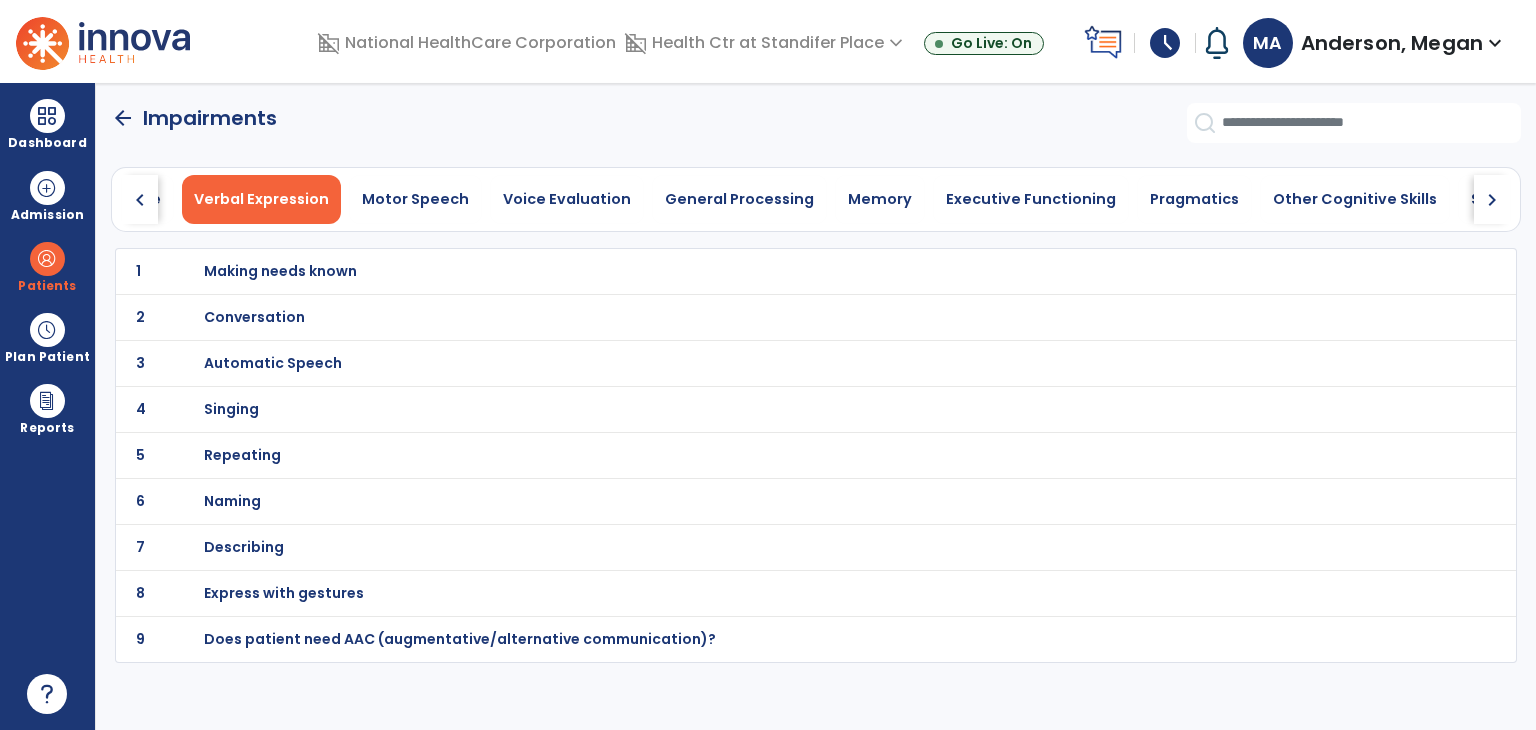 click on "chevron_right" 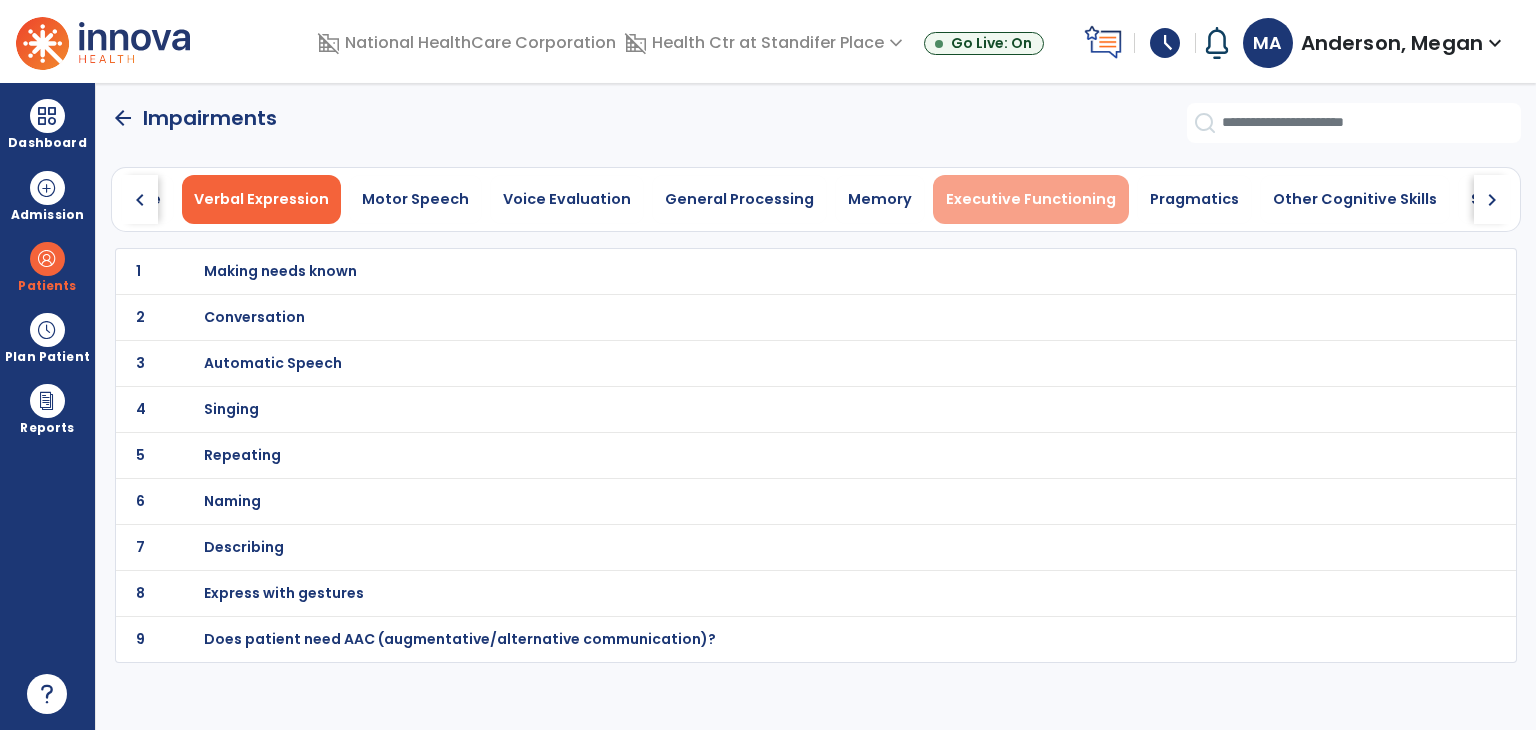 click on "Executive Functioning" at bounding box center (1031, 199) 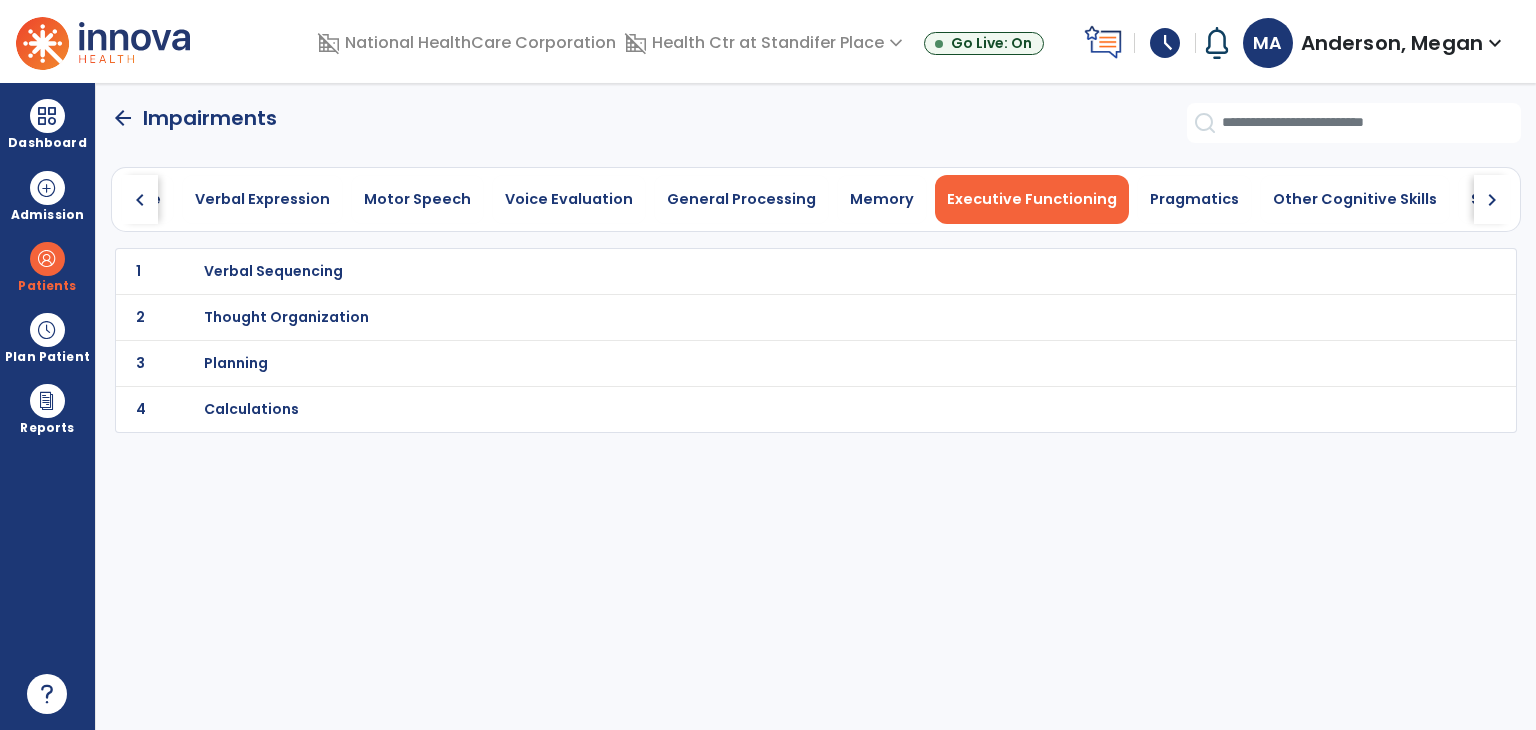 scroll, scrollTop: 0, scrollLeft: 817, axis: horizontal 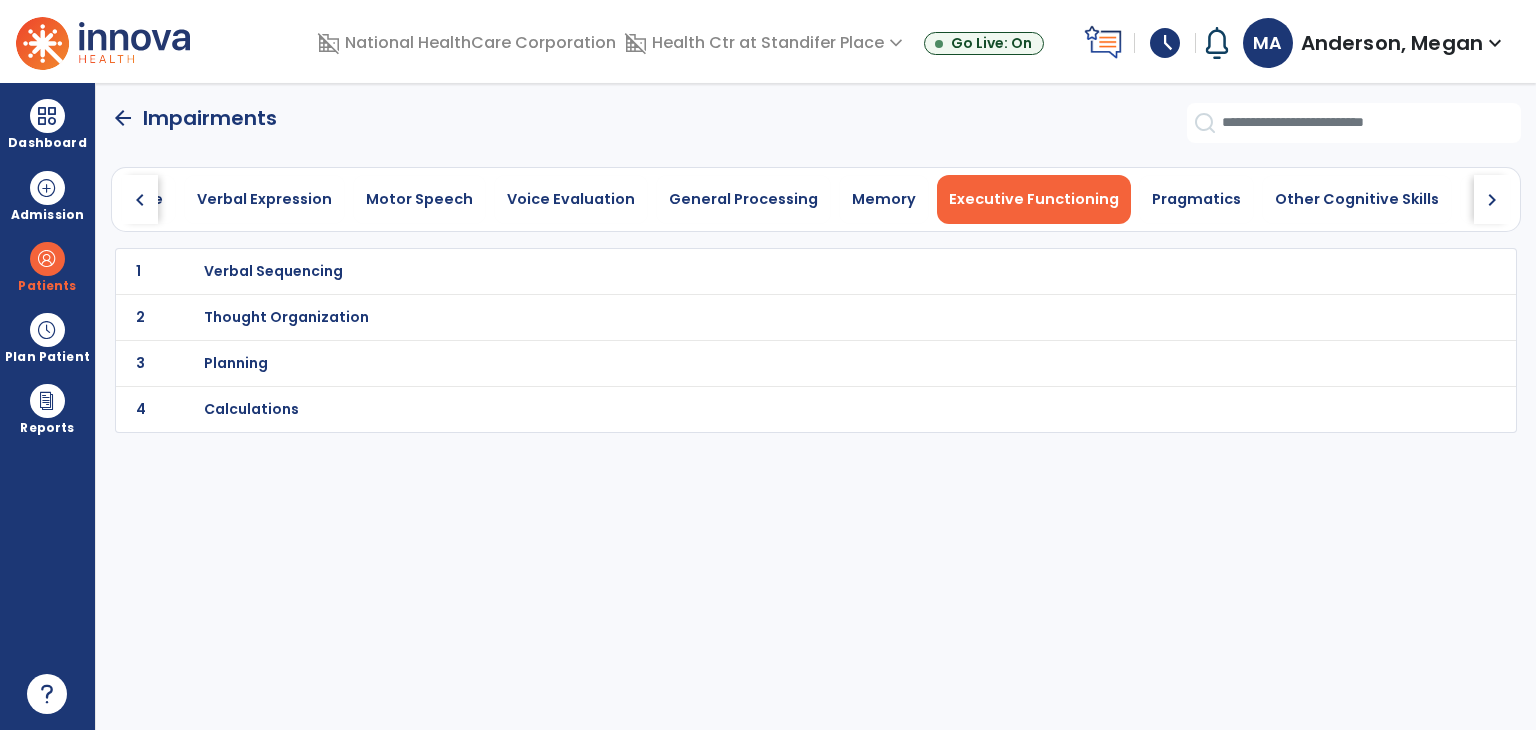 click on "4 Calculations" 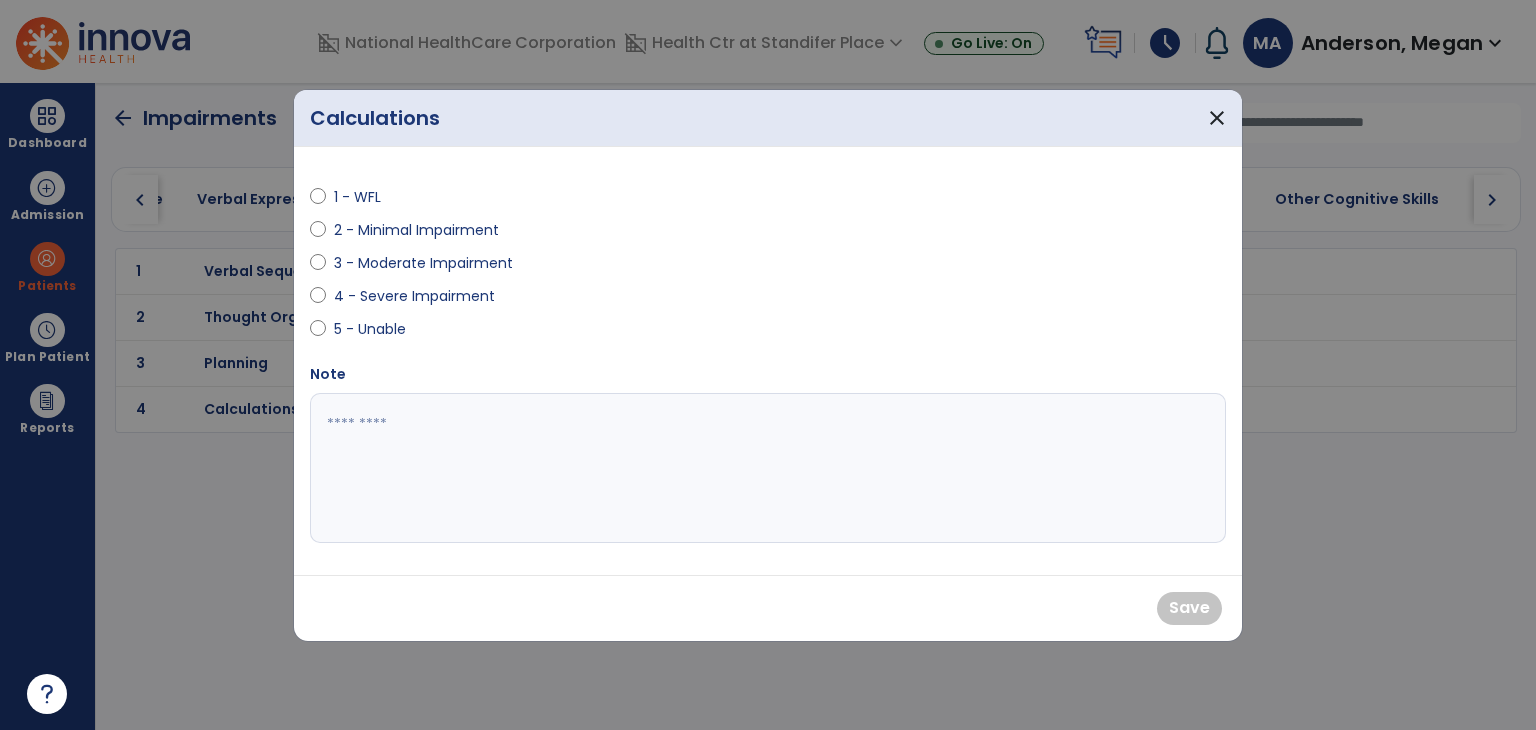 click on "2 - Minimal Impairment" at bounding box center (416, 230) 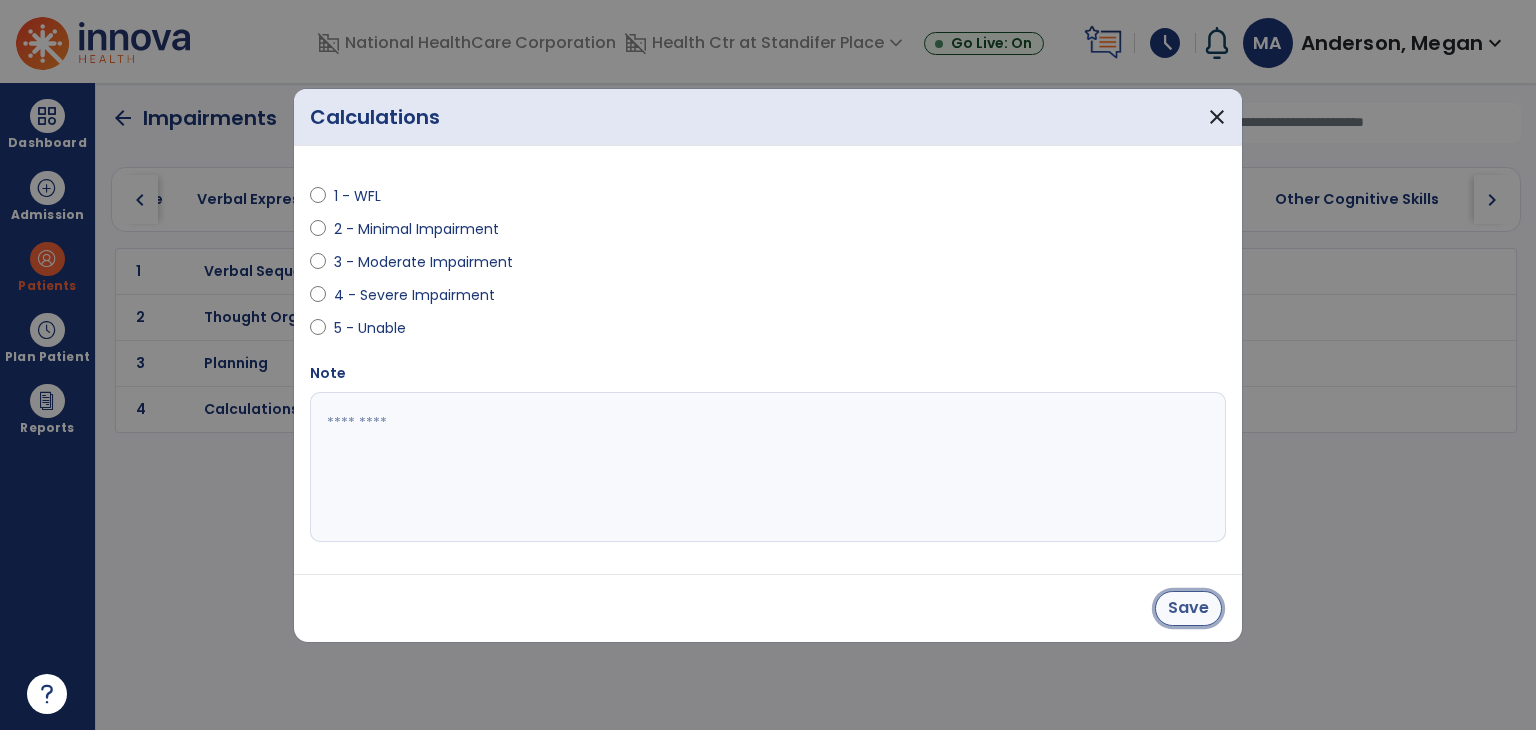 click on "Save" at bounding box center [1188, 608] 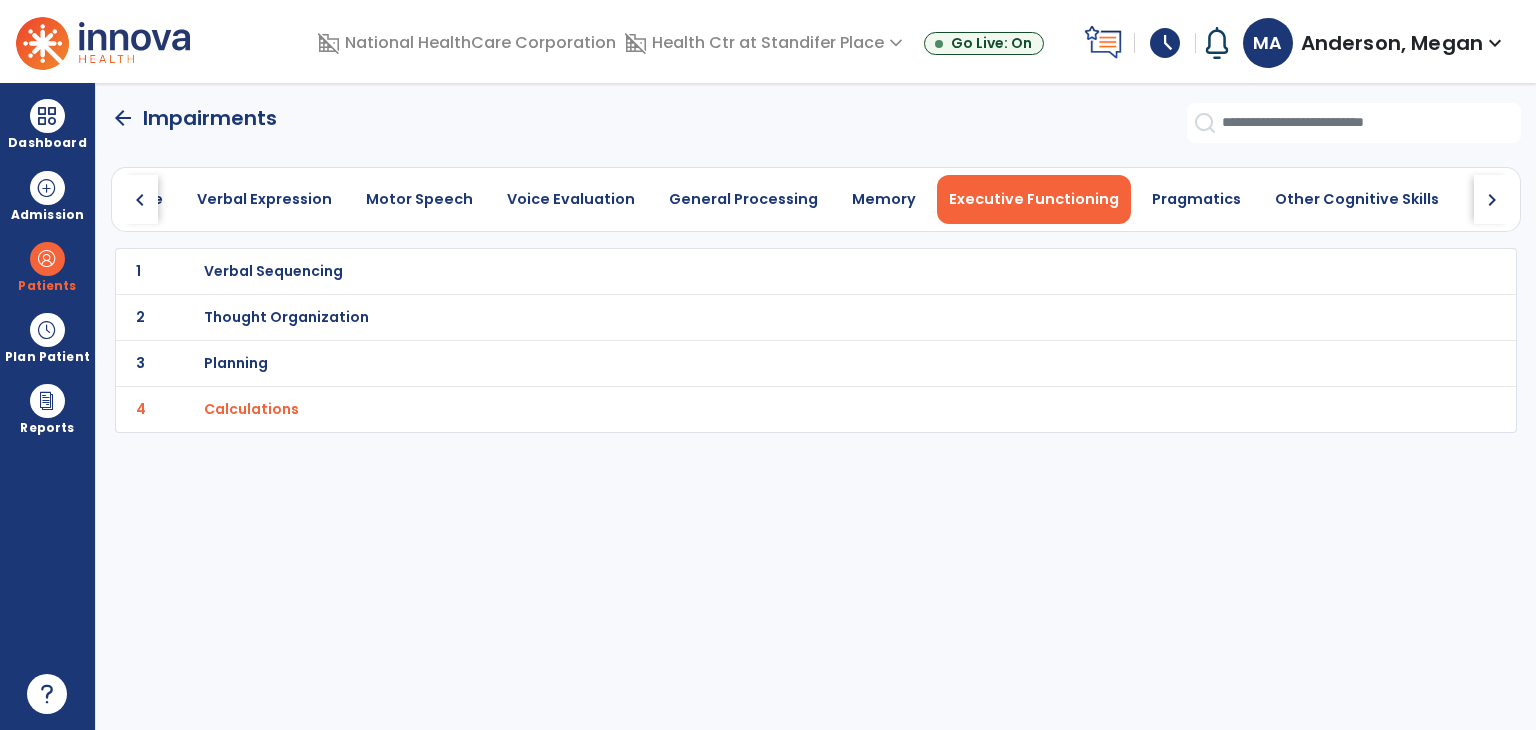 click on "2 Thought Organization" 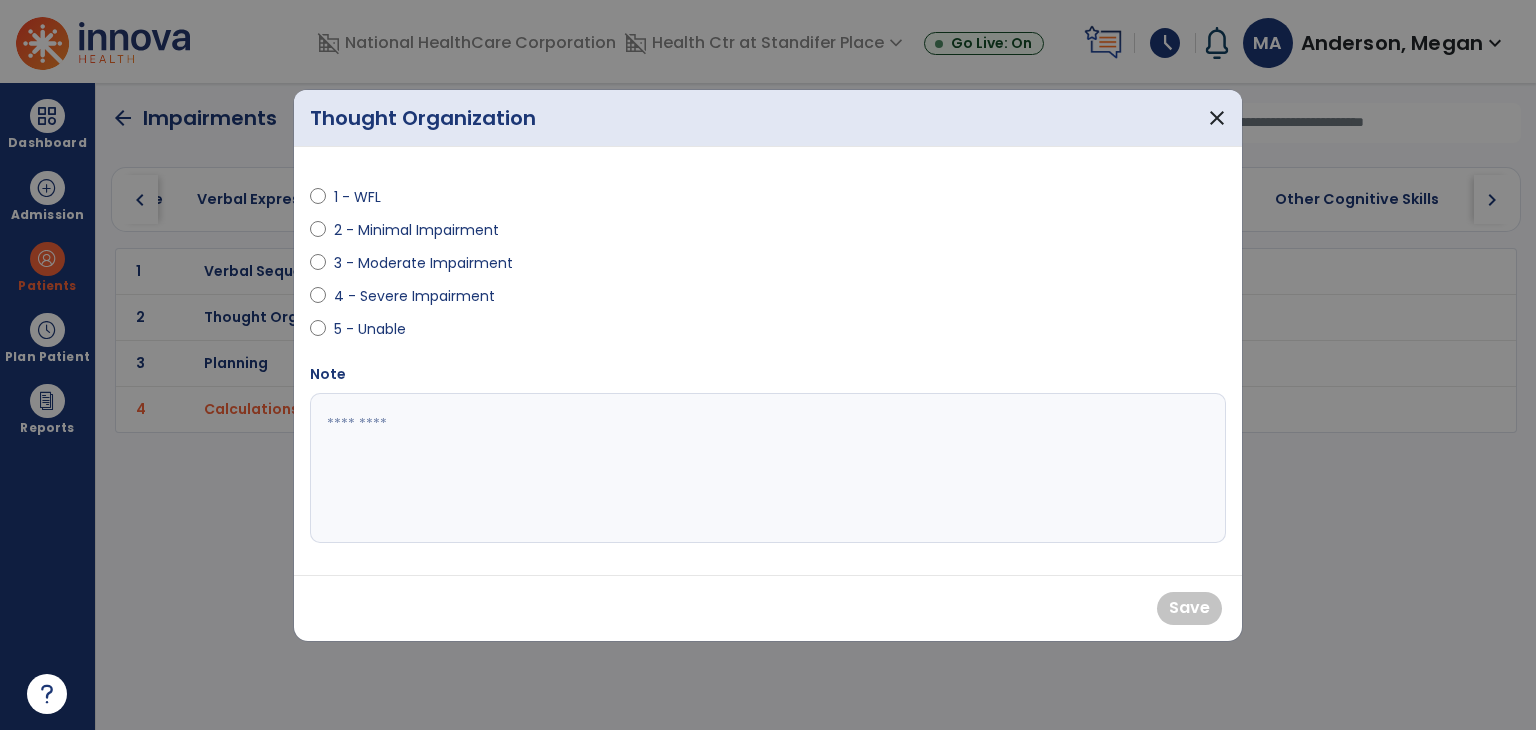 click on "2 - Minimal Impairment" at bounding box center [416, 230] 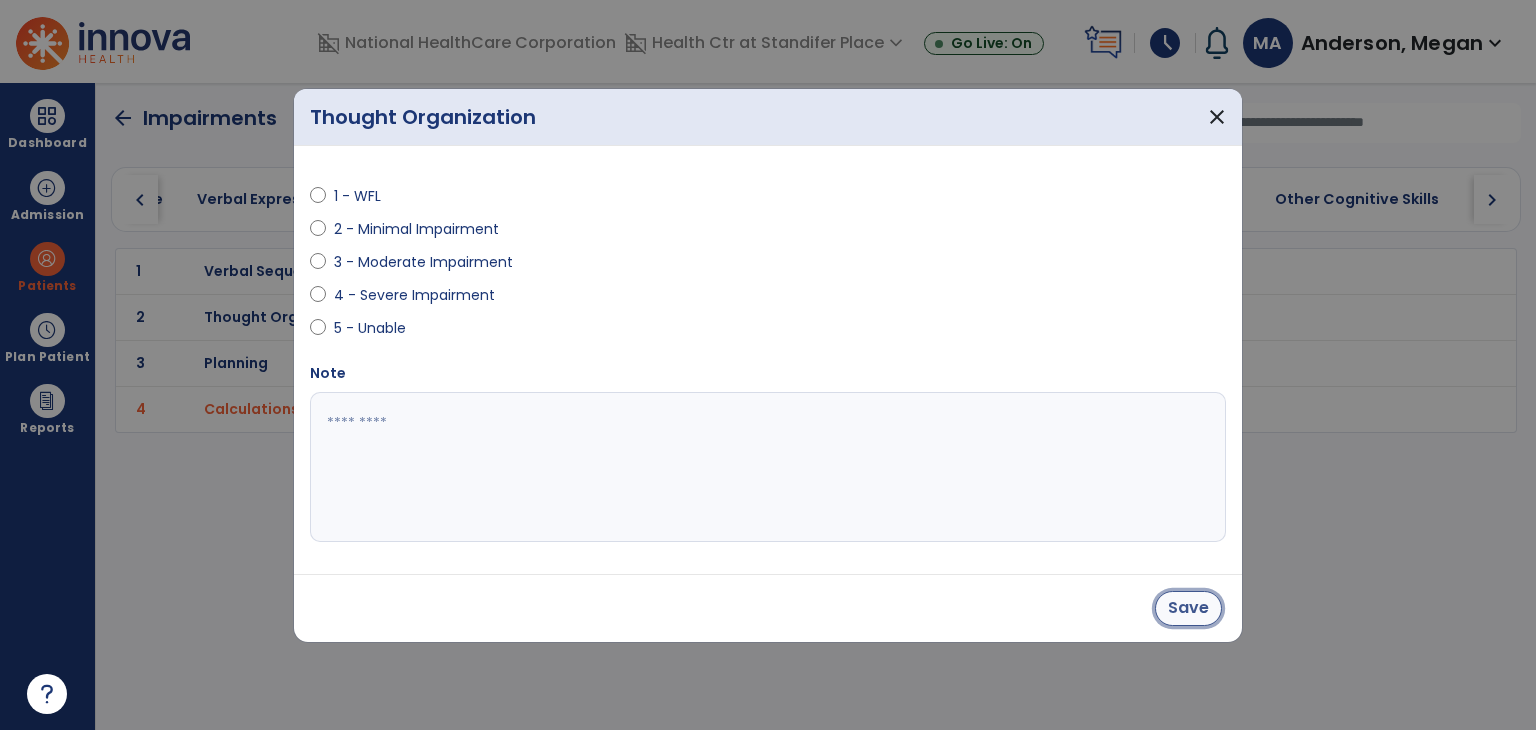 click on "Save" at bounding box center (1188, 608) 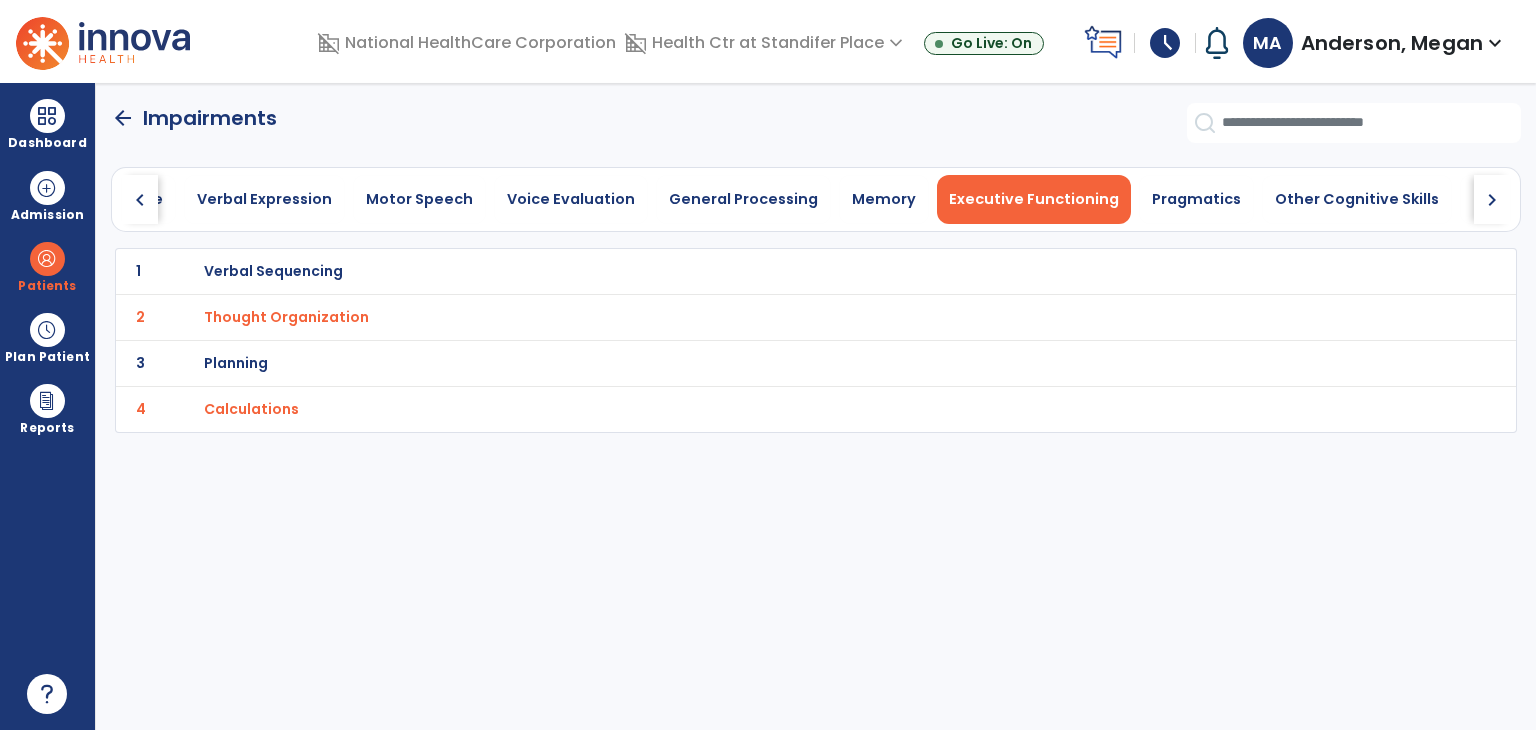 click on "Verbal Sequencing" at bounding box center [772, 271] 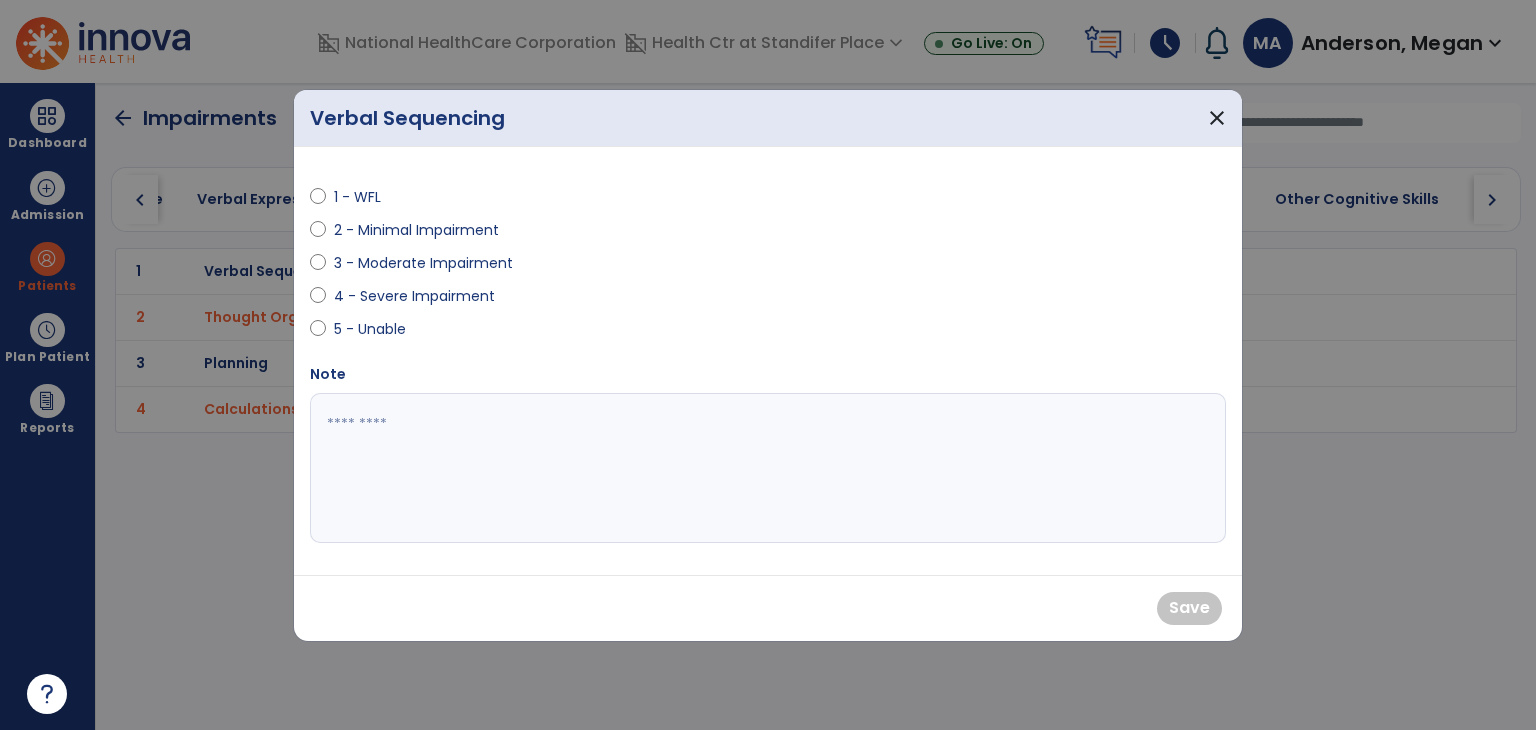 click on "1 - WFL" at bounding box center [369, 197] 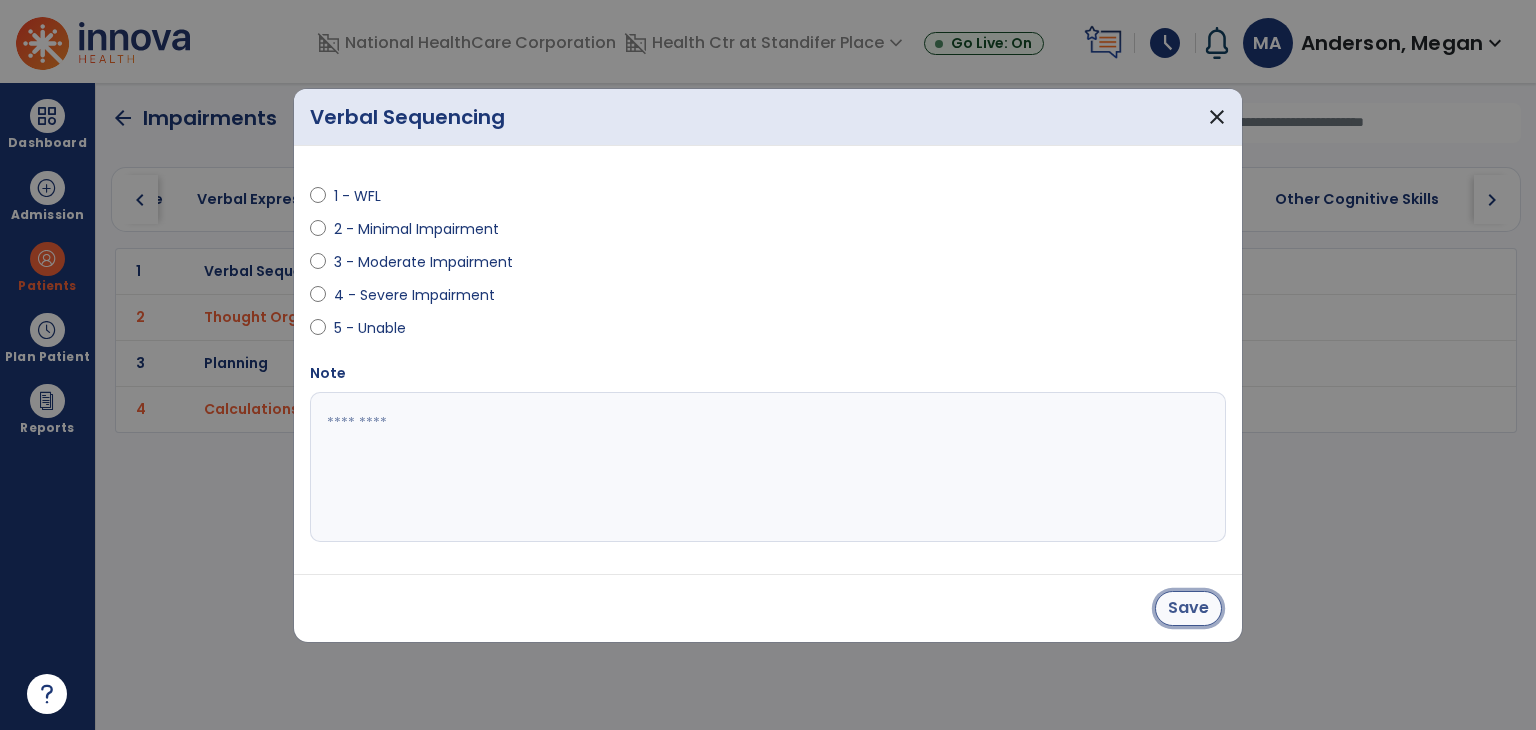 click on "Save" at bounding box center [1188, 608] 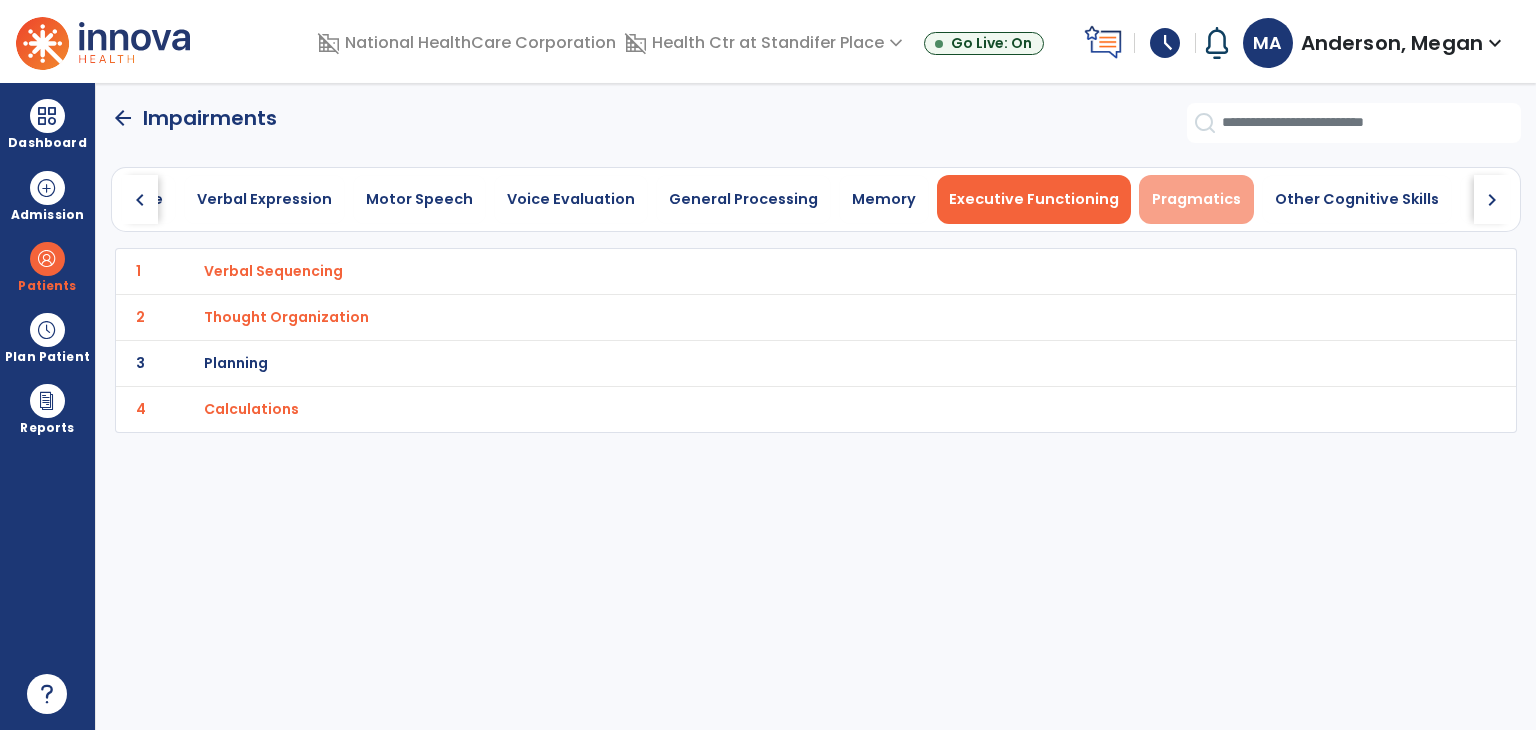 click on "Pragmatics" at bounding box center (1196, 199) 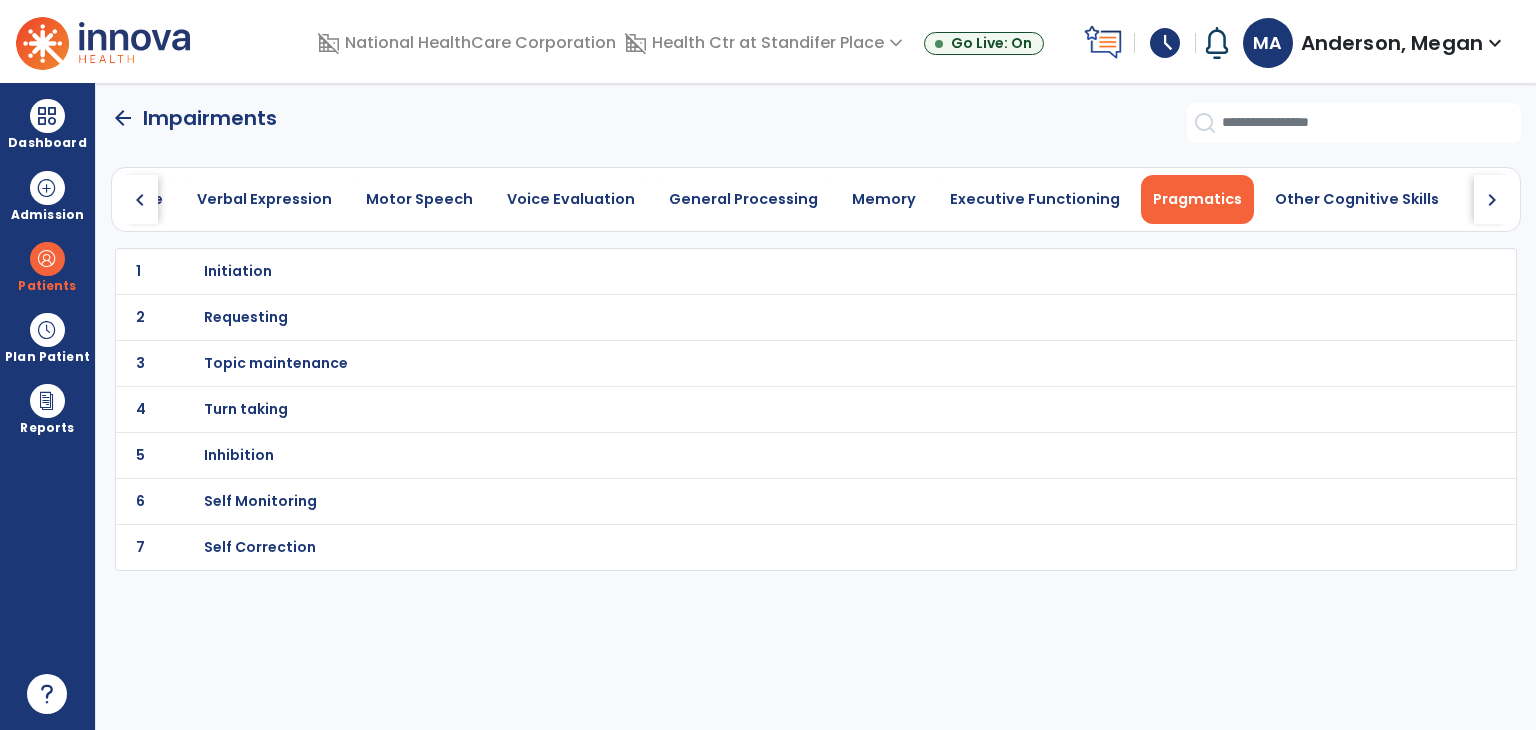 click on "Topic maintenance" at bounding box center [772, 271] 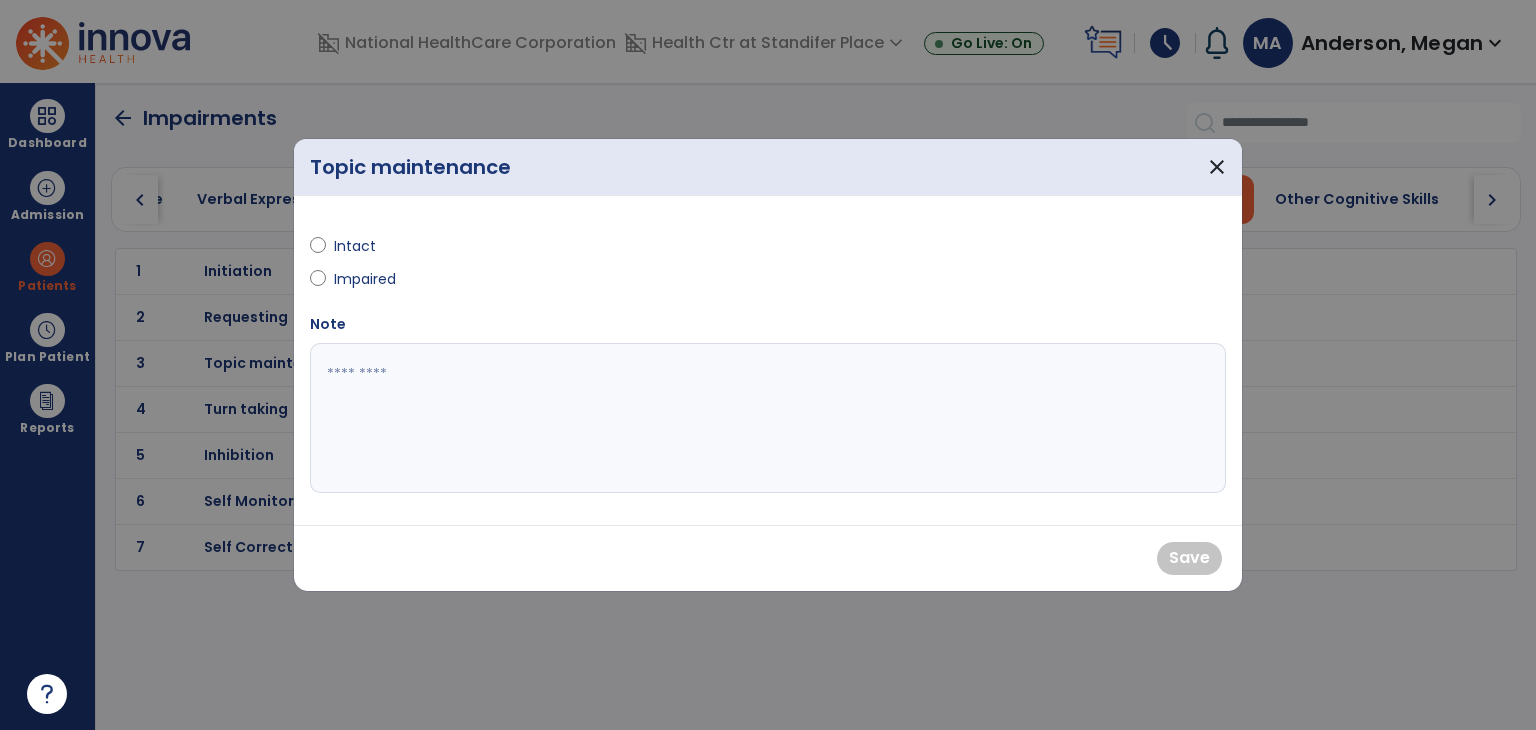 click on "Impaired" at bounding box center [369, 279] 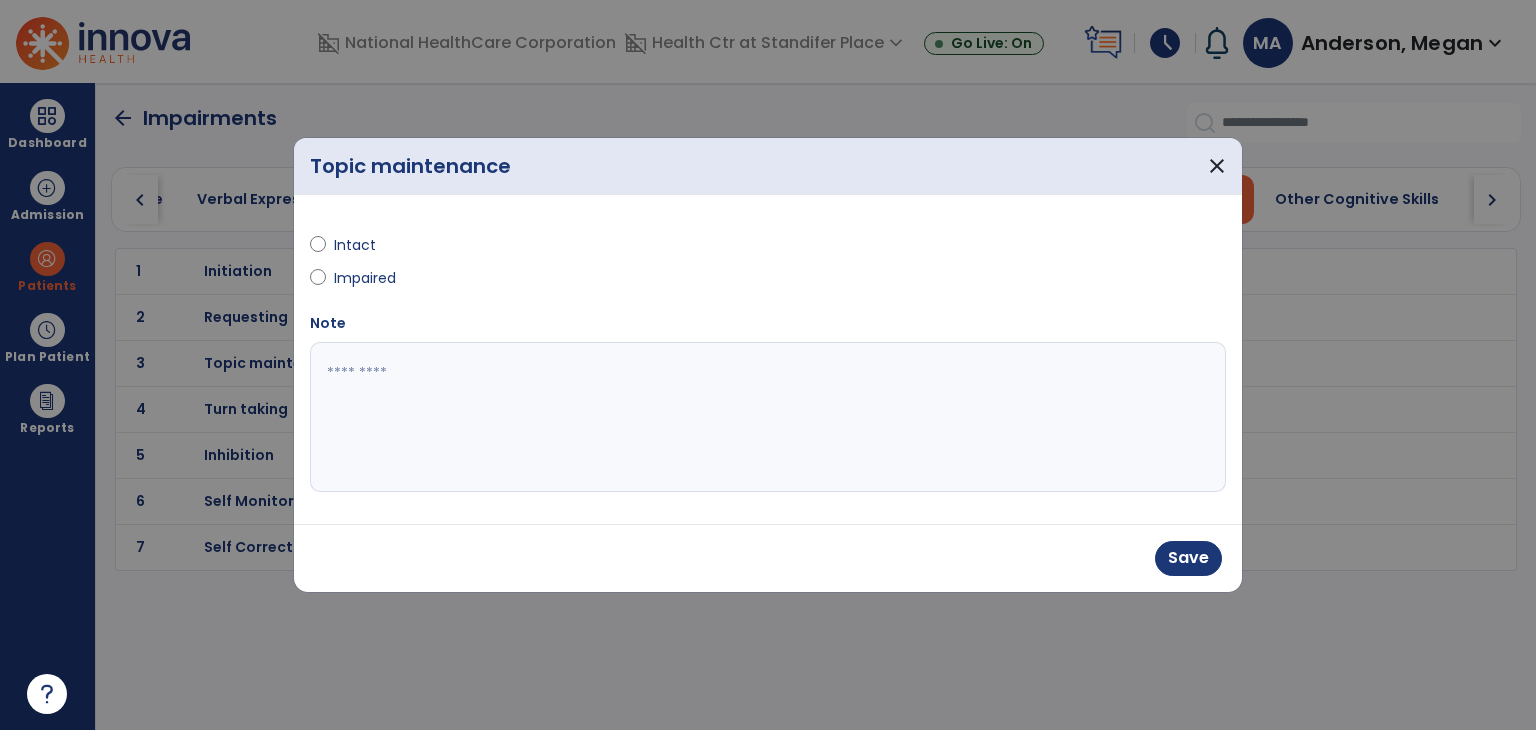 click at bounding box center (768, 417) 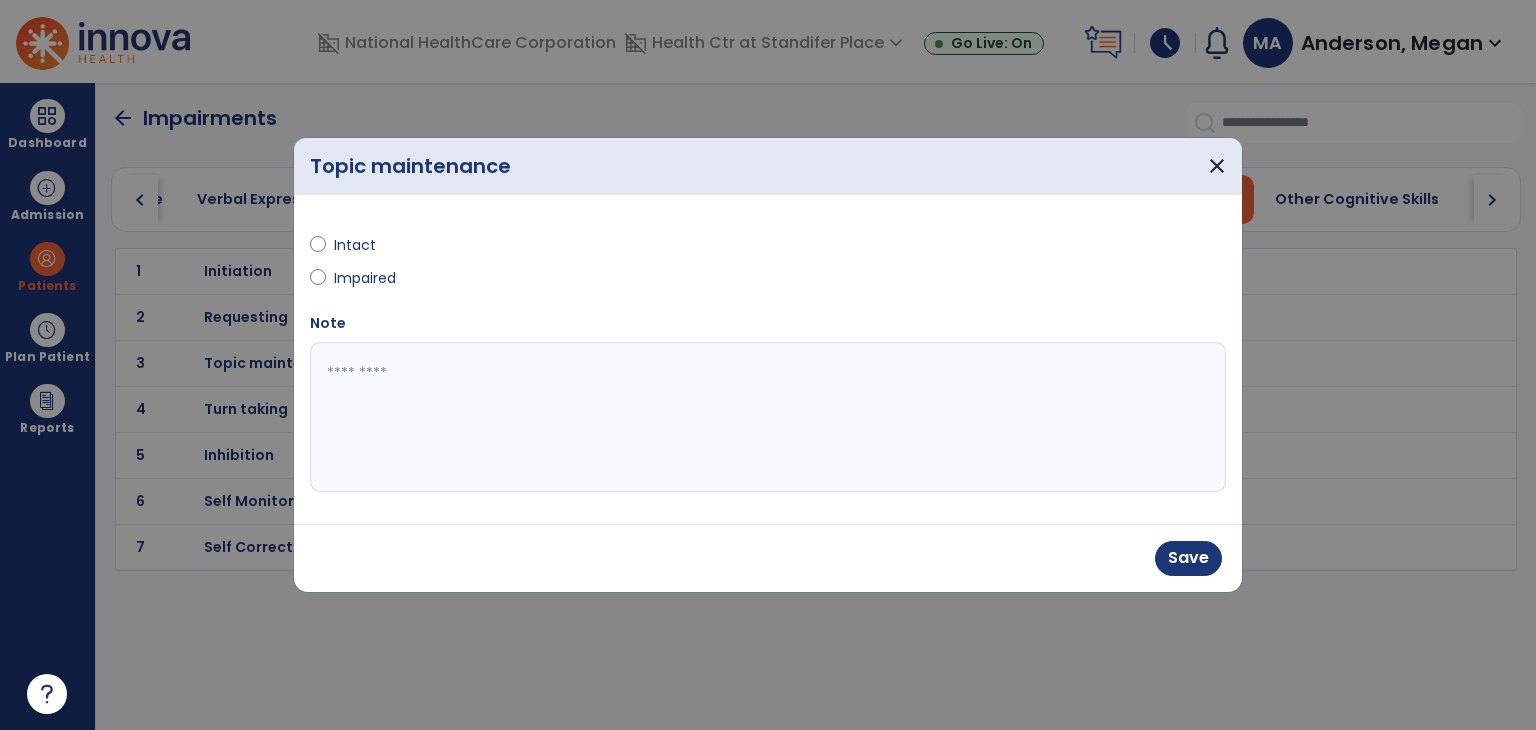 click on "Intact Impaired" at bounding box center [533, 254] 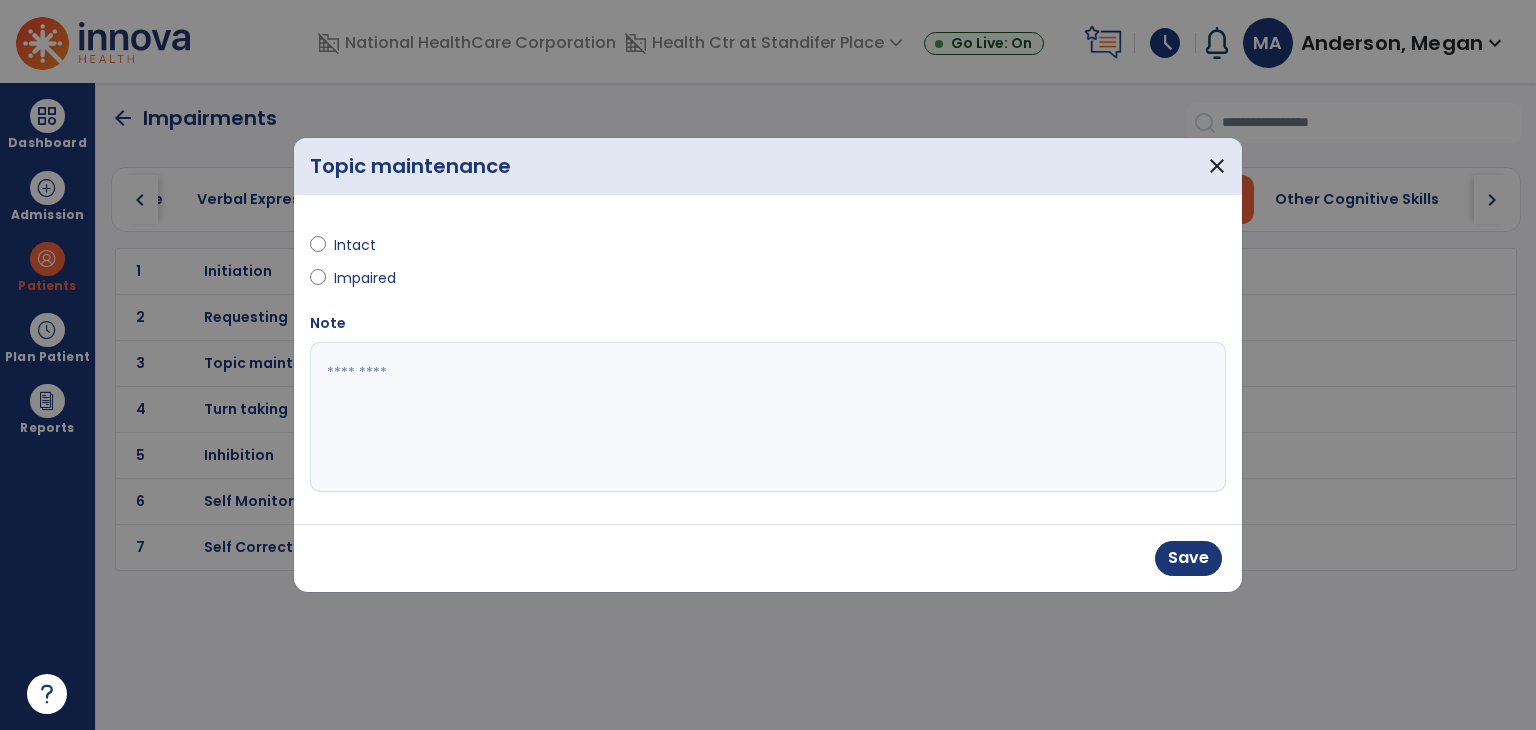 click at bounding box center [768, 417] 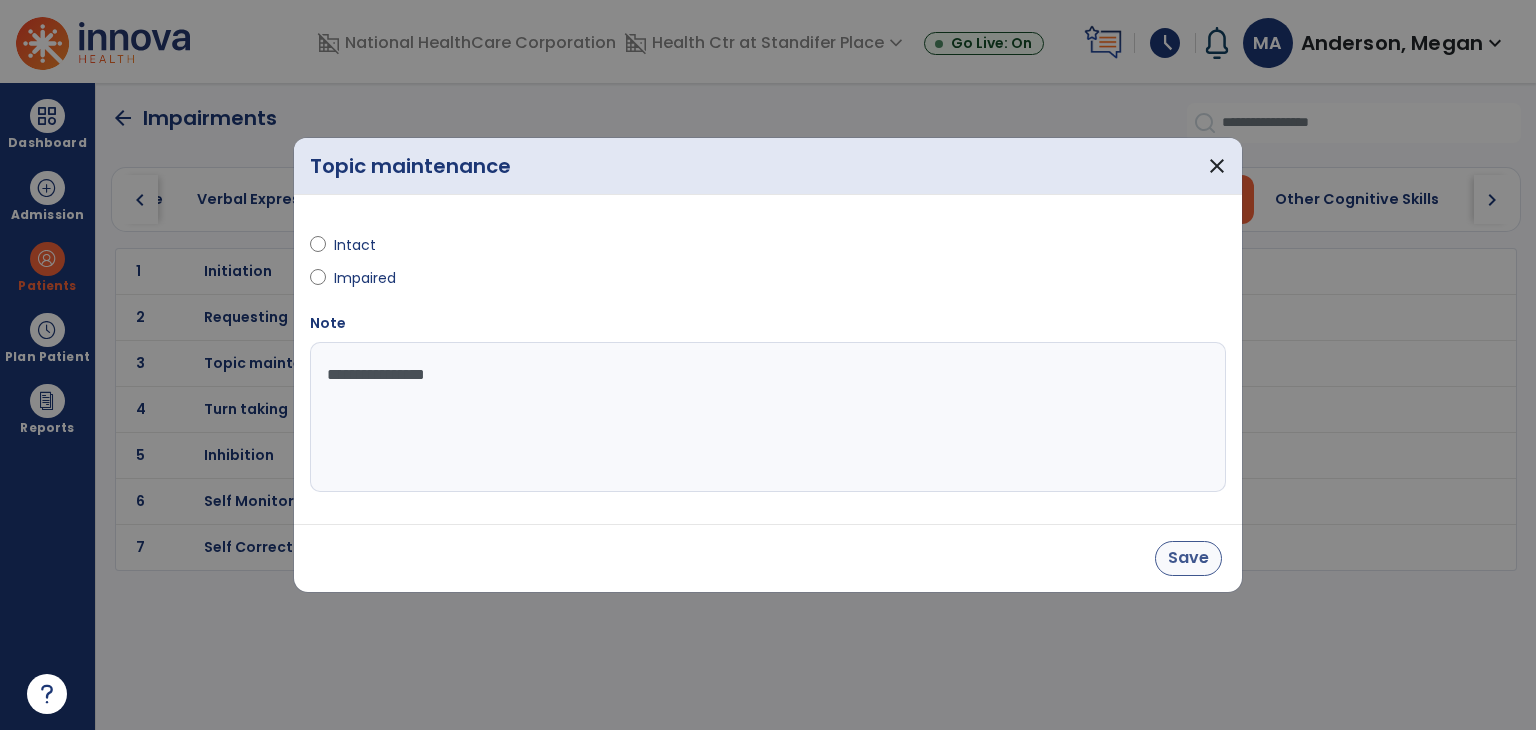 type on "**********" 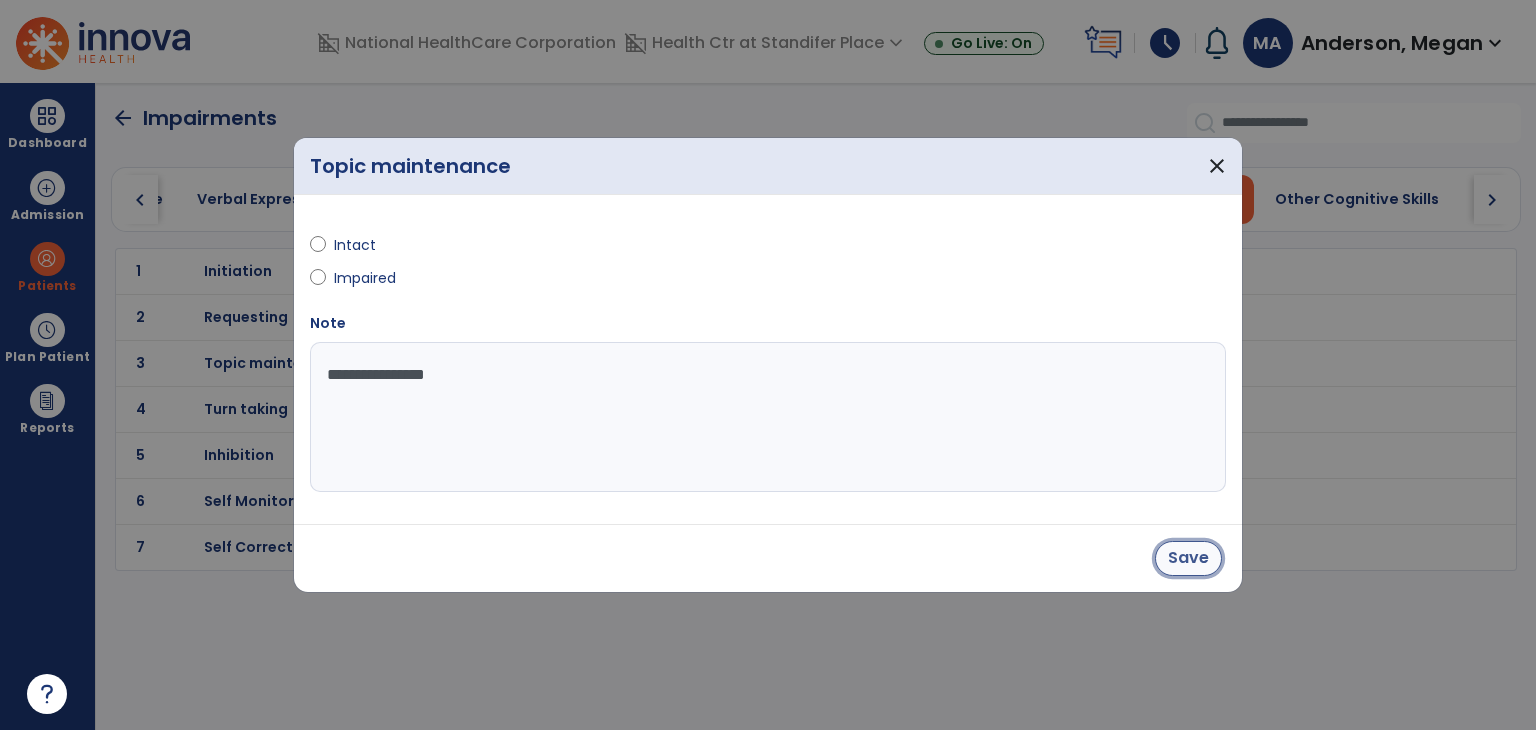click on "Save" at bounding box center (1188, 558) 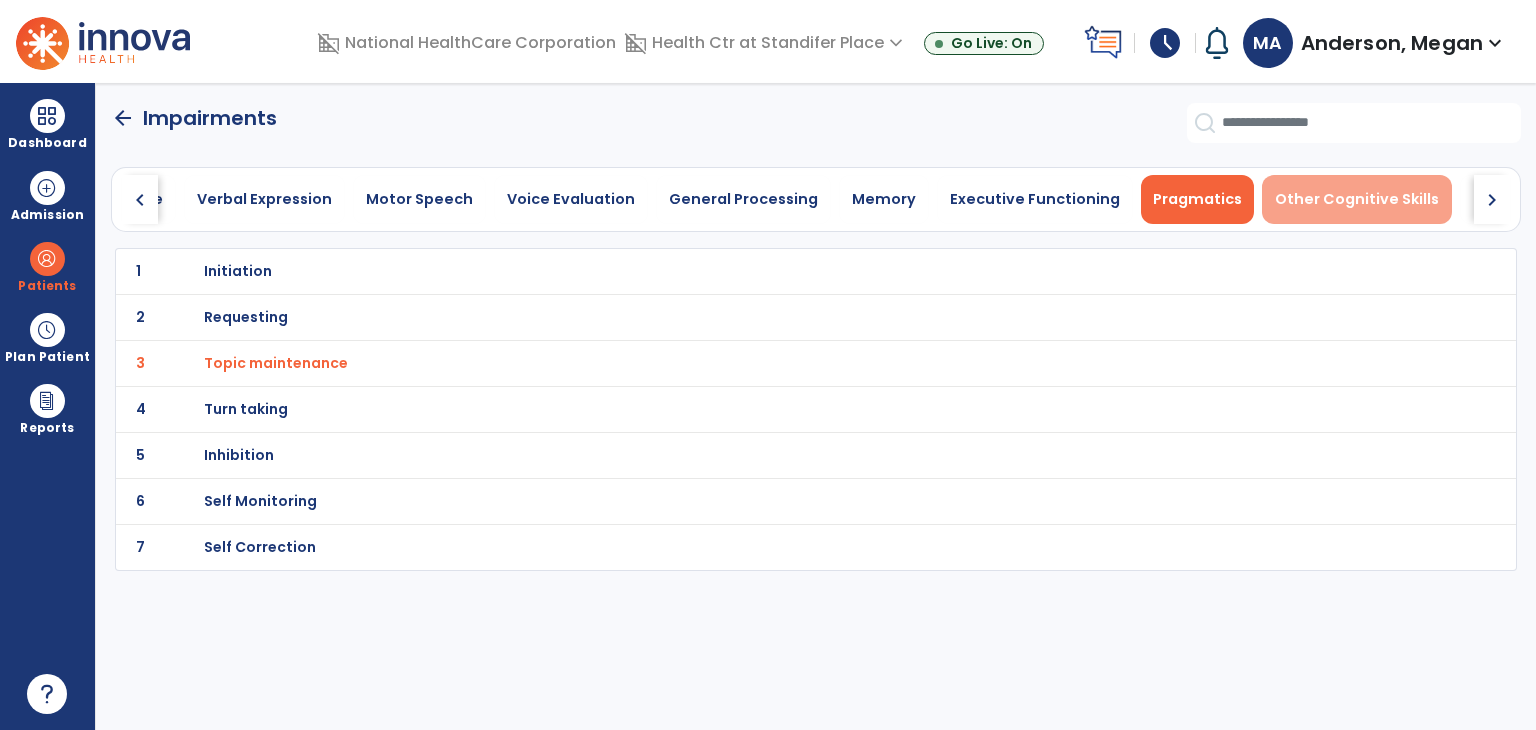 click on "Other Cognitive Skills" at bounding box center (1357, 199) 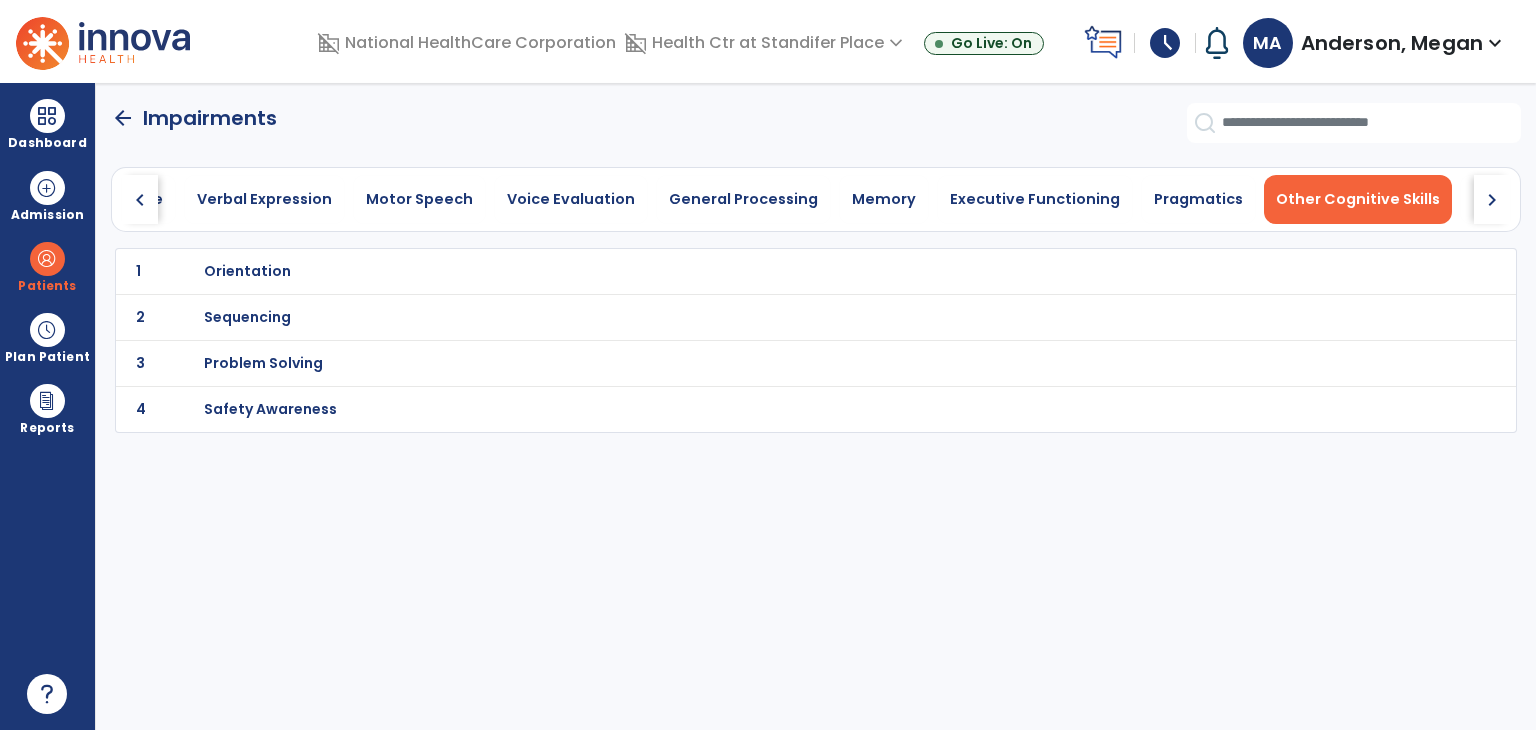 click on "Orientation" at bounding box center [247, 271] 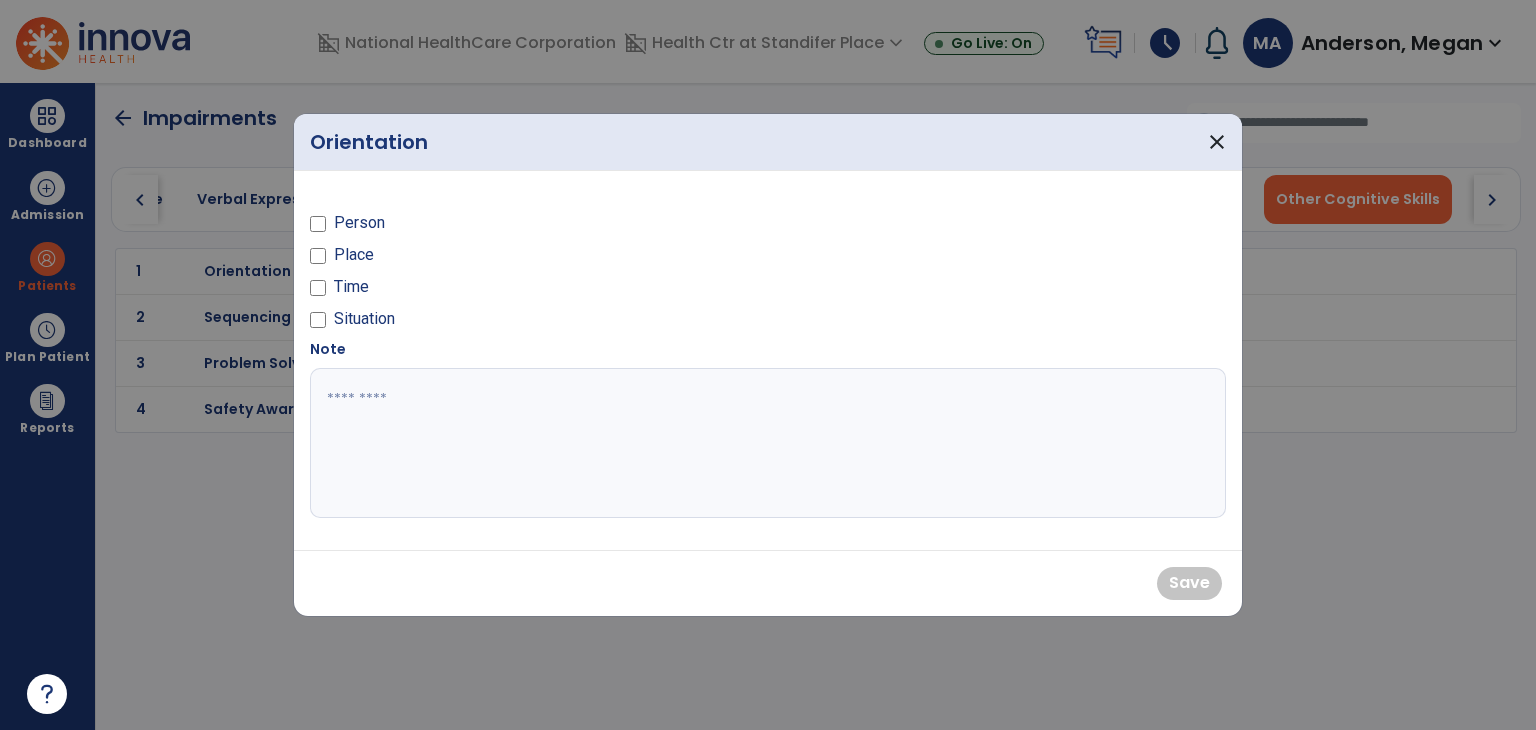 click on "Person" at bounding box center [533, 227] 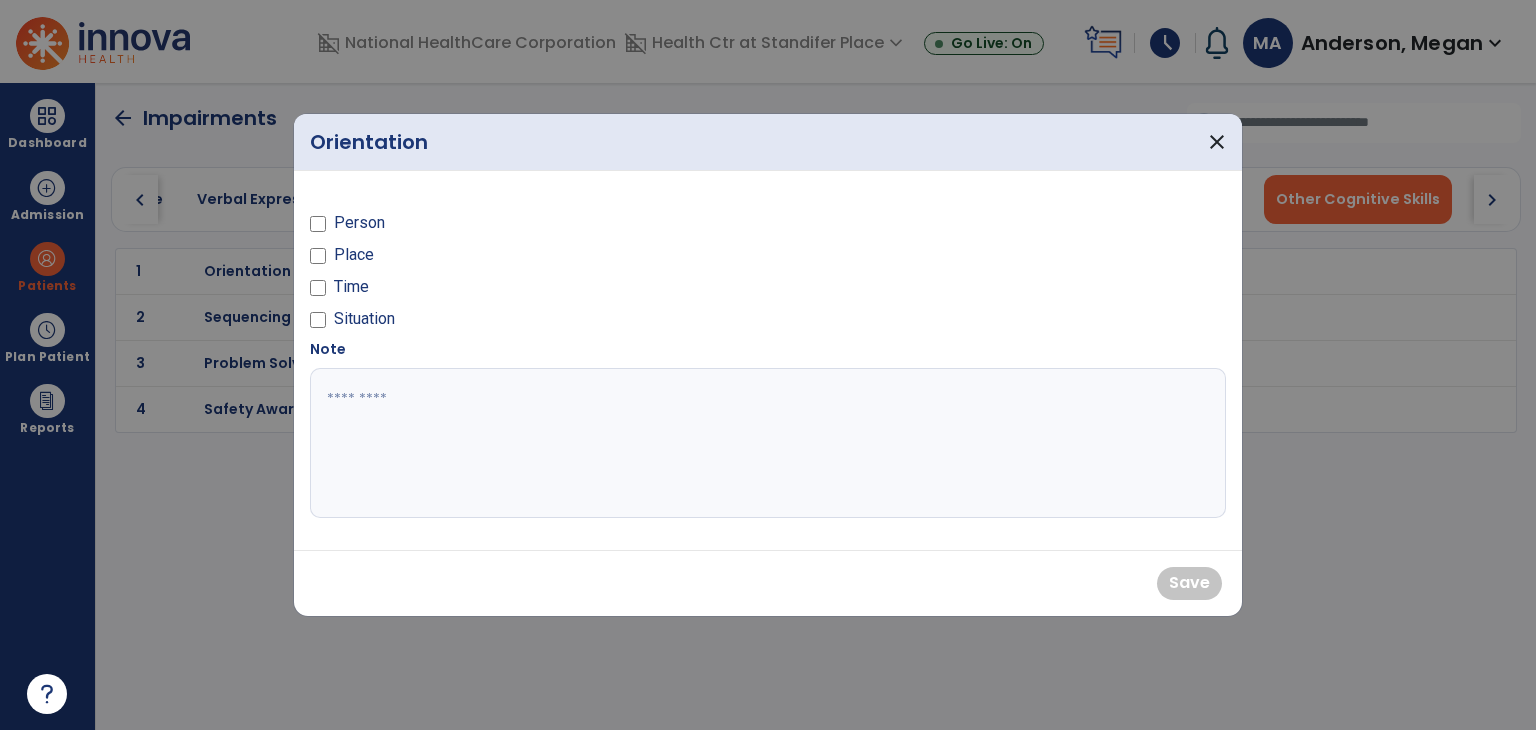 click on "Place" at bounding box center [354, 255] 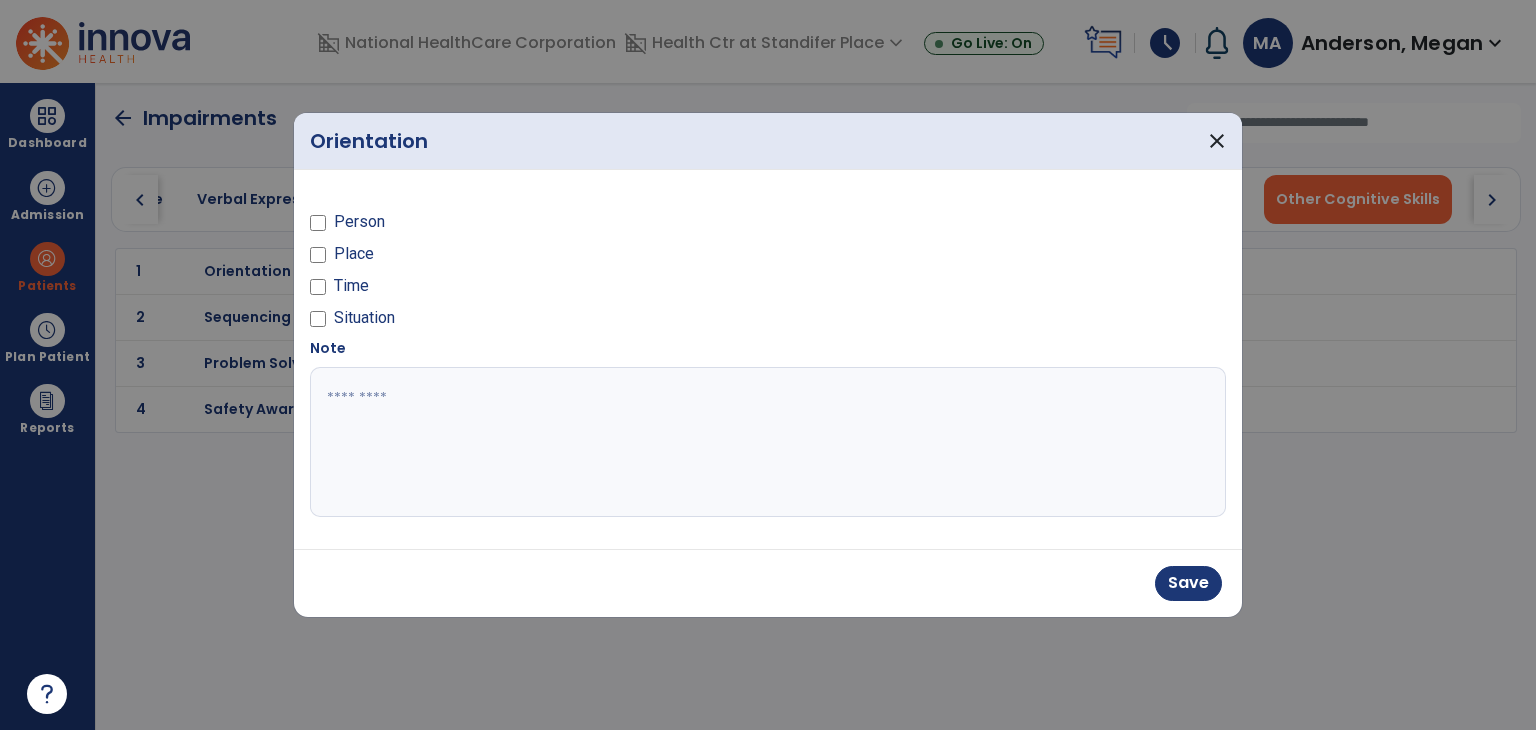 click on "Person" at bounding box center (359, 222) 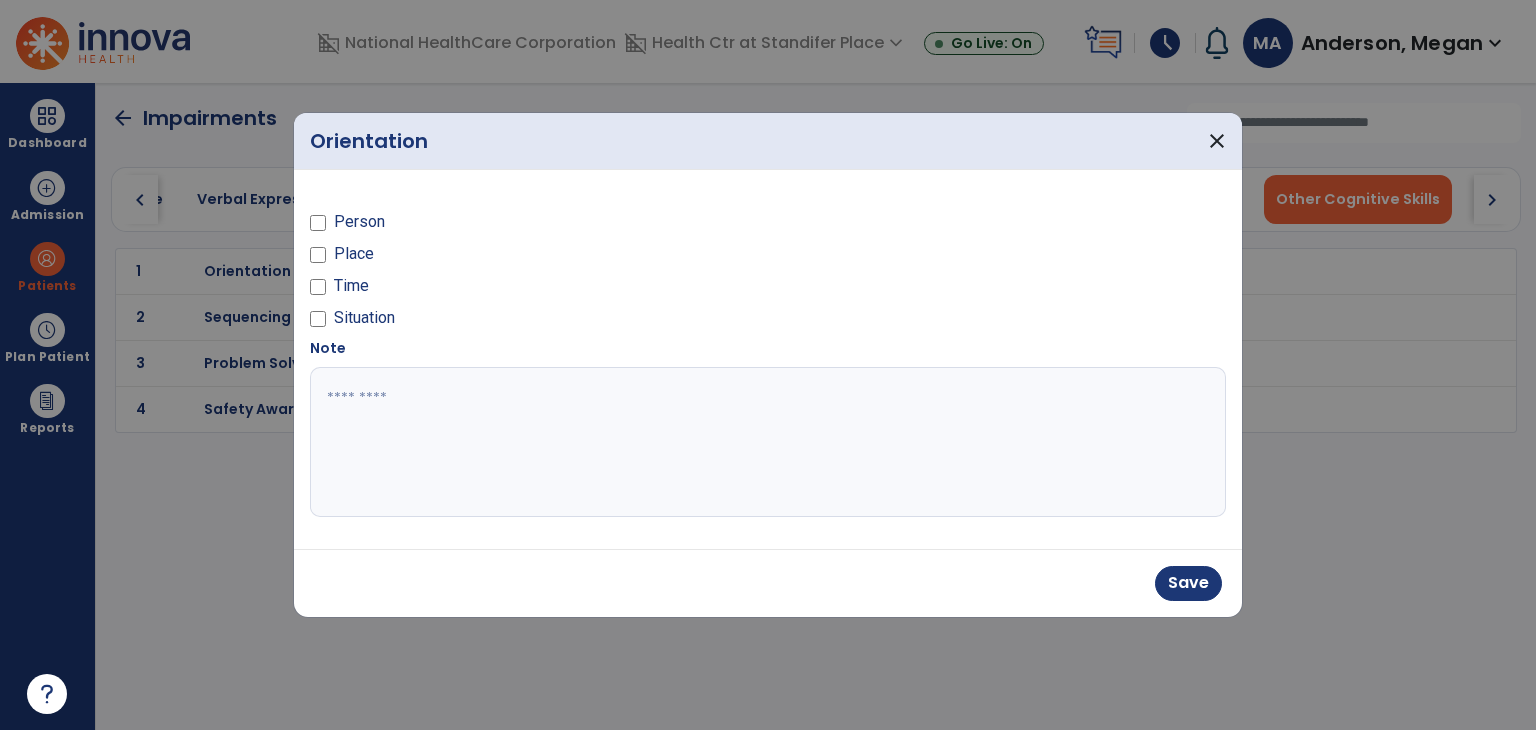 click on "Time" at bounding box center (351, 286) 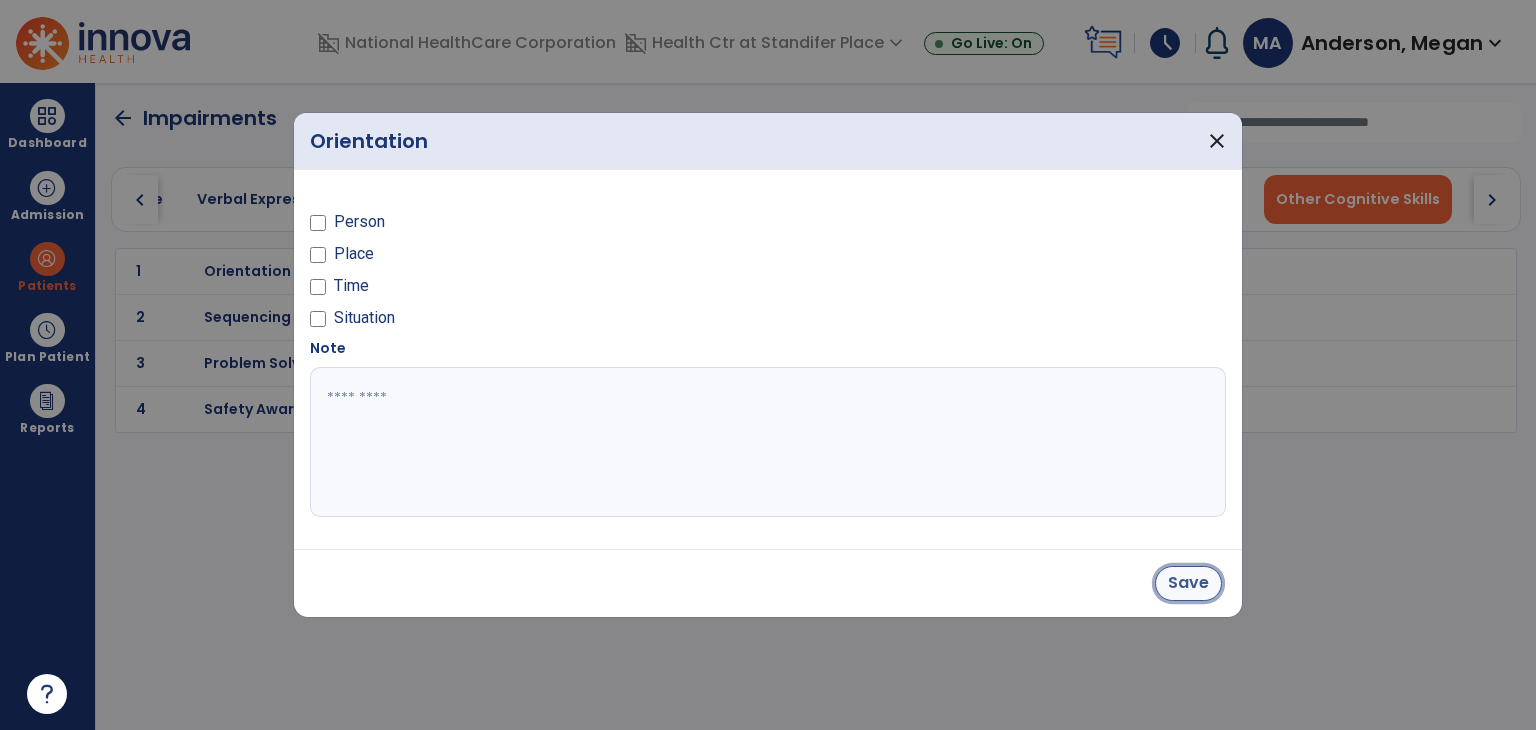 click on "Save" at bounding box center [1188, 583] 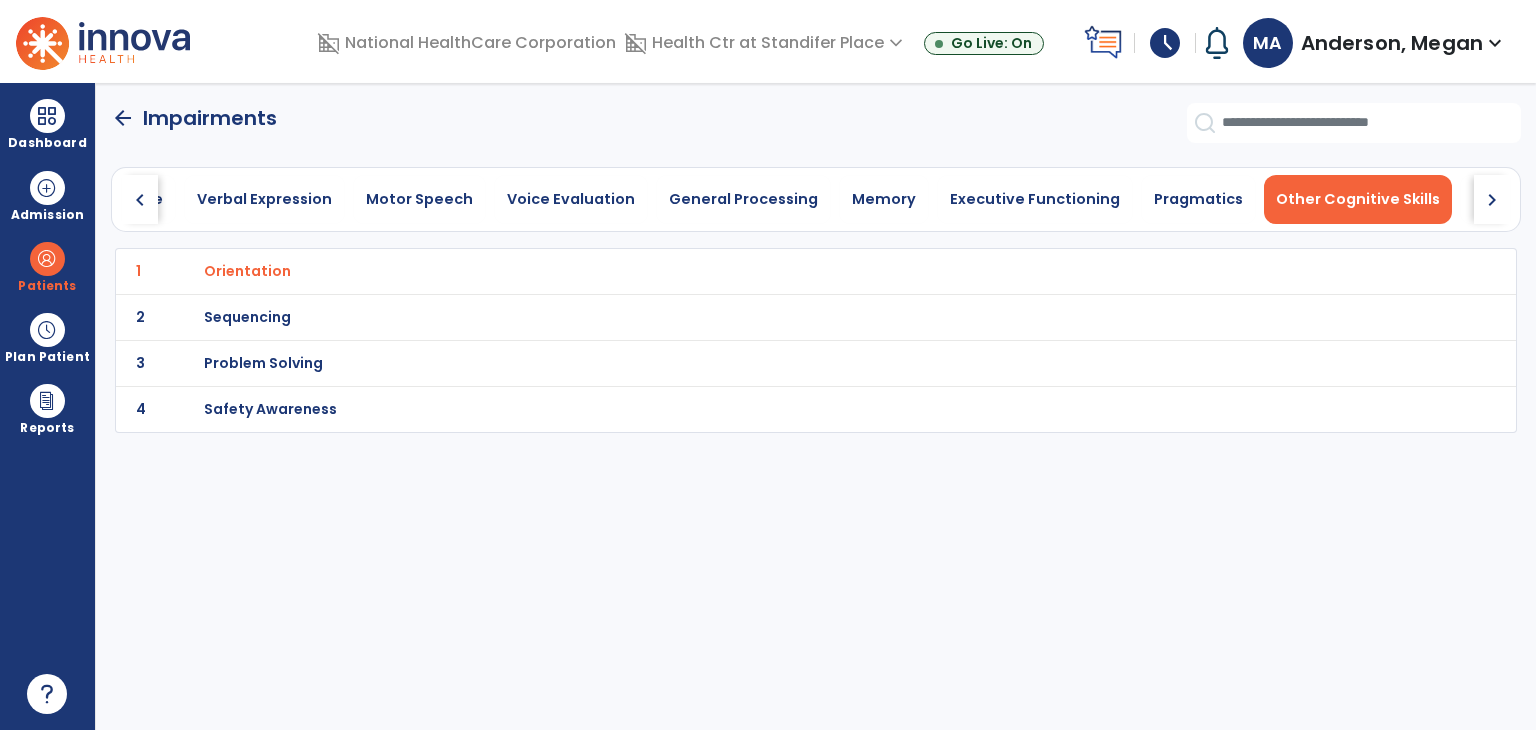 click on "Safety Awareness" at bounding box center [247, 271] 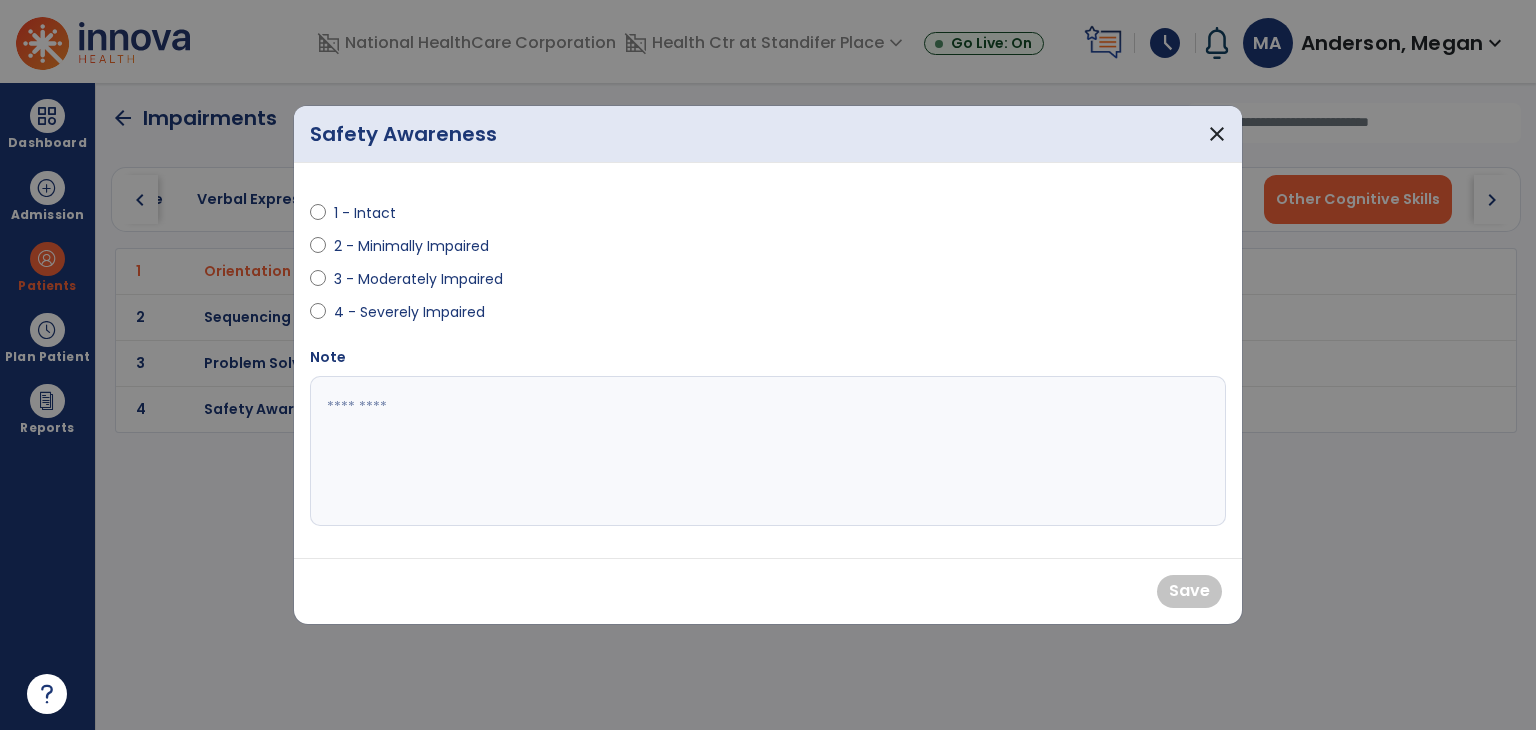 click on "2 - Minimally Impaired" at bounding box center (533, 250) 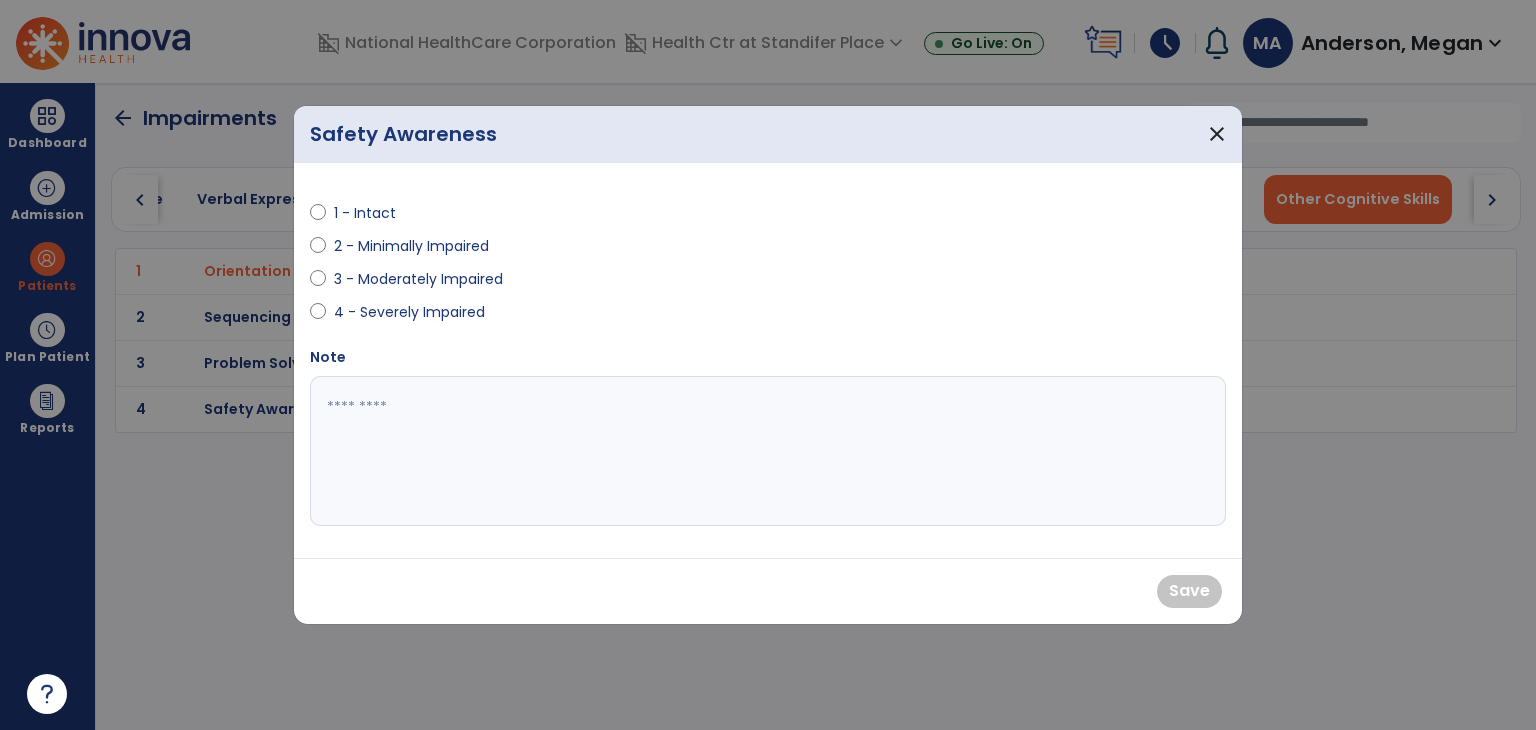 click on "2 - Minimally Impaired" at bounding box center (411, 246) 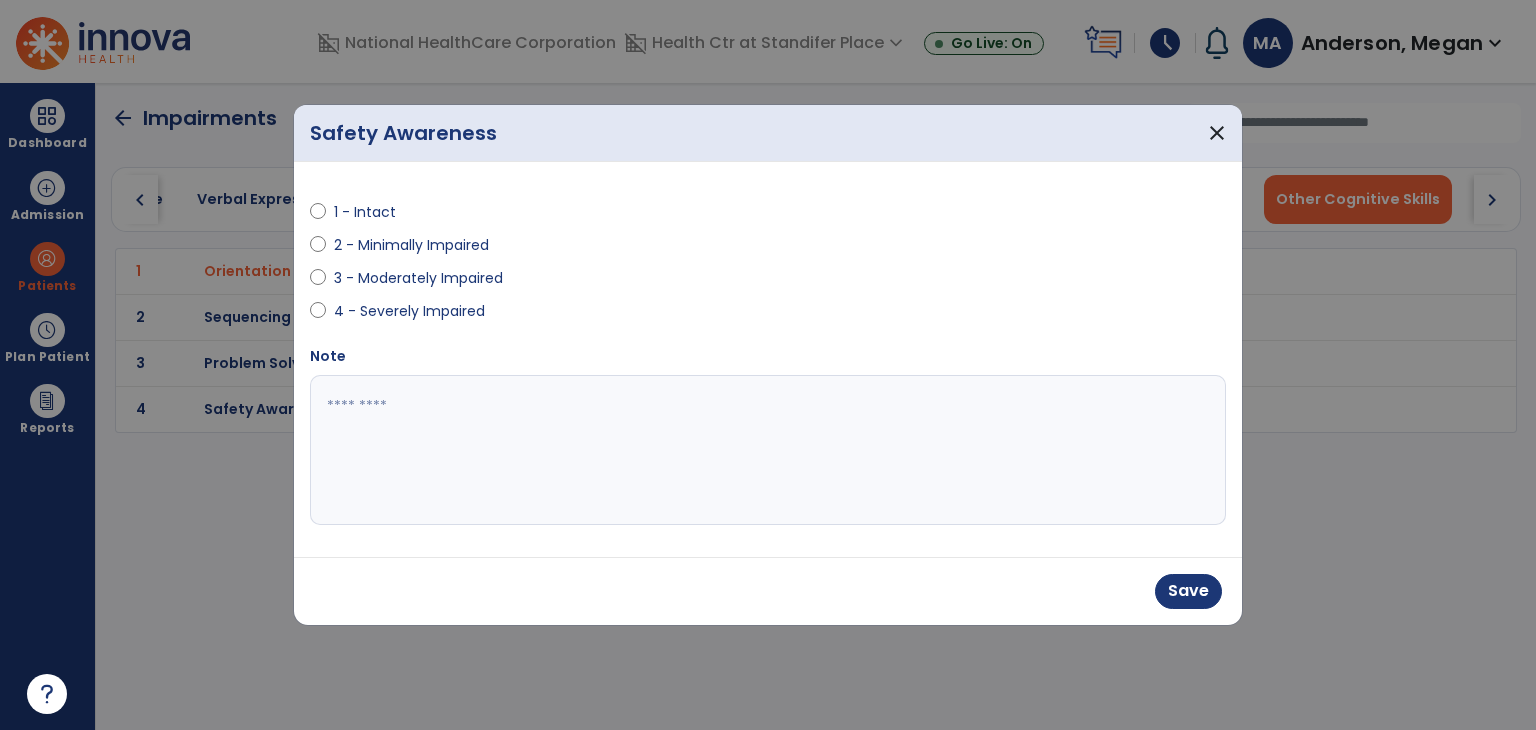 click on "1 - Intact 2 - Minimally Impaired 3 - Moderately Impaired 4 - Severely Impaired Note" at bounding box center (768, 359) 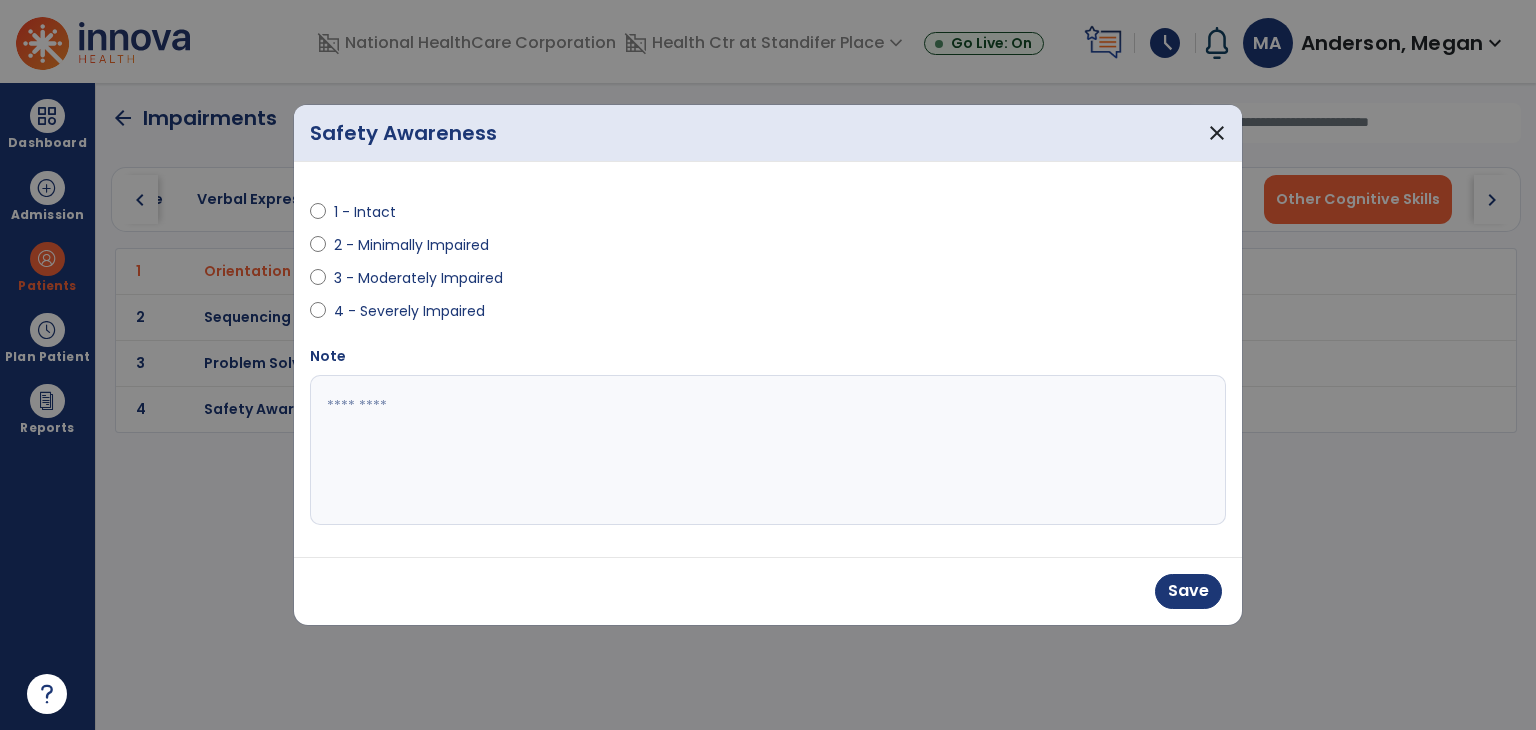 click at bounding box center (768, 450) 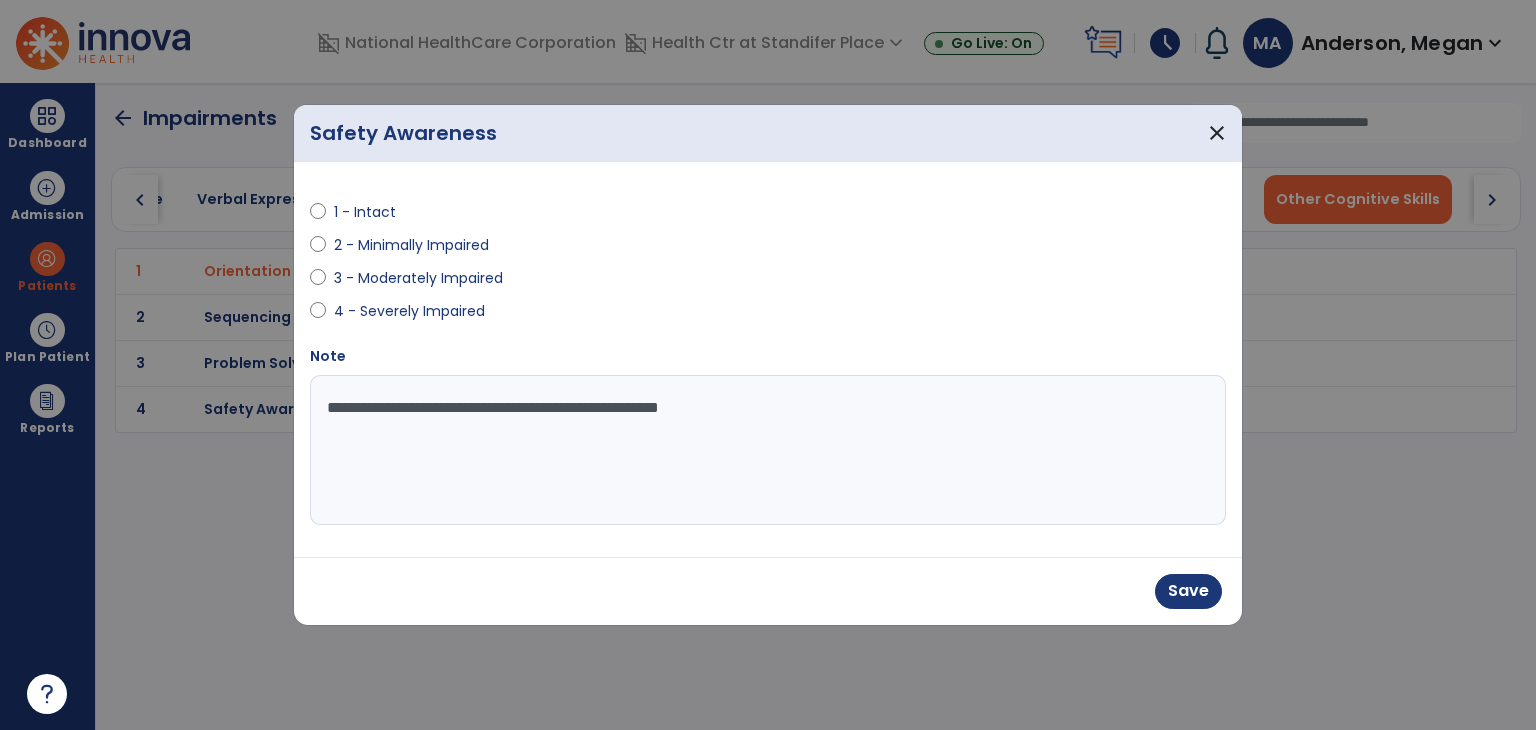 click on "**********" at bounding box center [768, 450] 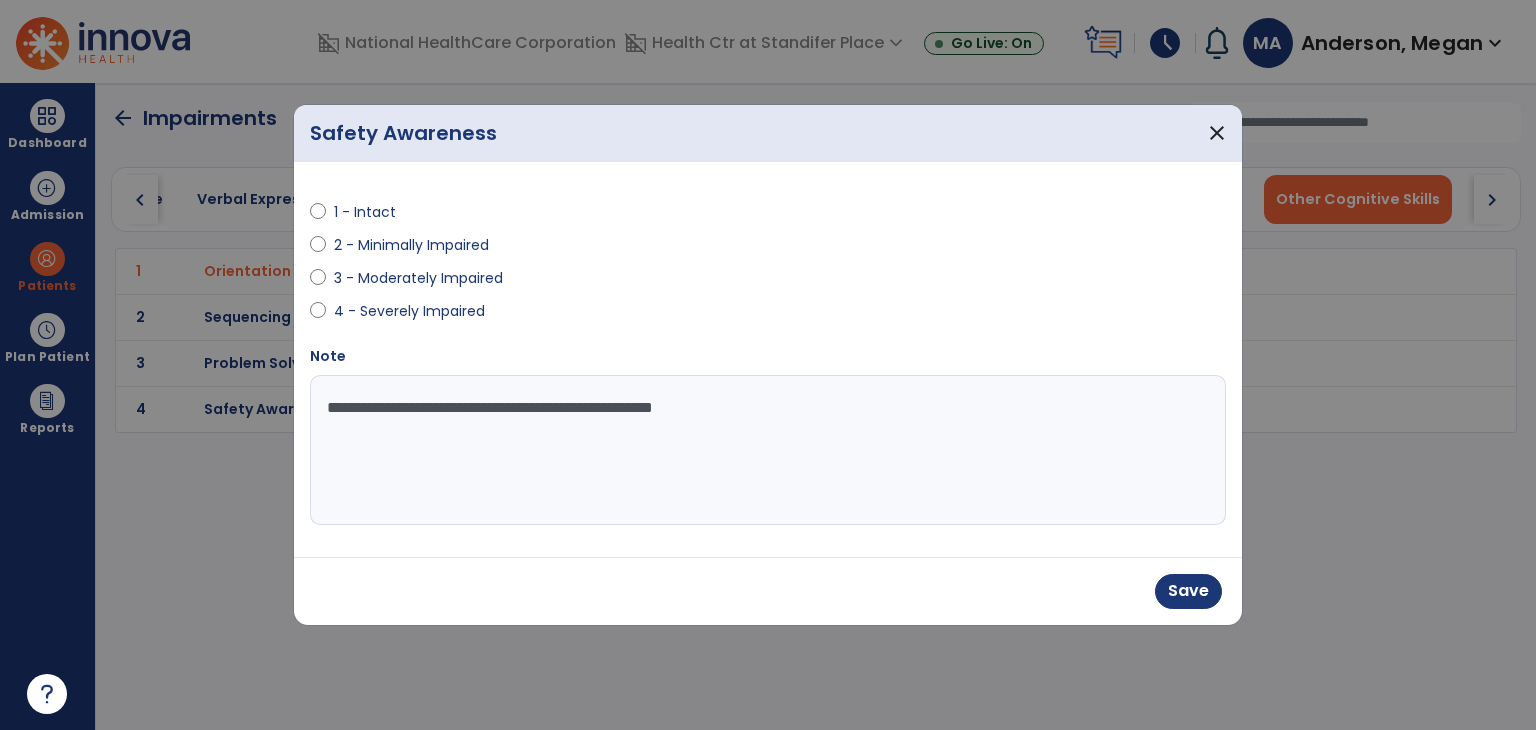 drag, startPoint x: 895, startPoint y: 413, endPoint x: 1003, endPoint y: 453, distance: 115.16944 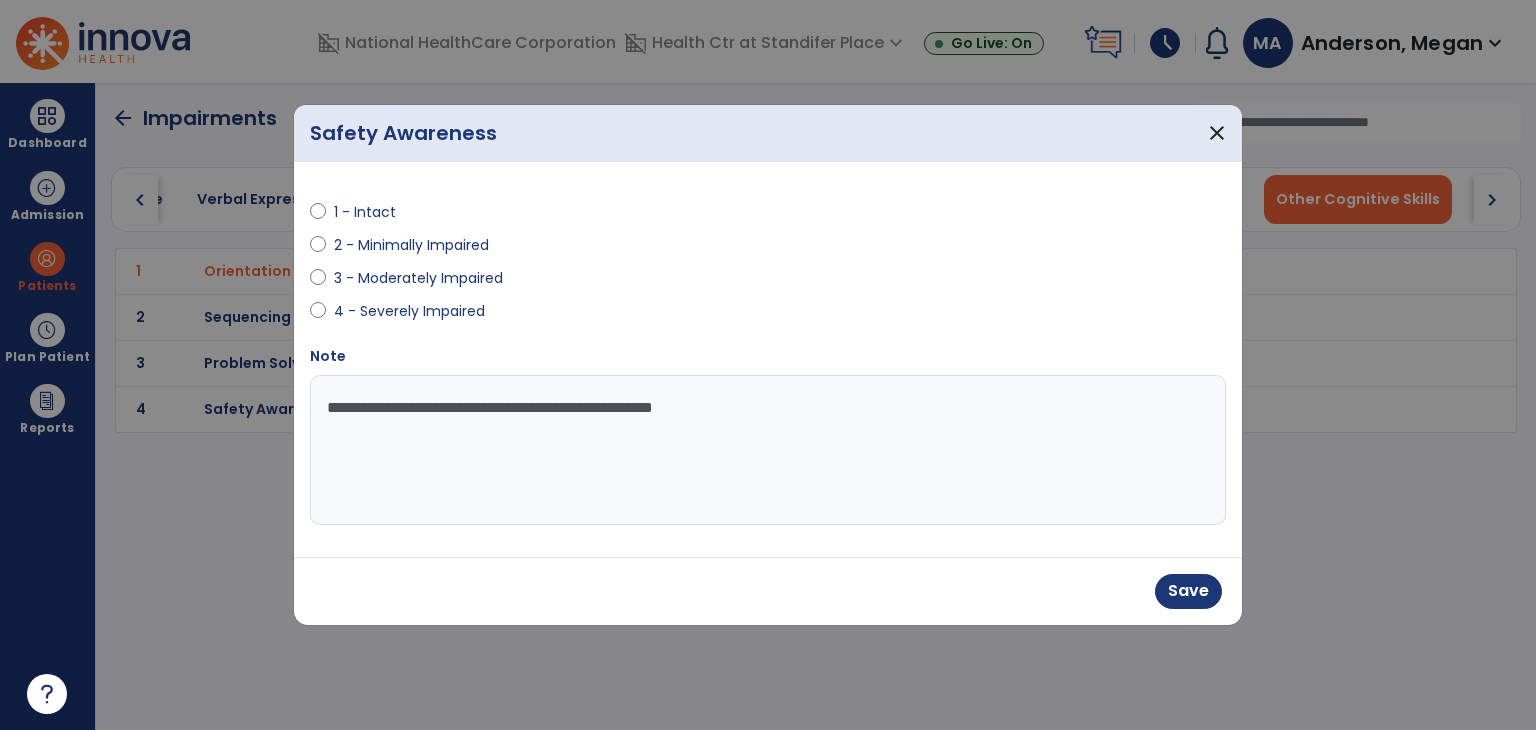 click on "**********" at bounding box center (768, 450) 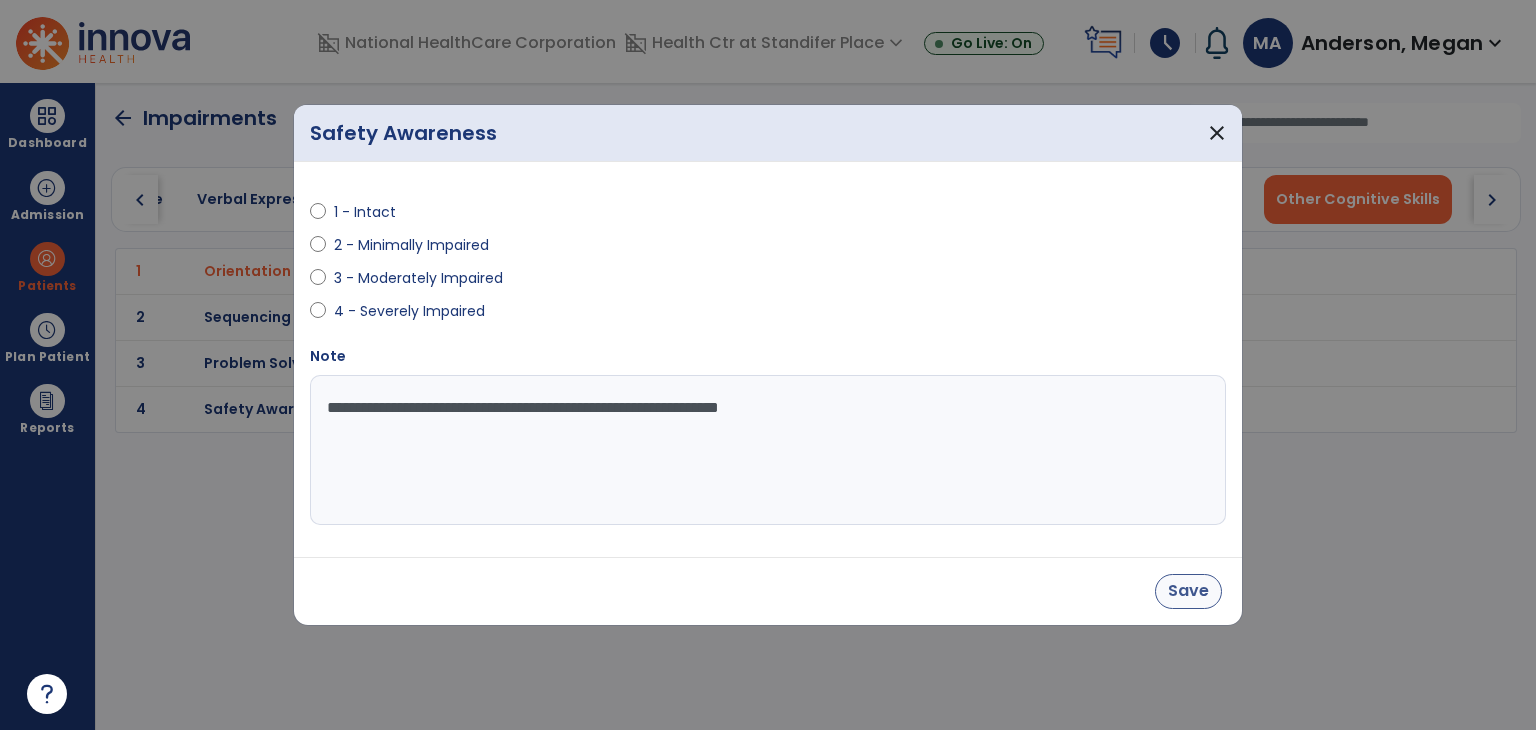 type on "**********" 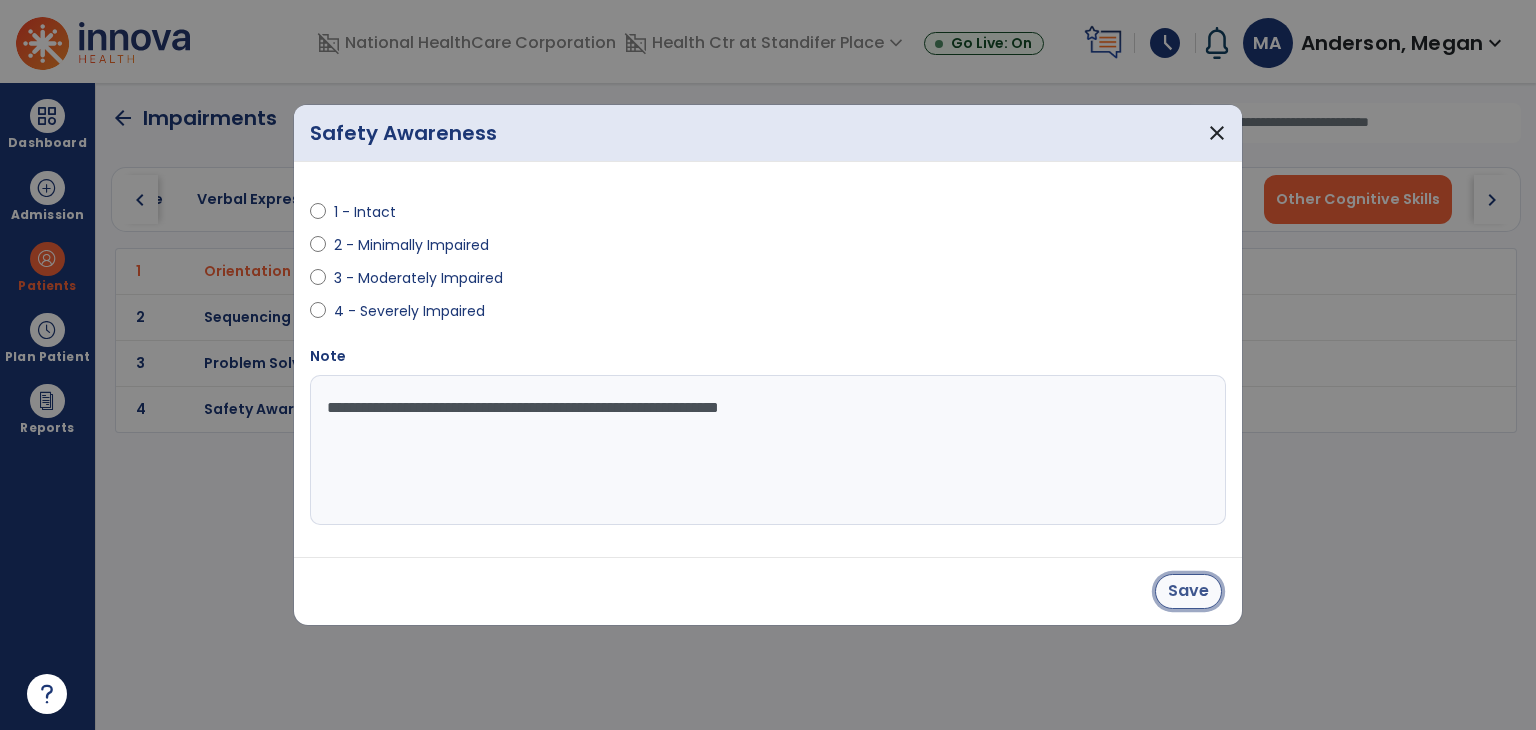 click on "Save" at bounding box center [1188, 591] 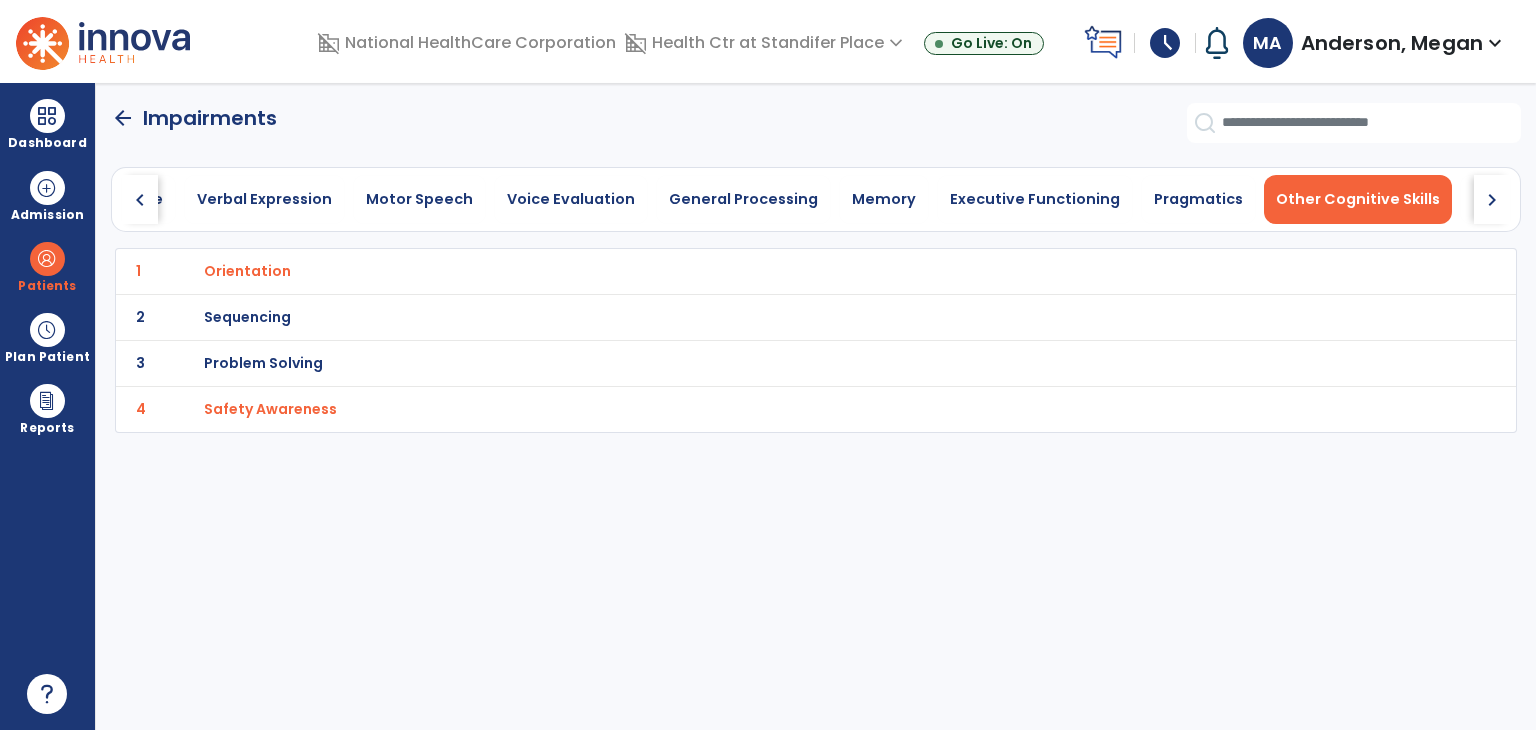 click on "Problem Solving" at bounding box center (772, 271) 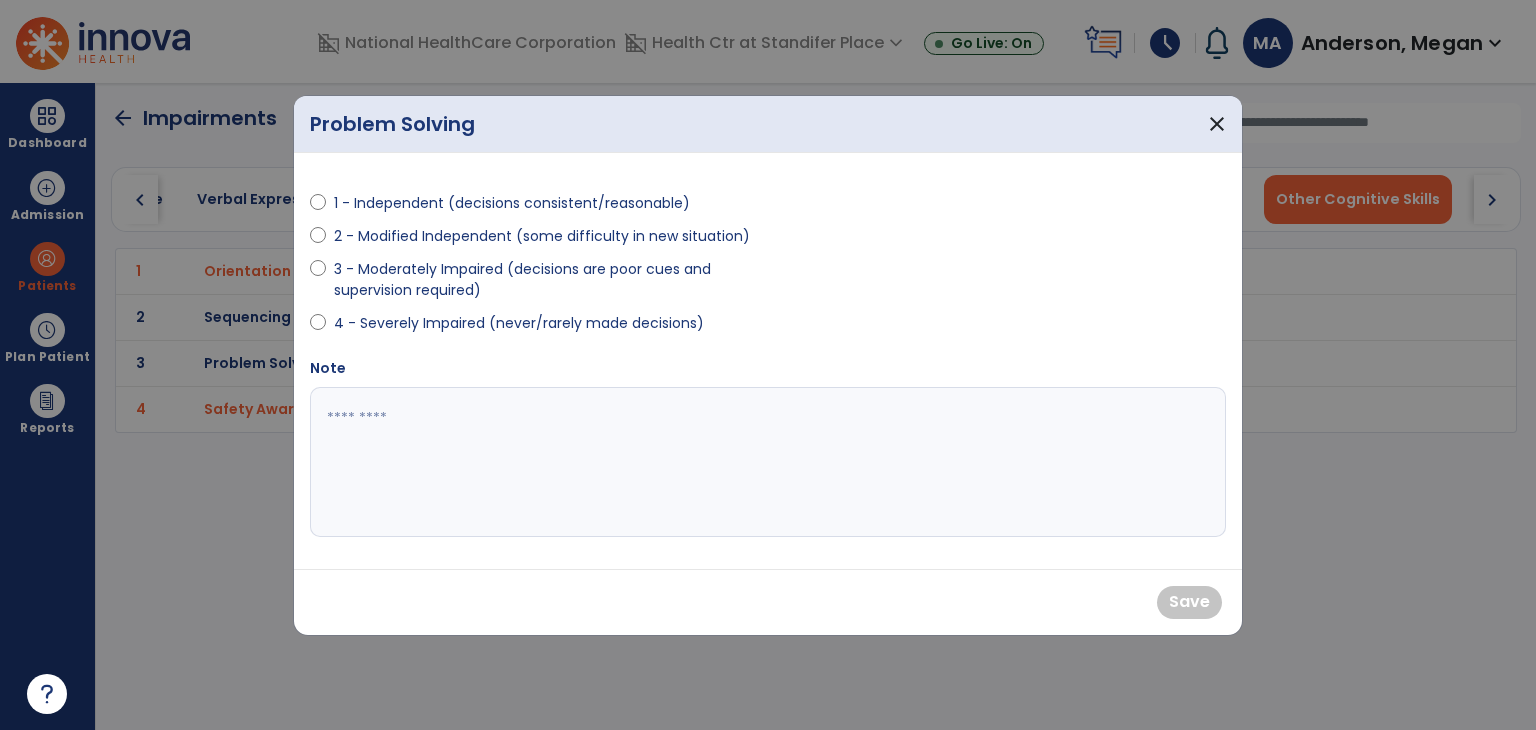 click on "2 - Modified Independent (some difficulty in new situation)" at bounding box center (533, 240) 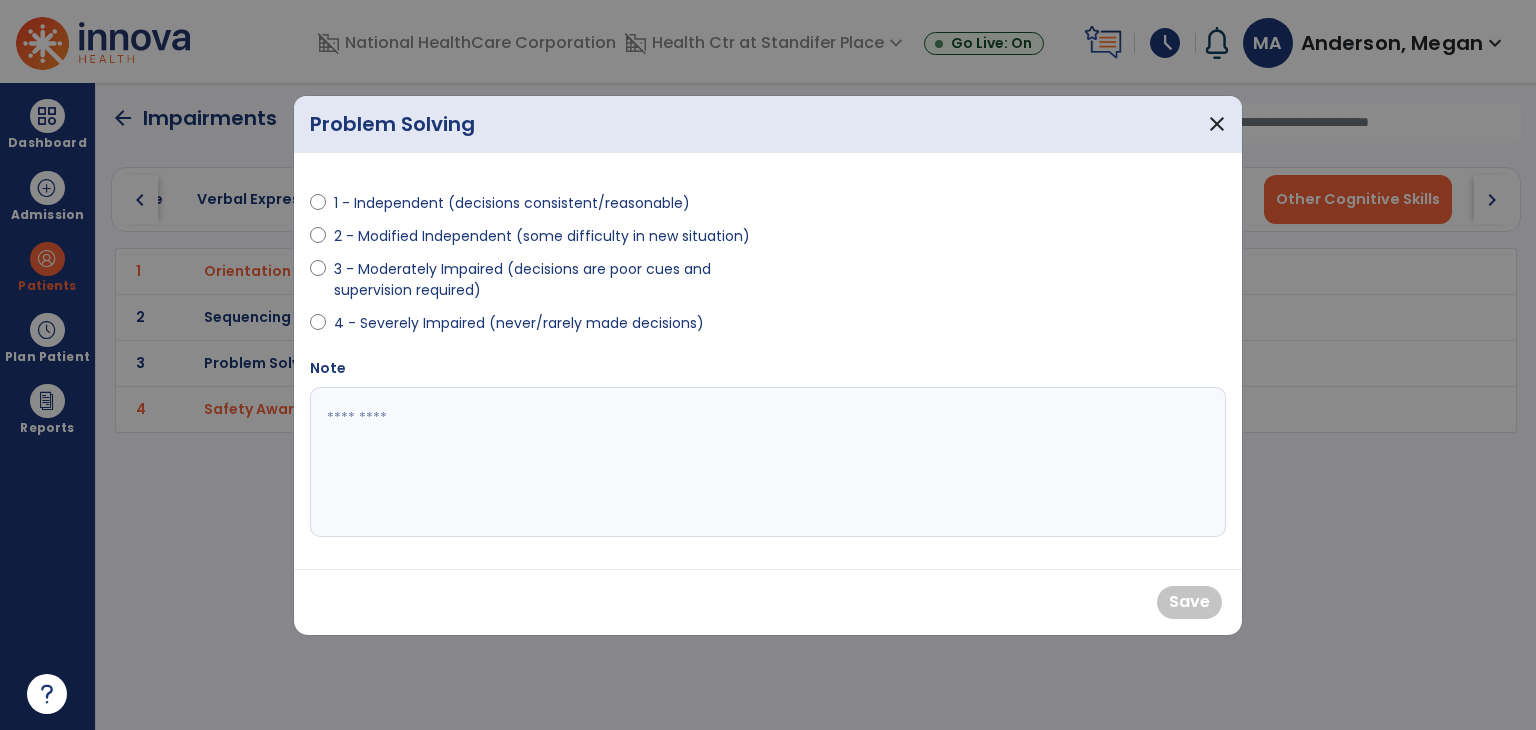 click on "2 - Modified Independent (some difficulty in new situation)" at bounding box center [542, 236] 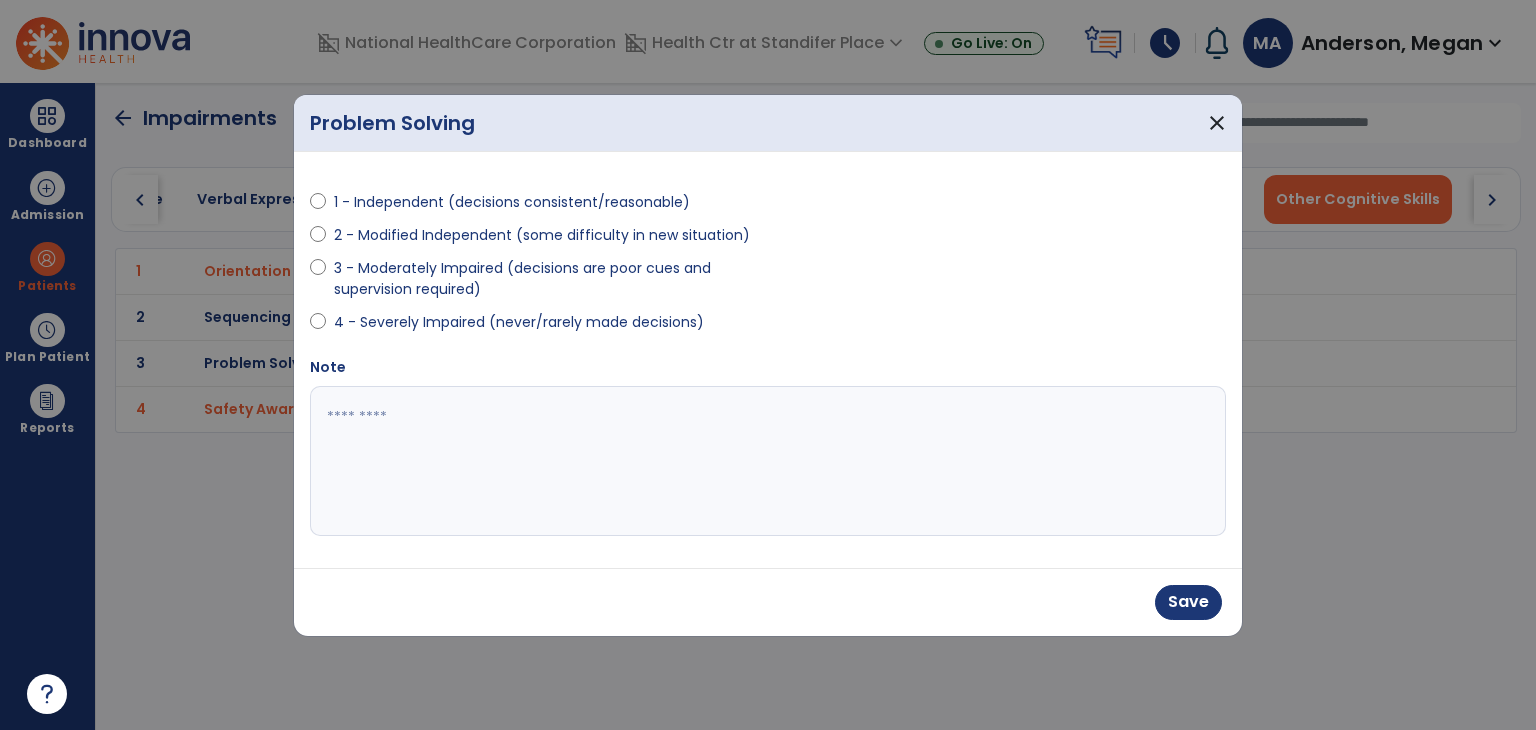 click on "3 - Moderately Impaired (decisions are poor cues and supervision required)" at bounding box center (545, 279) 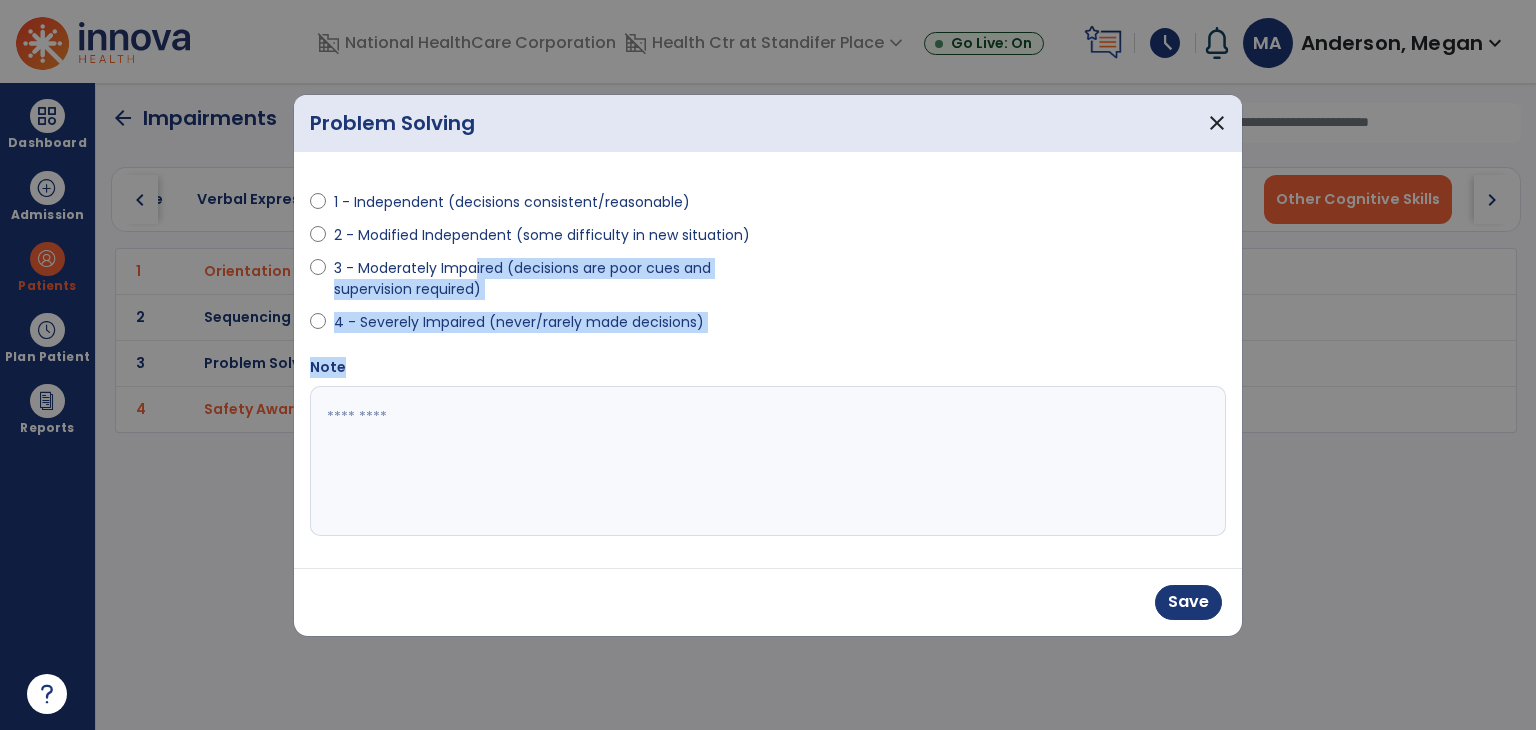 drag, startPoint x: 475, startPoint y: 276, endPoint x: 874, endPoint y: 428, distance: 426.9719 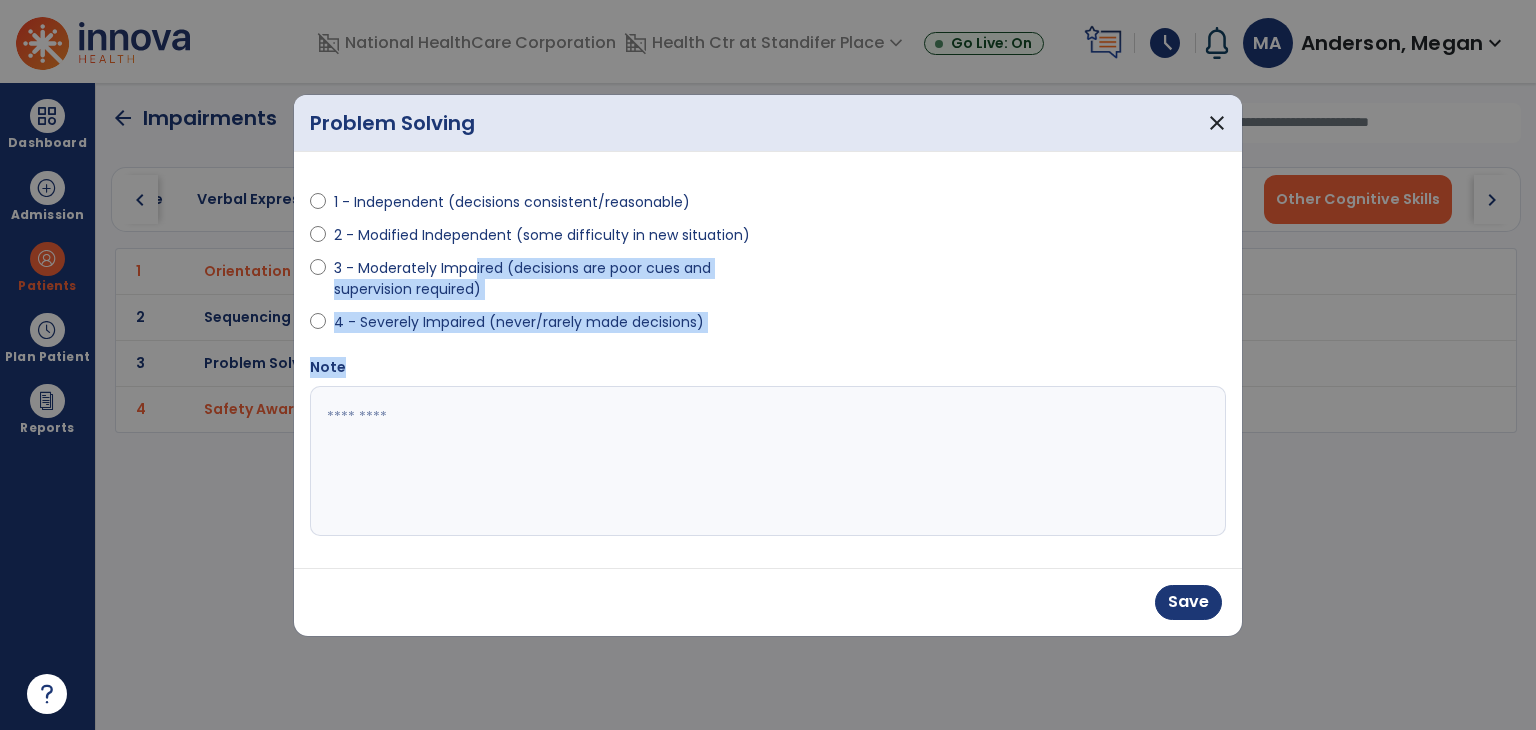 click on "1 - Independent (decisions consistent/reasonable) 2 - Modified Independent (some difficulty in new situation) 3 - Moderately Impaired (decisions are poor cues and supervision required) 4 - Severely Impaired (never/rarely made decisions) Note" at bounding box center [768, 360] 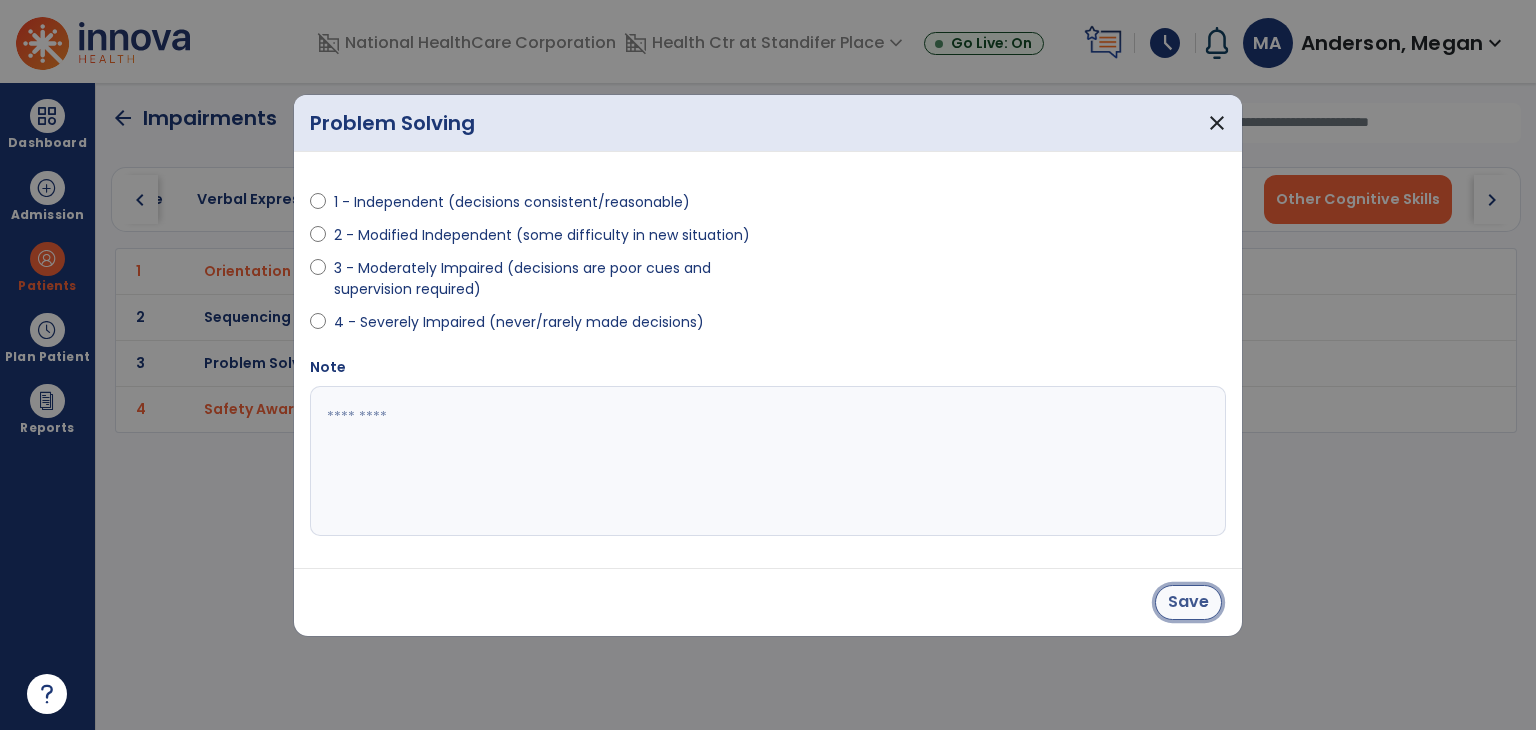 click on "Save" at bounding box center (1188, 602) 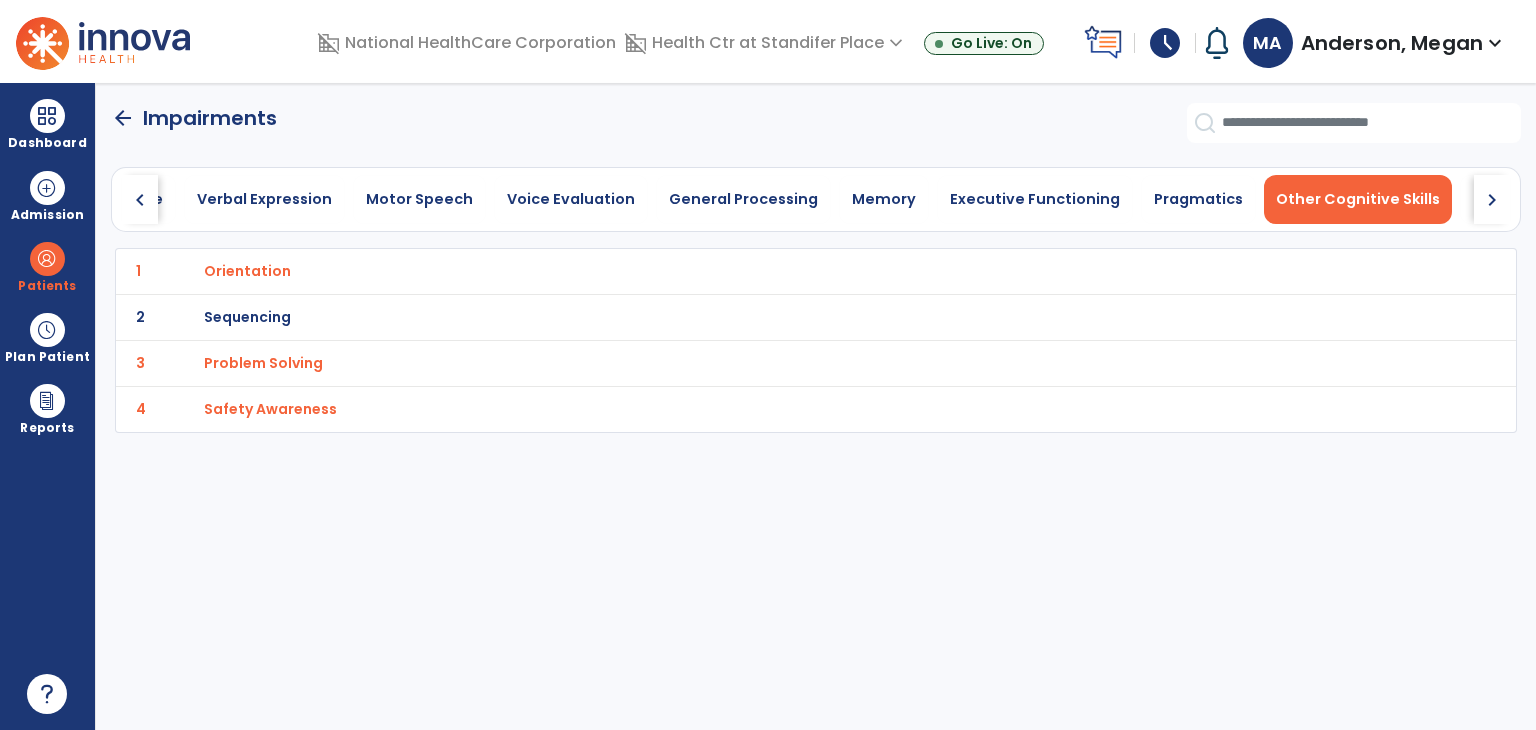 click on "Sequencing" at bounding box center (772, 271) 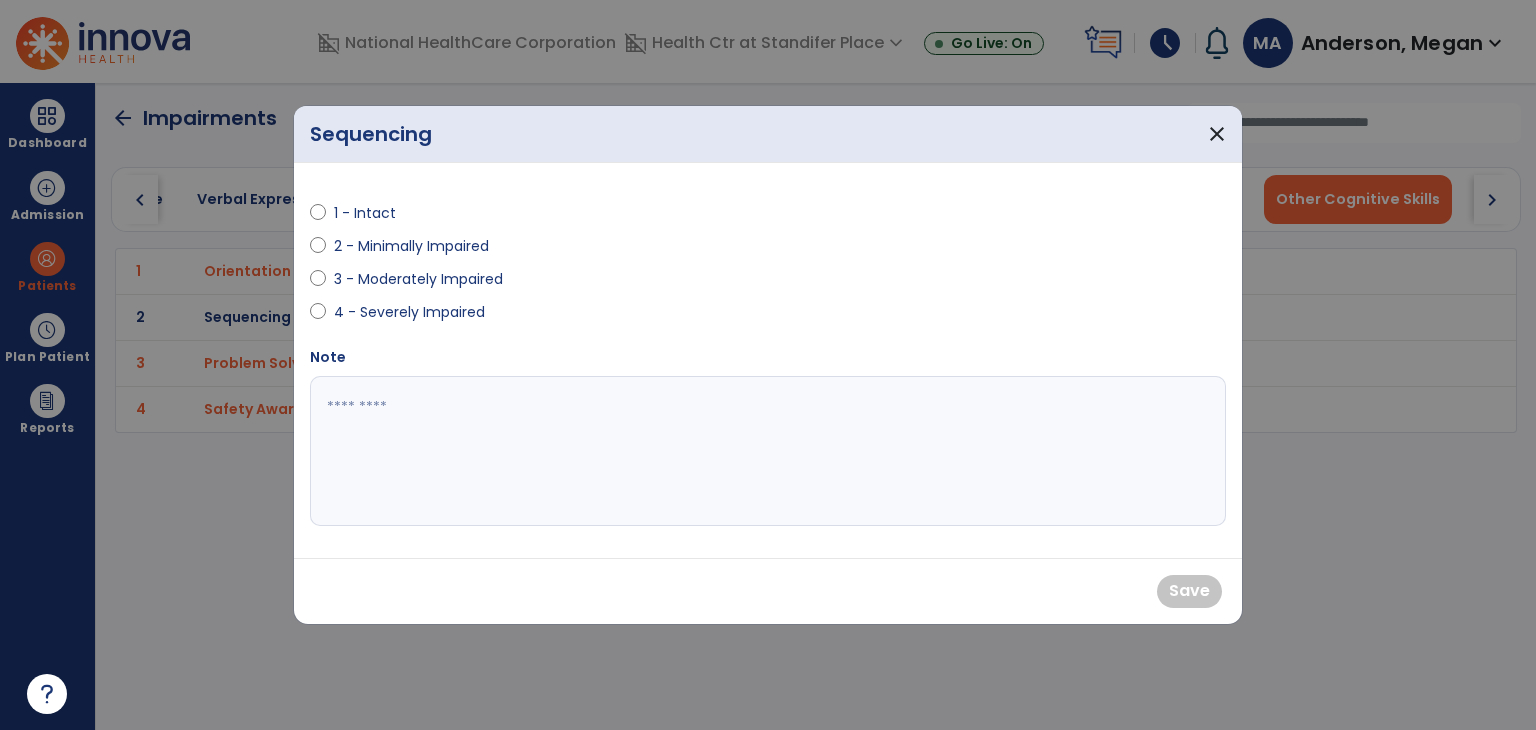 click on "1 - Intact" at bounding box center (369, 213) 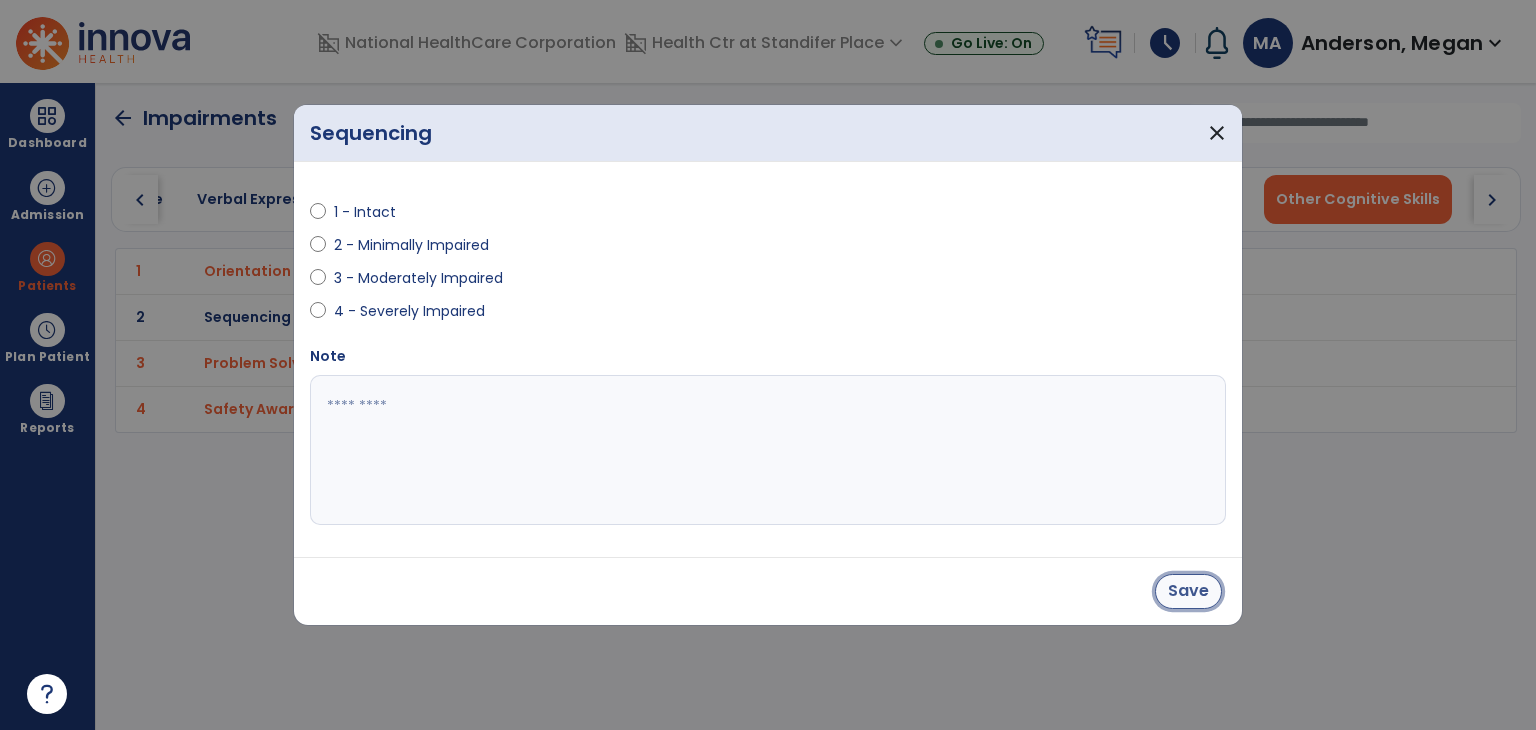click on "Save" at bounding box center (1188, 591) 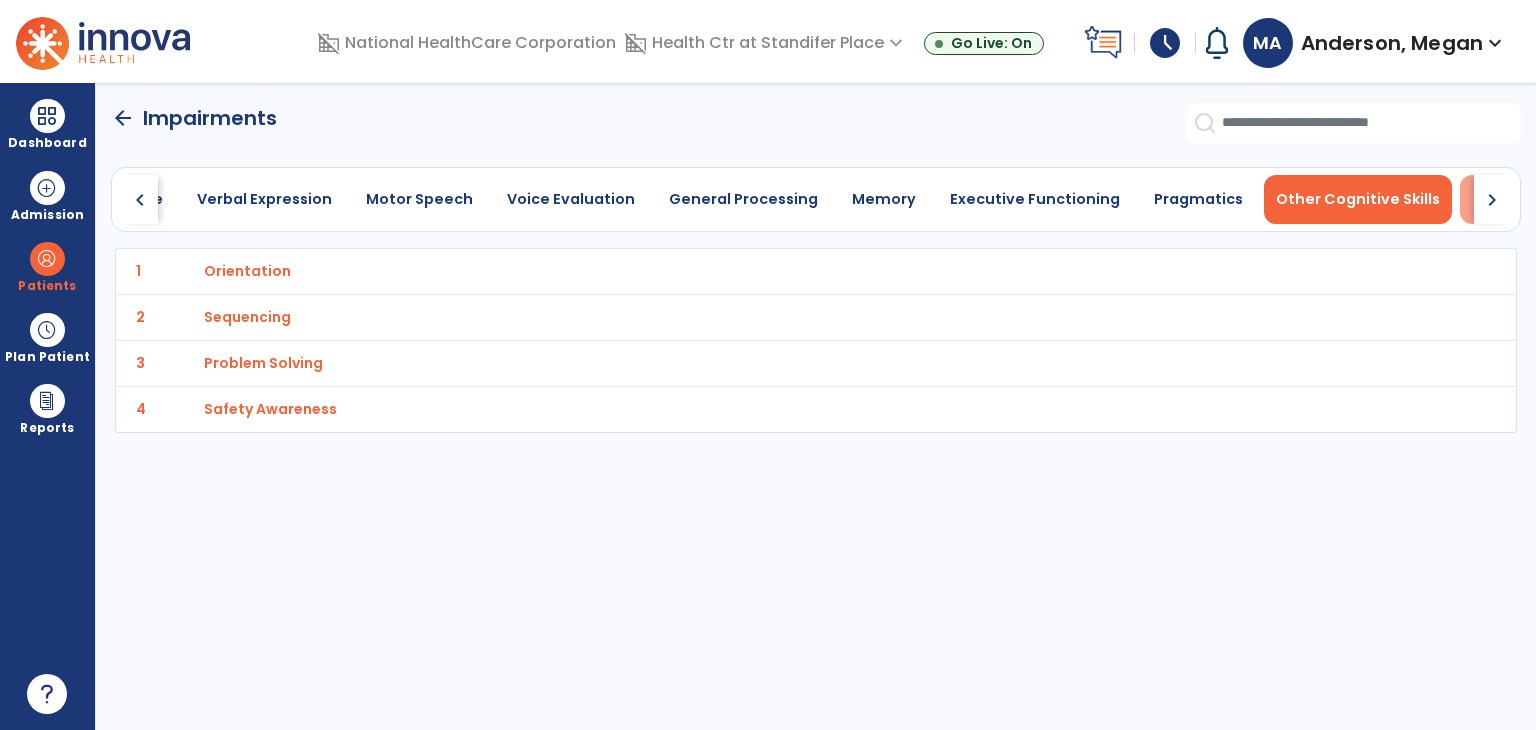 click on "Swallowing" at bounding box center (1515, 199) 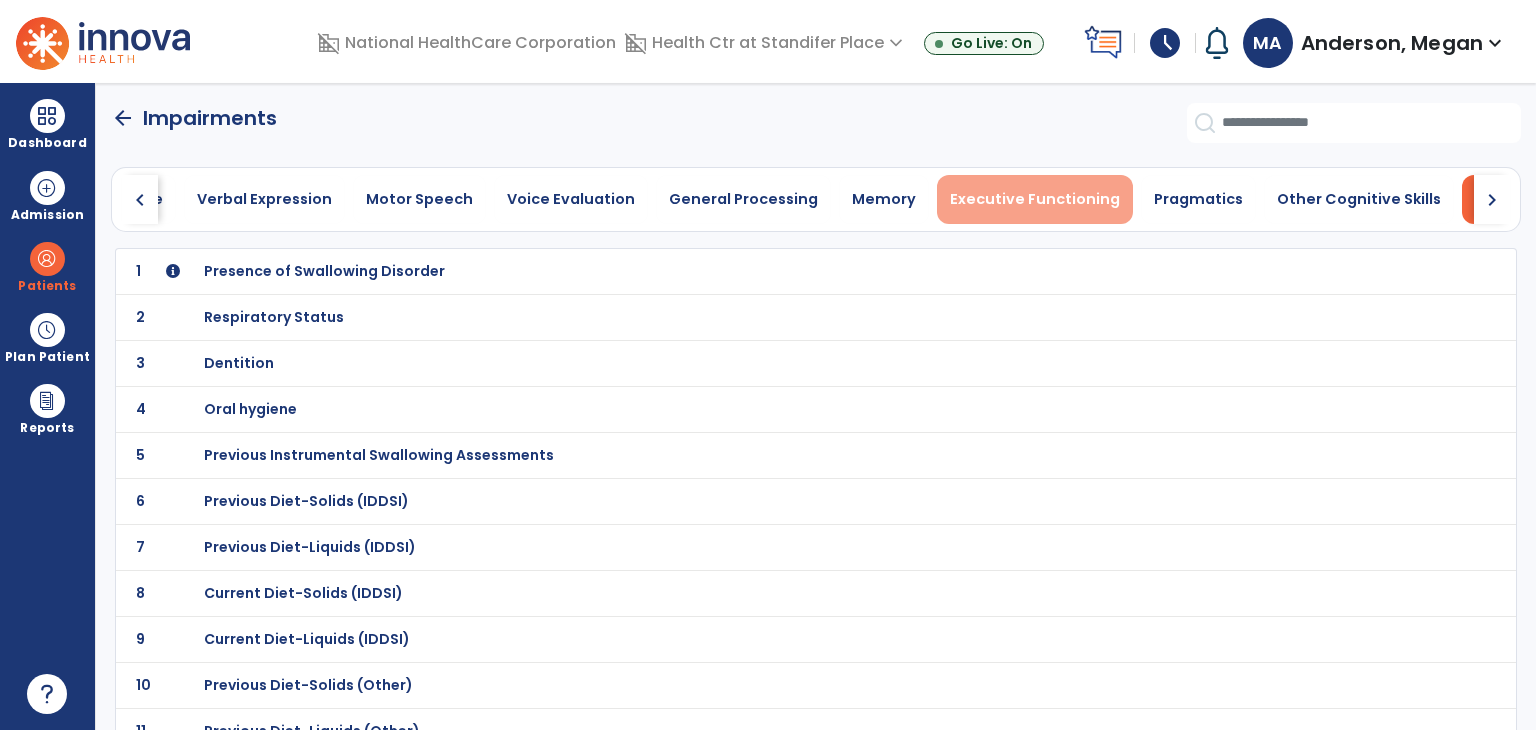 click on "Executive Functioning" at bounding box center [1035, 199] 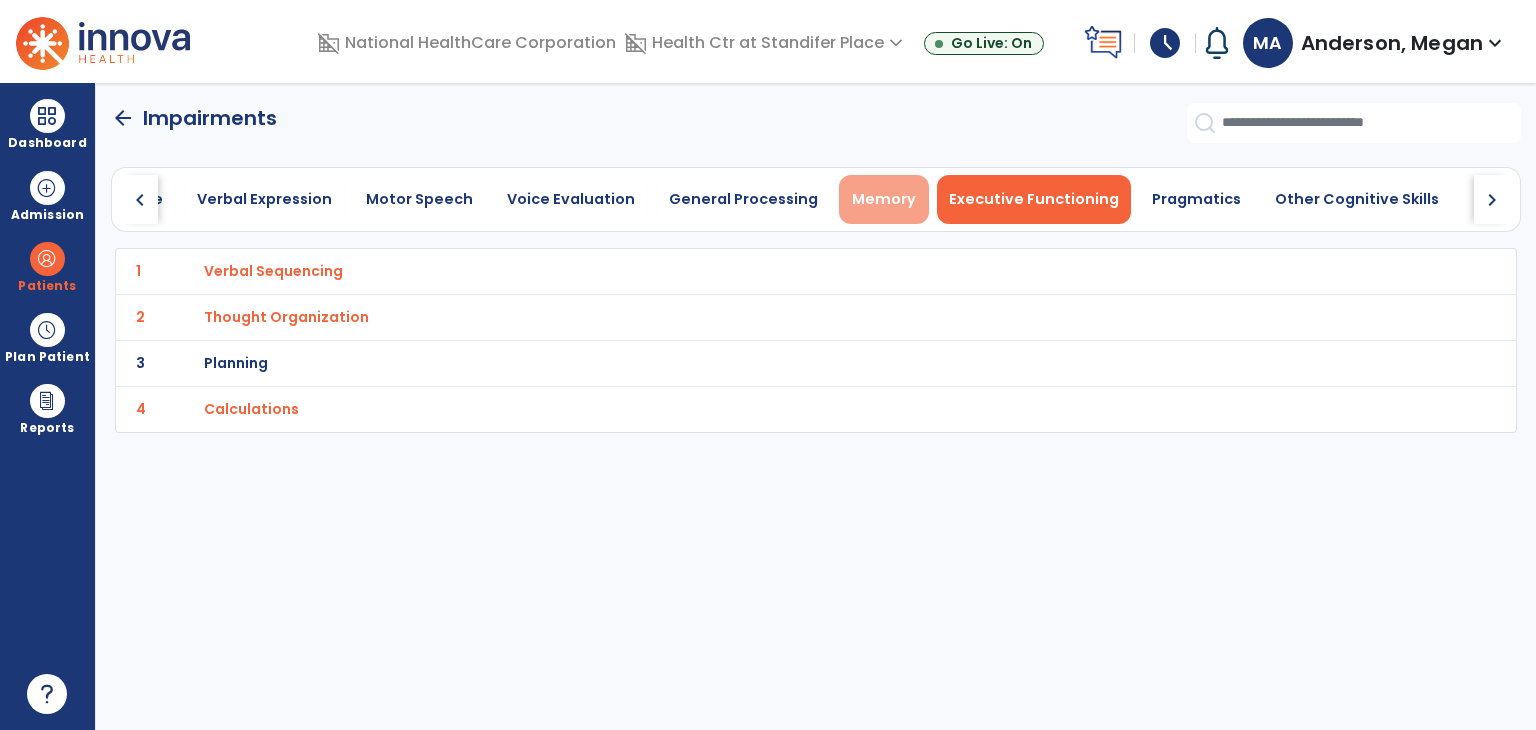 click on "Memory" at bounding box center [884, 199] 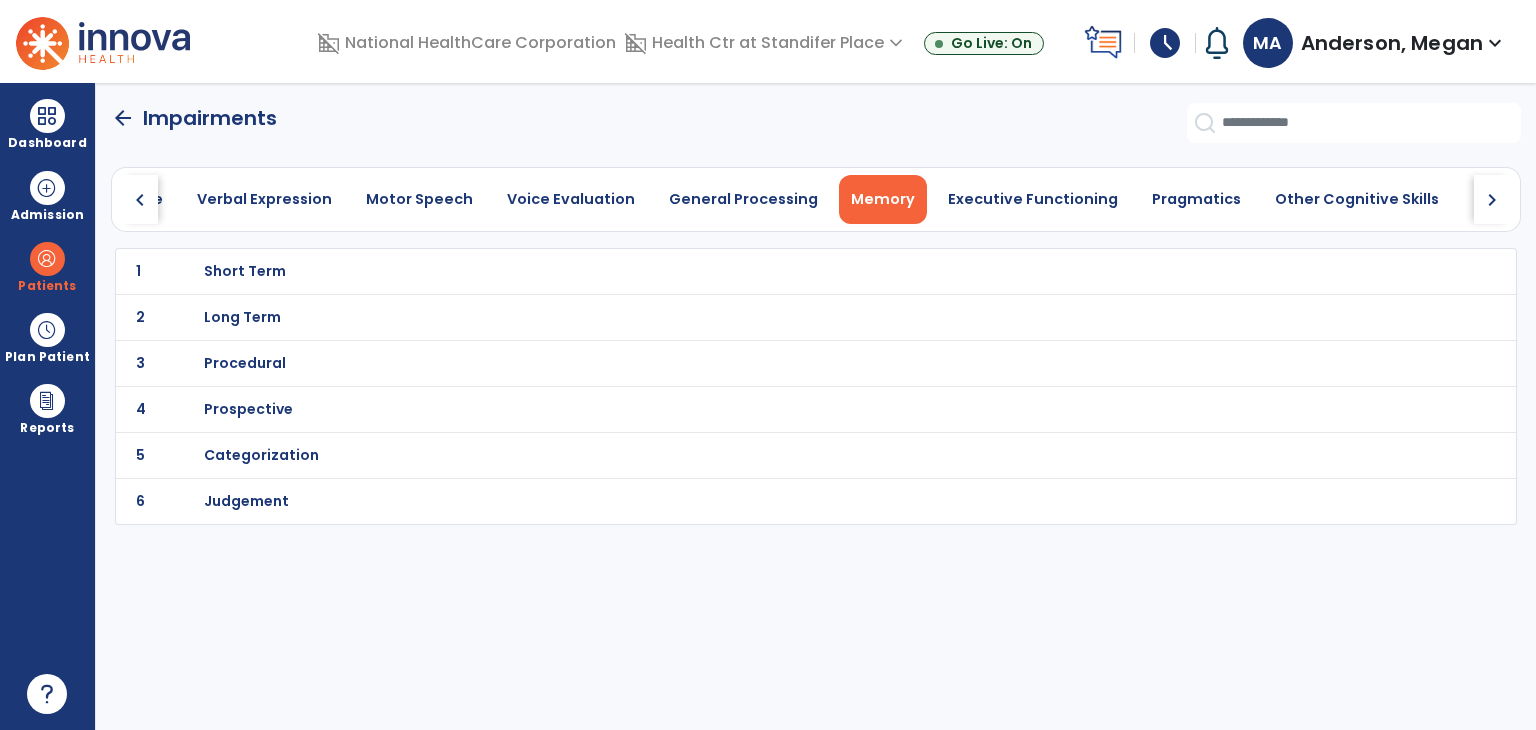 click on "Short Term" at bounding box center [772, 271] 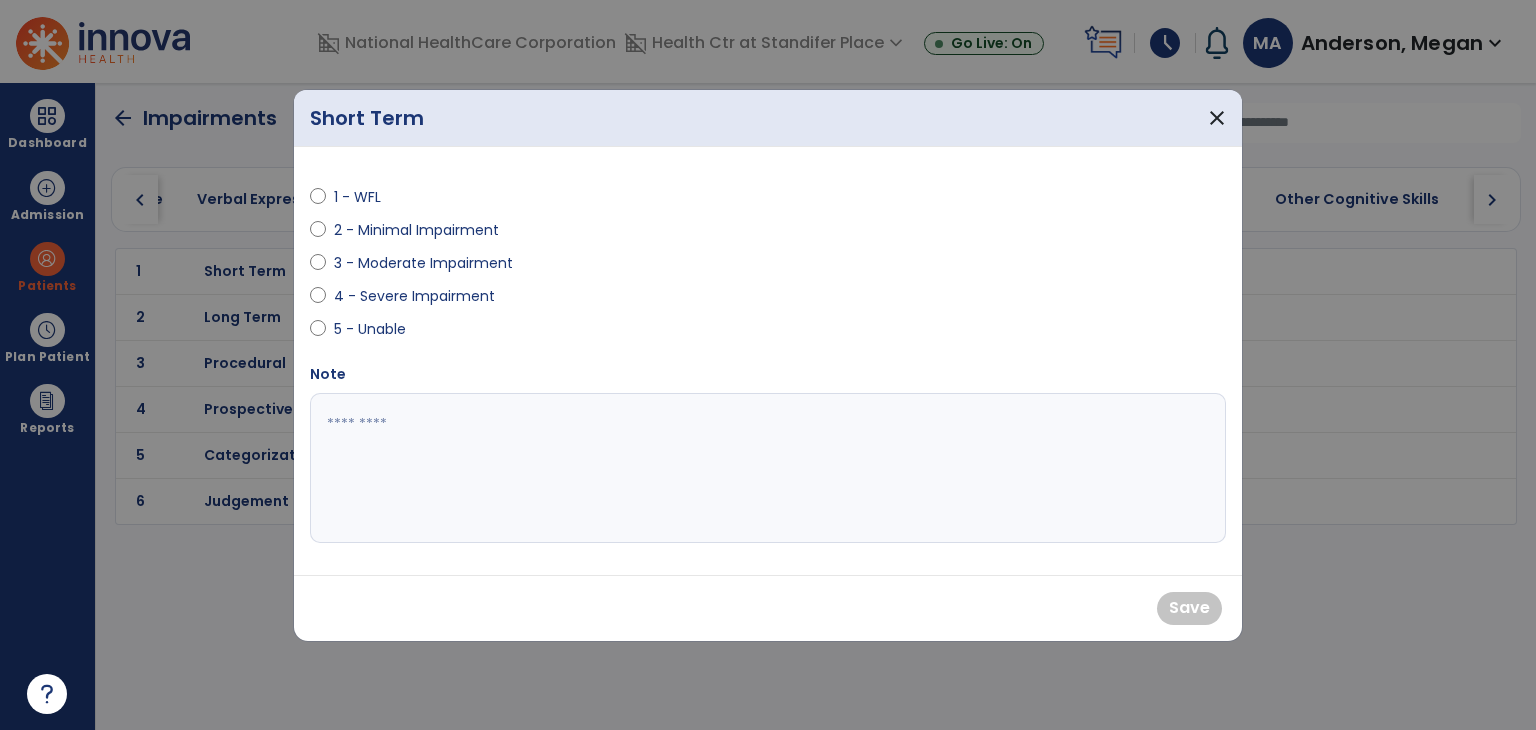 click on "1 - WFL" at bounding box center (369, 197) 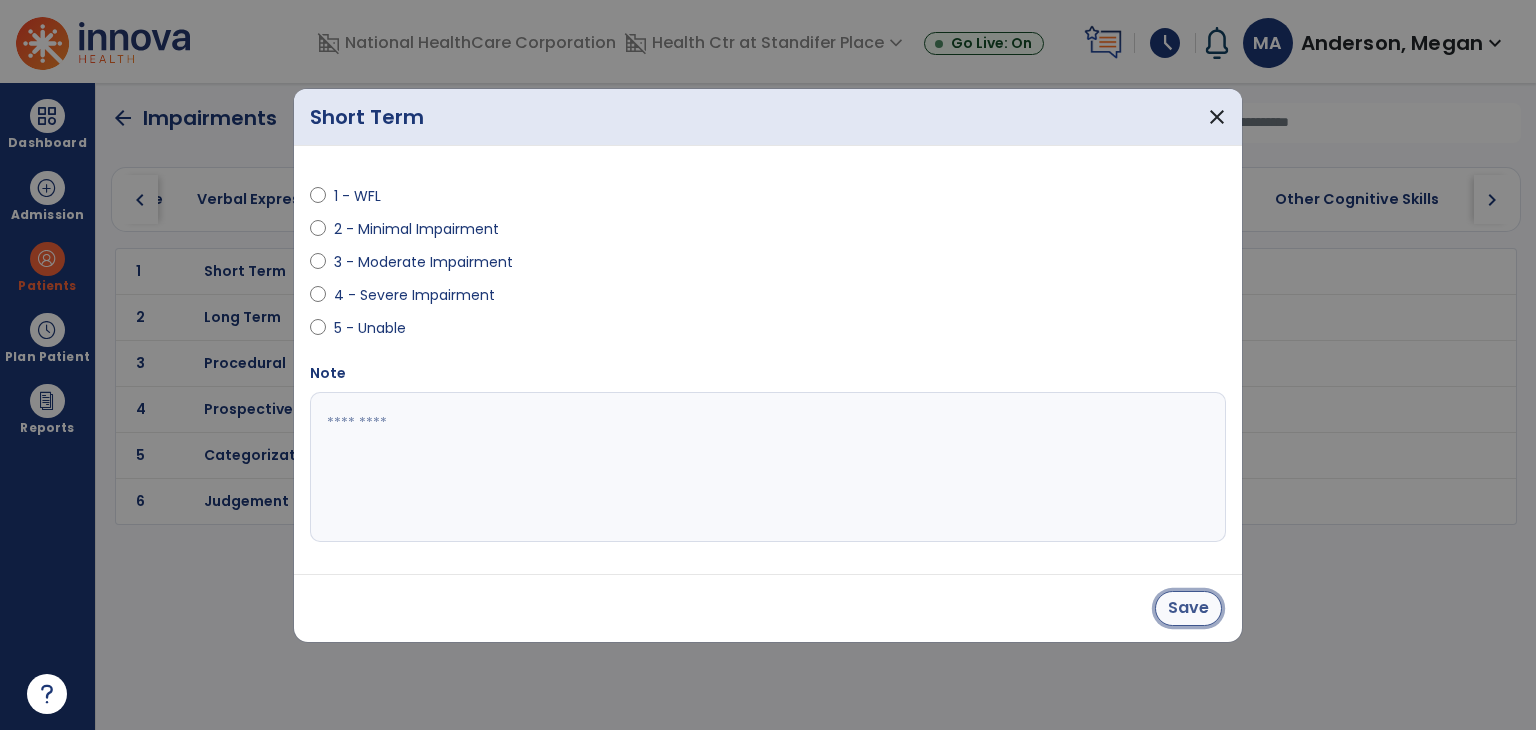 click on "Save" at bounding box center (1188, 608) 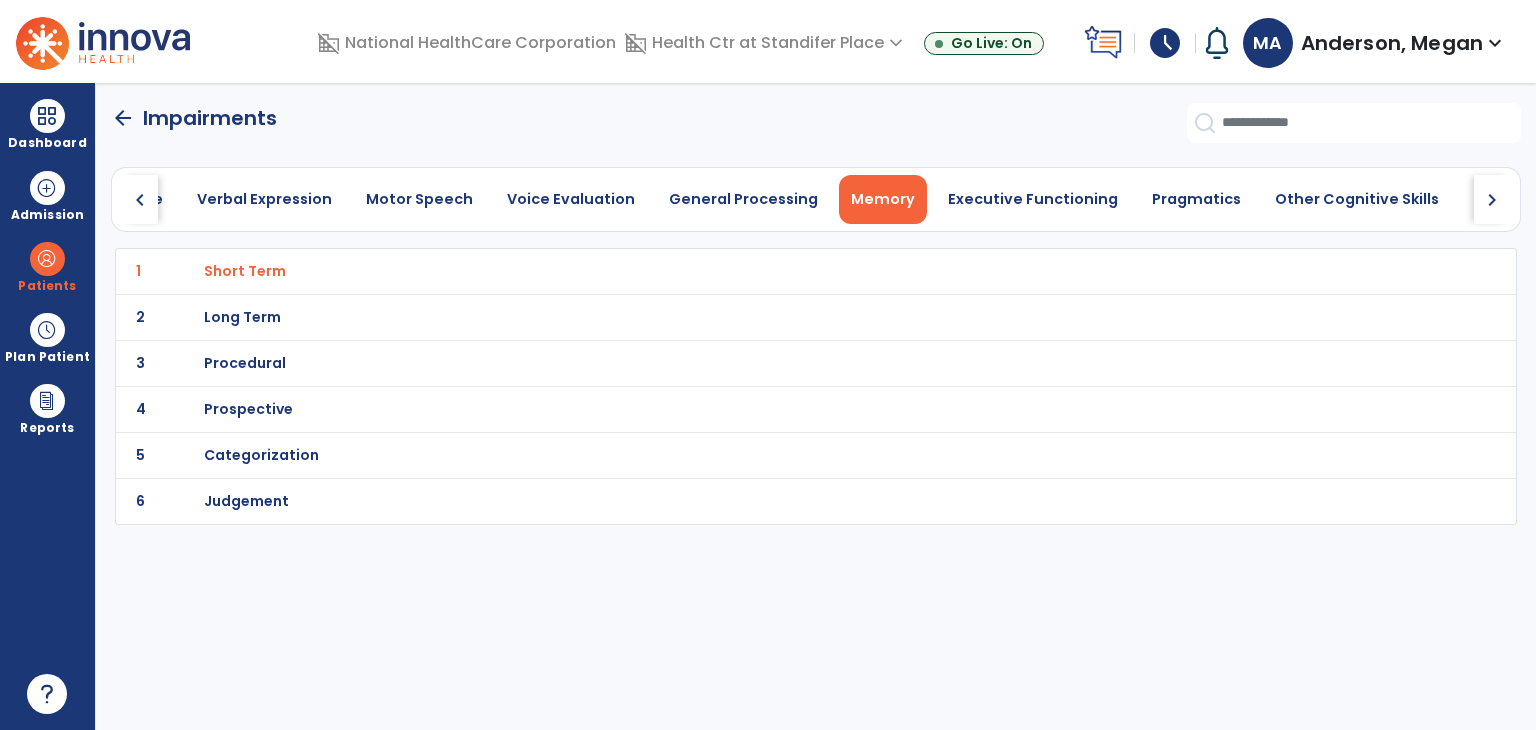 click on "Long Term" at bounding box center (772, 271) 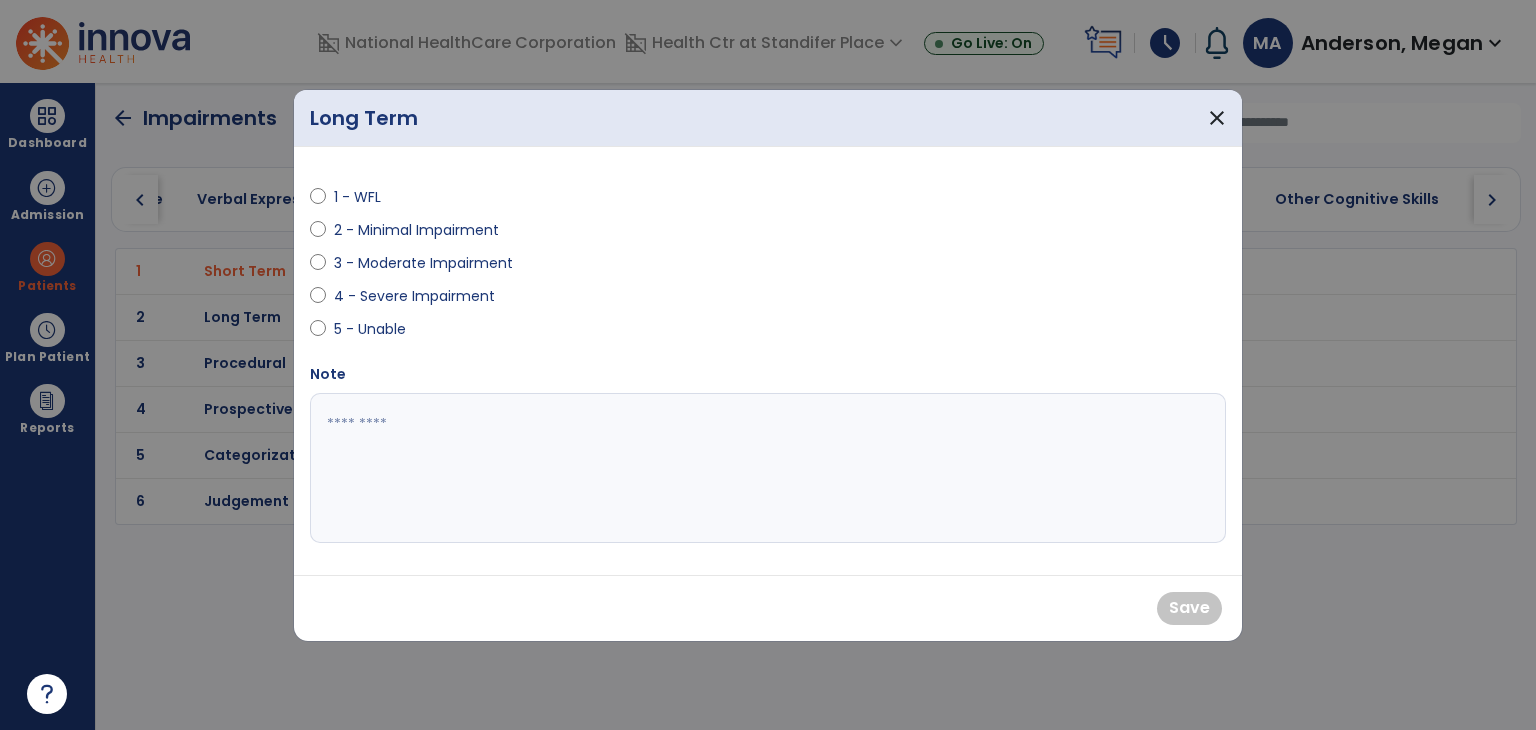 click on "1 - WFL" at bounding box center (369, 197) 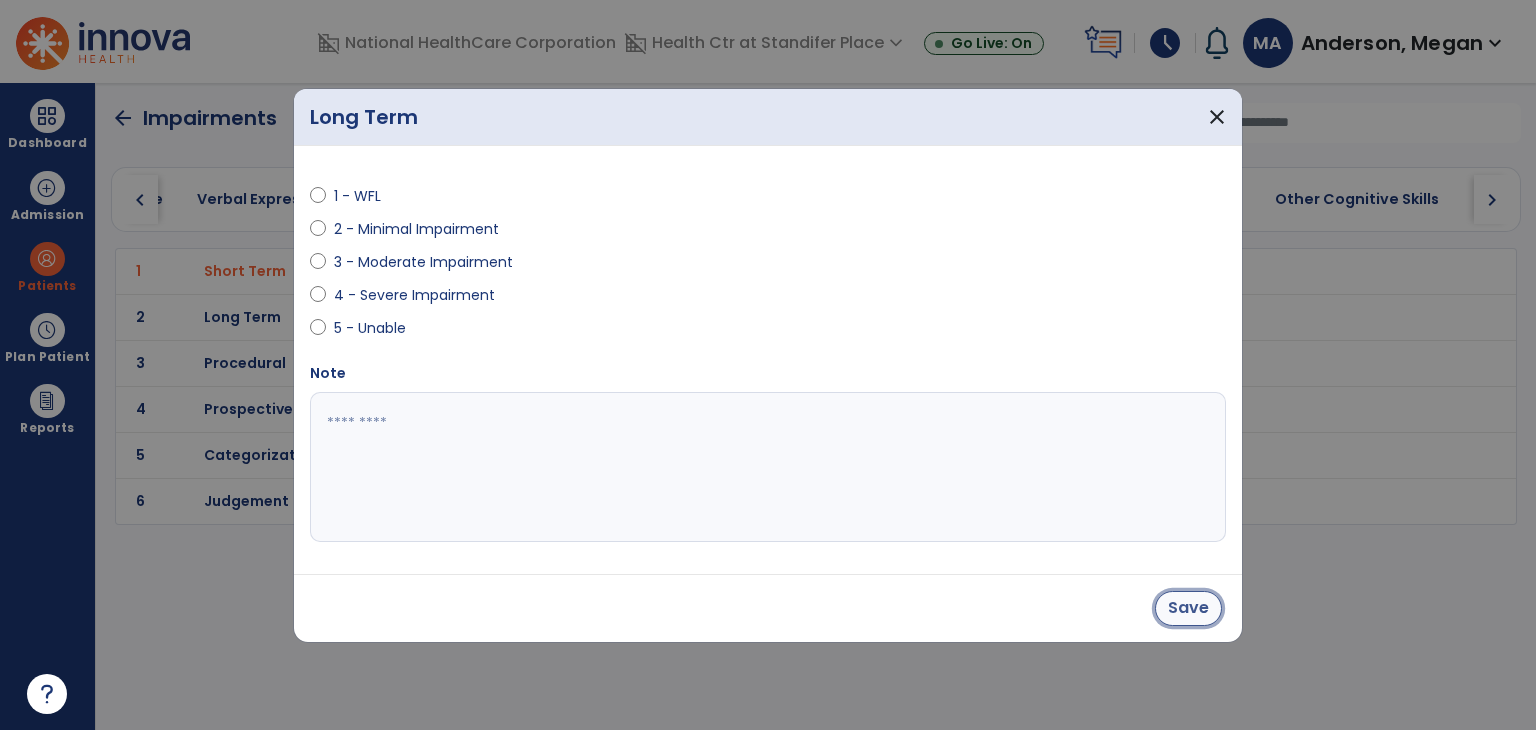 click on "Save" at bounding box center (1188, 608) 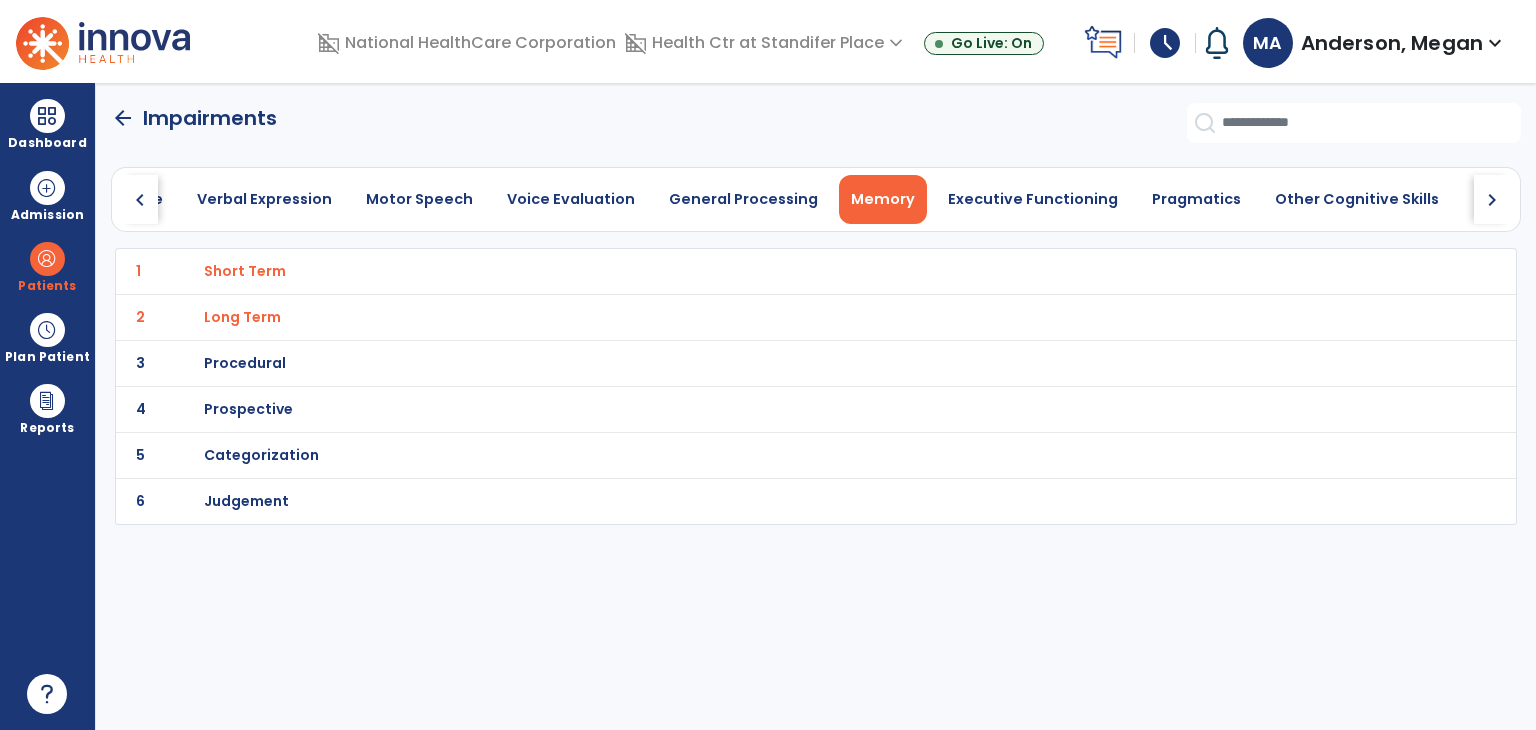 click on "Judgement" at bounding box center (772, 271) 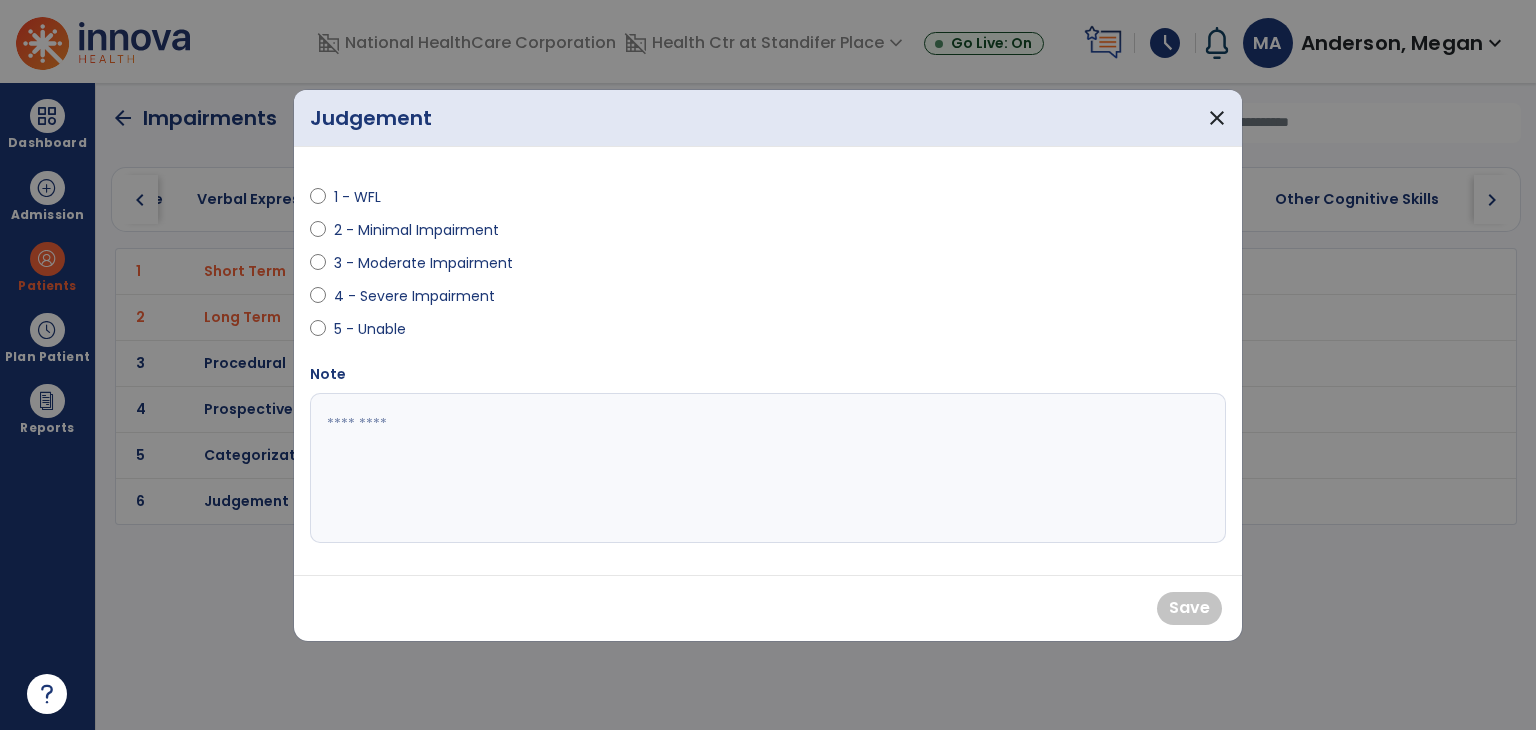 click on "3 - Moderate Impairment" at bounding box center [423, 263] 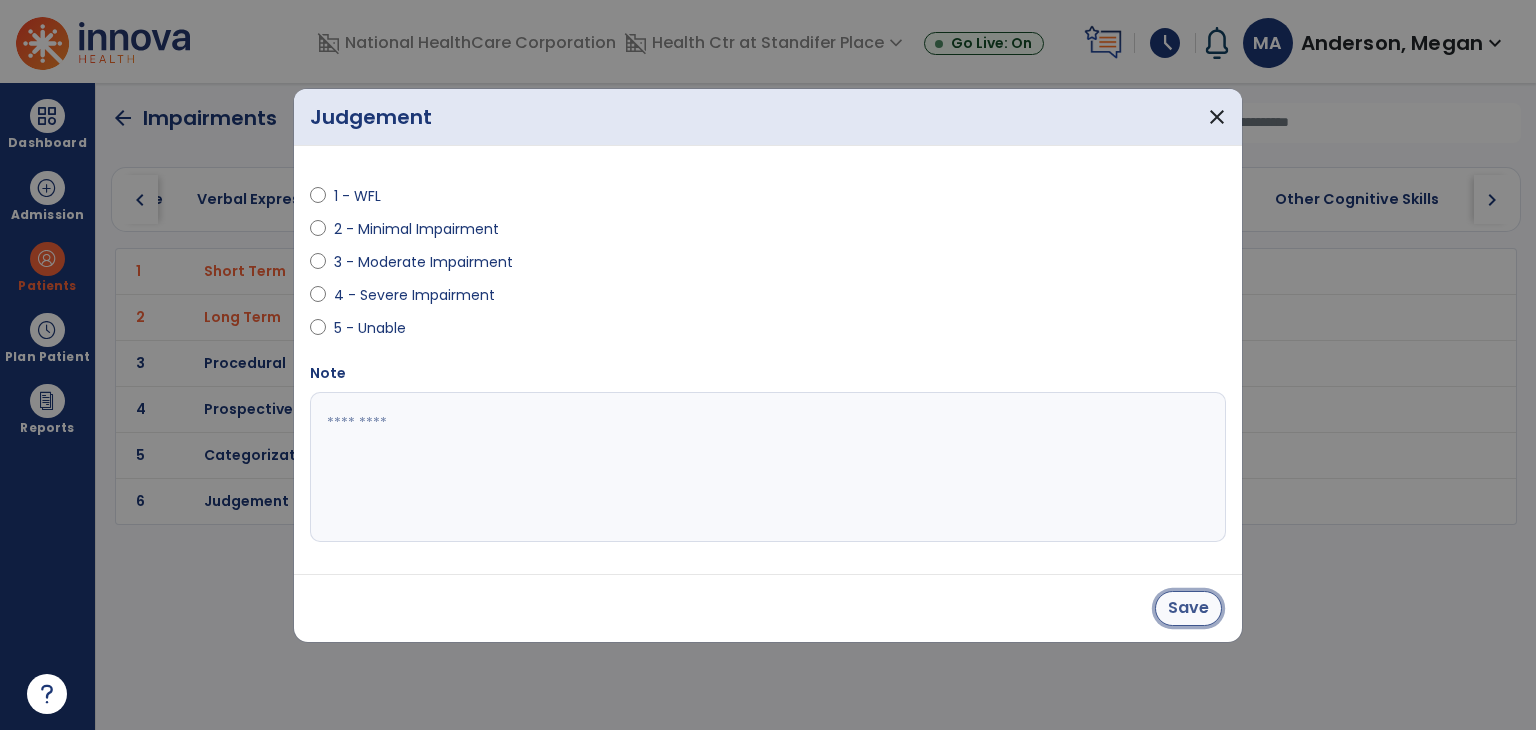 click on "Save" at bounding box center [1188, 608] 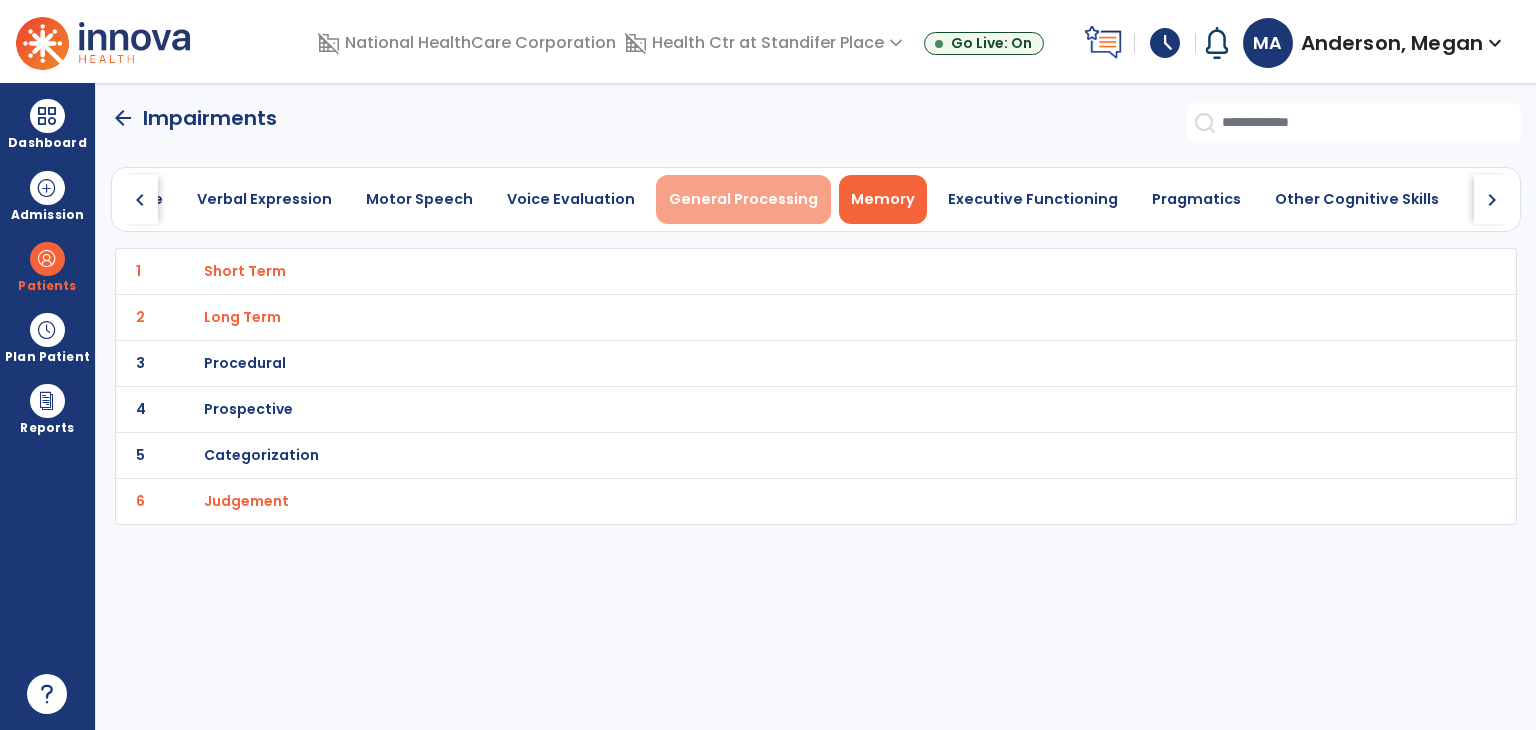 click on "General Processing" at bounding box center [743, 199] 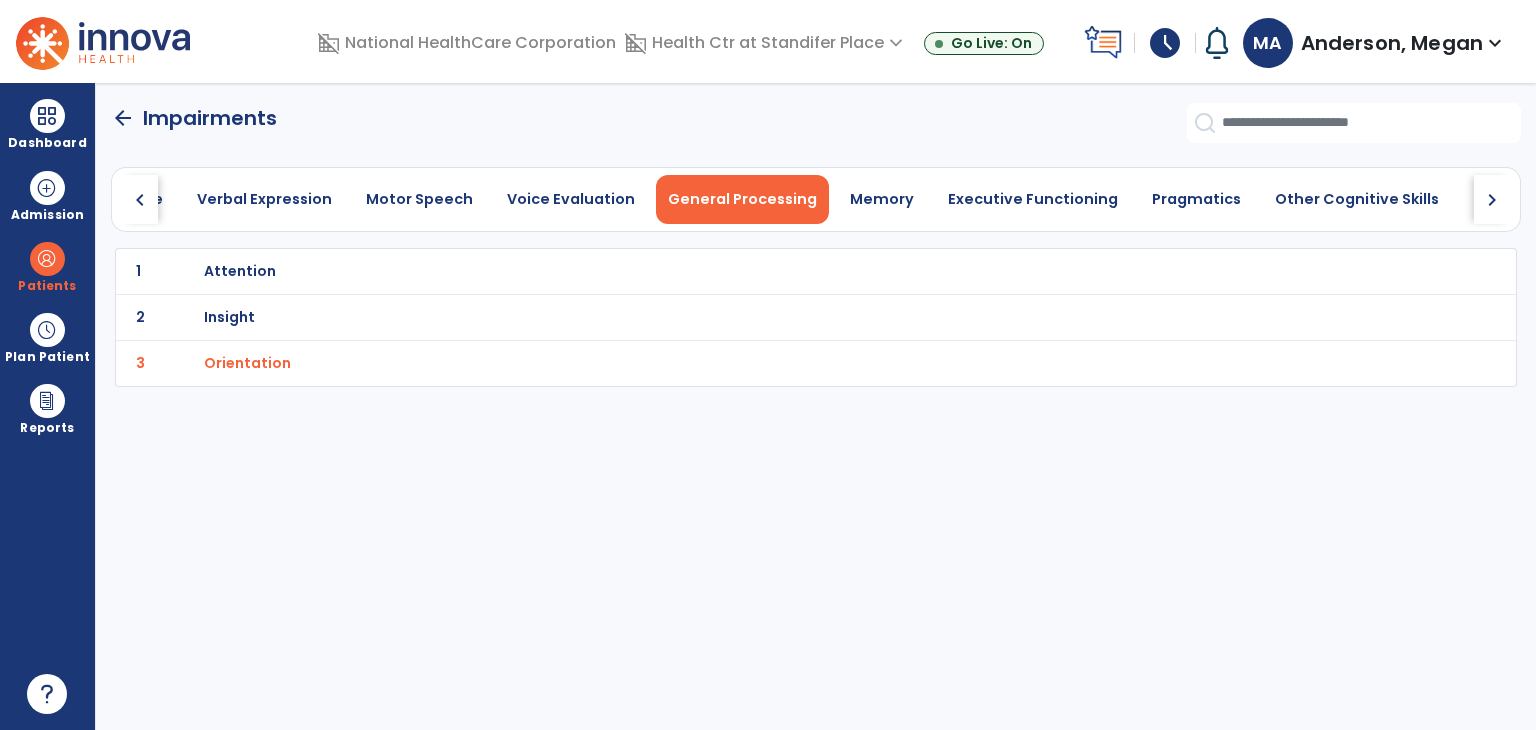 click on "Insight" at bounding box center [772, 271] 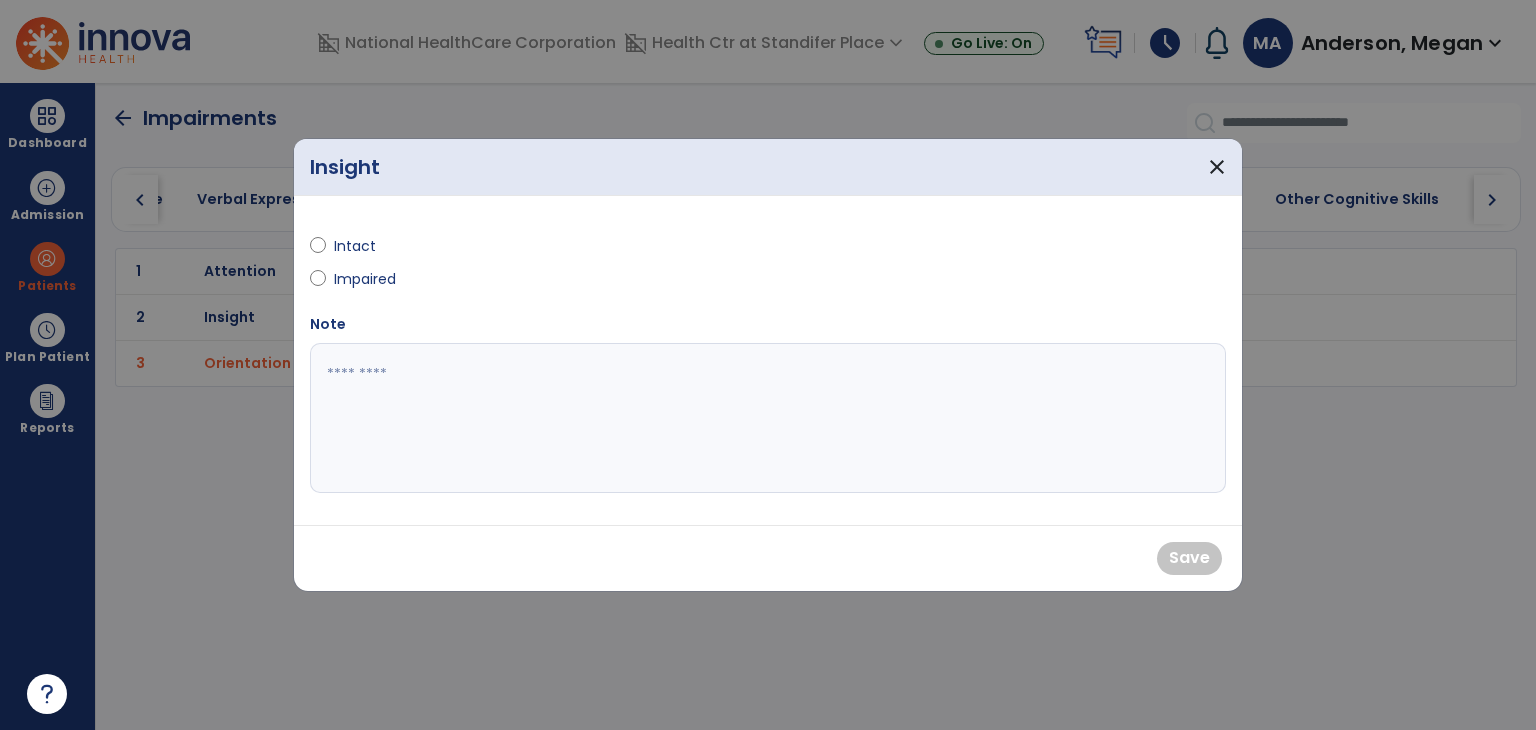 click on "Impaired" at bounding box center [369, 279] 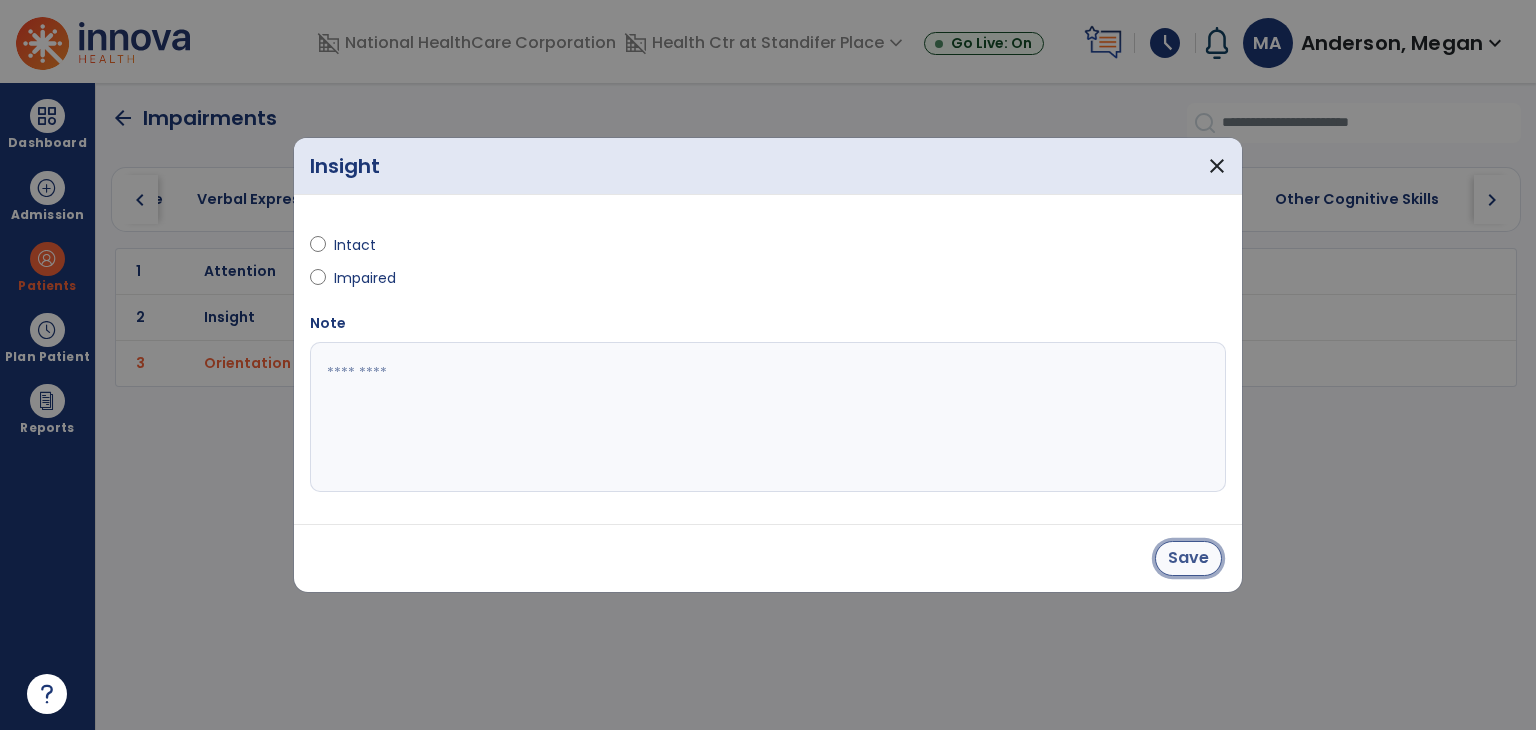 click on "Save" at bounding box center (1188, 558) 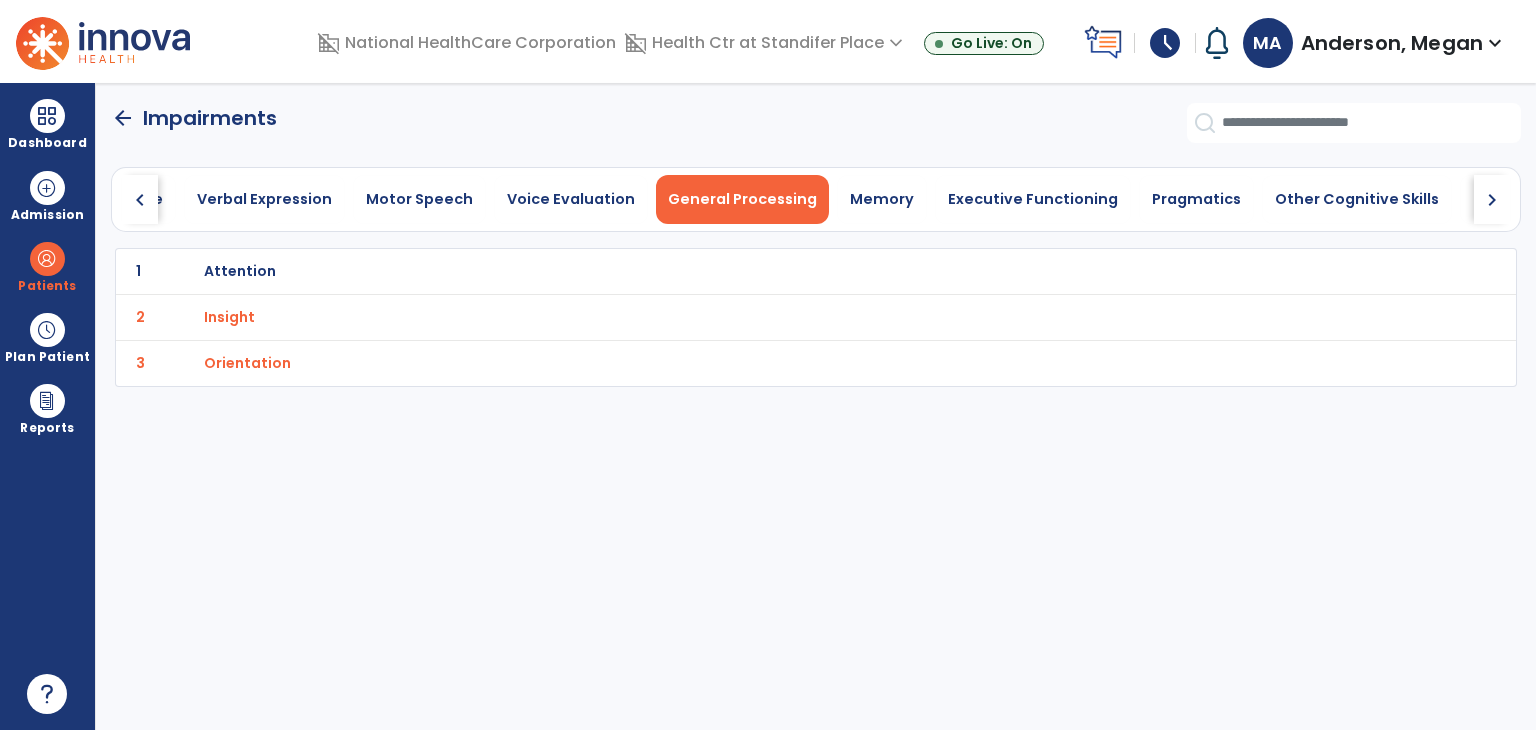 click on "1 Attention" 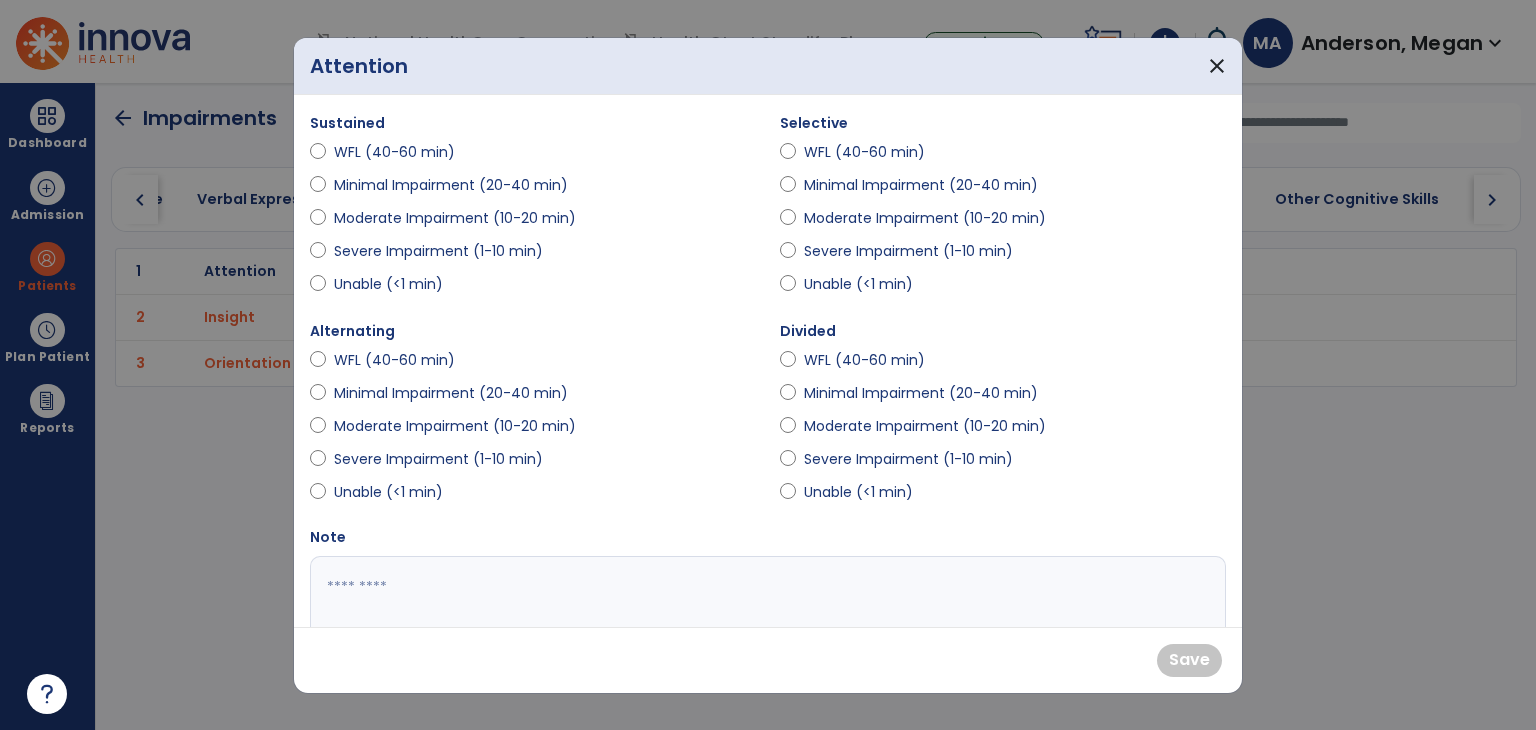 click on "Minimal Impairment (20-40 min)" at bounding box center (451, 185) 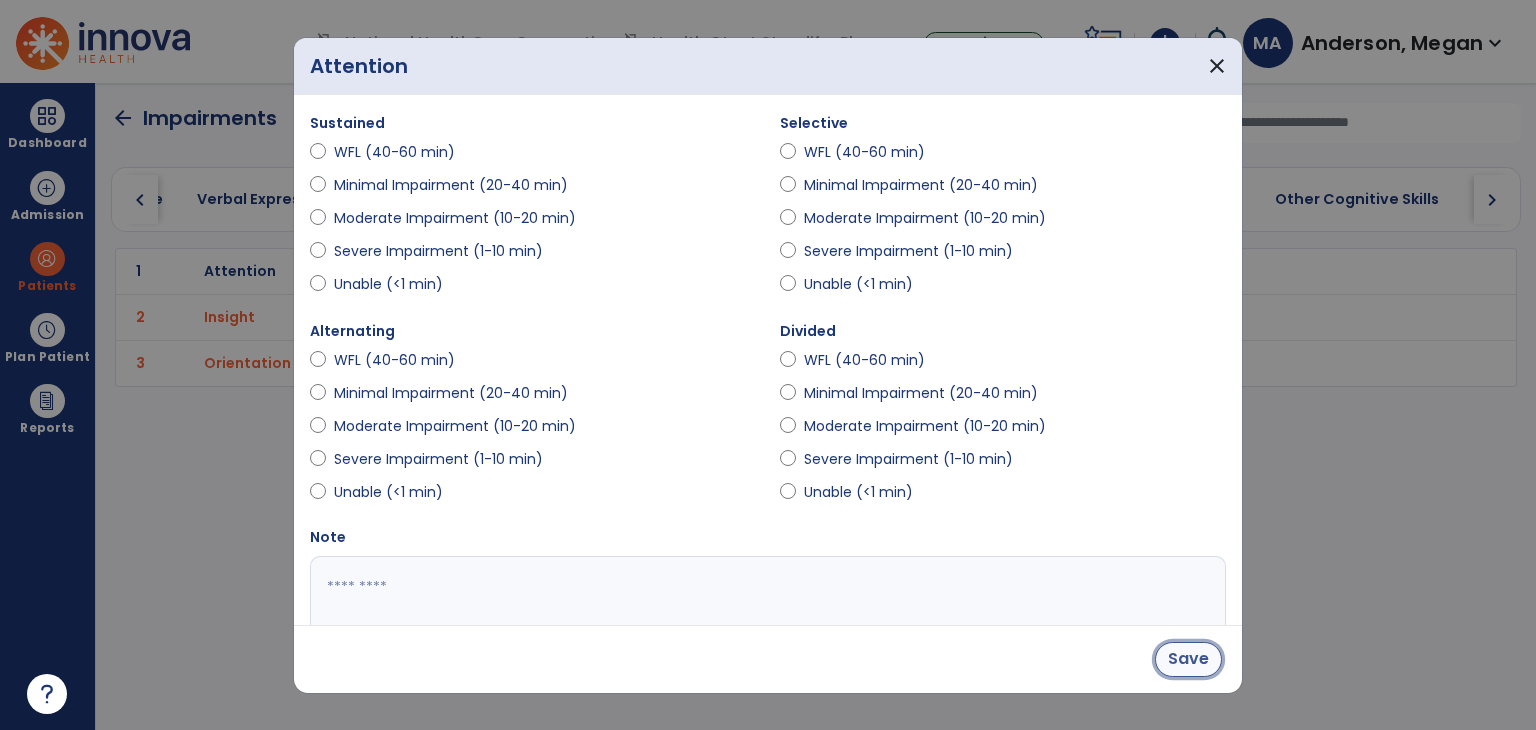click on "Save" at bounding box center (1188, 659) 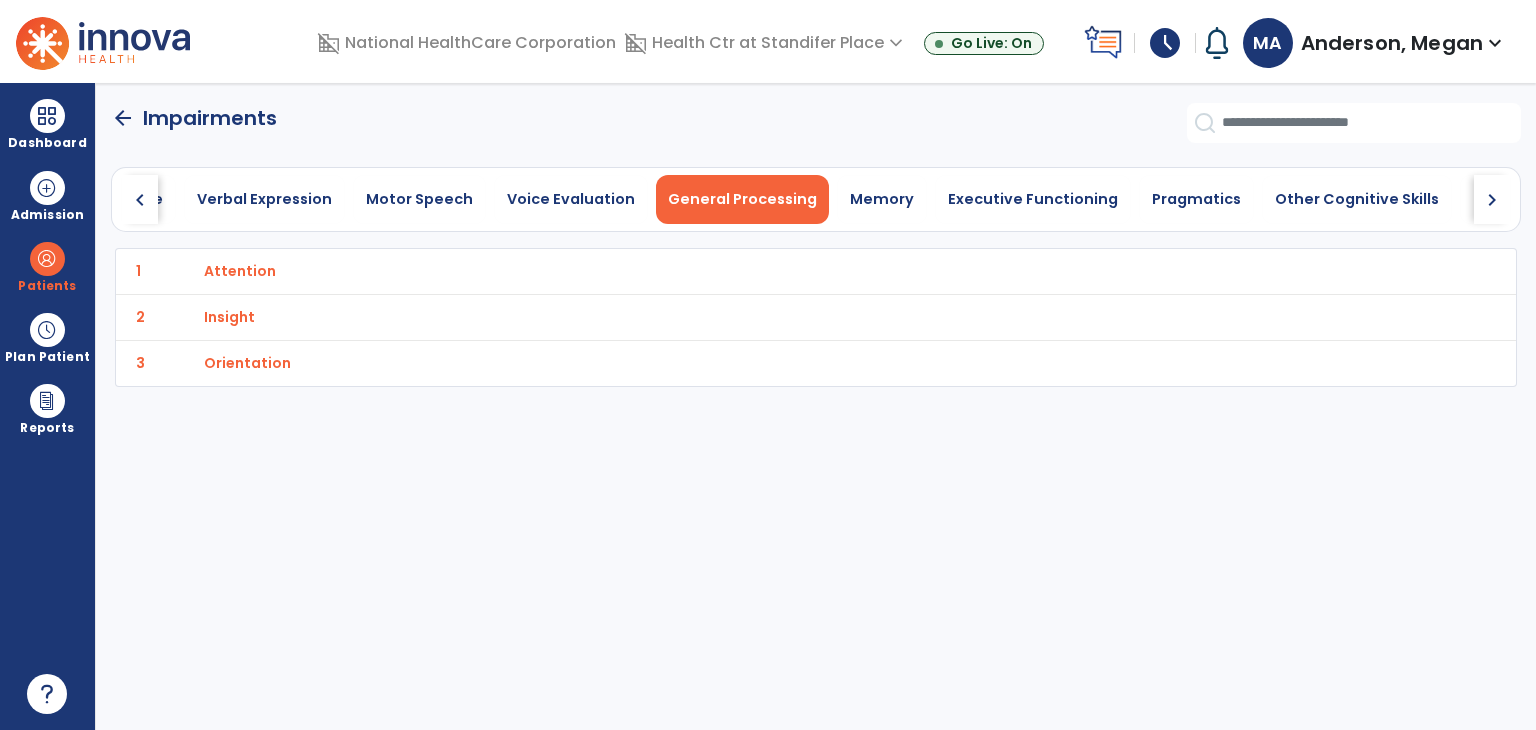 click on "arrow_back" 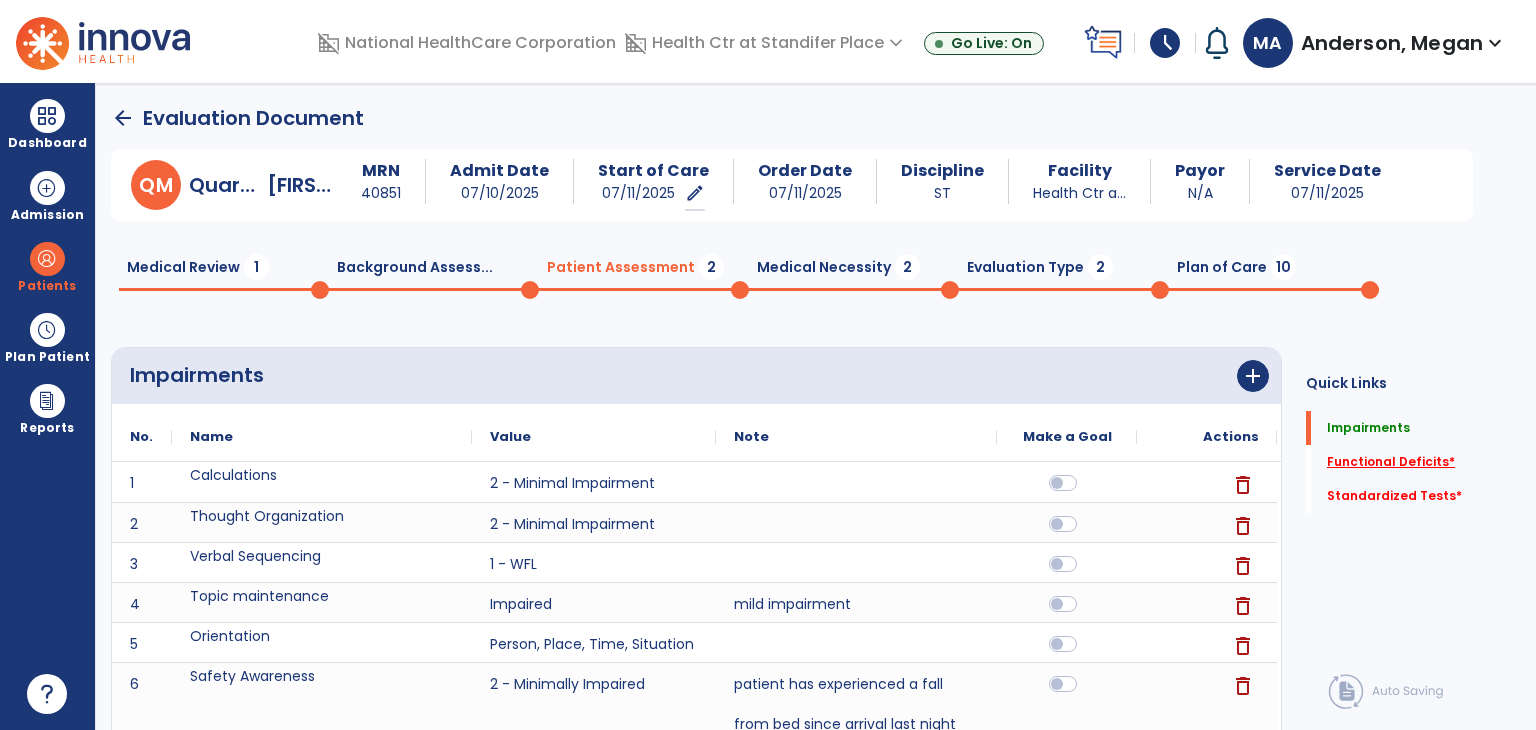 click on "Functional Deficits   *" 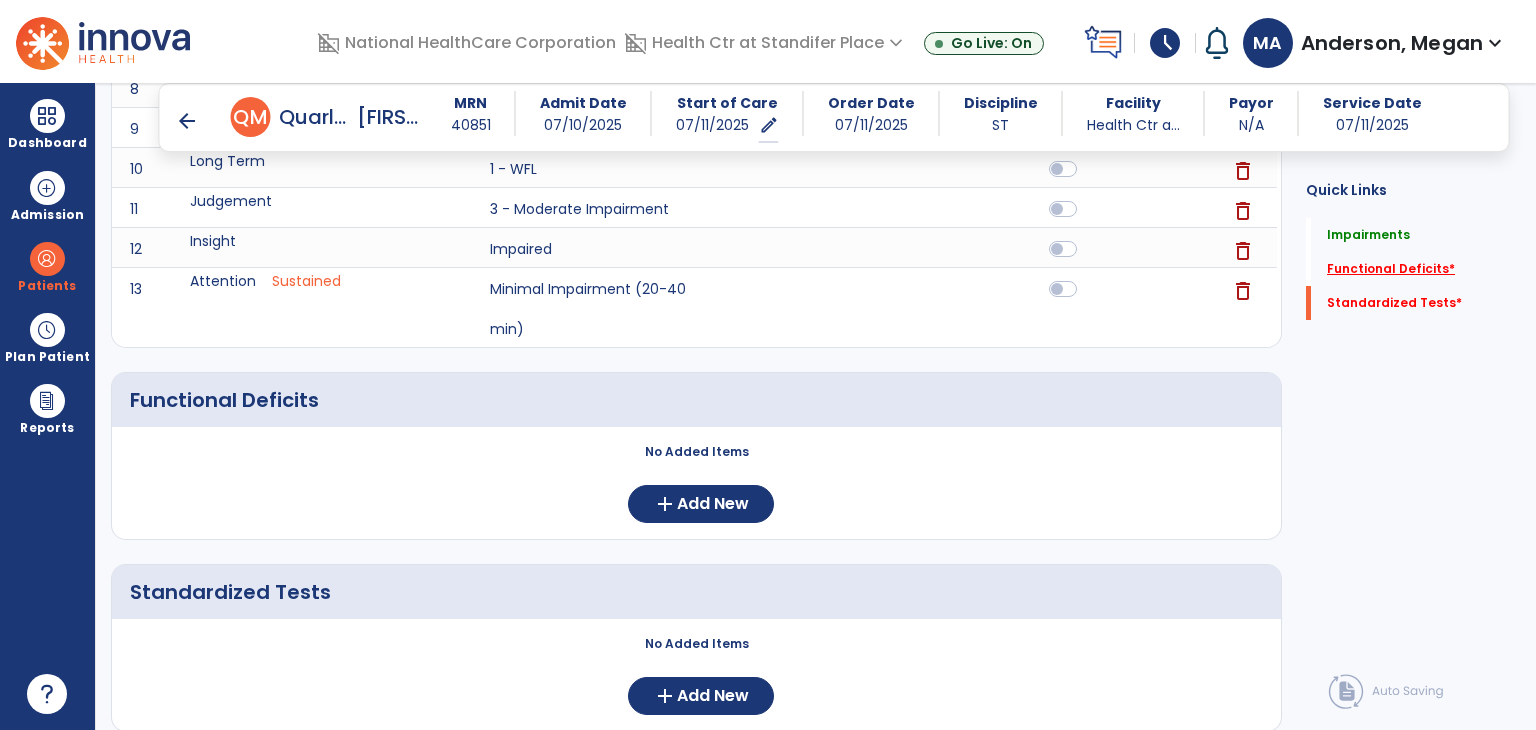 scroll, scrollTop: 844, scrollLeft: 0, axis: vertical 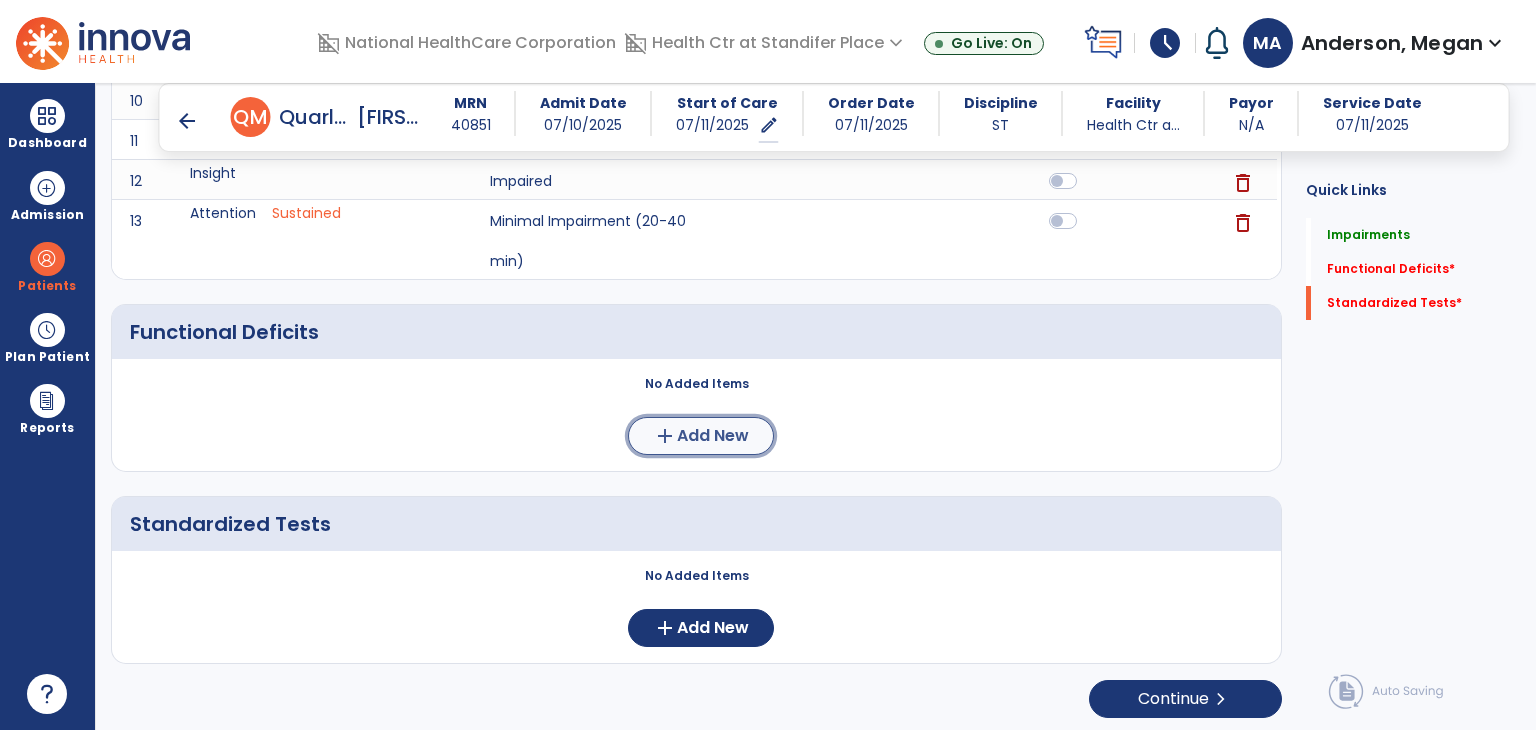 click on "Add New" 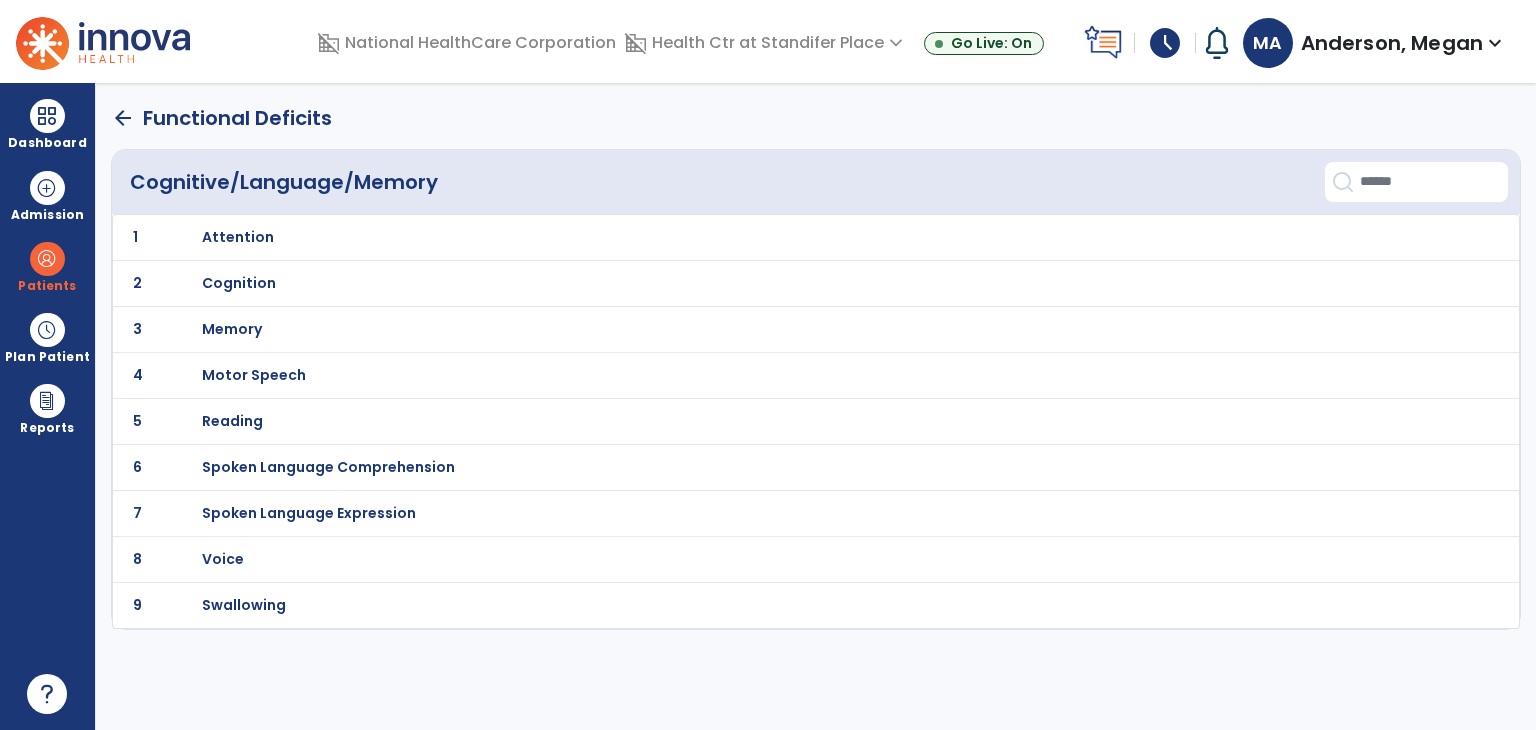 scroll, scrollTop: 0, scrollLeft: 0, axis: both 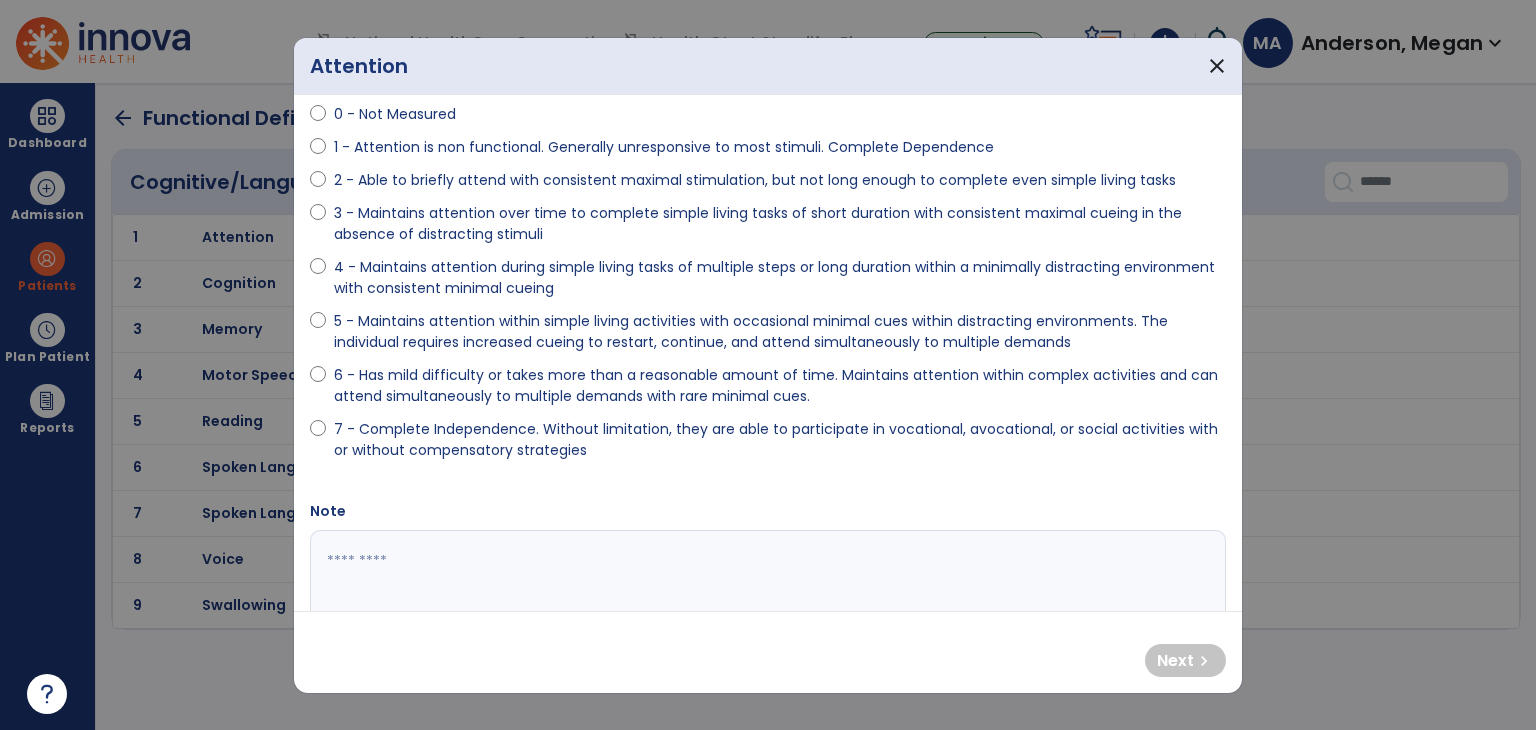 click on "5 - Maintains attention within simple living activities with occasional minimal cues within distracting environments. The individual requires increased cueing to restart, continue, and attend simultaneously to multiple demands" at bounding box center (780, 332) 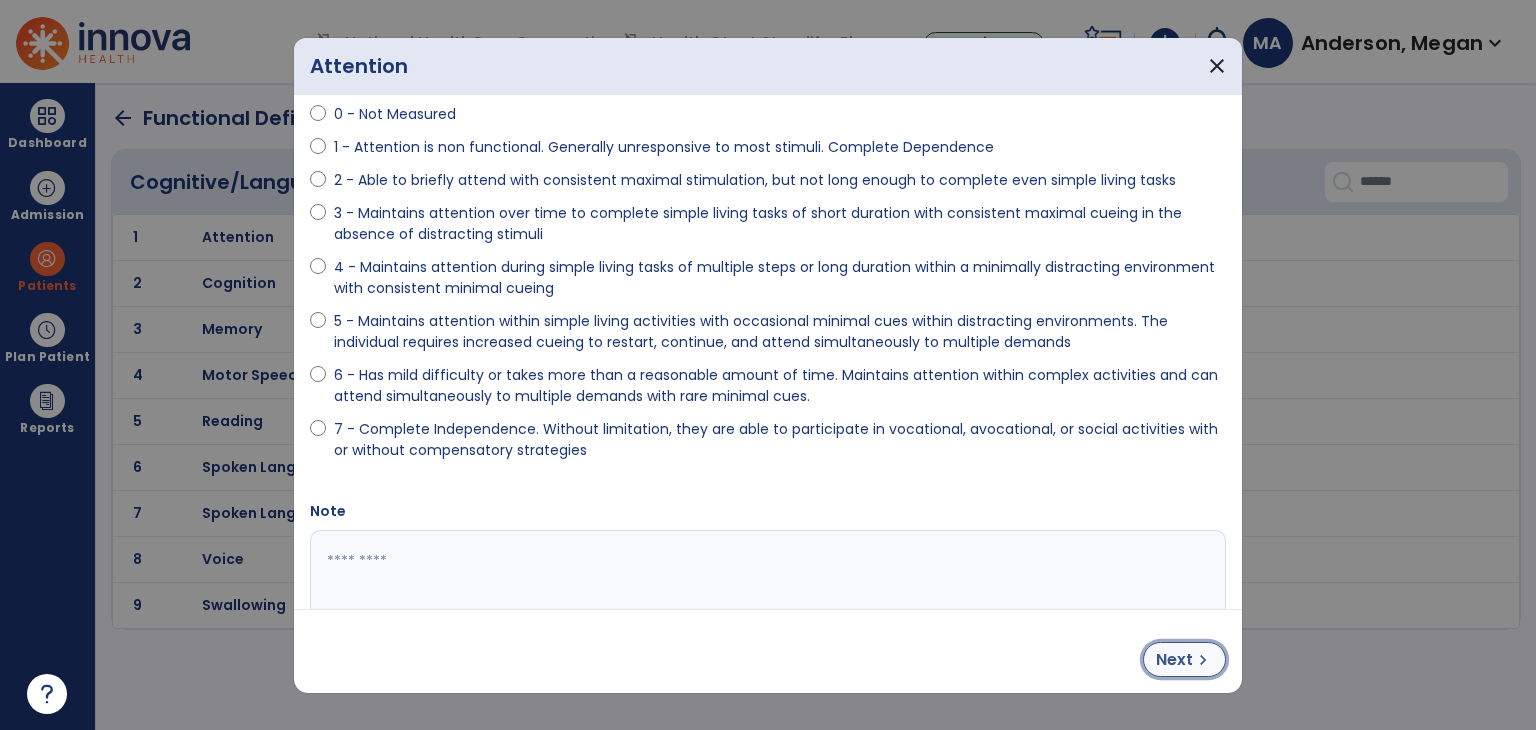 click on "Next" at bounding box center [1174, 660] 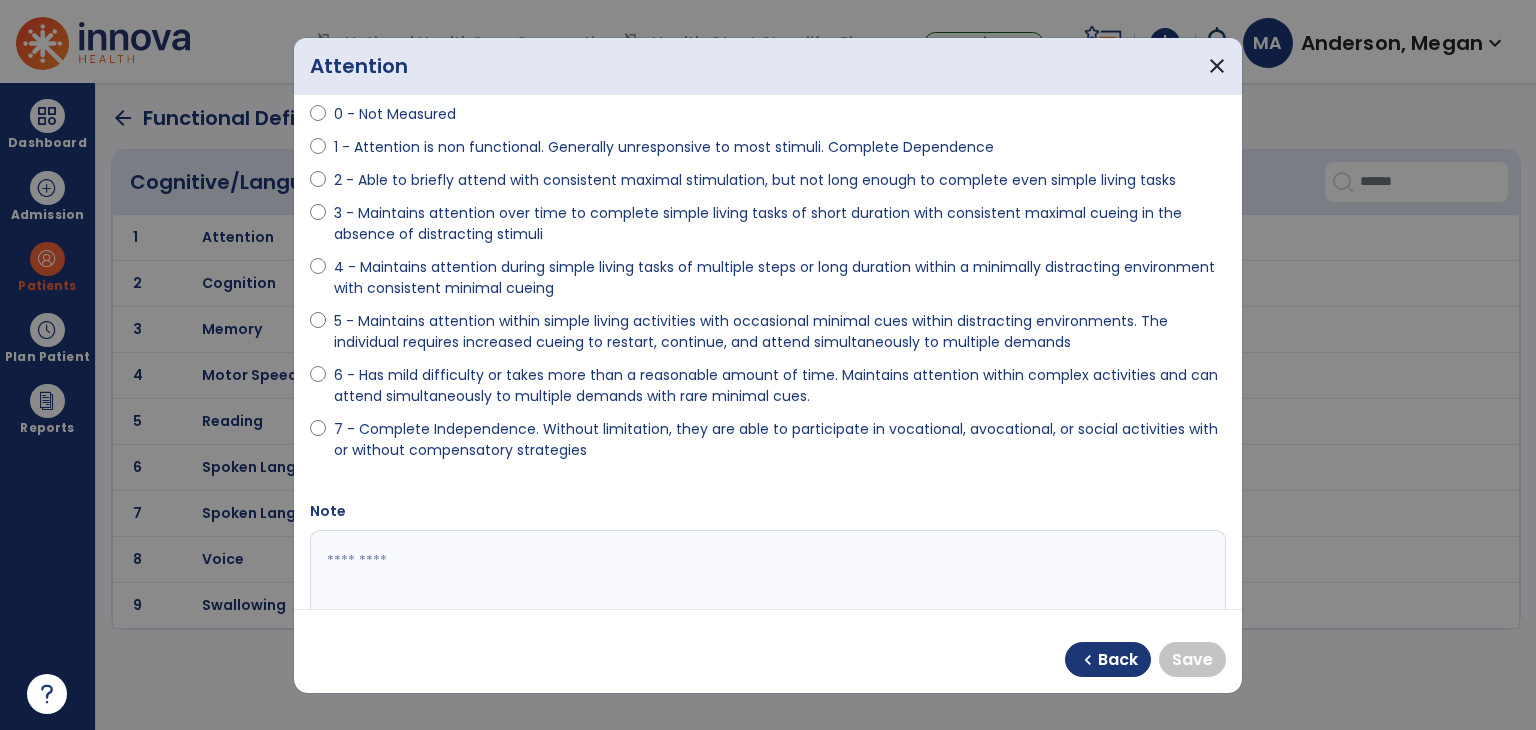 click on "Attention   close  Prior level of function 0 - Unknown 0 - Not Measured 1 - Attention is non functional. Generally unresponsive to most stimuli. Complete Dependence 2 - Able to briefly attend with consistent maximal stimulation, but not long enough to complete even simple living tasks 3 - Maintains attention over time to complete simple living tasks of short duration with consistent maximal cueing in the absence of distracting stimuli 4 - Maintains attention during simple living tasks of multiple steps or long duration within a minimally distracting environment with consistent minimal cueing 5 - Maintains attention within simple living activities with occasional minimal cues within distracting environments. The individual requires increased cueing to restart, continue, and attend simultaneously to multiple demands 6 - Has mild difficulty or takes more than a reasonable amount of time. Maintains attention within complex activities and can attend simultaneously to multiple demands with rare minimal cues. Note" at bounding box center (768, 365) 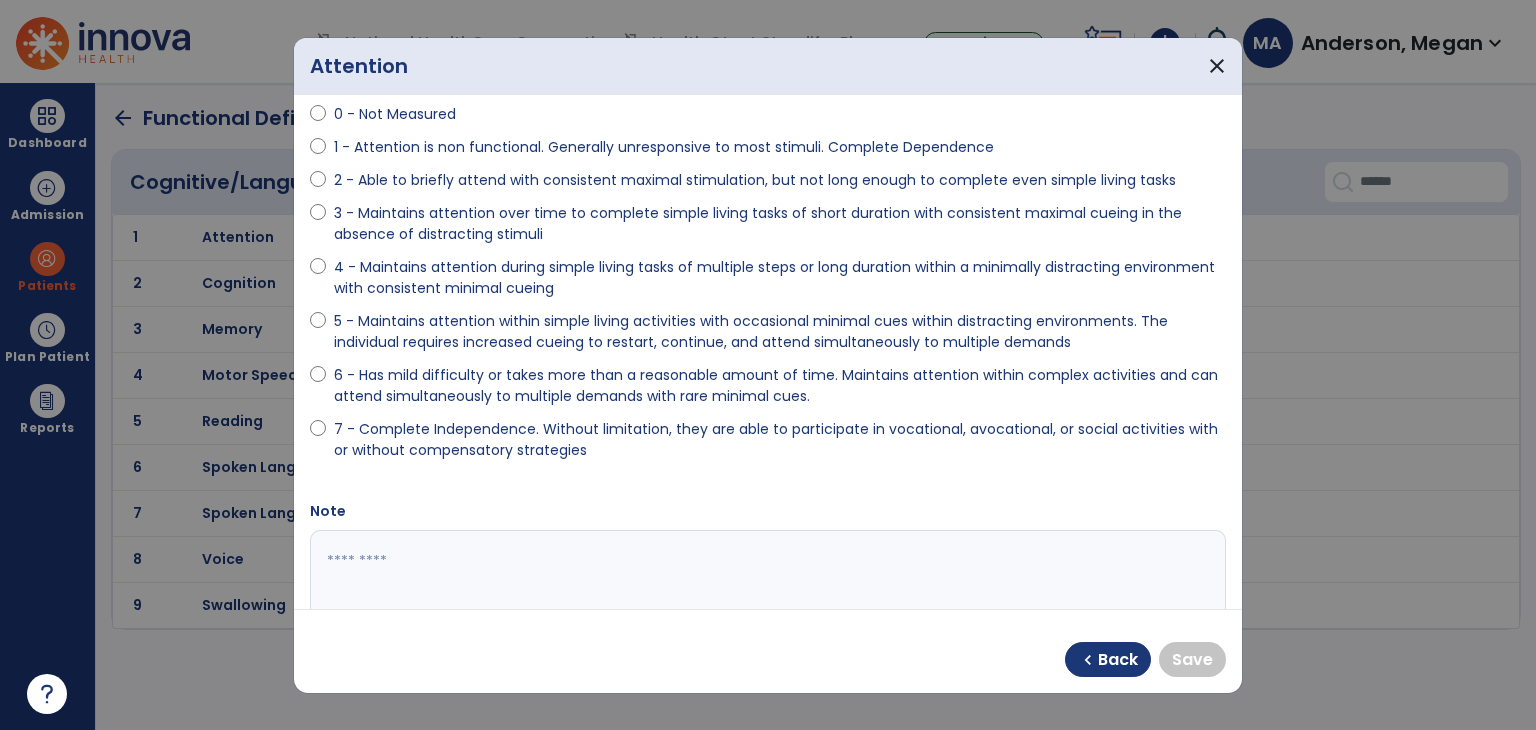 click on "6 - Has mild difficulty or takes more than a reasonable amount of time. Maintains attention within complex activities and can attend simultaneously to multiple demands with rare minimal cues." at bounding box center (780, 386) 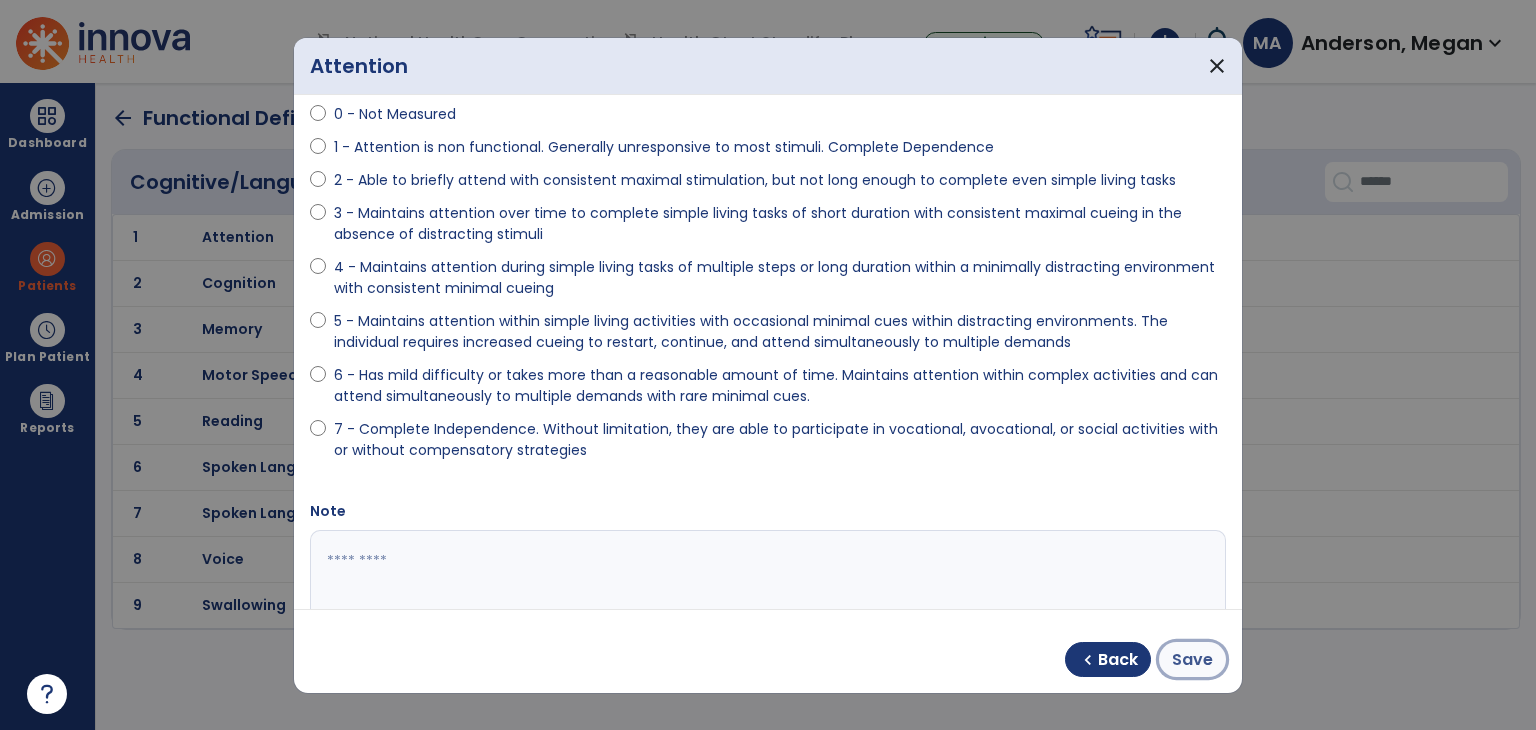 click on "Save" at bounding box center [1192, 659] 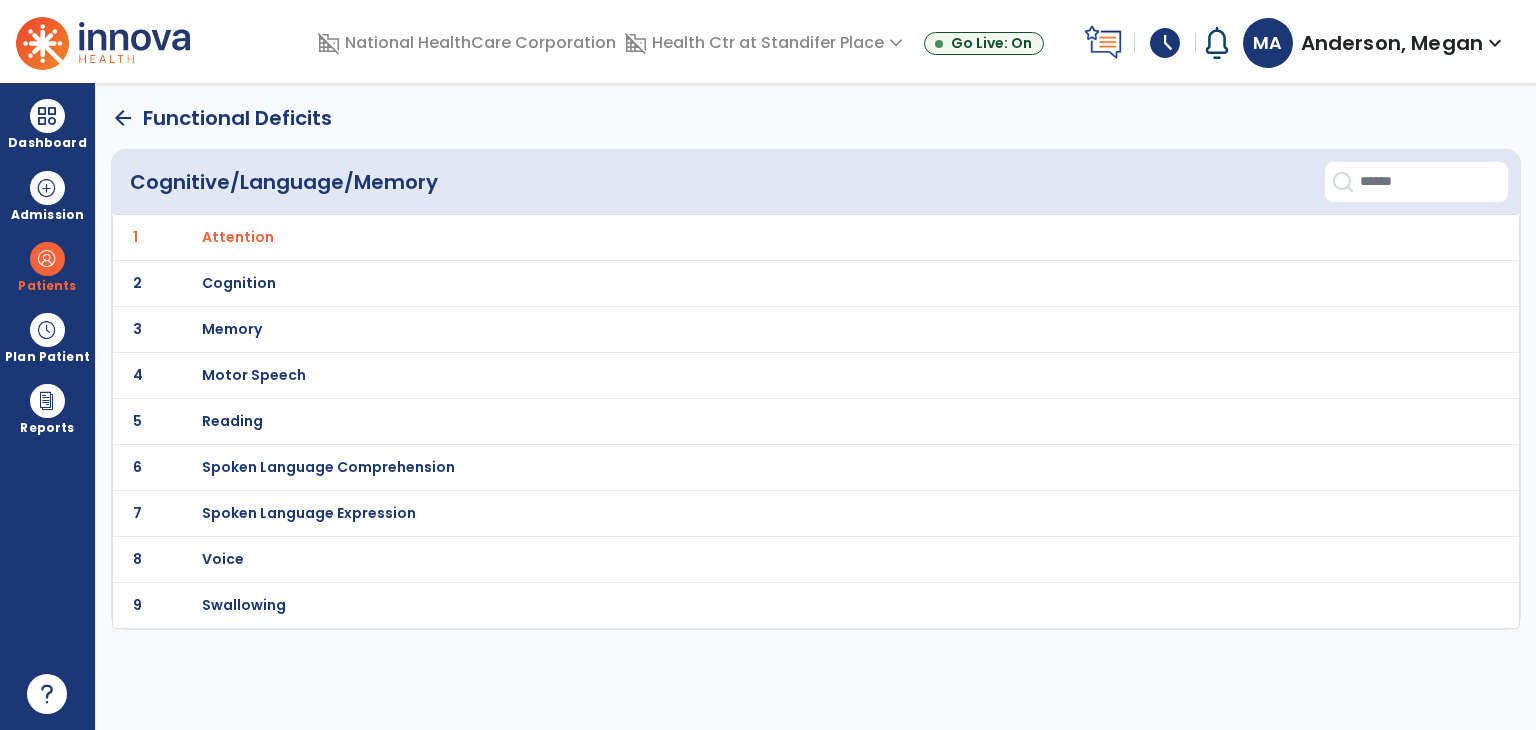 click on "Cognition" at bounding box center [772, 237] 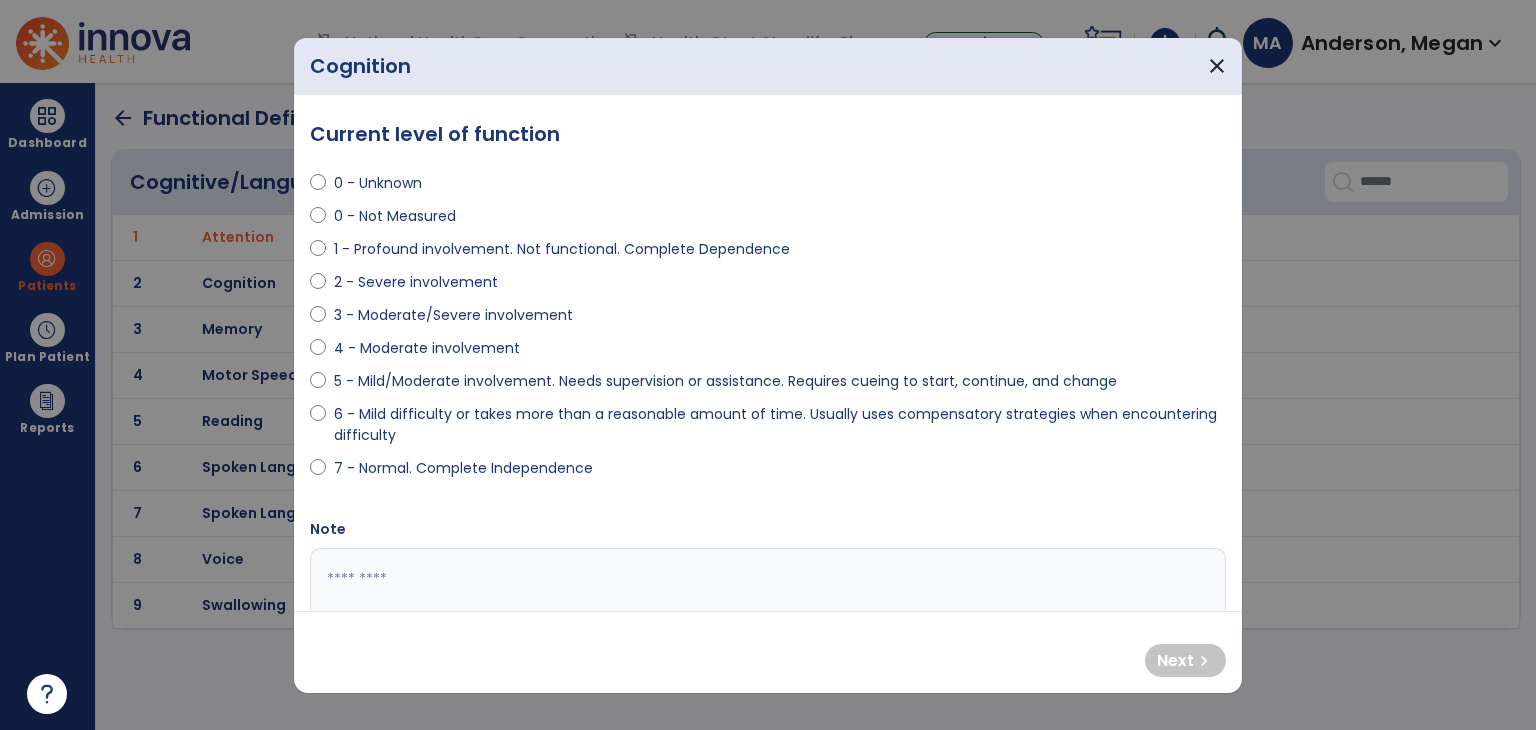 click on "2 - Severe involvement" at bounding box center [416, 282] 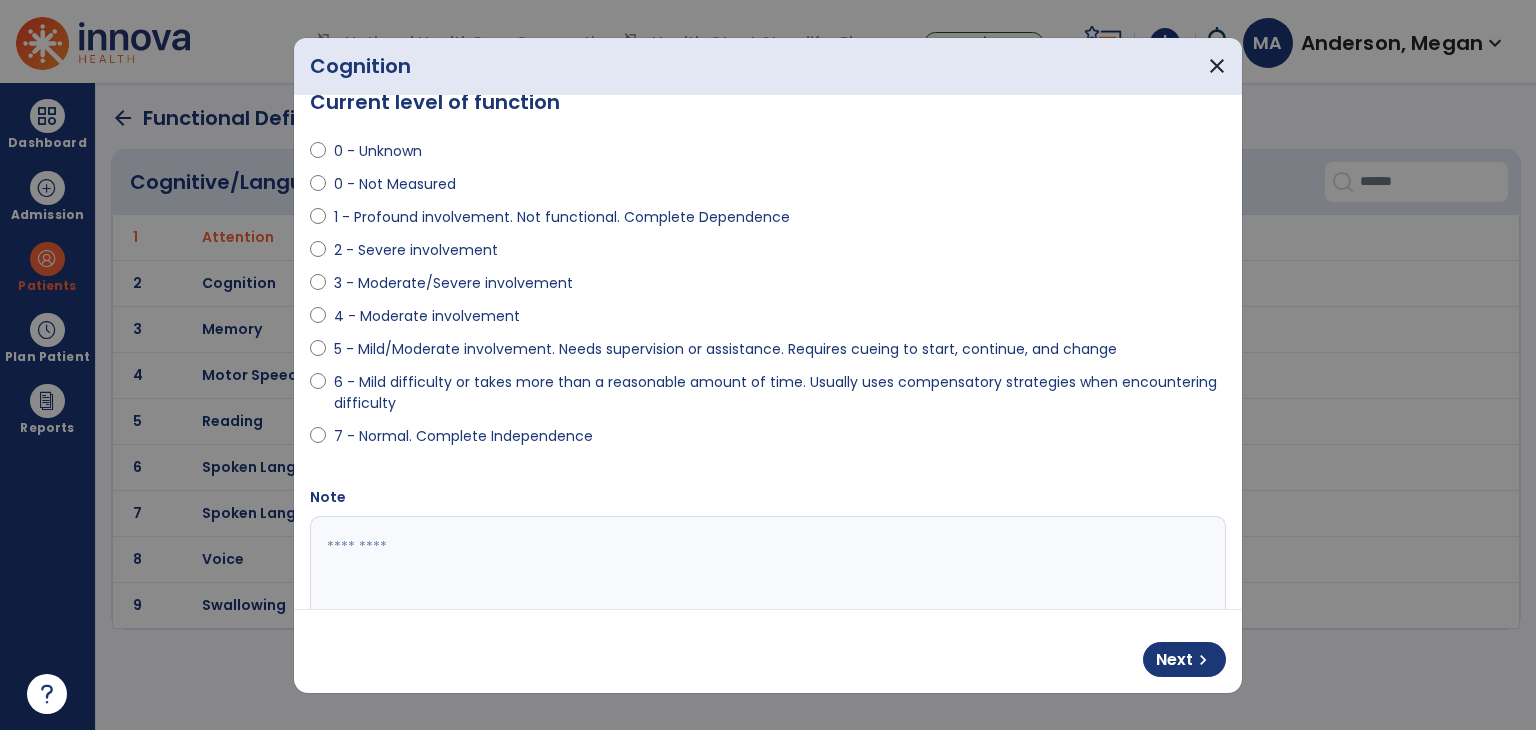 scroll, scrollTop: 0, scrollLeft: 0, axis: both 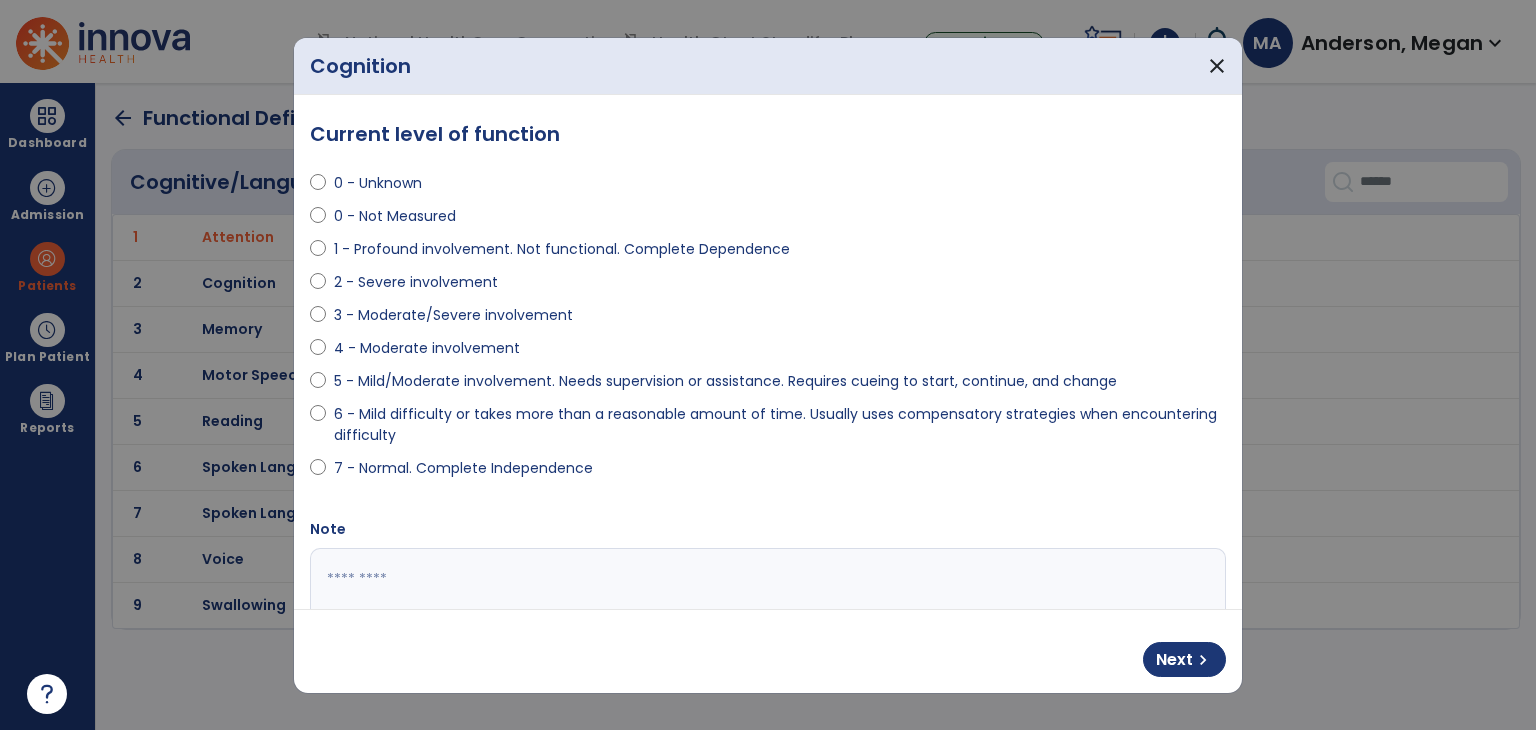 click on "3 - Moderate/Severe involvement" at bounding box center [768, 319] 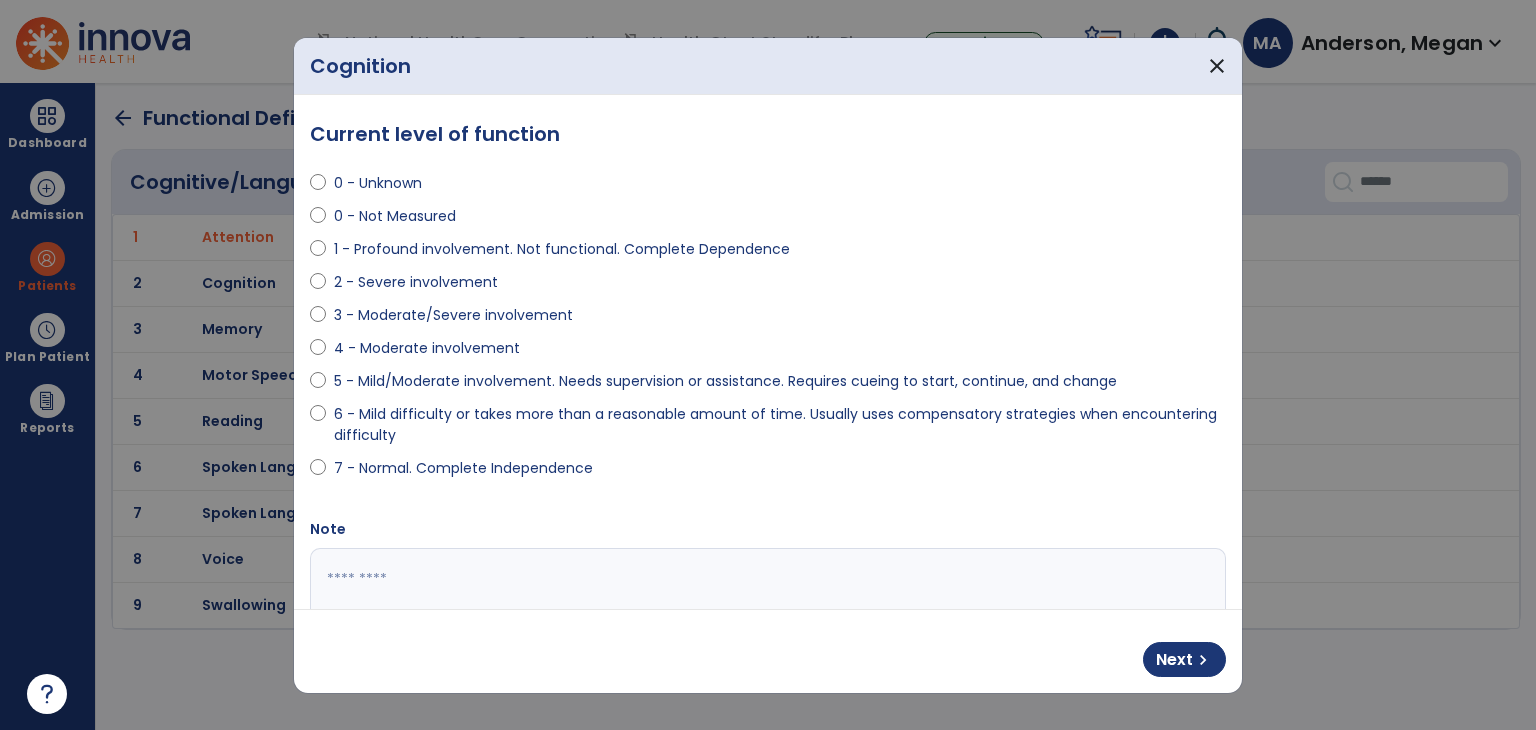 click on "5 - Mild/Moderate involvement. Needs supervision or assistance. Requires cueing to start, continue, and change" at bounding box center (725, 381) 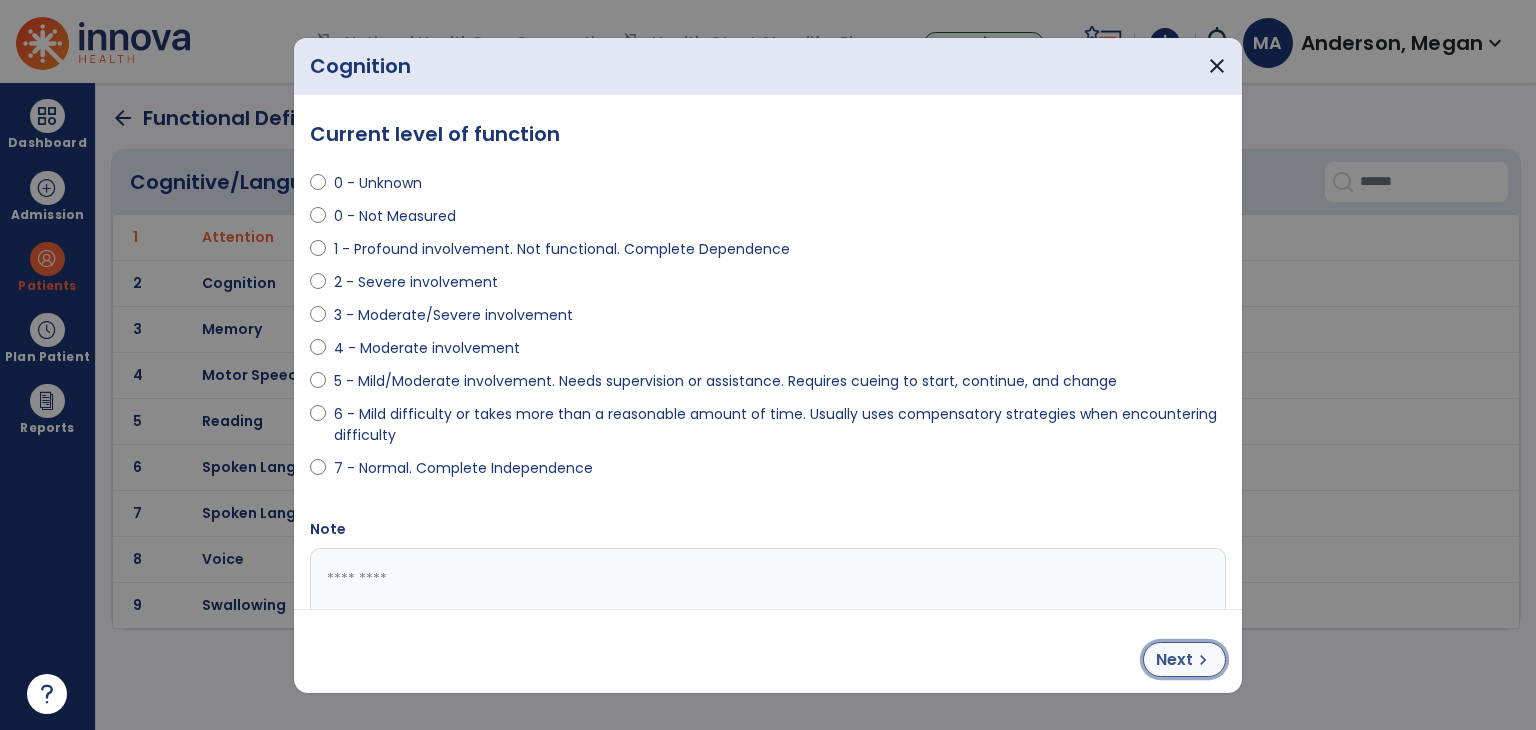 click on "Next" at bounding box center [1174, 660] 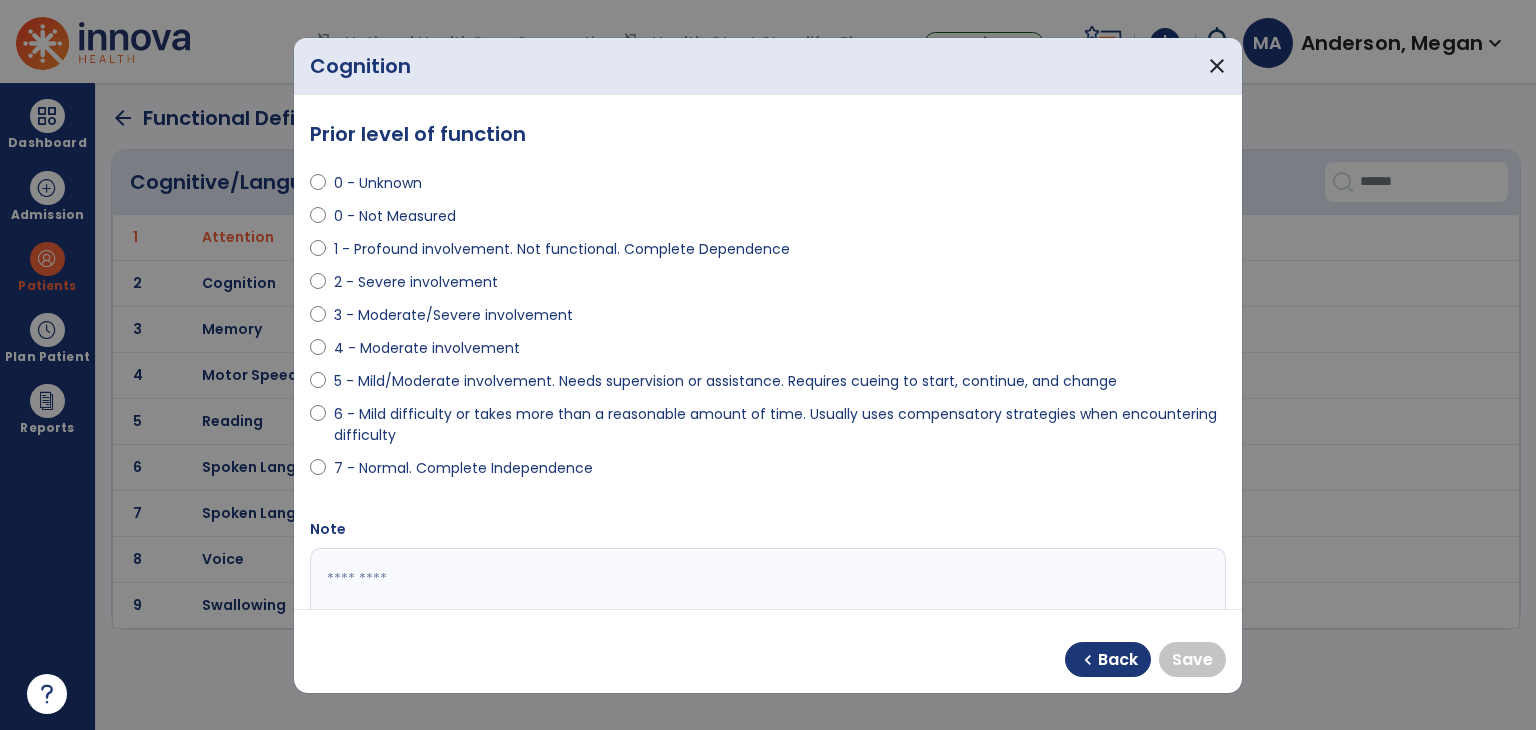 click on "7 - Normal. Complete Independence" at bounding box center [463, 468] 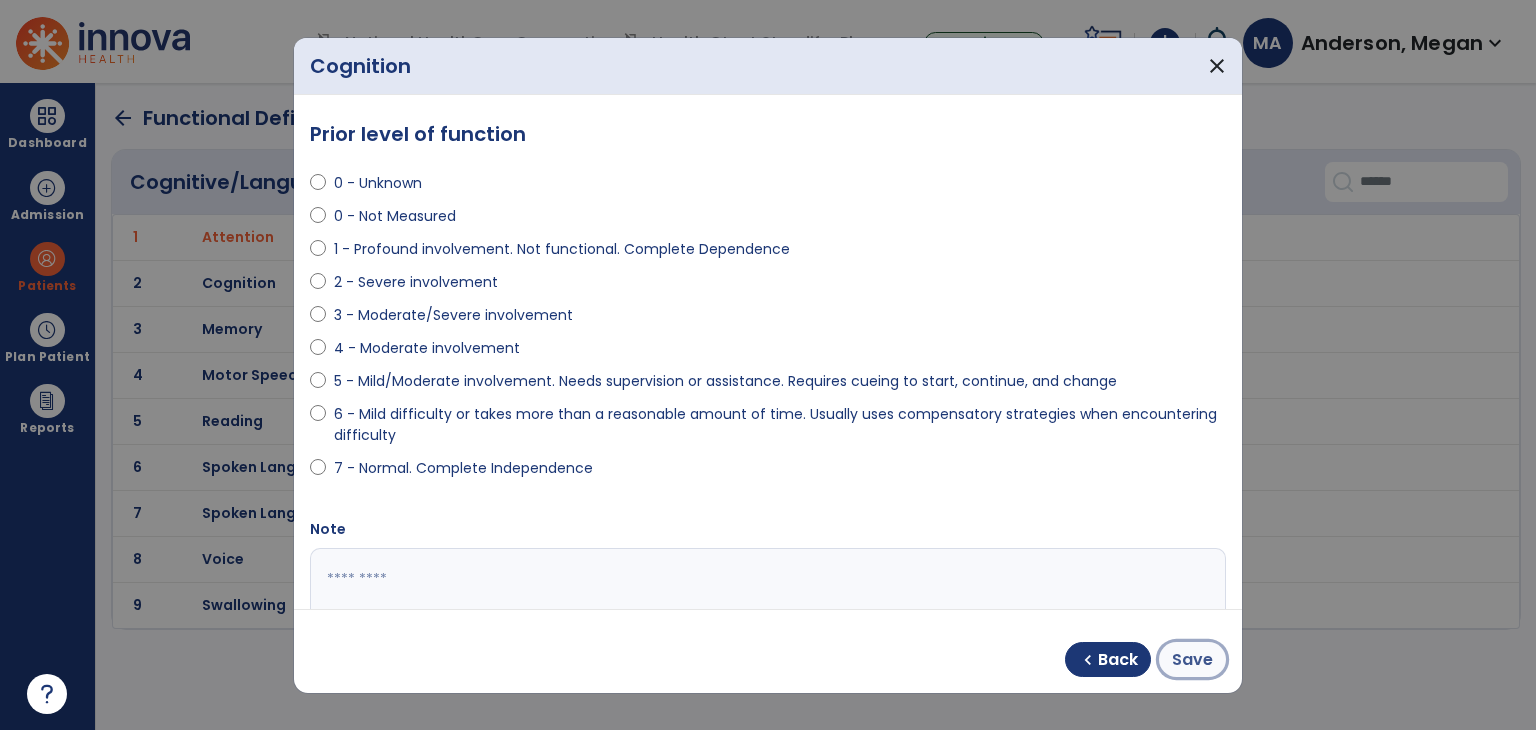 click on "Save" at bounding box center (1192, 660) 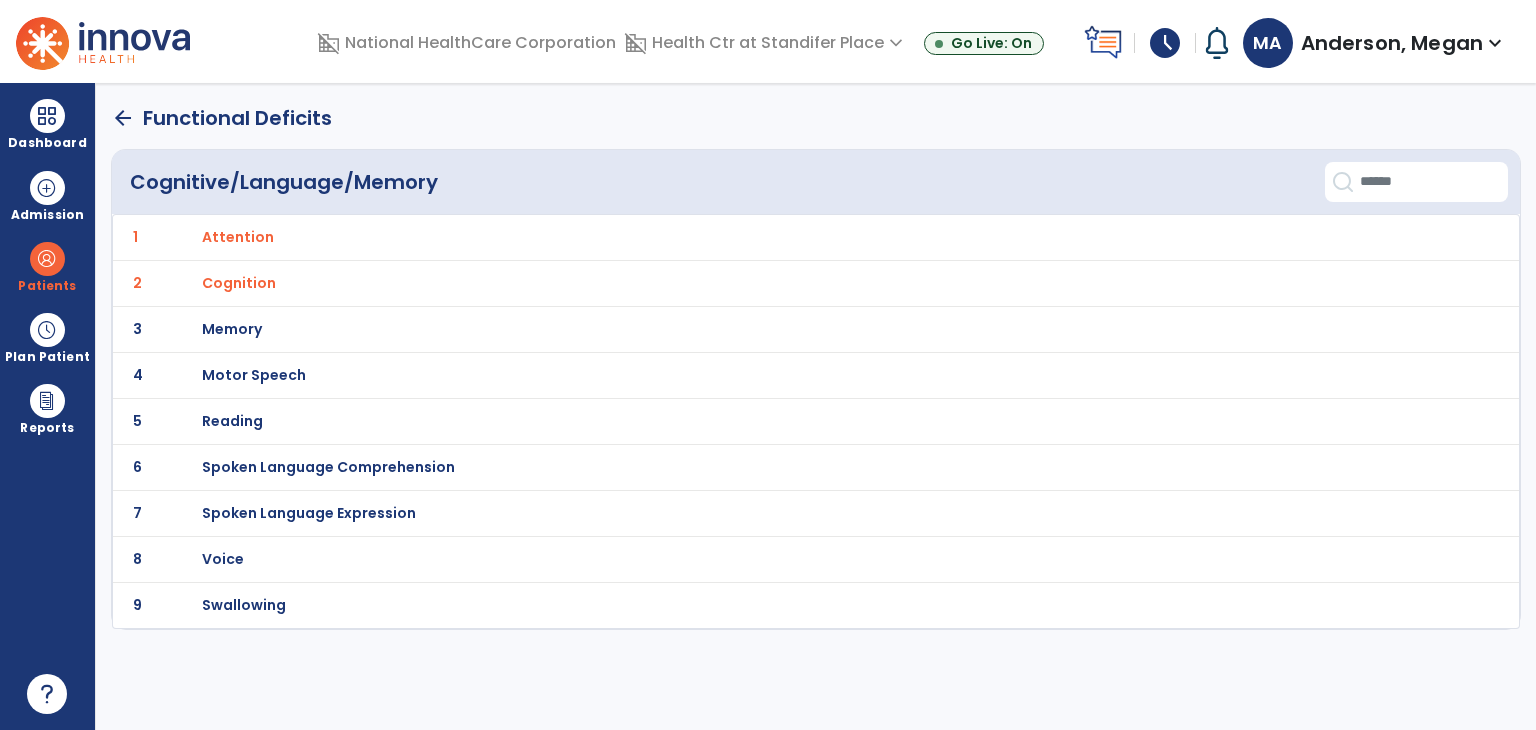 click on "Memory" at bounding box center (772, 237) 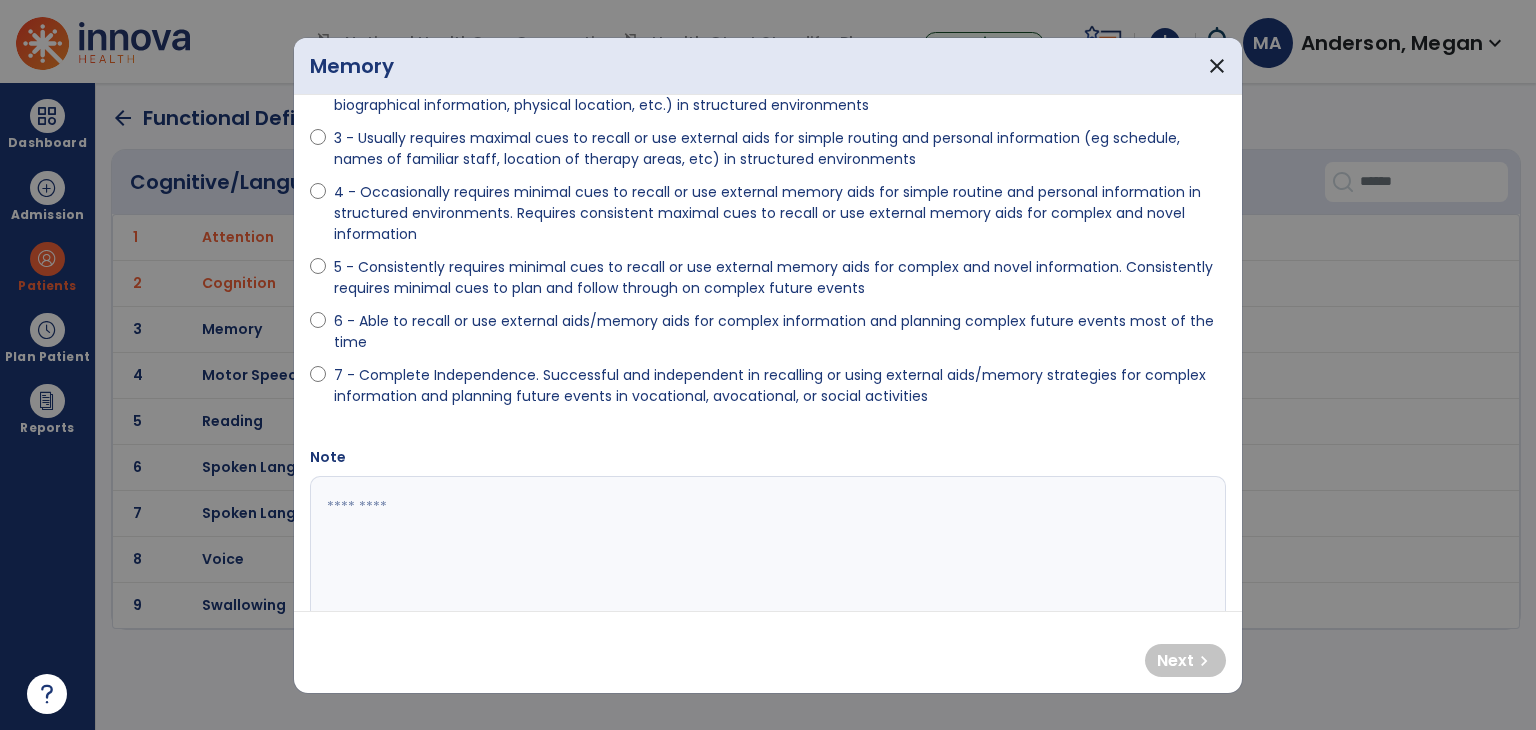 scroll, scrollTop: 244, scrollLeft: 0, axis: vertical 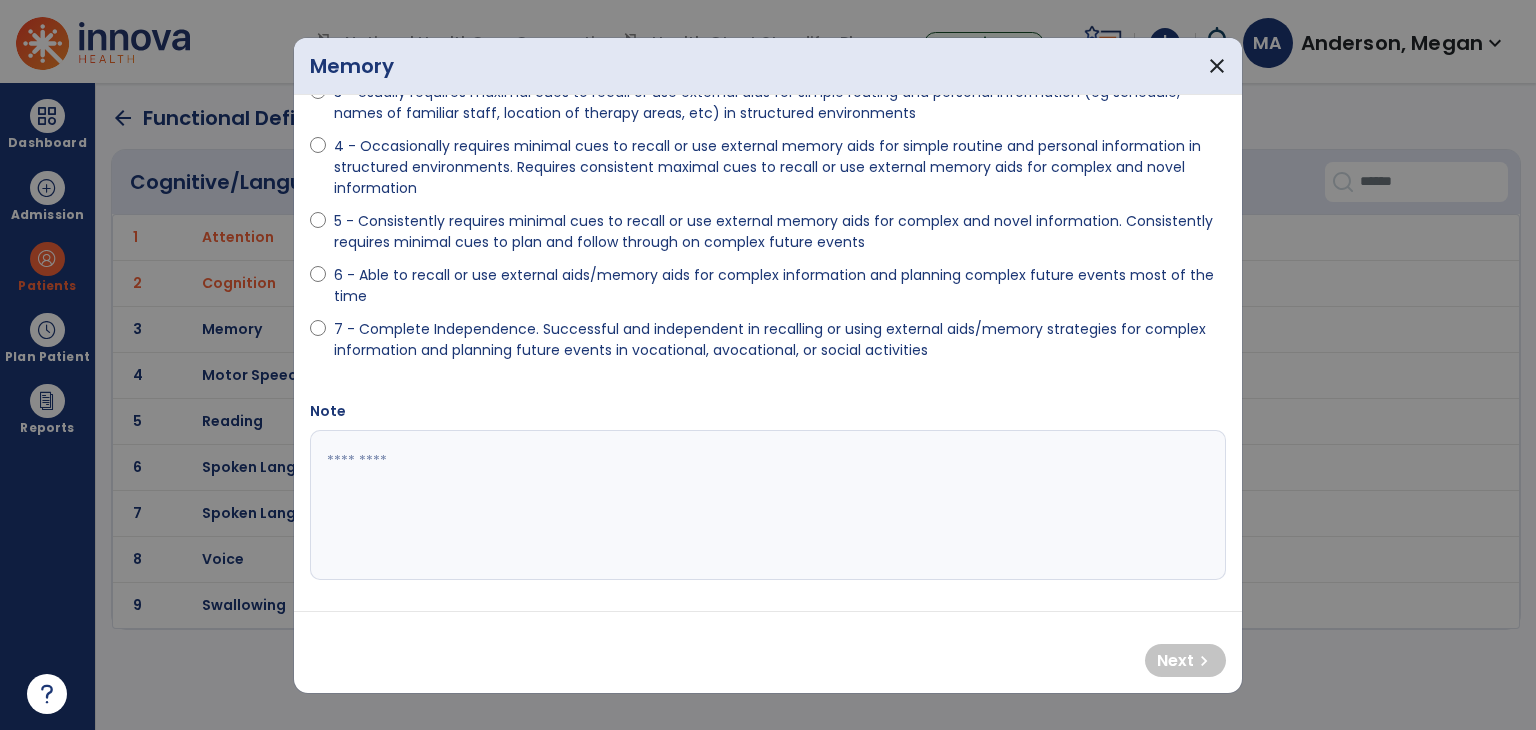 click on "6 - Able to recall or use external aids/memory aids for complex information and planning complex future events most of the time" at bounding box center [780, 286] 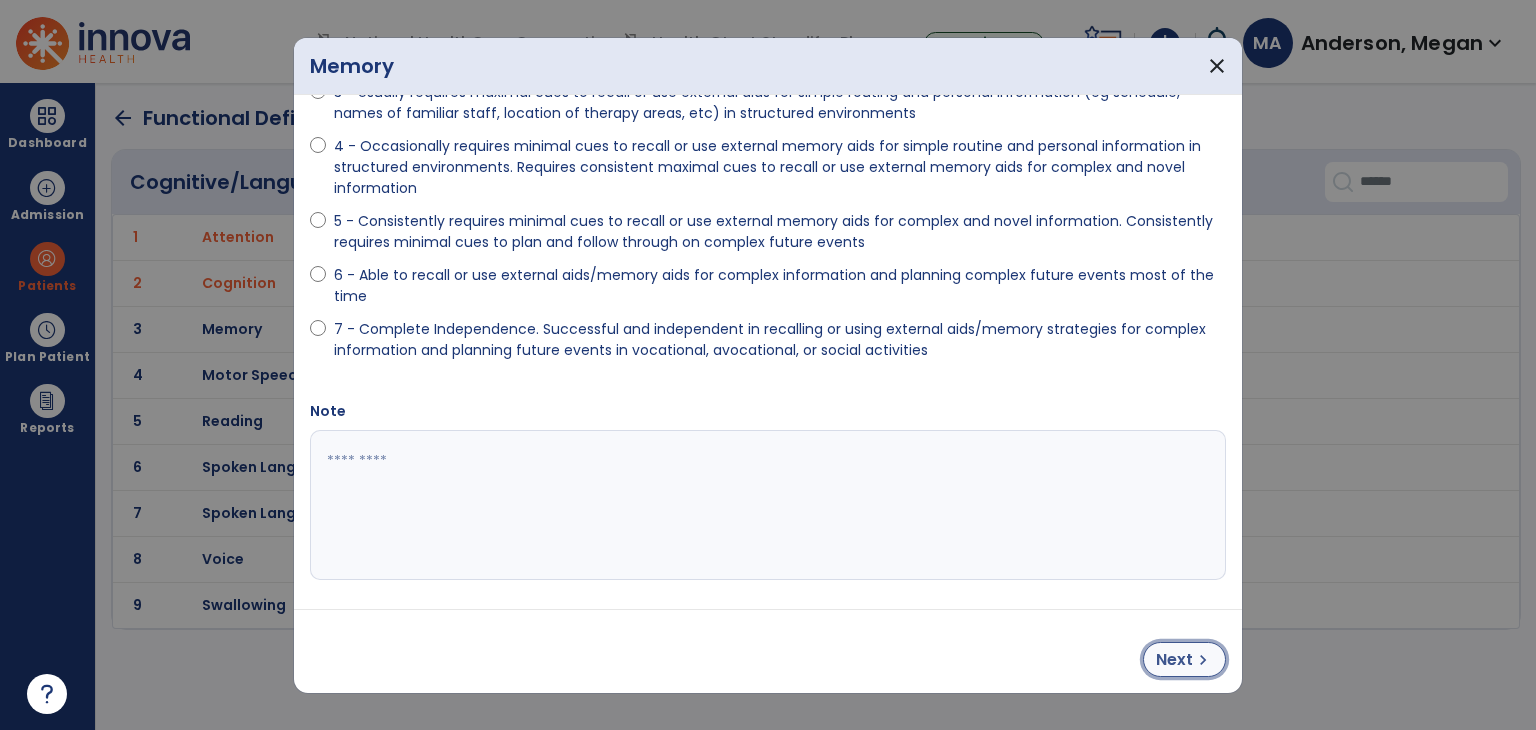 click on "Next" at bounding box center [1174, 660] 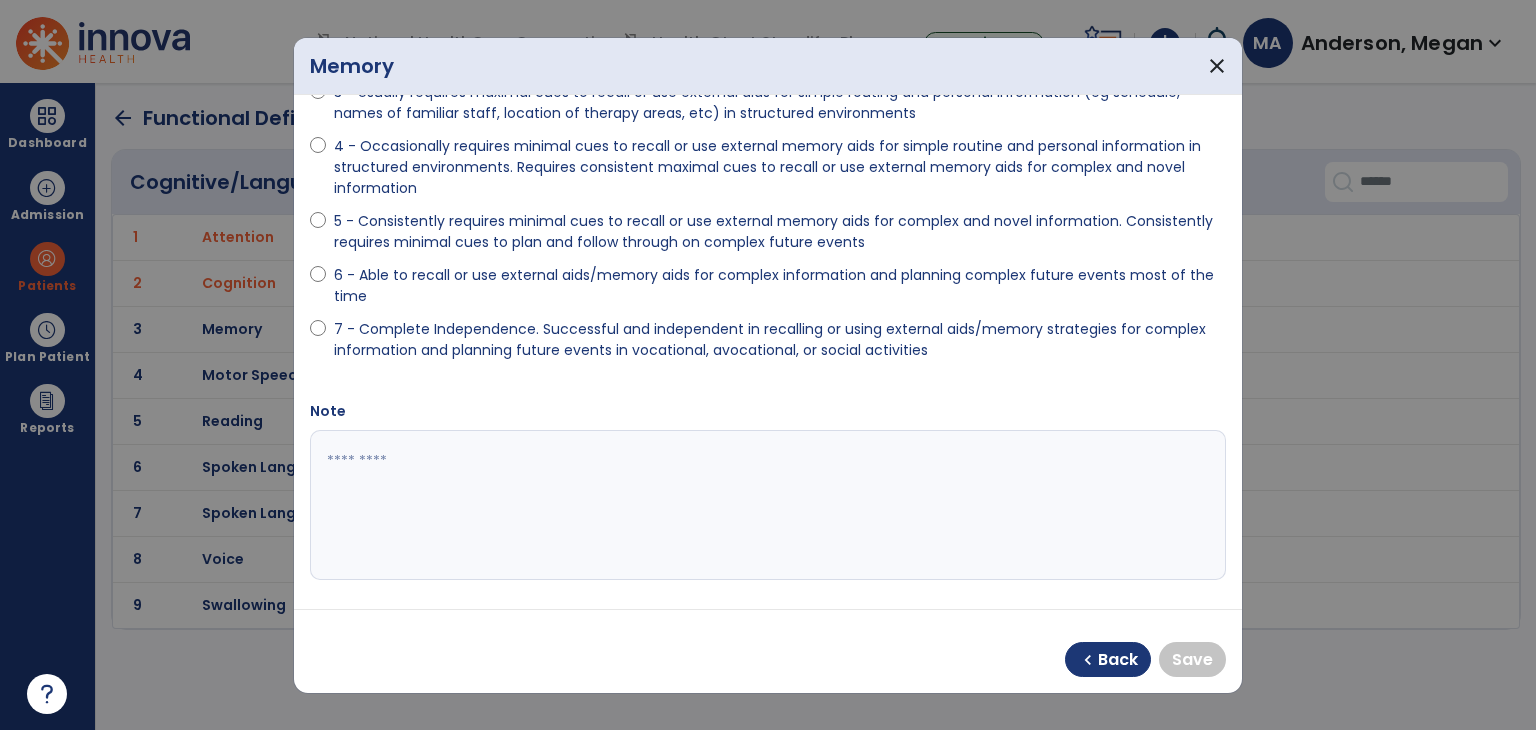 click on "6 - Able to recall or use external aids/memory aids for complex information and planning complex future events most of the time" at bounding box center [780, 286] 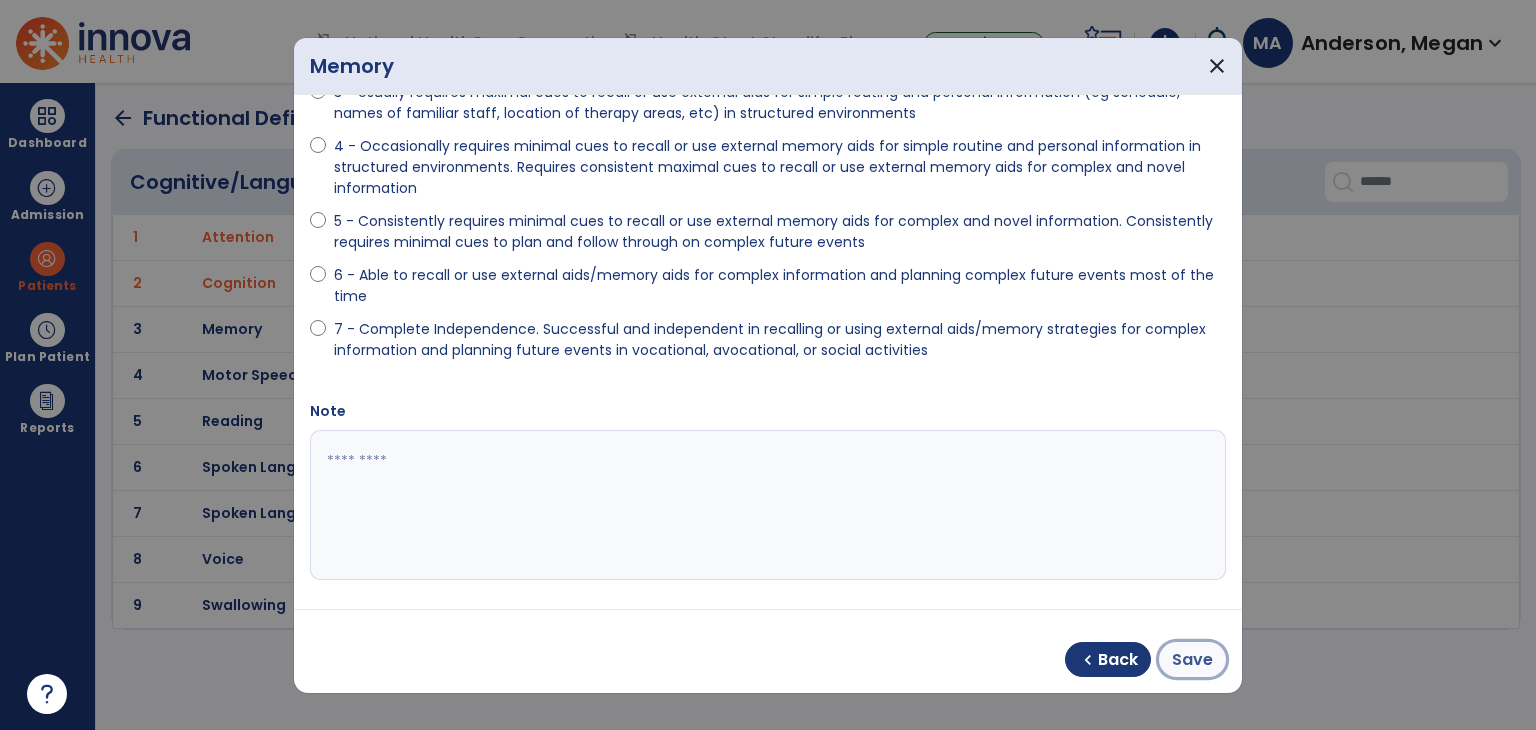 click on "Save" at bounding box center (1192, 660) 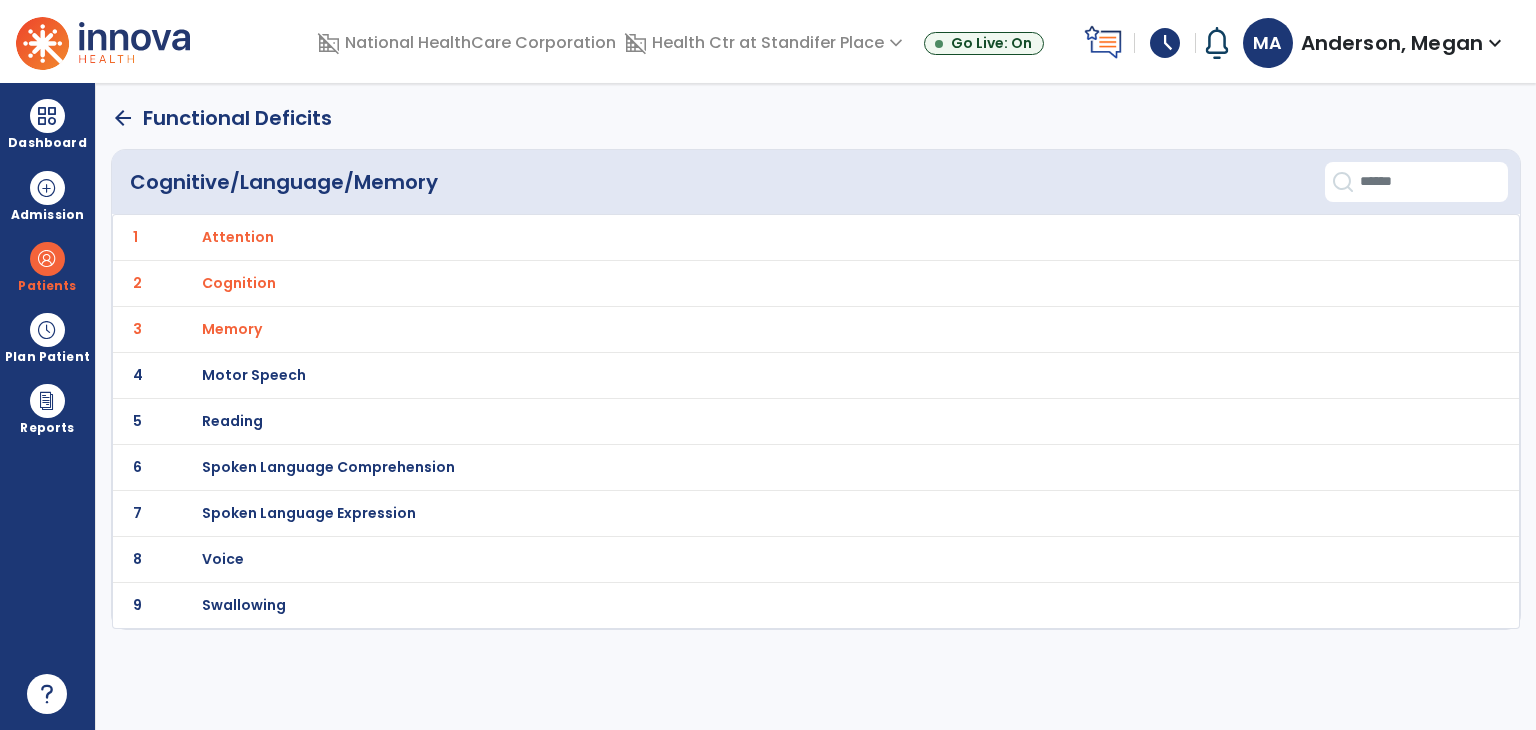 click on "Reading" at bounding box center (772, 237) 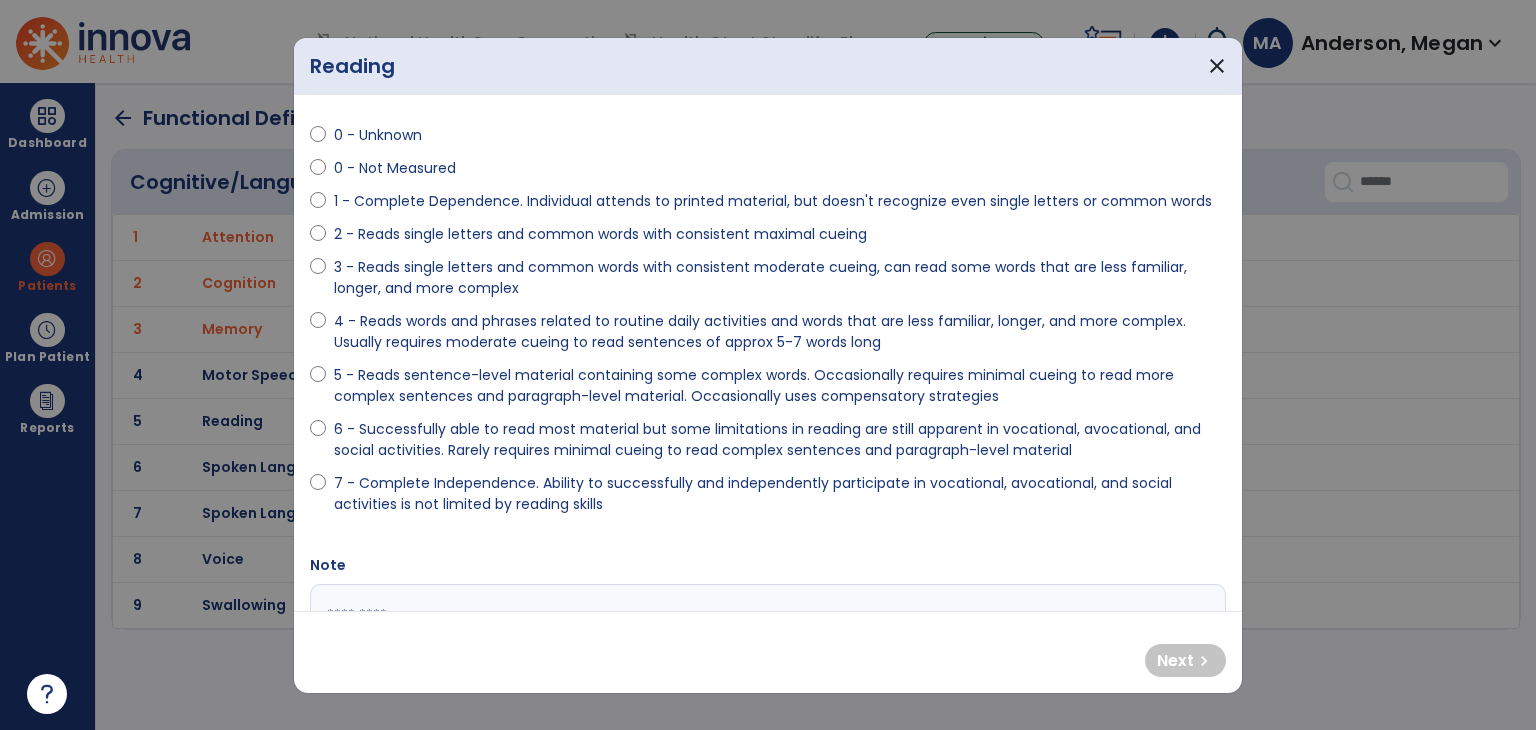 scroll, scrollTop: 48, scrollLeft: 0, axis: vertical 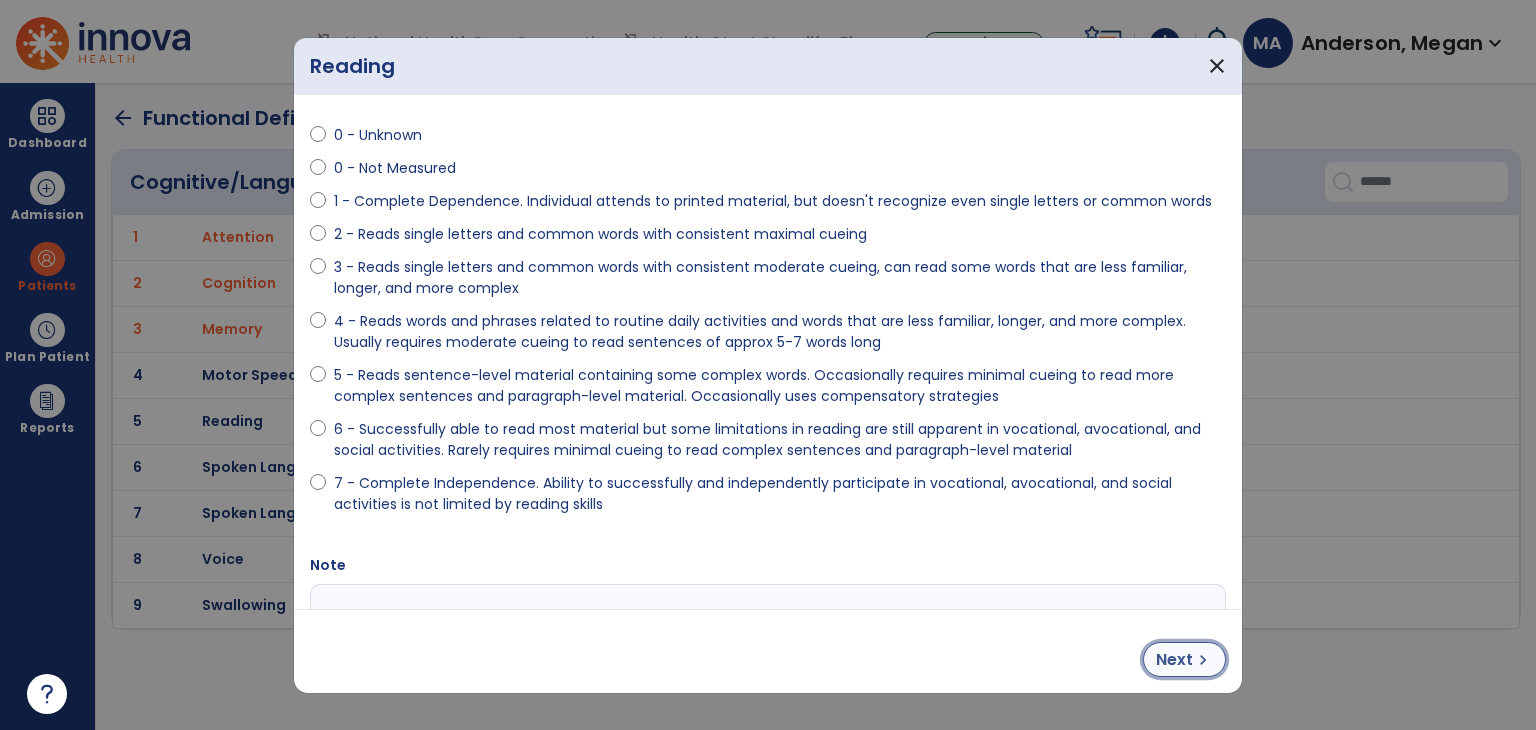 click on "Next" at bounding box center [1174, 660] 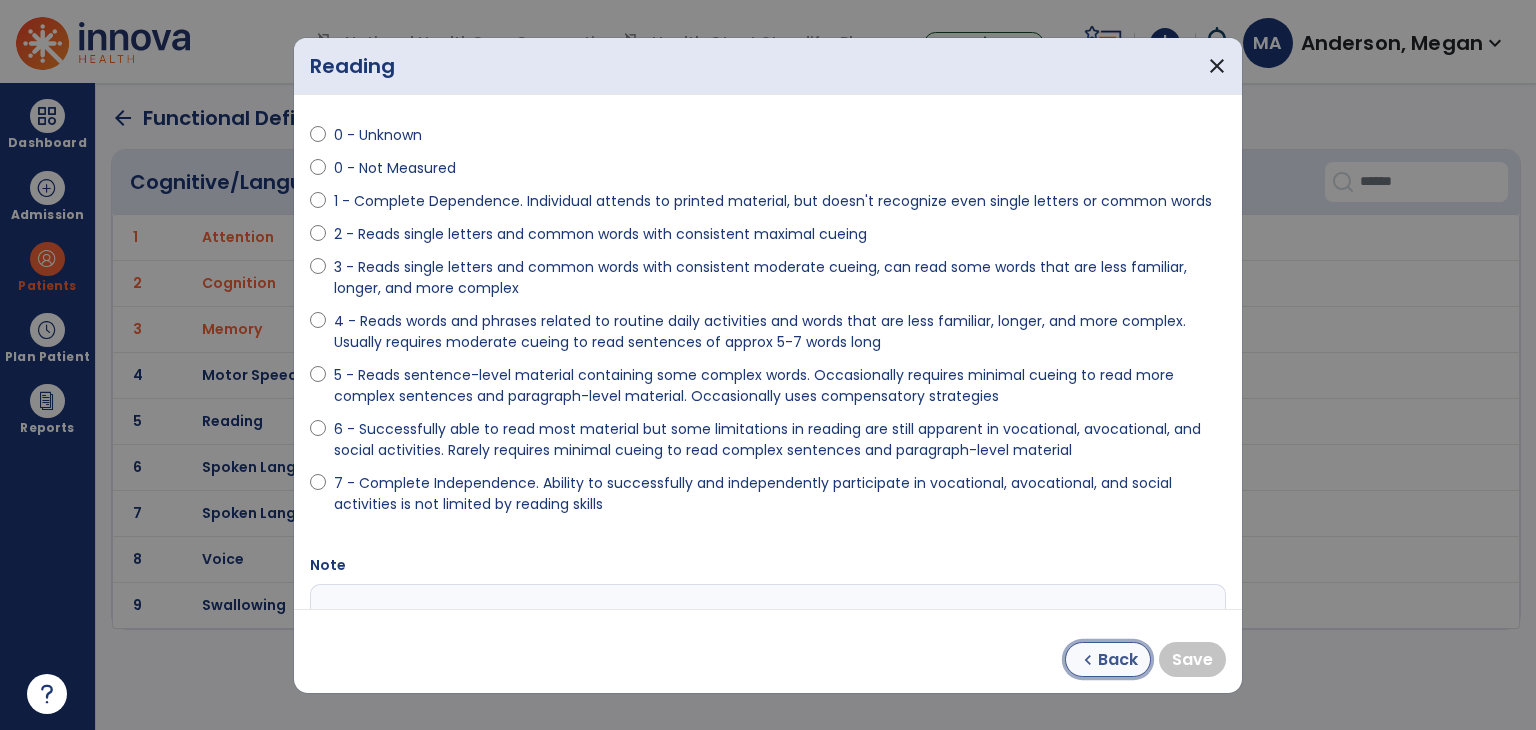 click on "Back" at bounding box center (1118, 660) 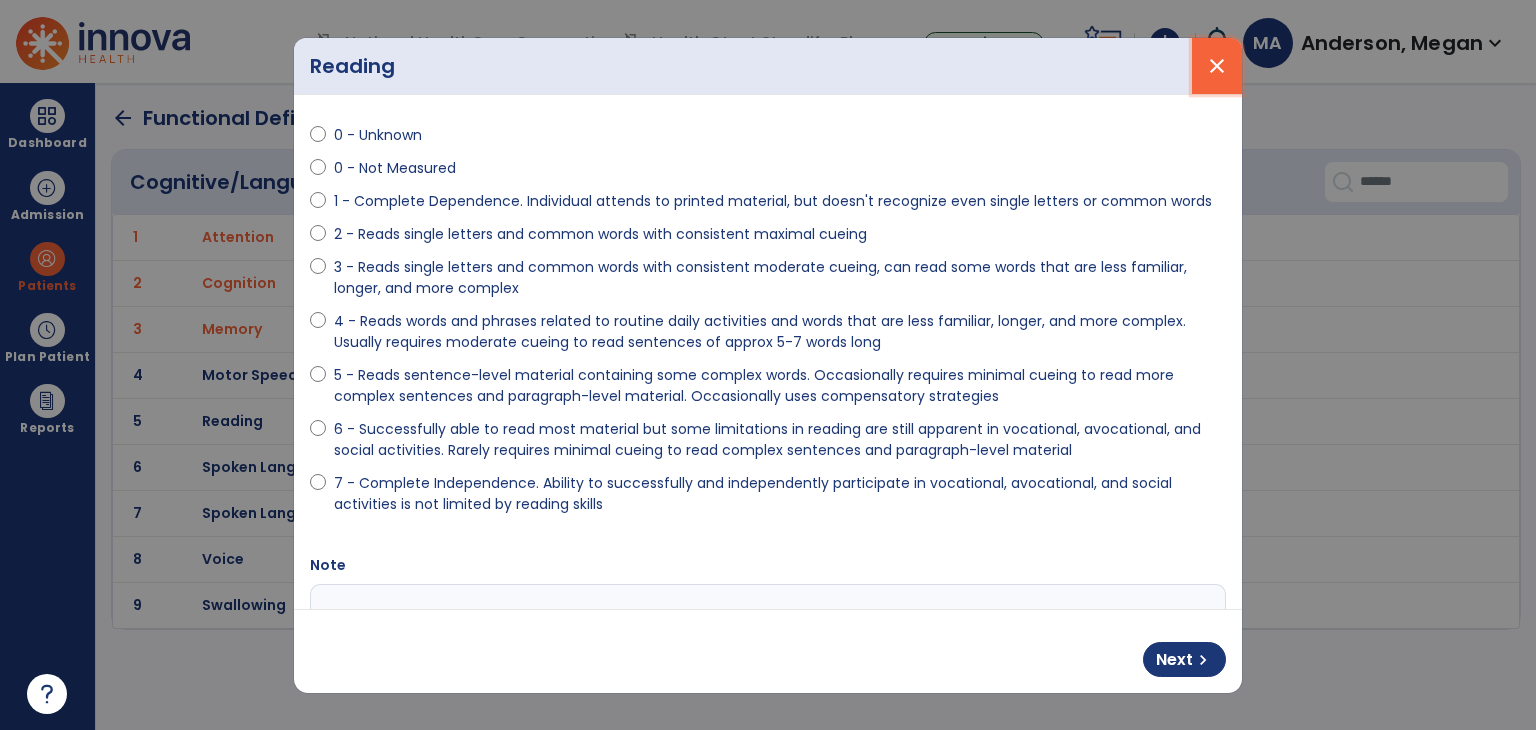 click on "close" at bounding box center [1217, 66] 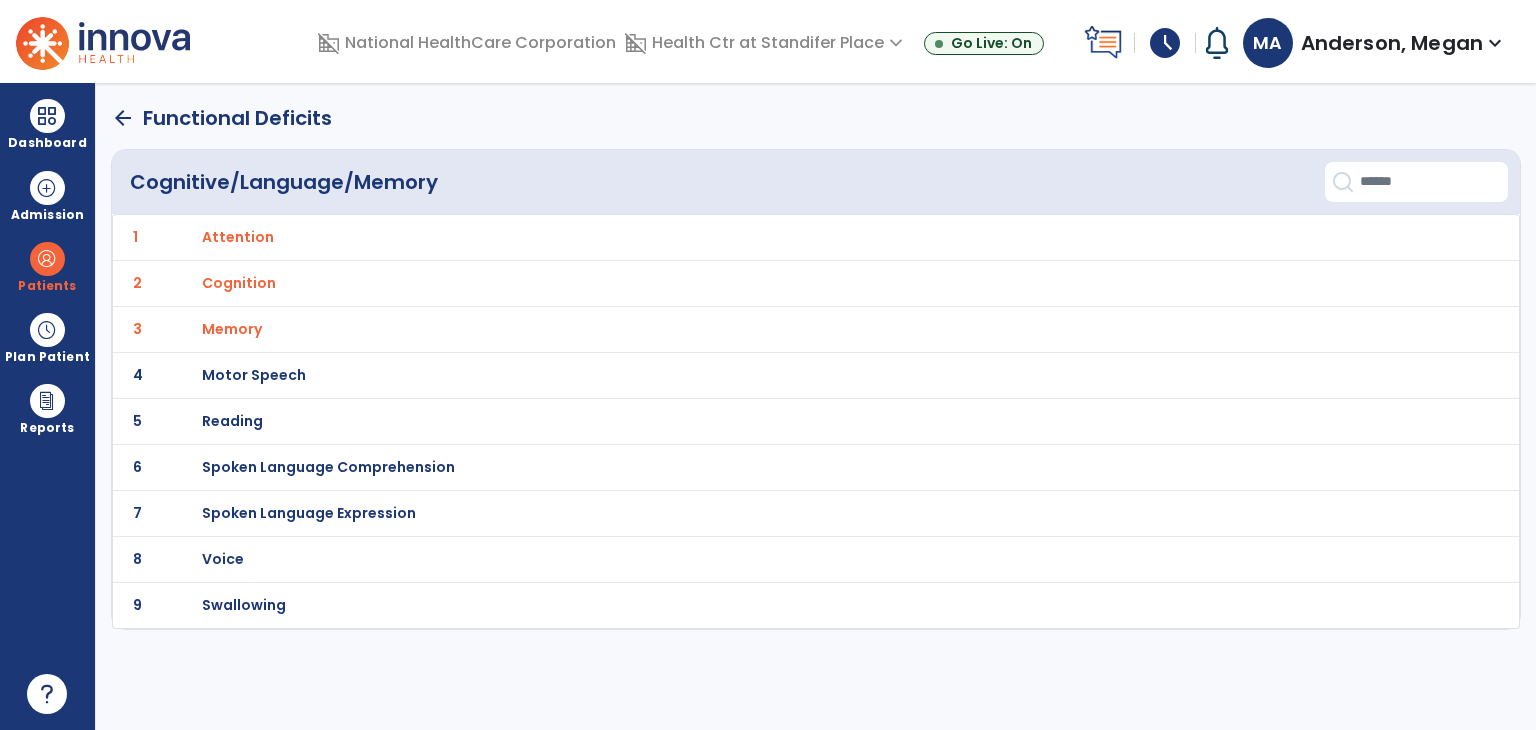 click on "Spoken Language Comprehension" at bounding box center (238, 237) 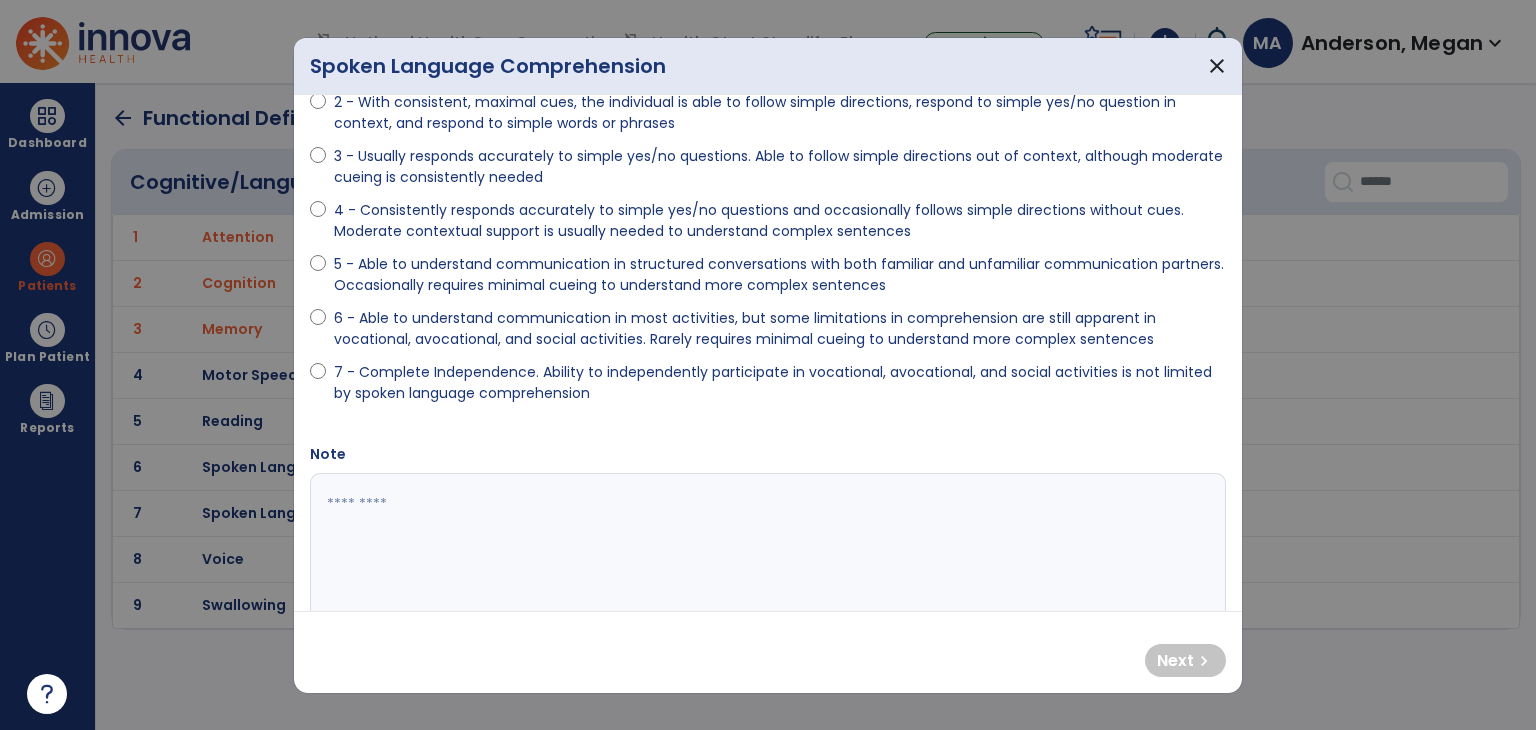 scroll, scrollTop: 179, scrollLeft: 0, axis: vertical 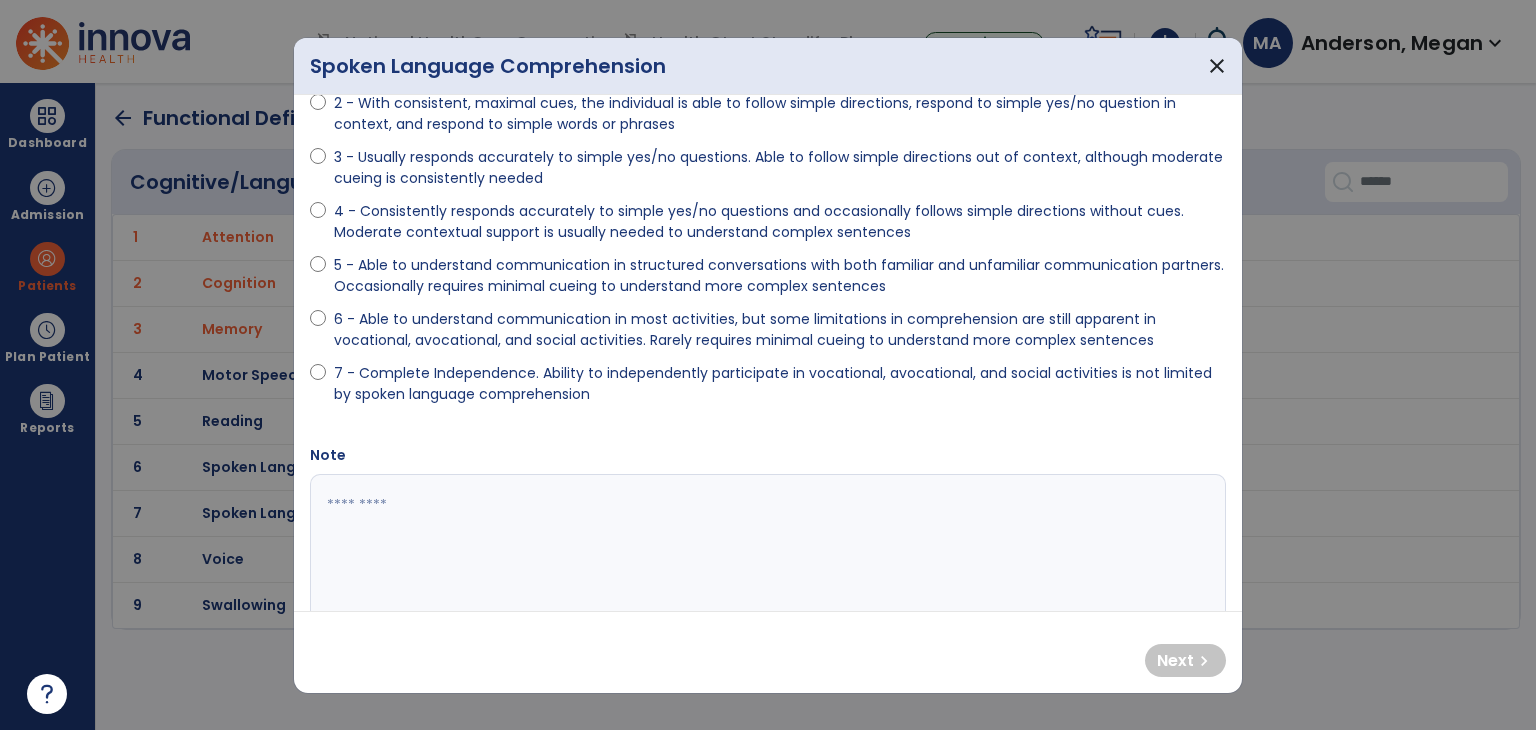 click on "6 - Able to understand communication in most activities, but some limitations in comprehension are still apparent in vocational, avocational, and social activities. Rarely requires minimal cueing to understand more complex sentences" at bounding box center (780, 330) 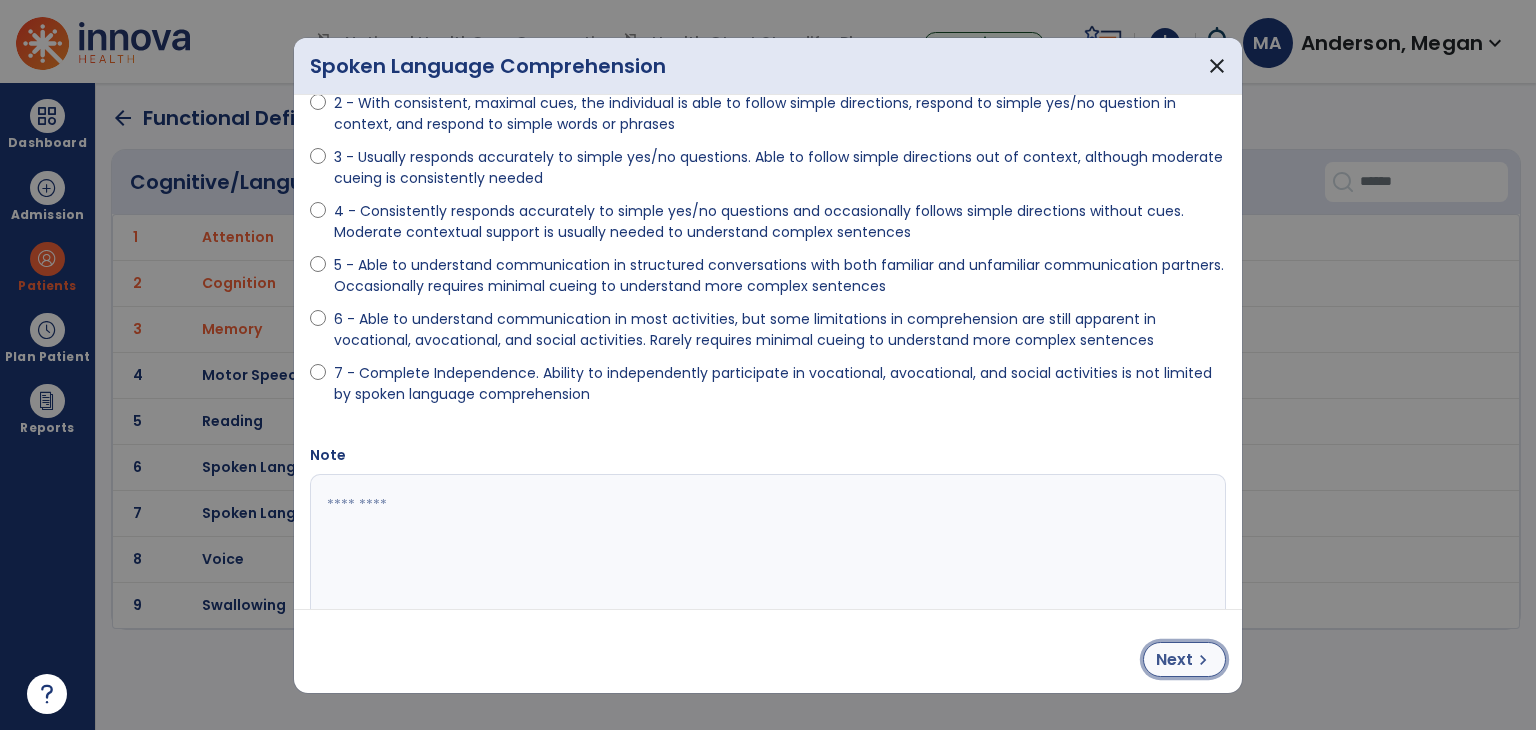 click on "chevron_right" at bounding box center (1203, 660) 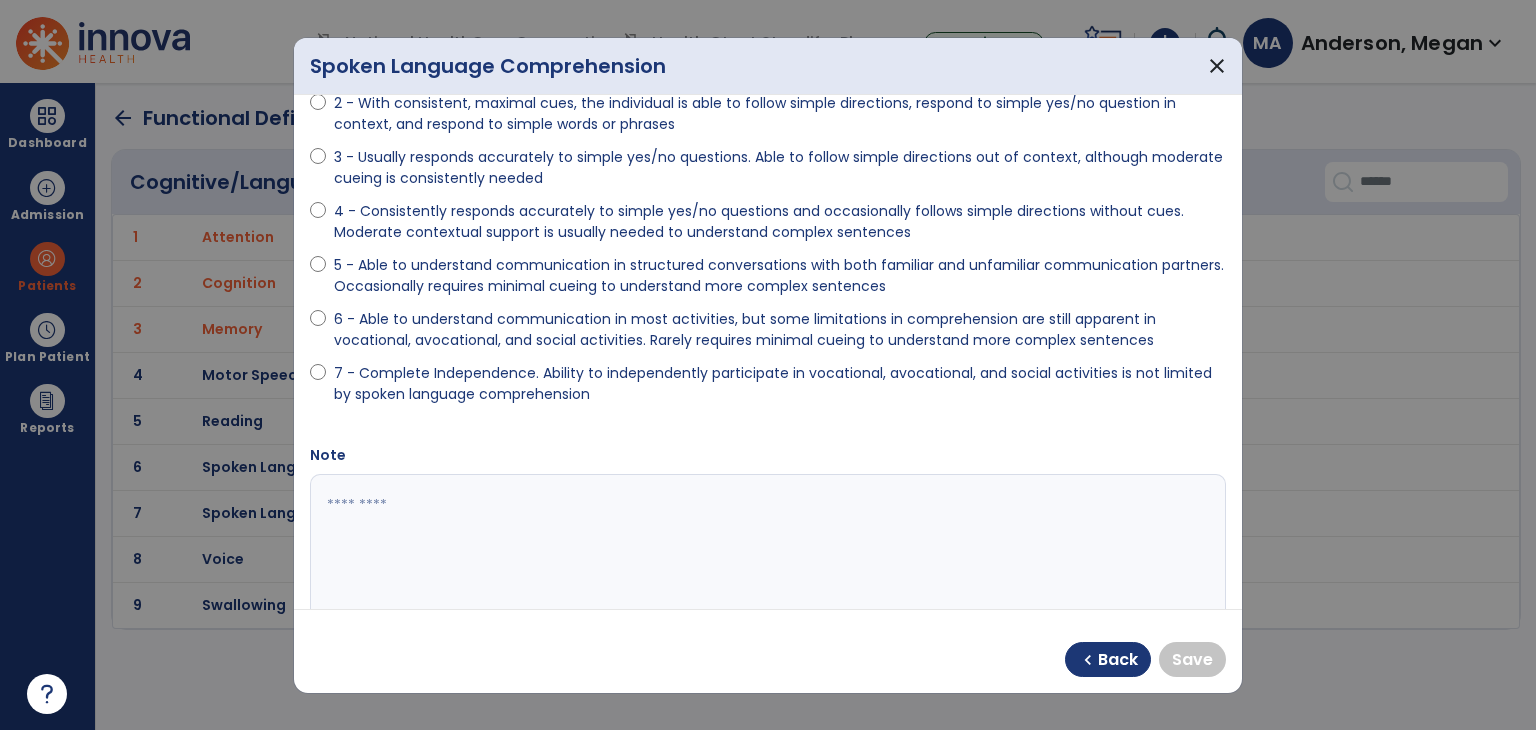 click on "6 - Able to understand communication in most activities, but some limitations in comprehension are still apparent in vocational, avocational, and social activities. Rarely requires minimal cueing to understand more complex sentences" at bounding box center (780, 330) 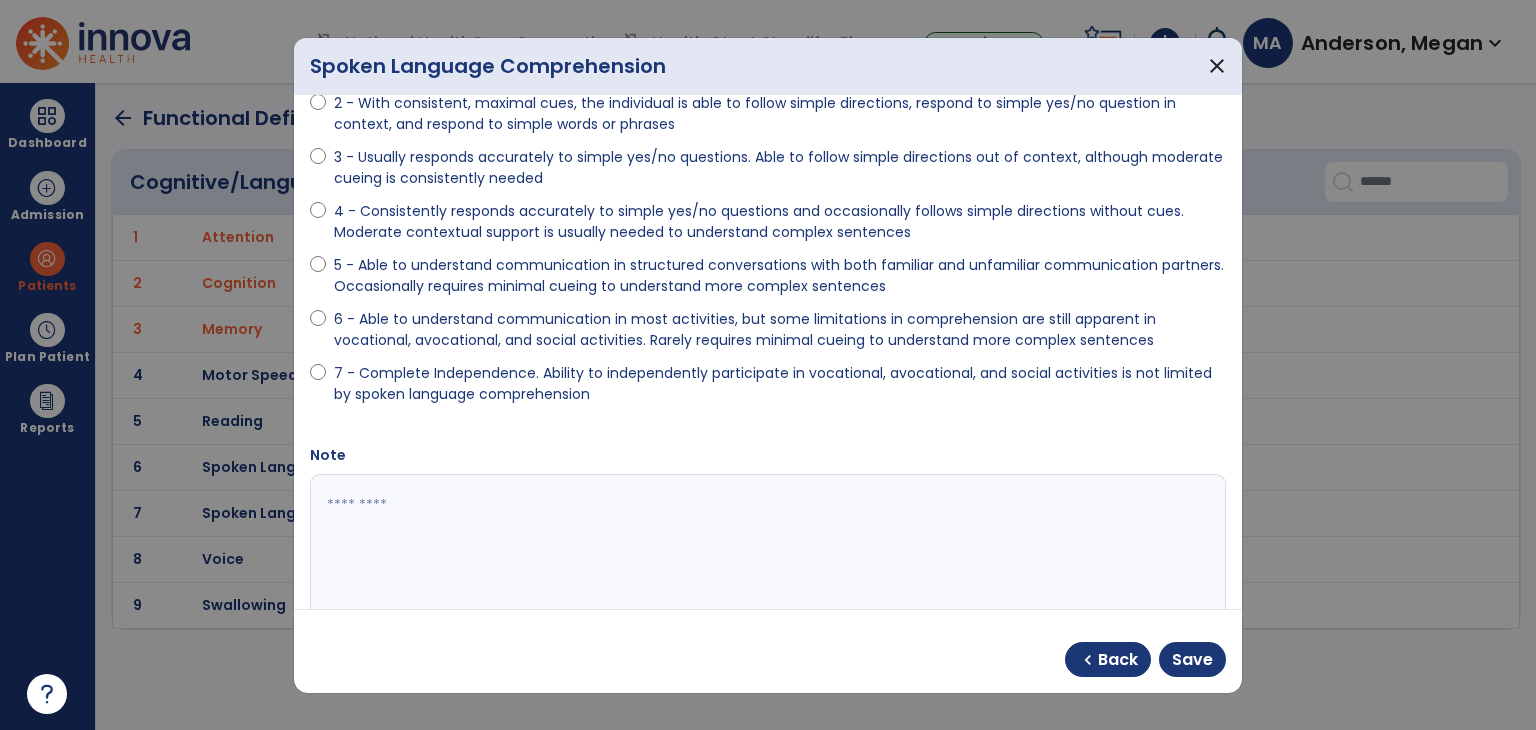 click on "chevron_left  Back Save" at bounding box center [768, 651] 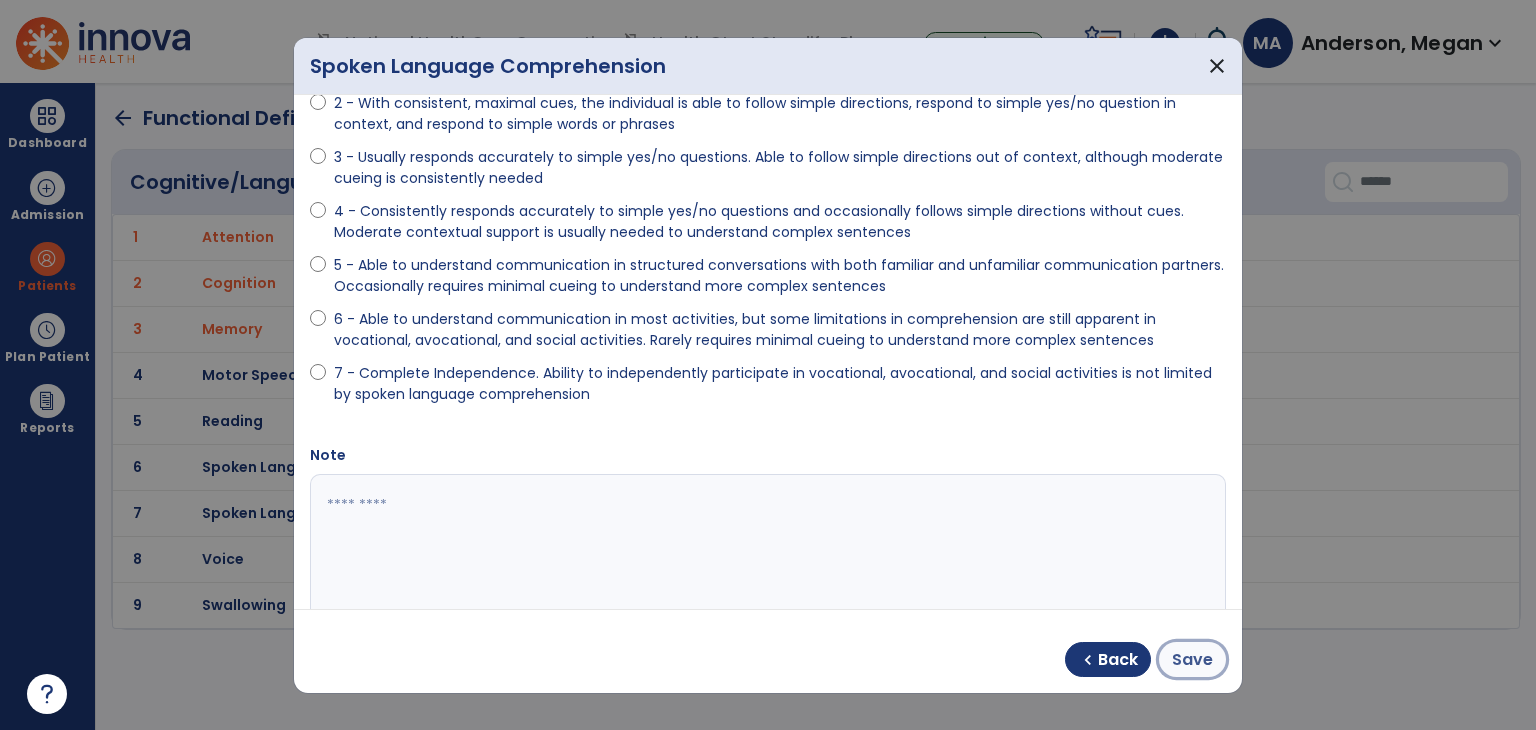click on "Save" at bounding box center [1192, 660] 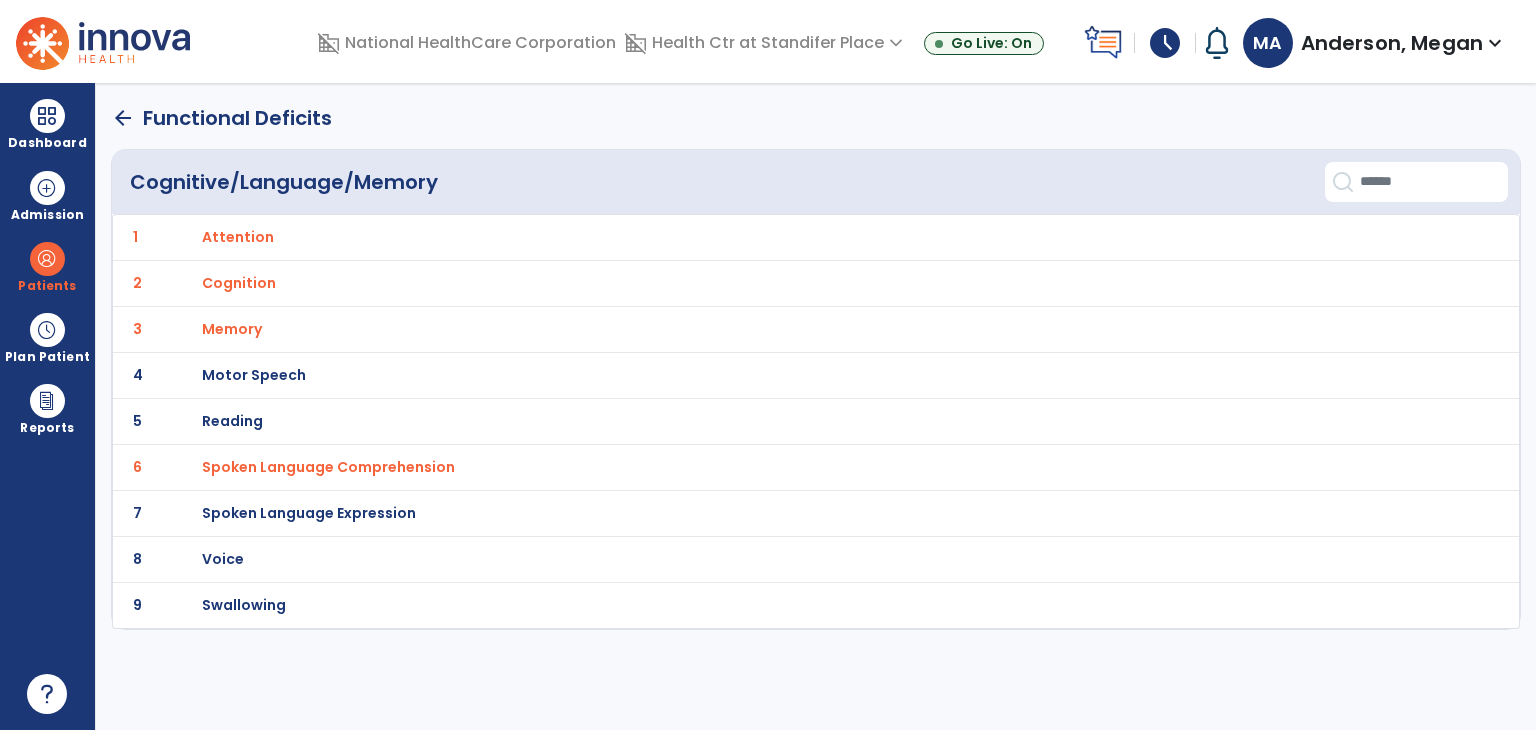 click on "7 Spoken Language Expression" 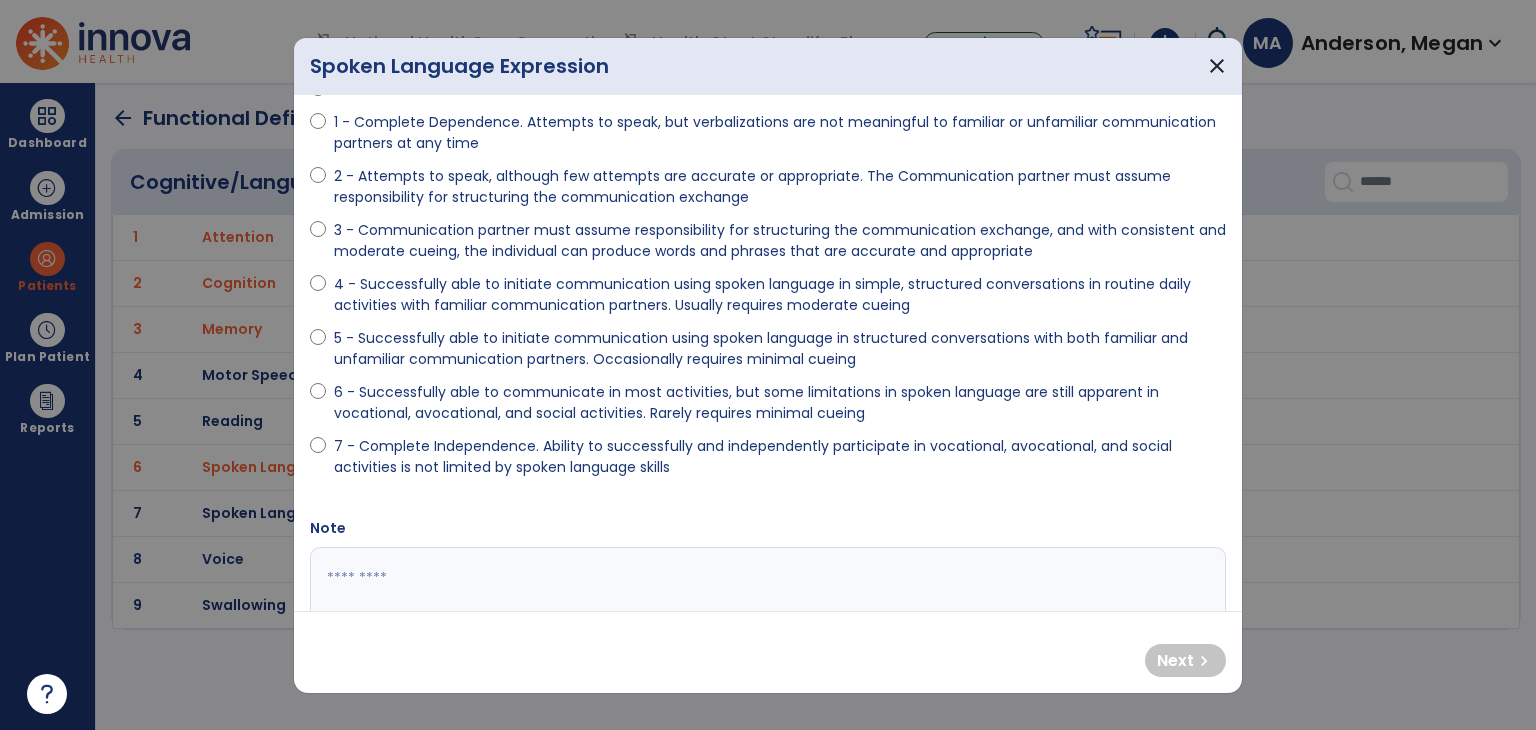 scroll, scrollTop: 128, scrollLeft: 0, axis: vertical 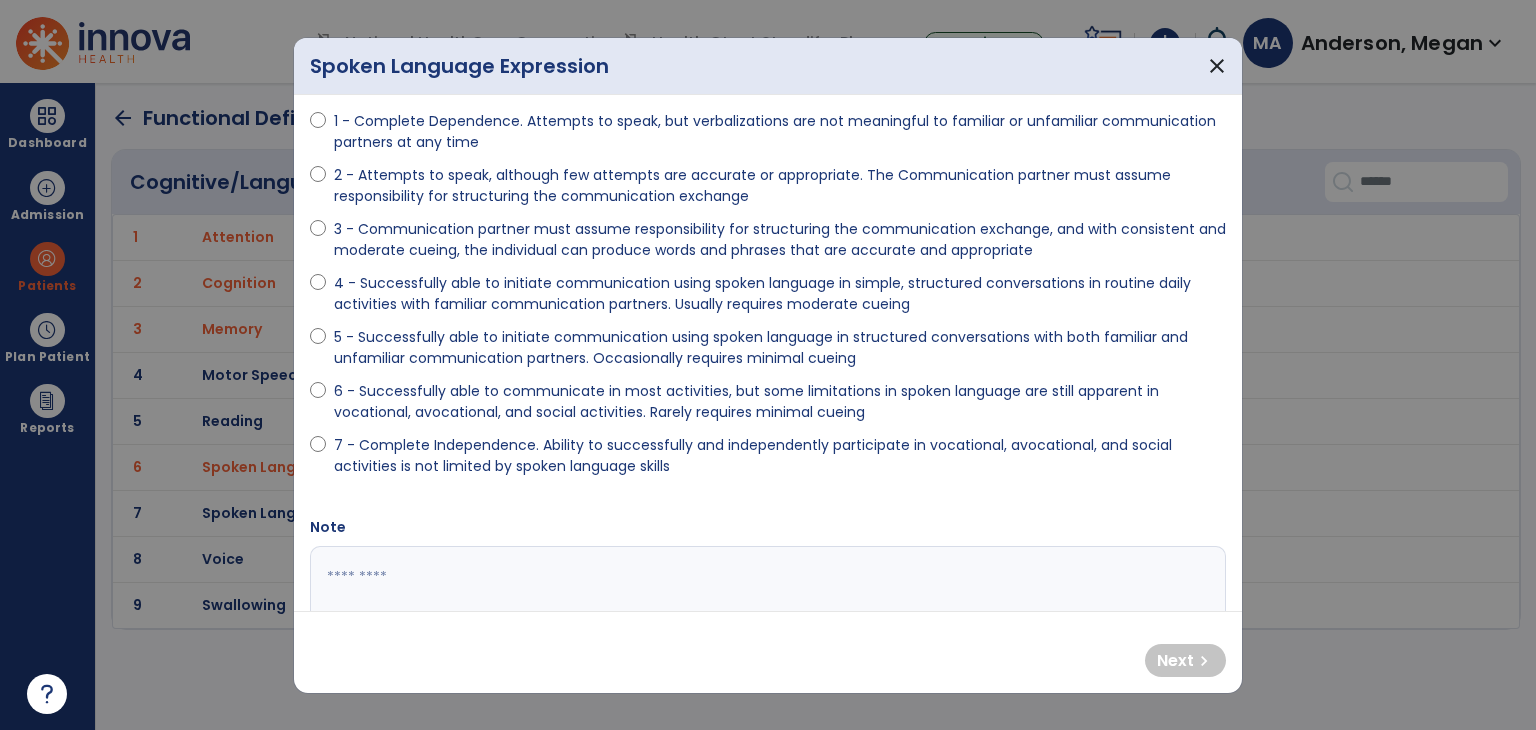 click on "7 - Complete Independence. Ability to successfully and independently participate in vocational, avocational, and social activities is not limited by spoken language skills" at bounding box center [780, 456] 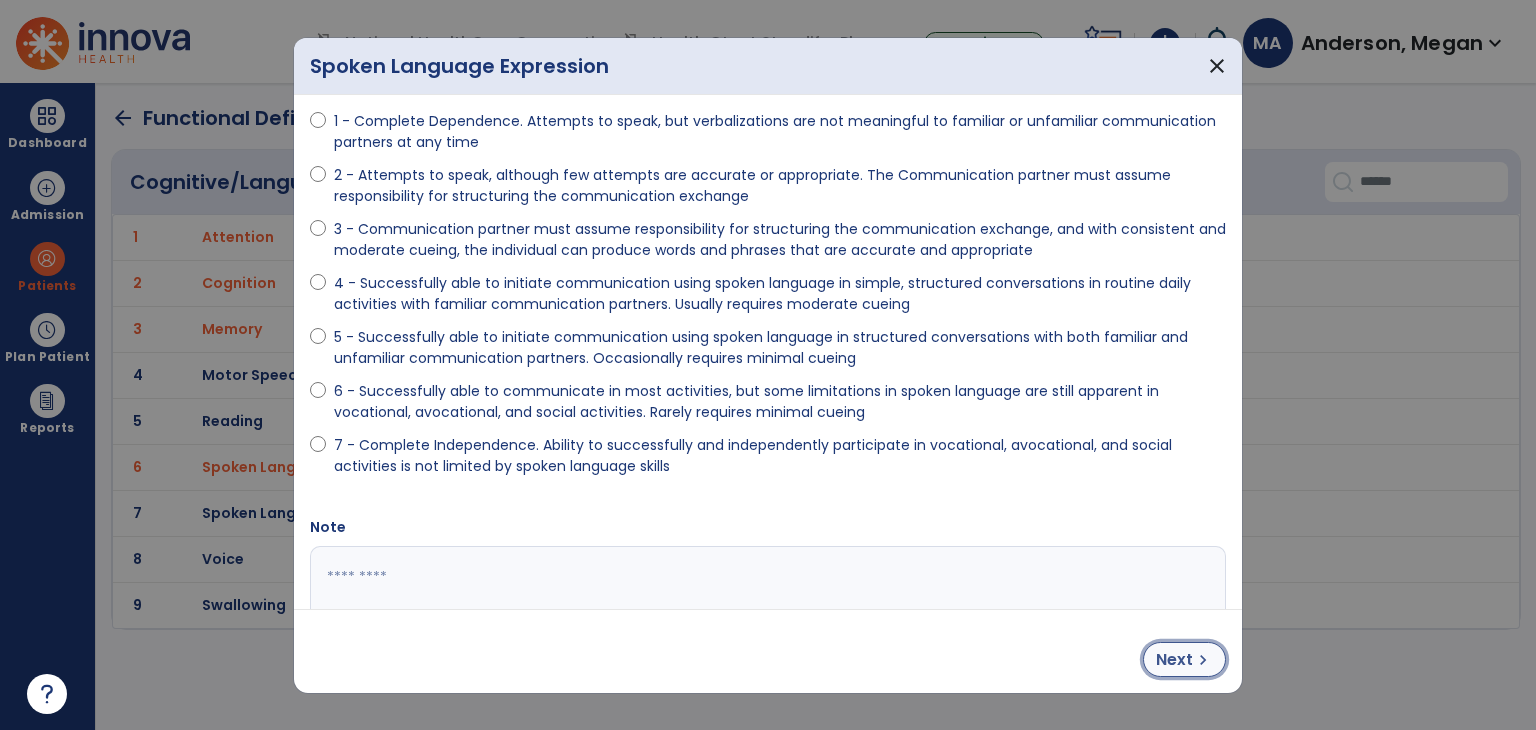 click on "chevron_right" at bounding box center [1203, 660] 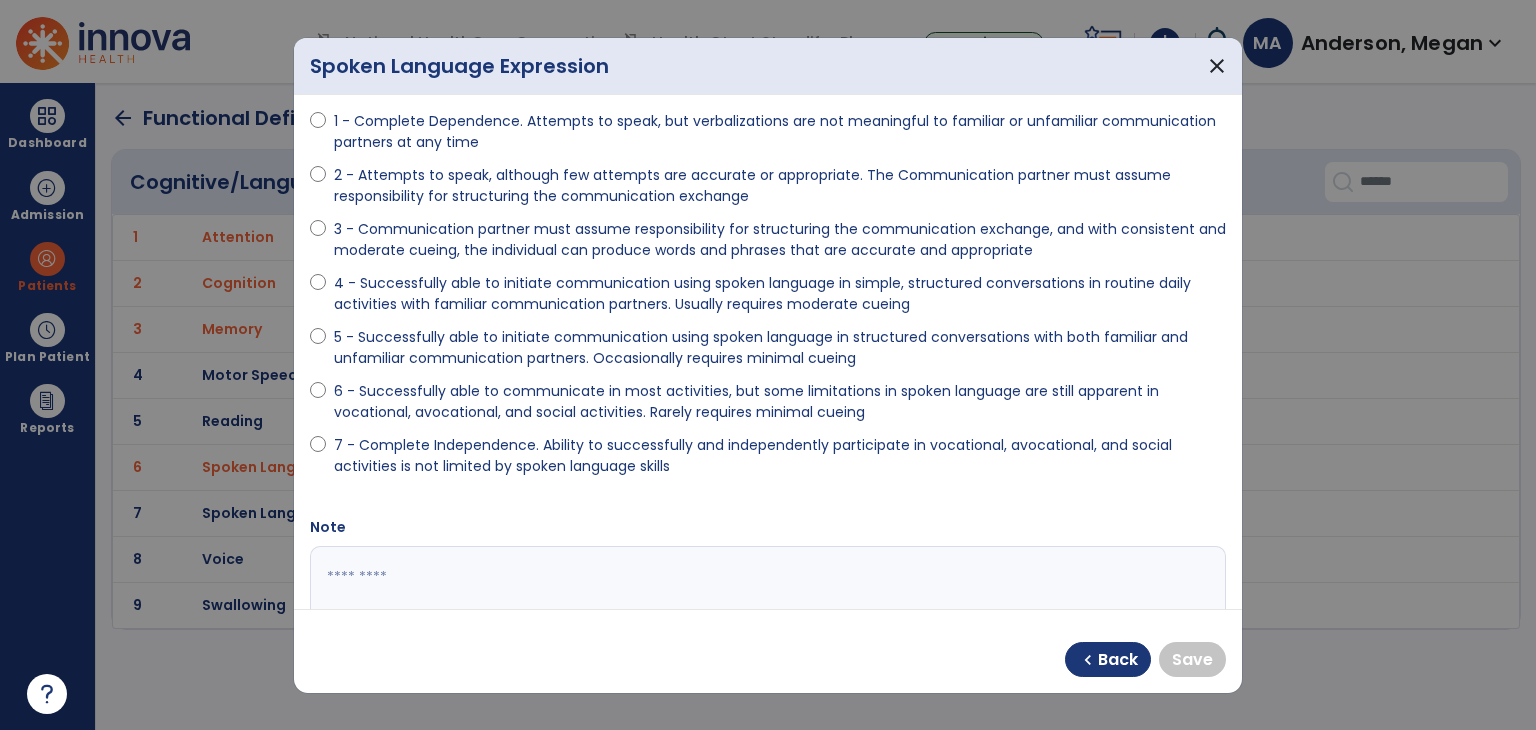click on "7 - Complete Independence. Ability to successfully and independently participate in vocational, avocational, and social activities is not limited by spoken language skills" at bounding box center (780, 456) 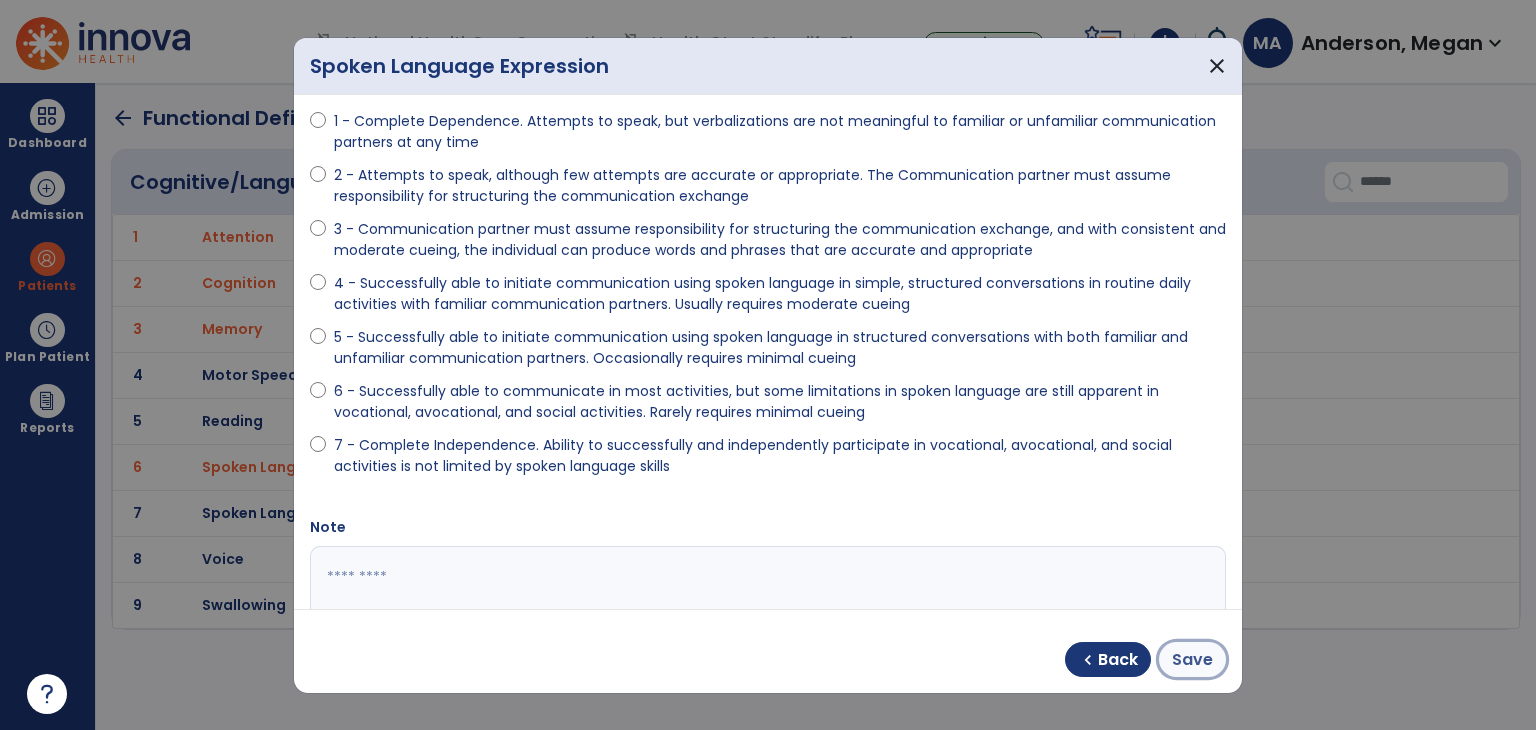 click on "Save" at bounding box center (1192, 660) 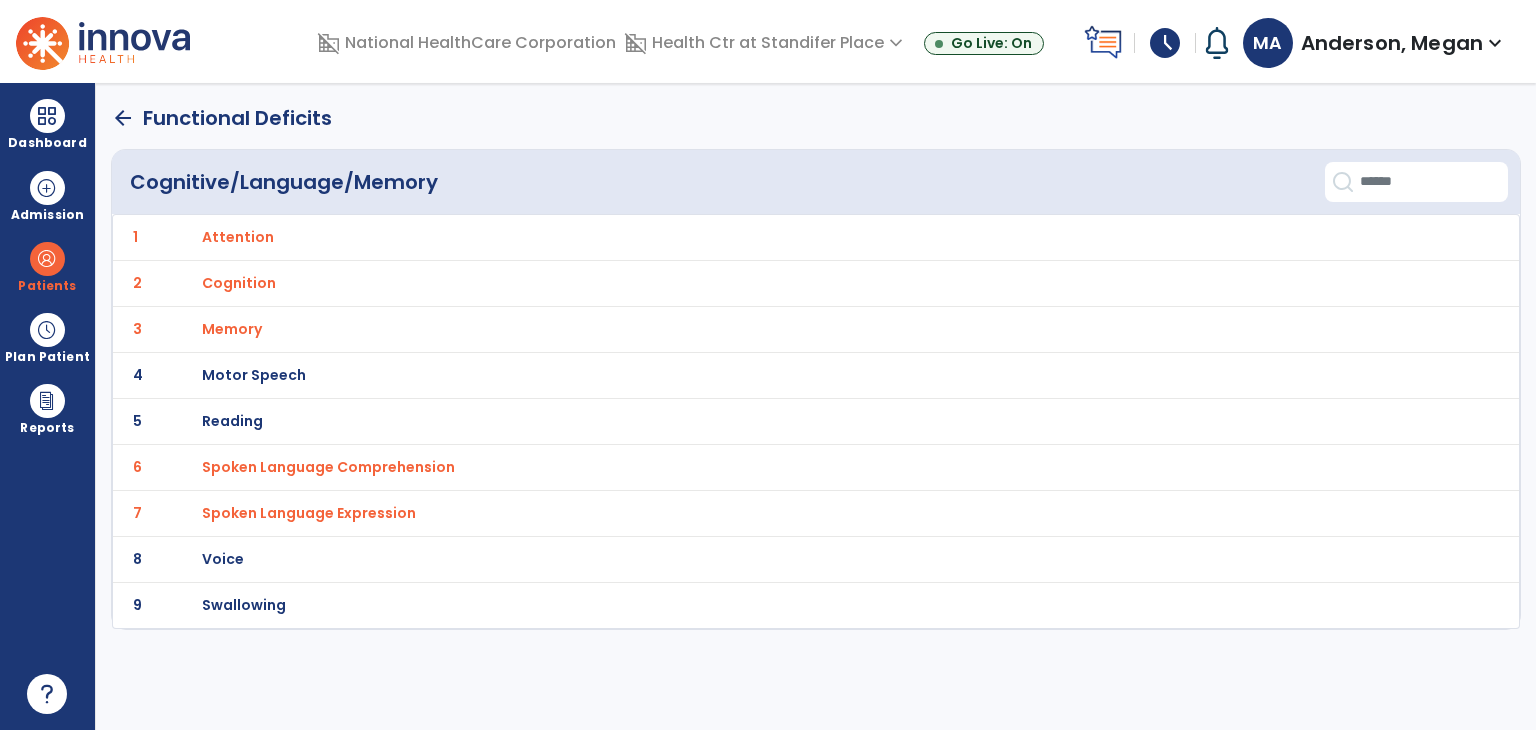 click on "arrow_back" 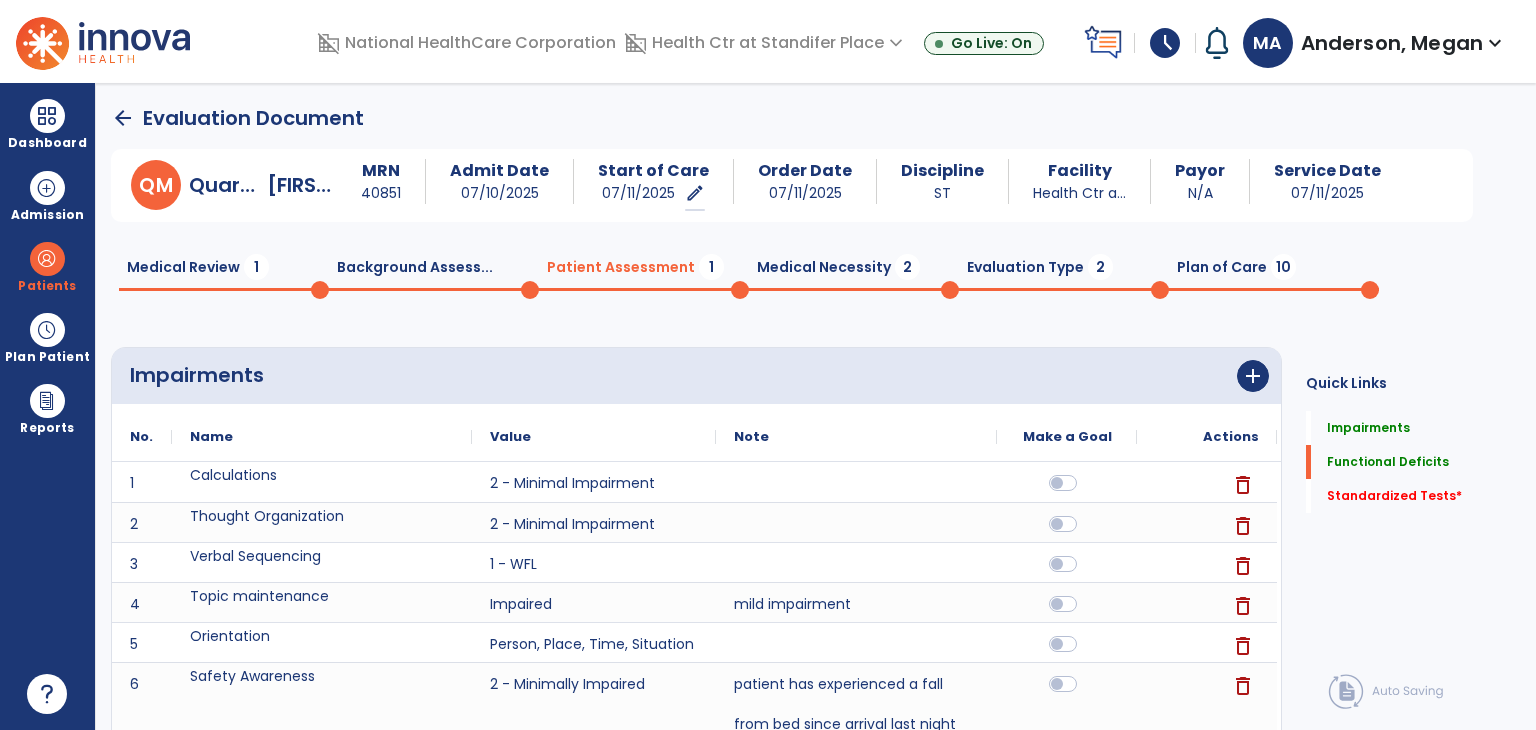 click on "2" 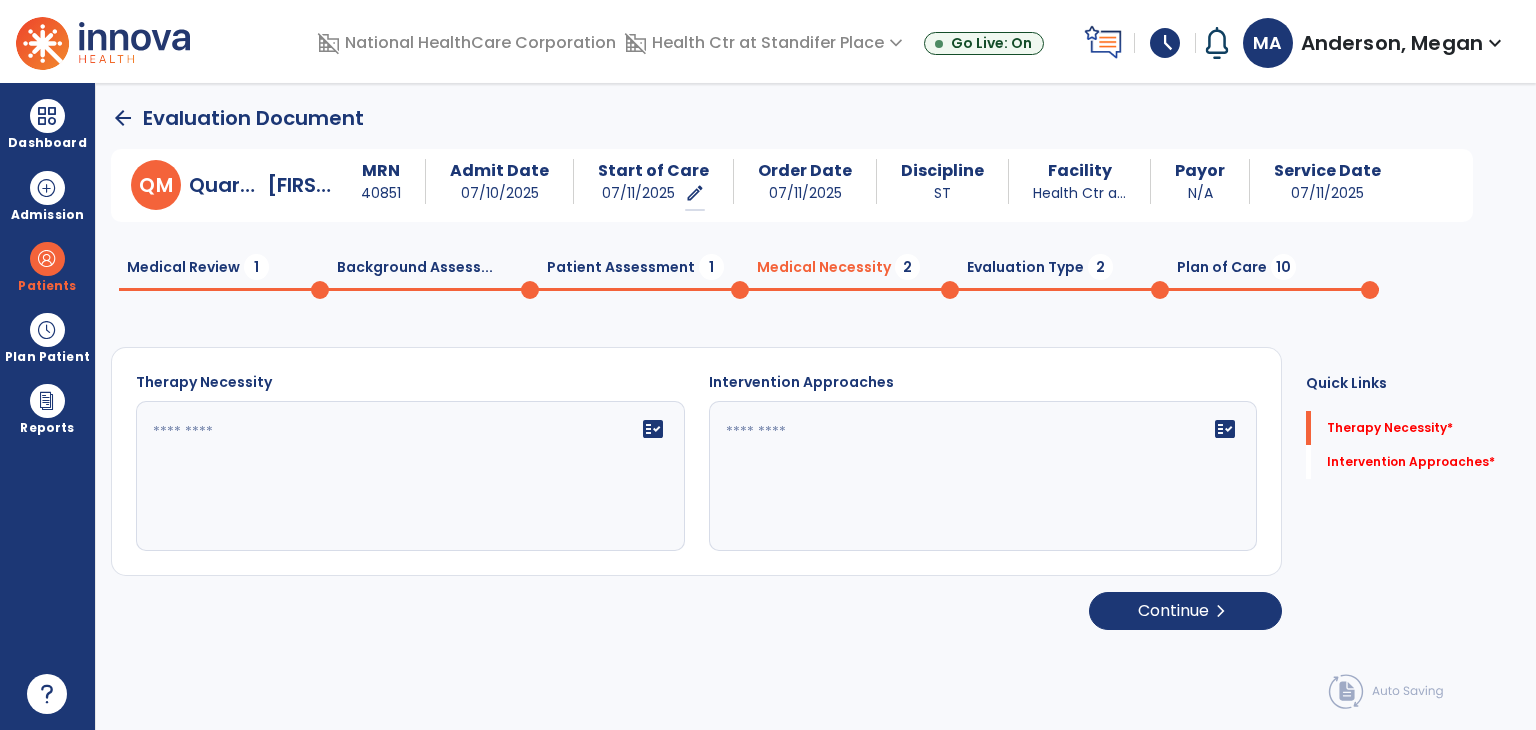 click on "Evaluation Type  2" 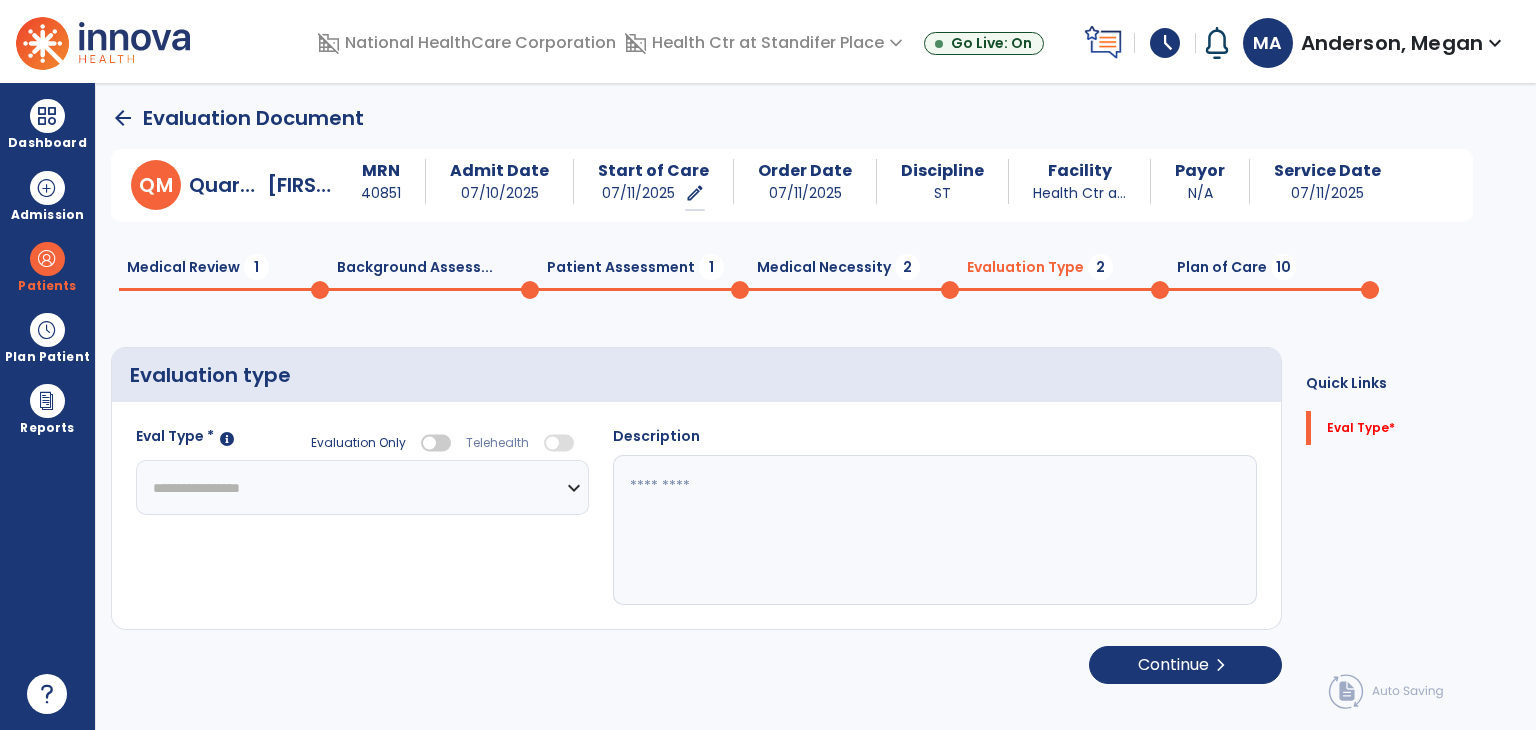 select 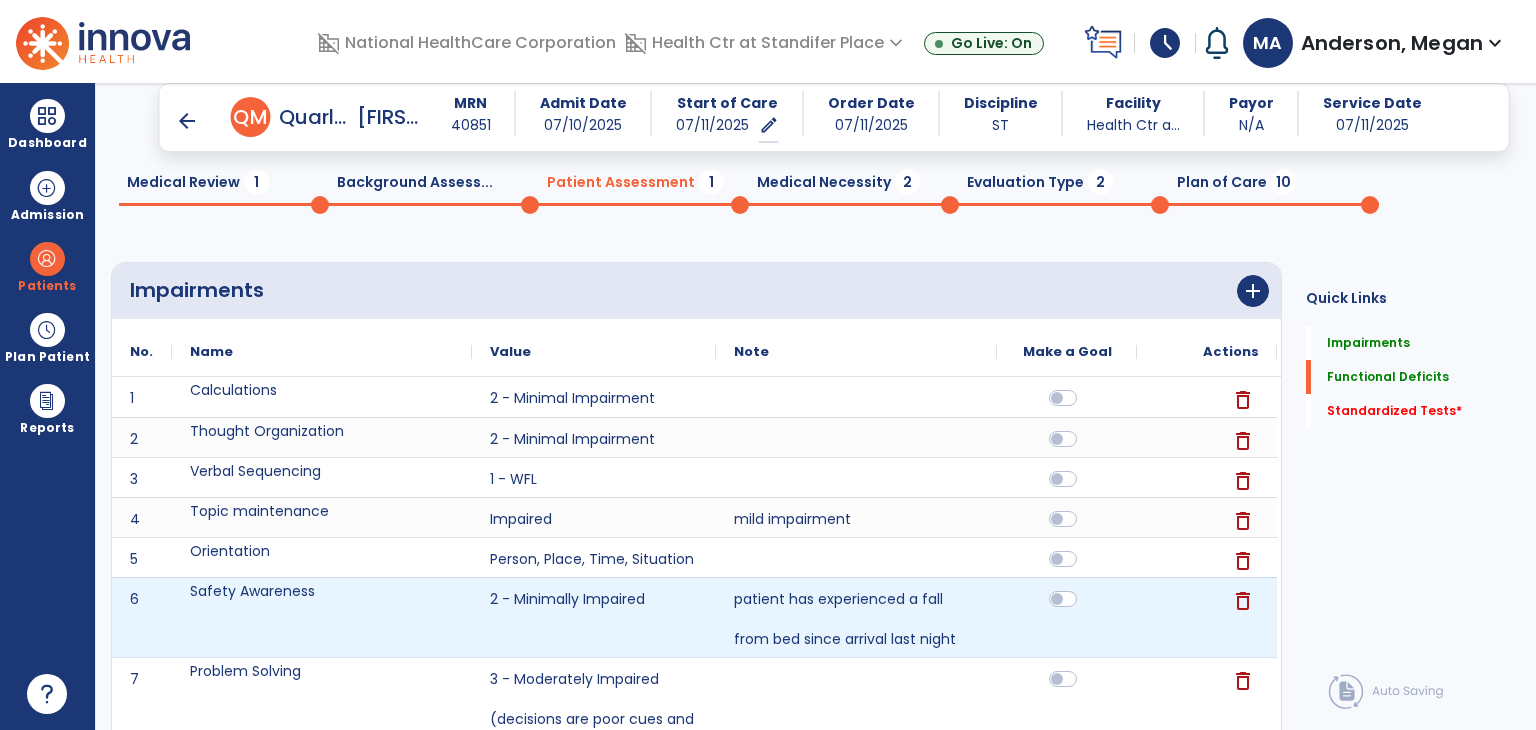 scroll, scrollTop: 67, scrollLeft: 0, axis: vertical 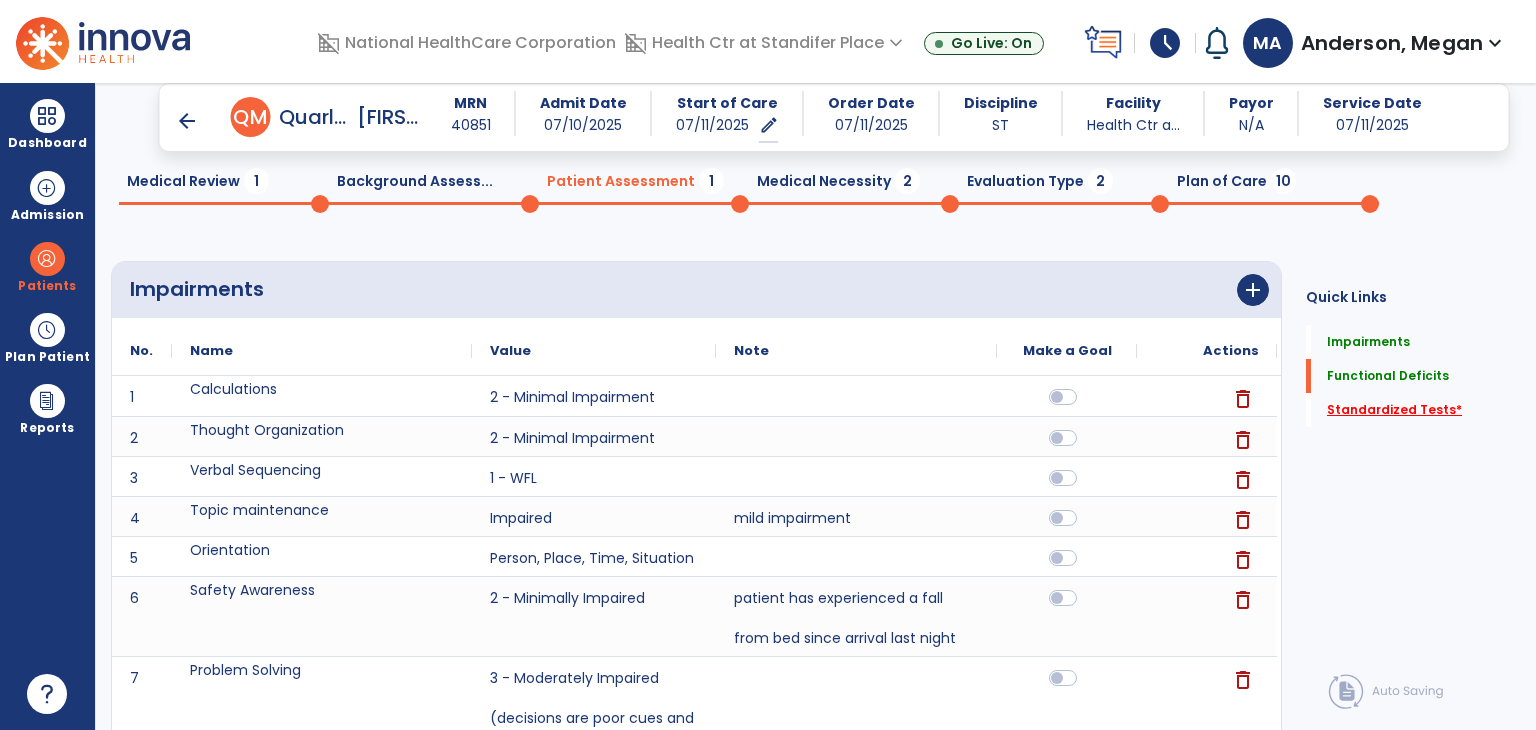 click on "Standardized Tests   *" 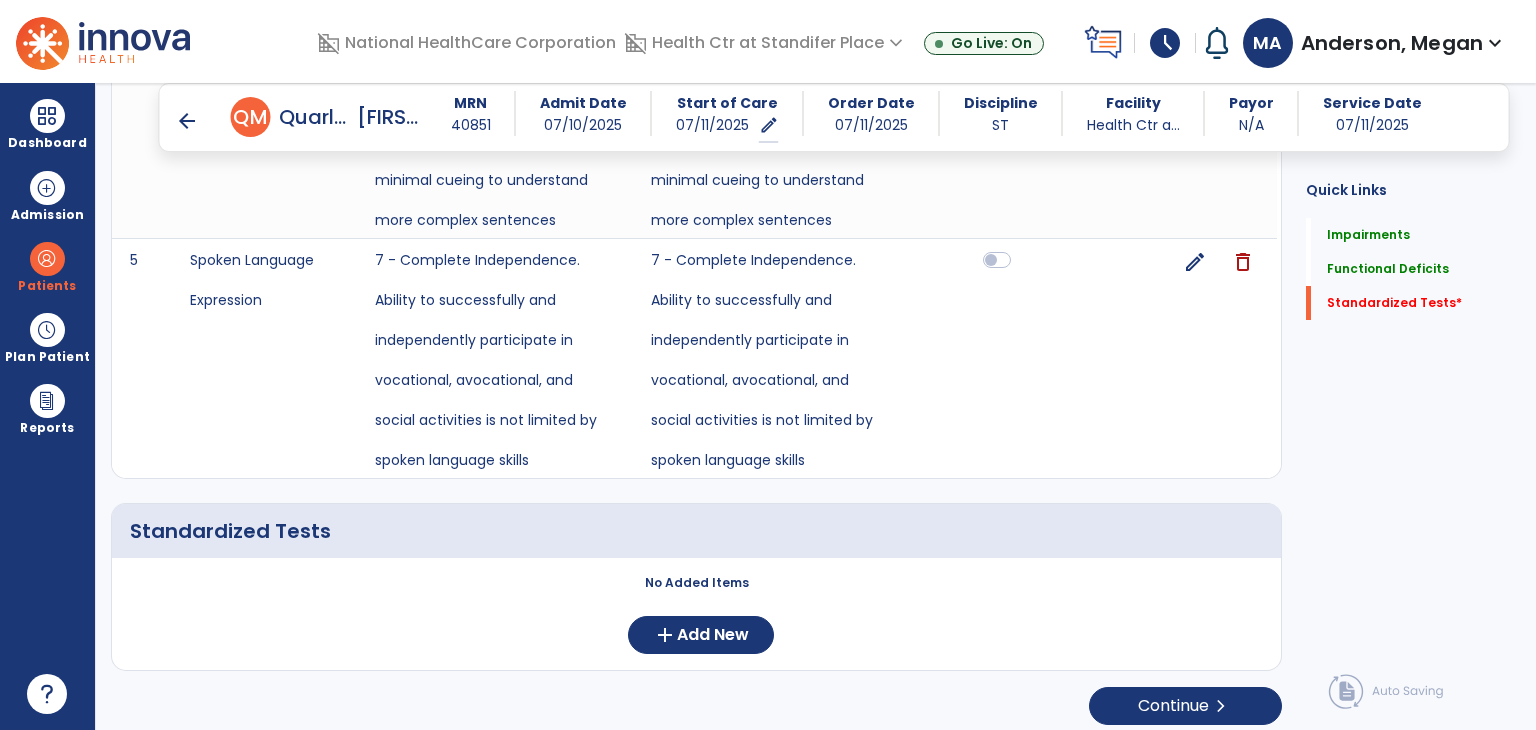 scroll, scrollTop: 2034, scrollLeft: 0, axis: vertical 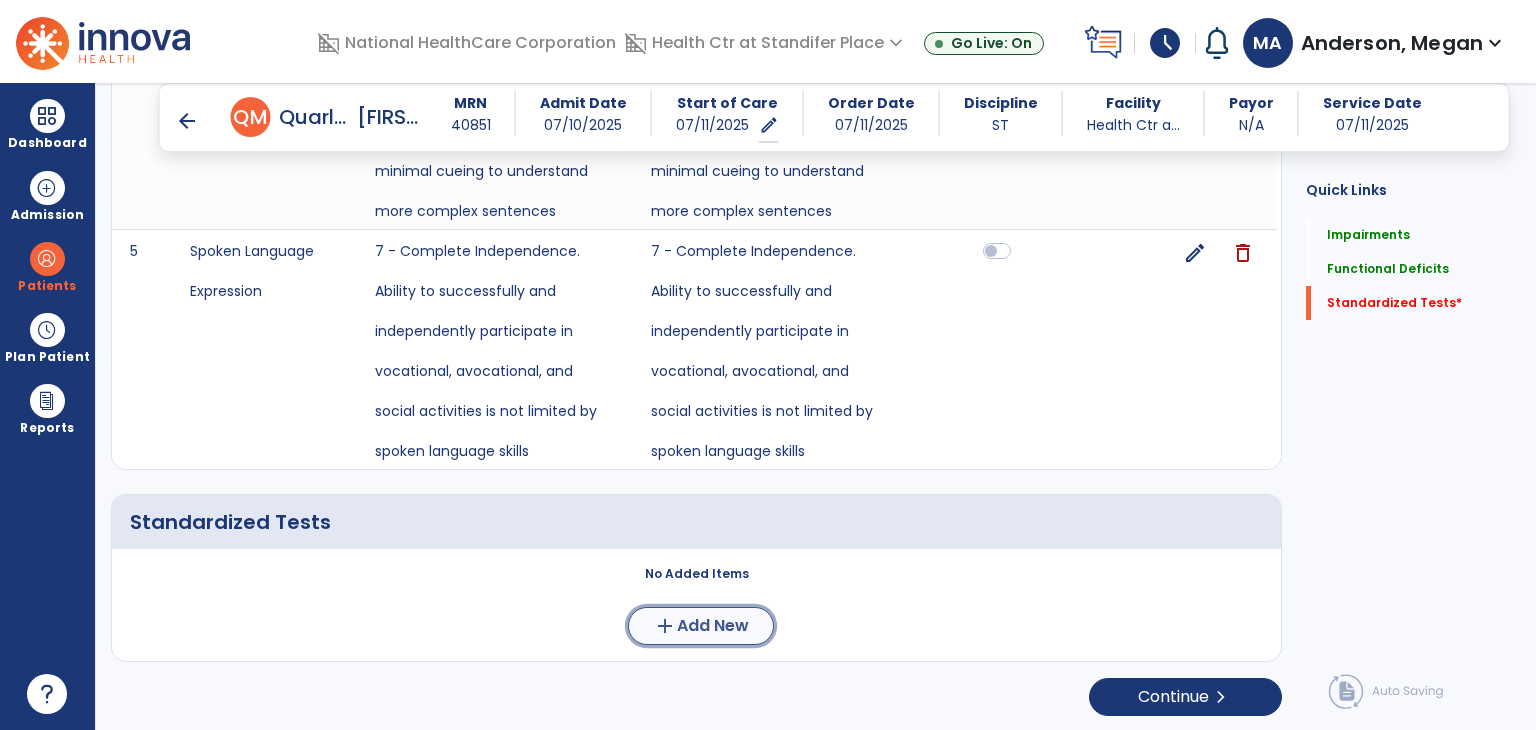 click on "Add New" 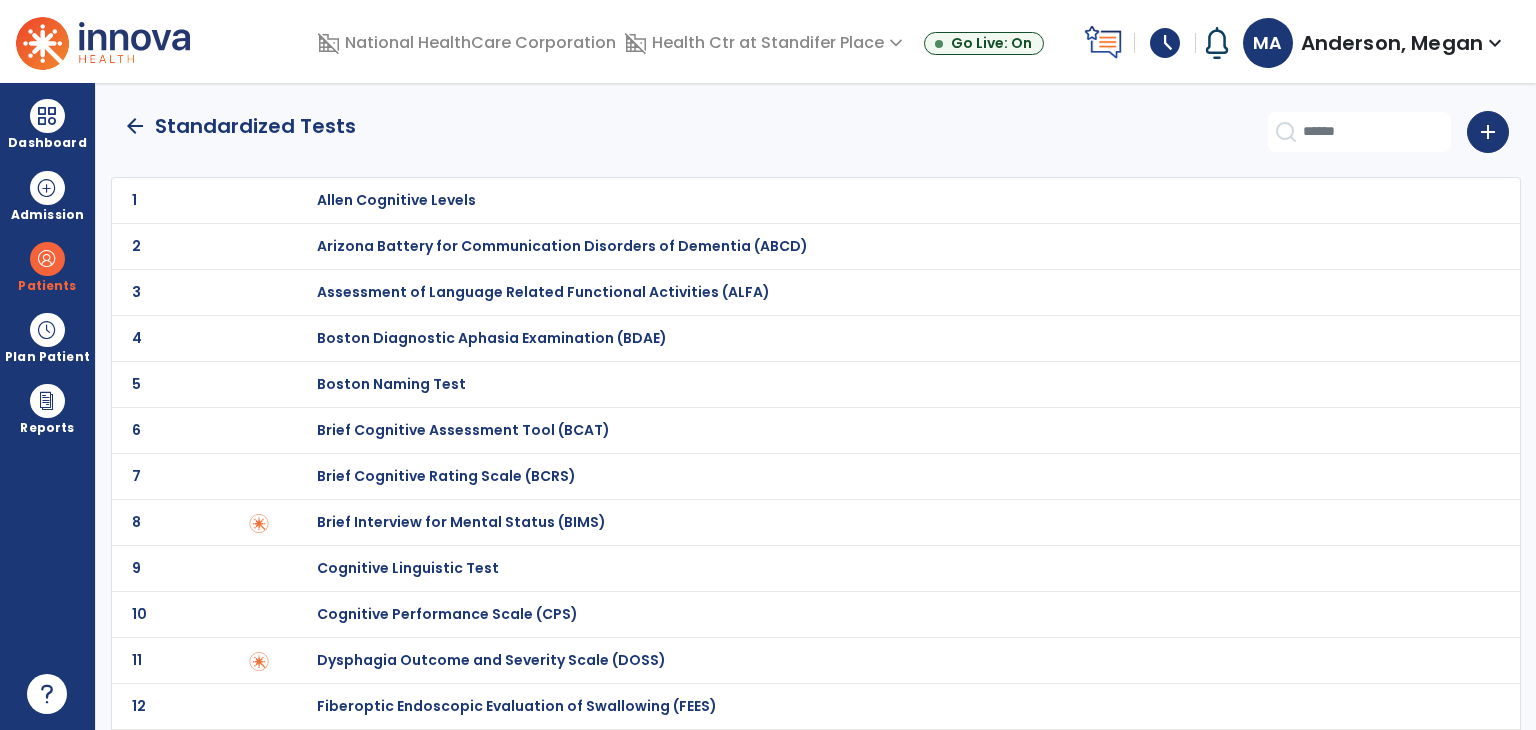 scroll, scrollTop: 961, scrollLeft: 0, axis: vertical 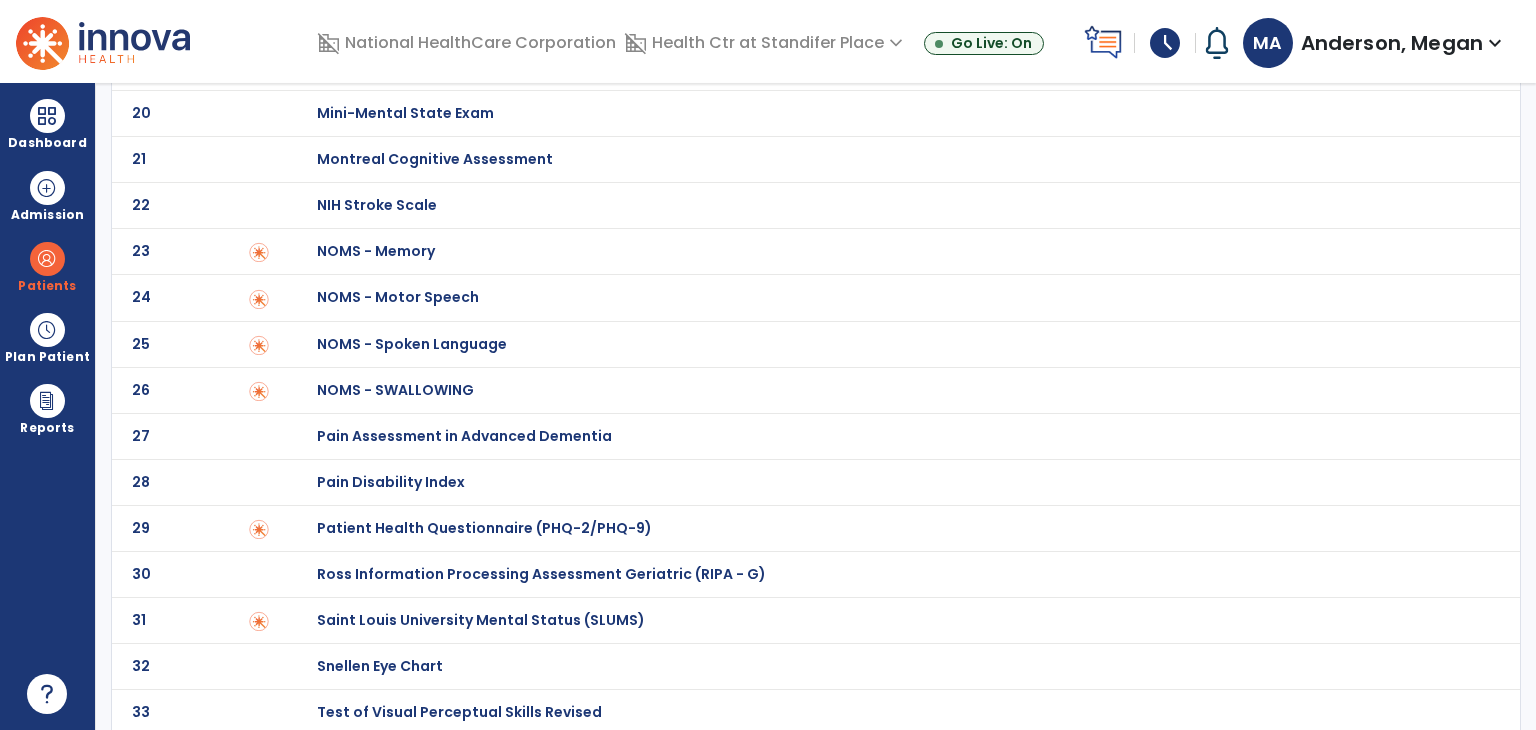 click on "Saint Louis University Mental Status (SLUMS)" at bounding box center [396, -761] 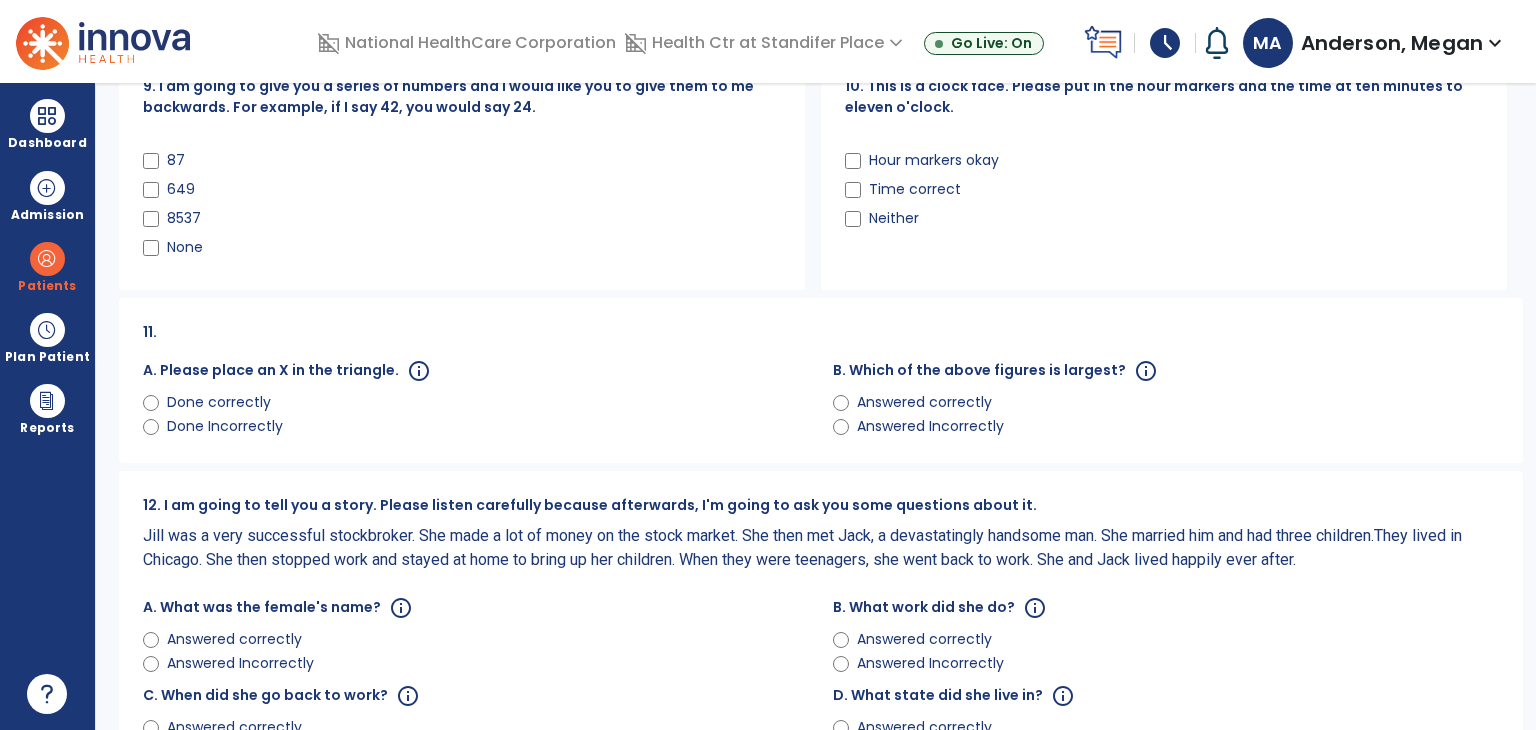 scroll, scrollTop: 0, scrollLeft: 0, axis: both 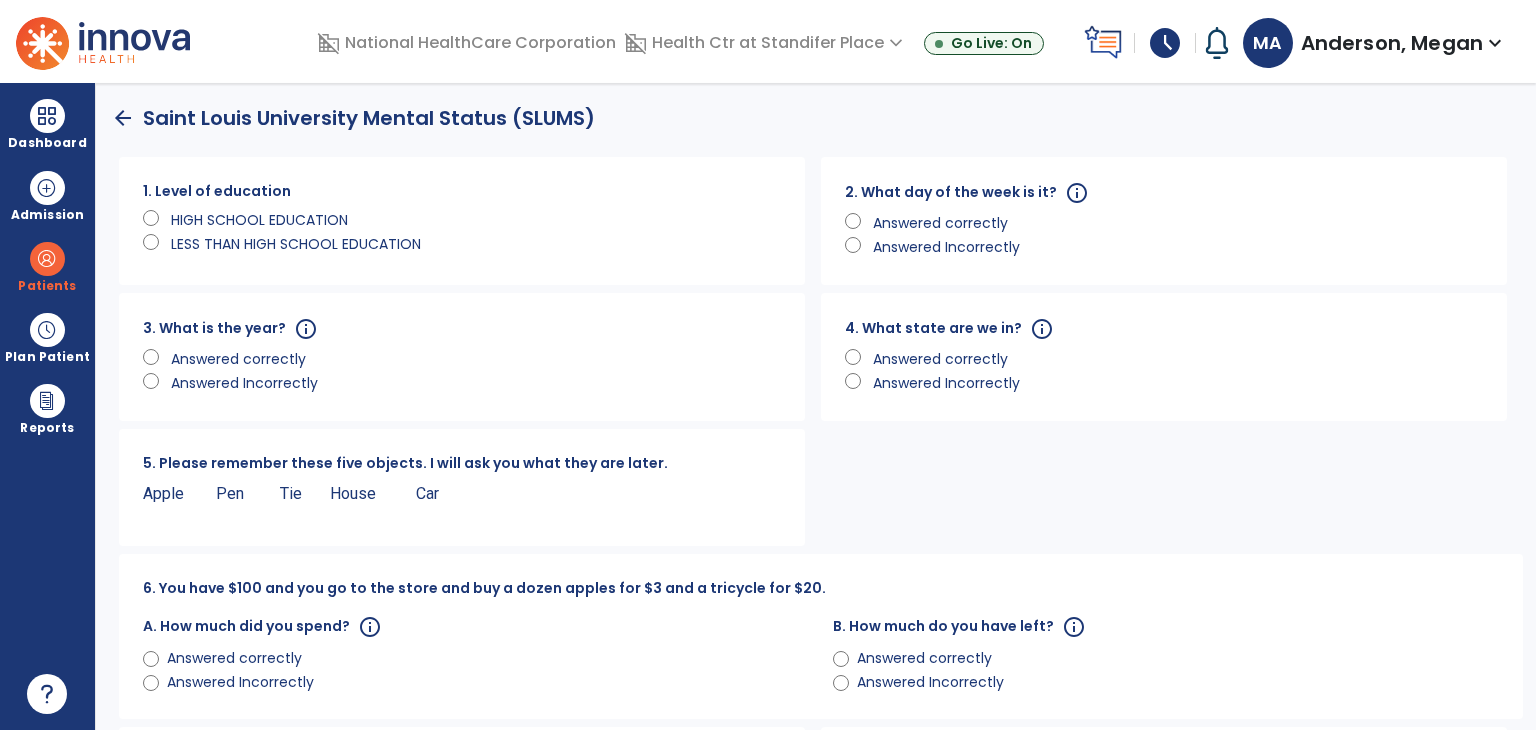 click on "HIGH SCHOOL EDUCATION" 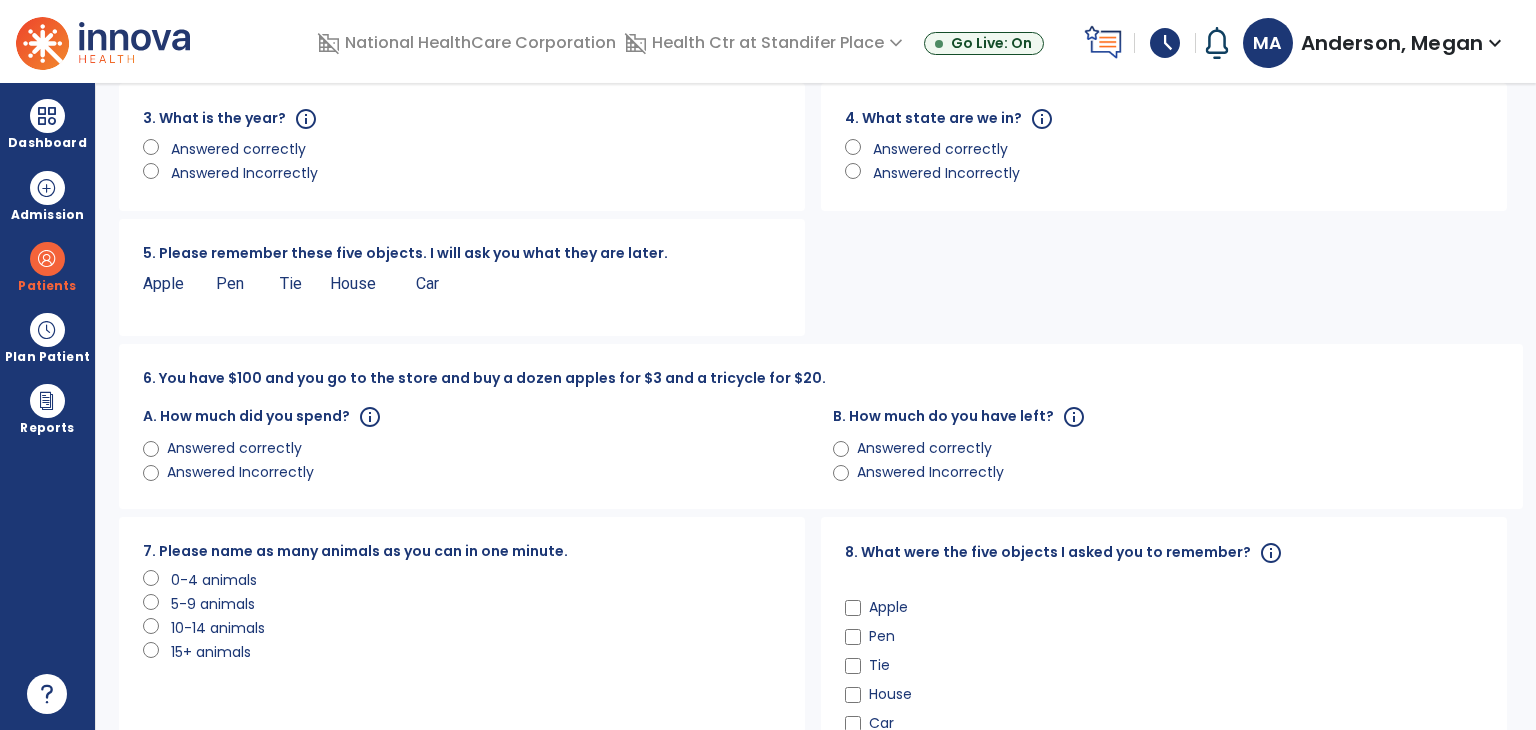 scroll, scrollTop: 212, scrollLeft: 0, axis: vertical 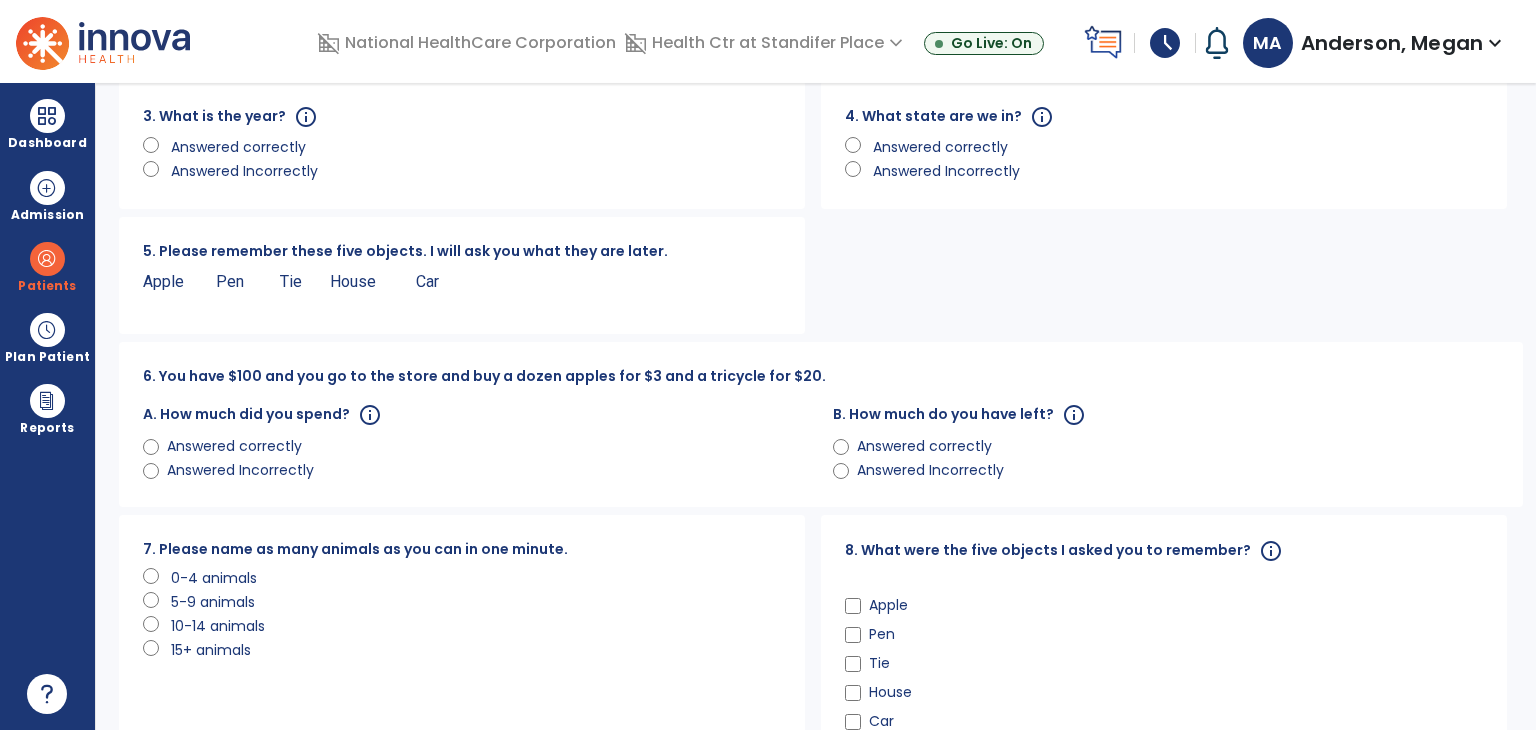 click on "Answered correctly" 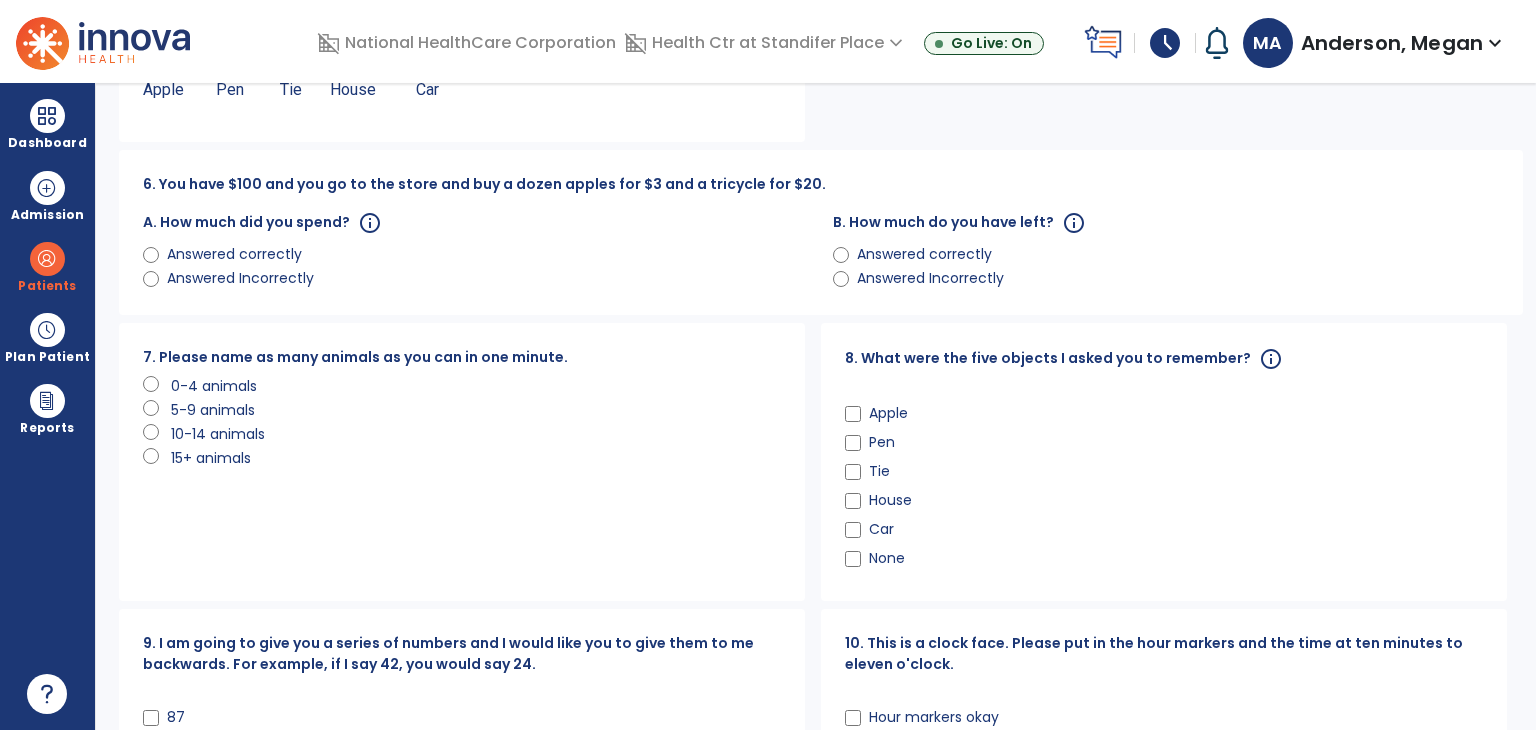 scroll, scrollTop: 414, scrollLeft: 0, axis: vertical 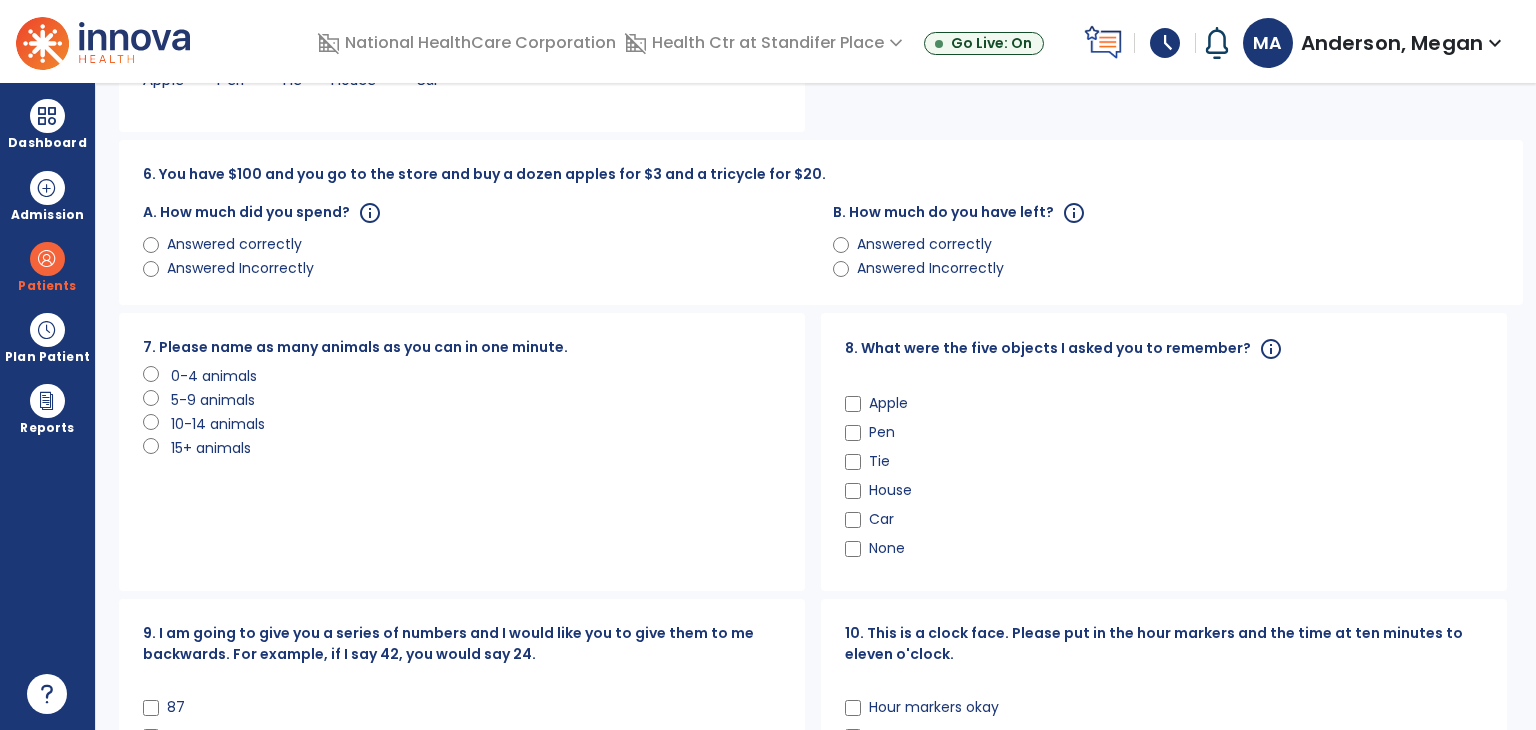click on "Apple" 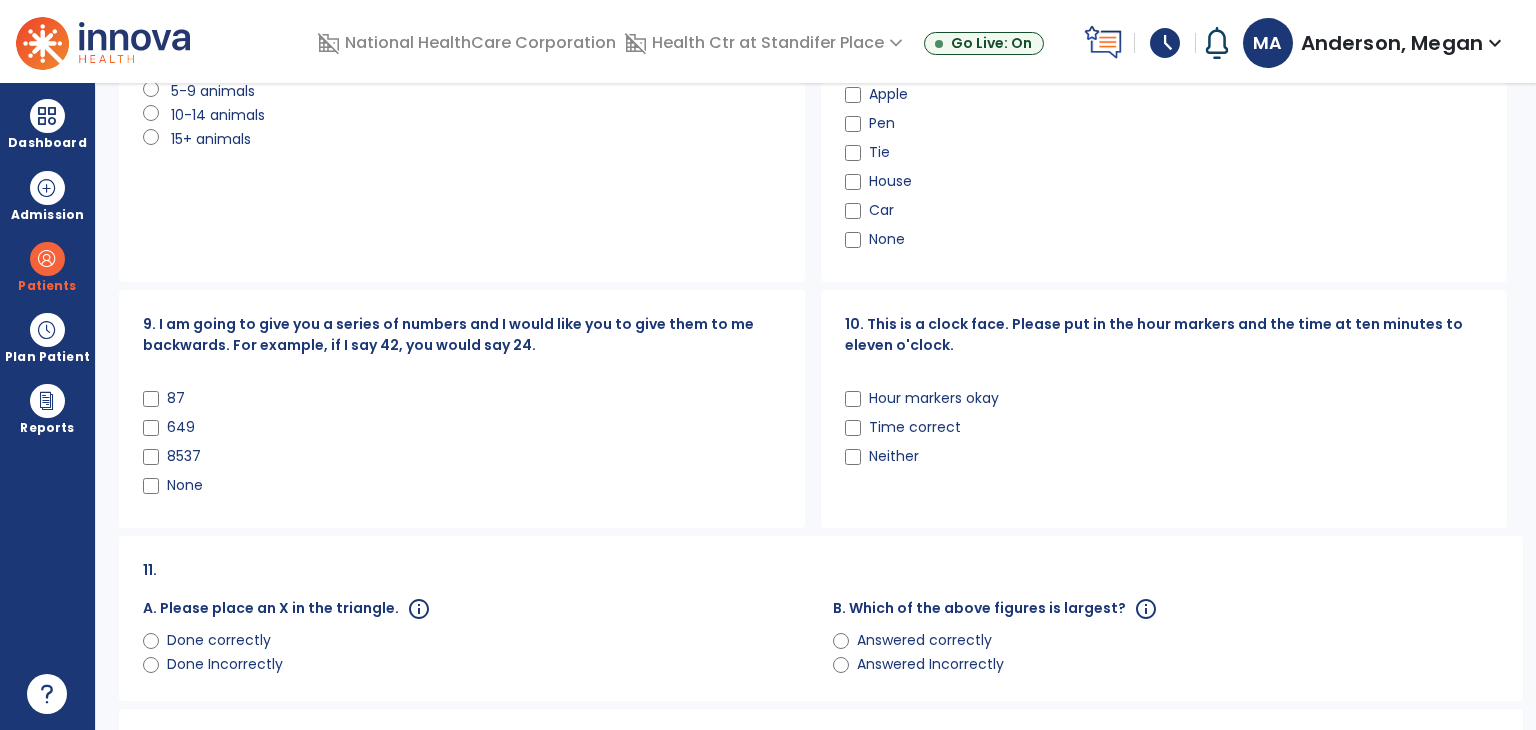 scroll, scrollTop: 724, scrollLeft: 0, axis: vertical 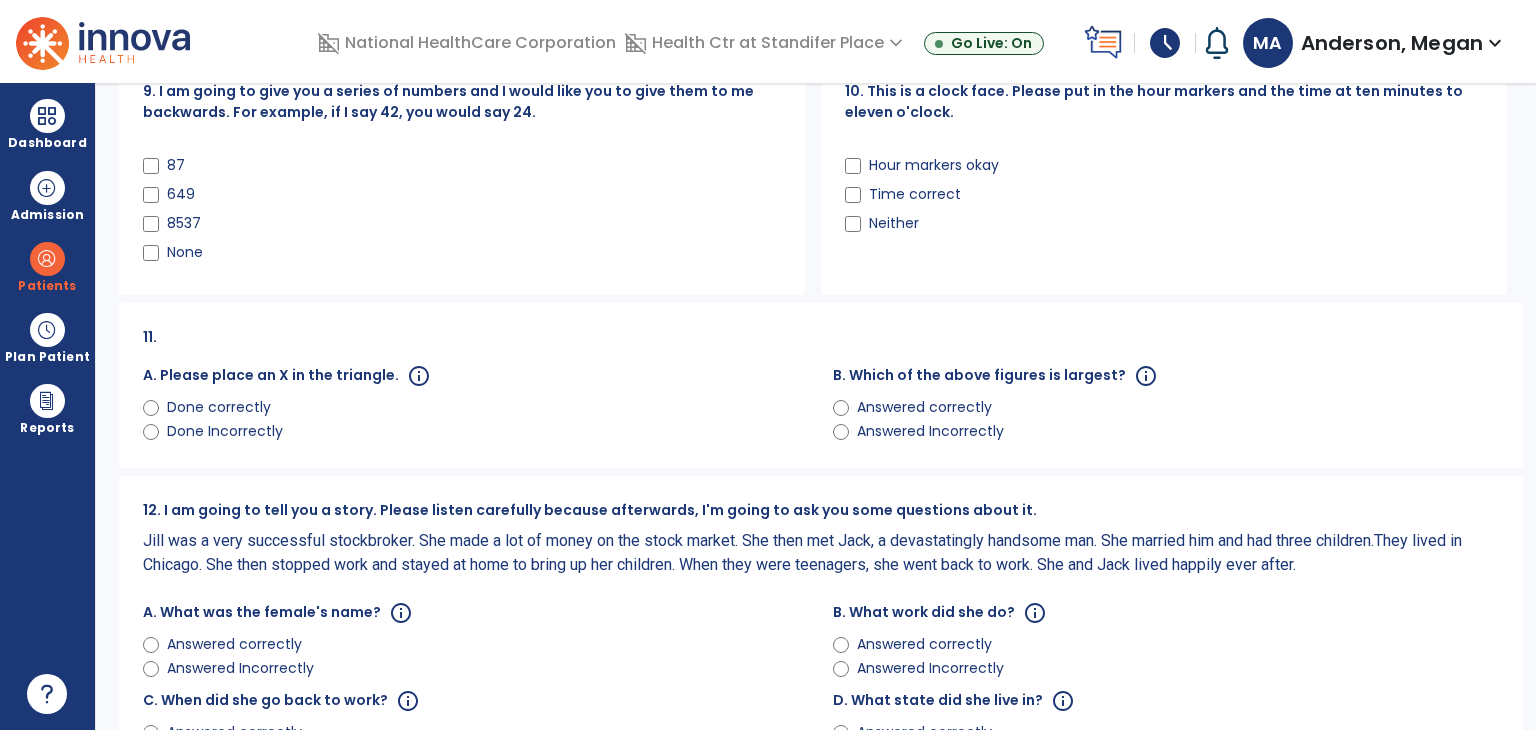 click on "Done Incorrectly" 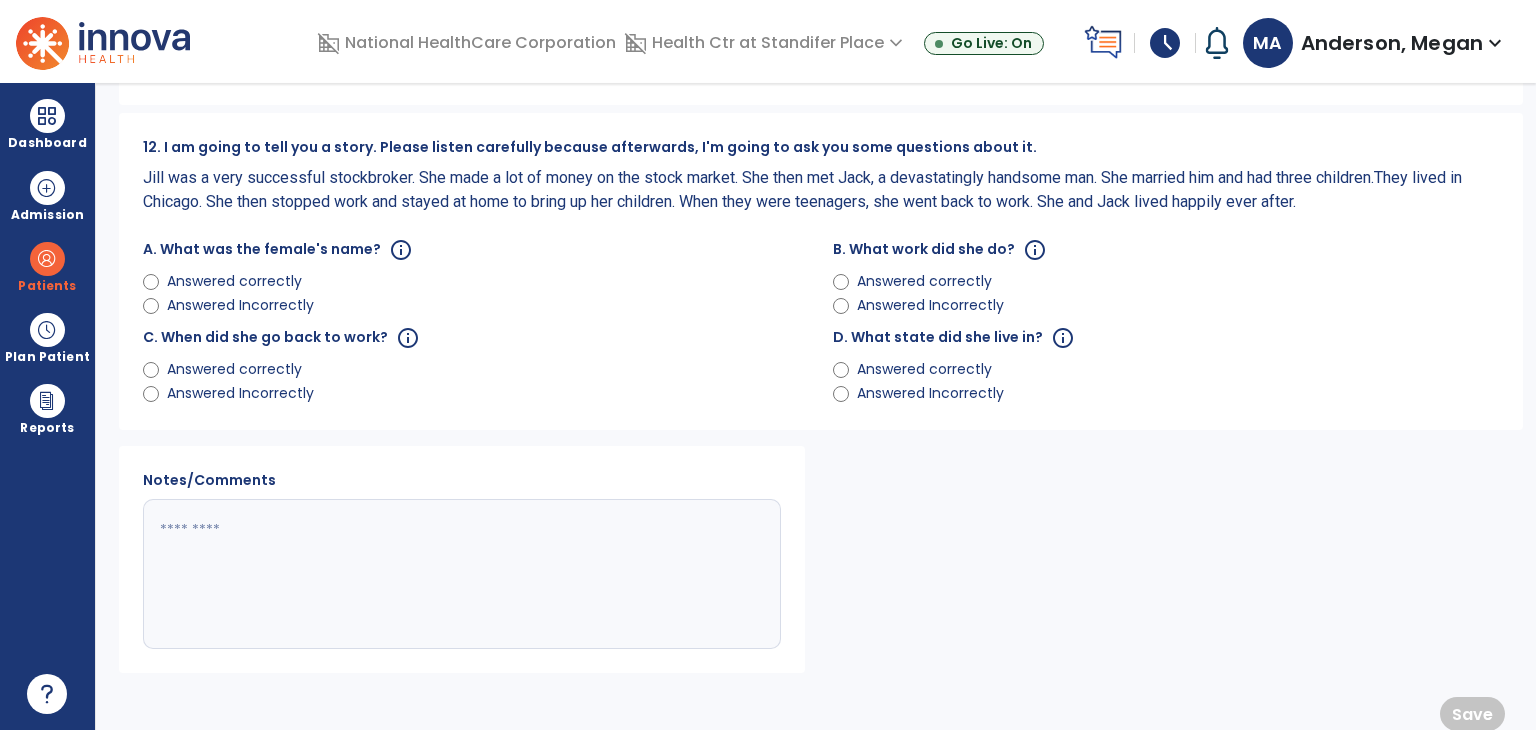 scroll, scrollTop: 1323, scrollLeft: 0, axis: vertical 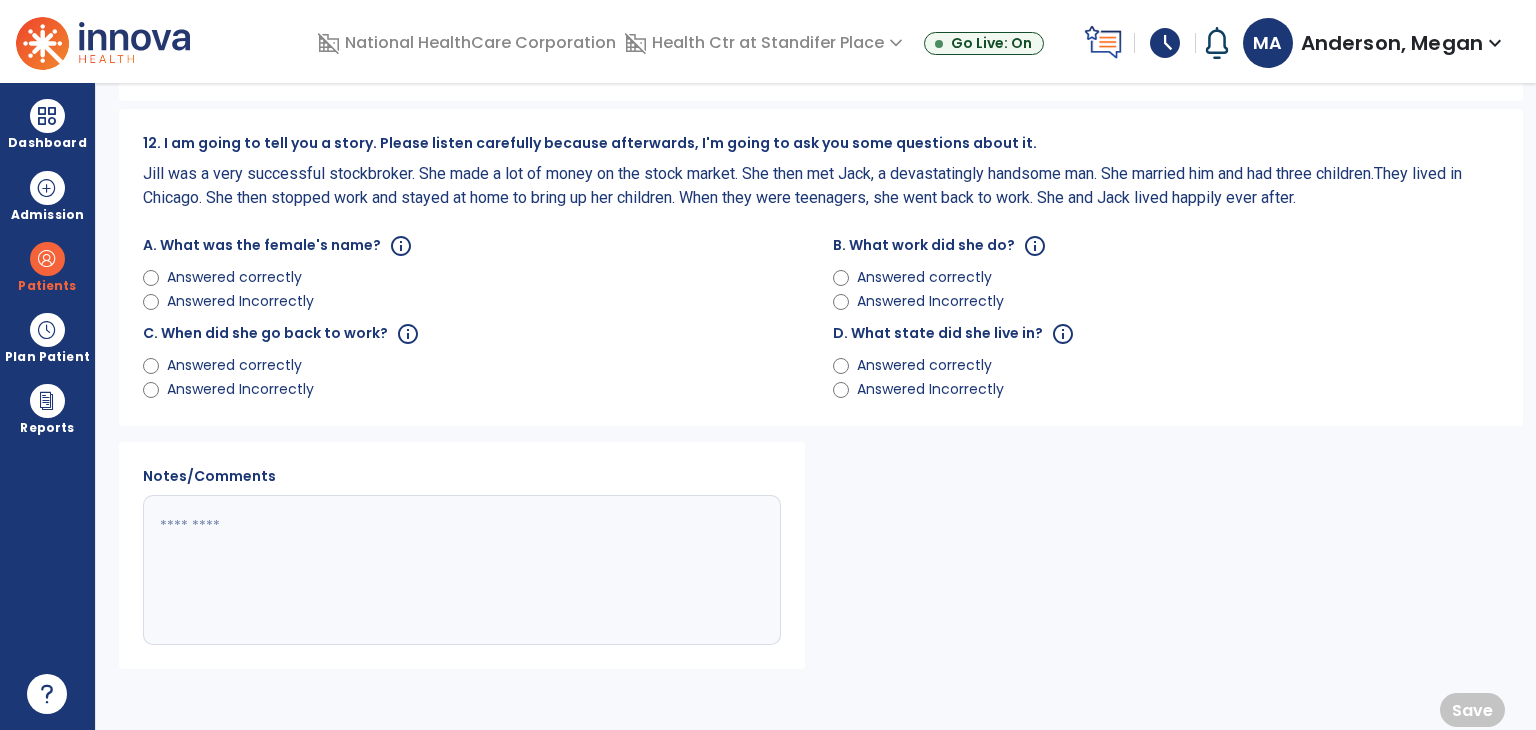 click on "Answered correctly" 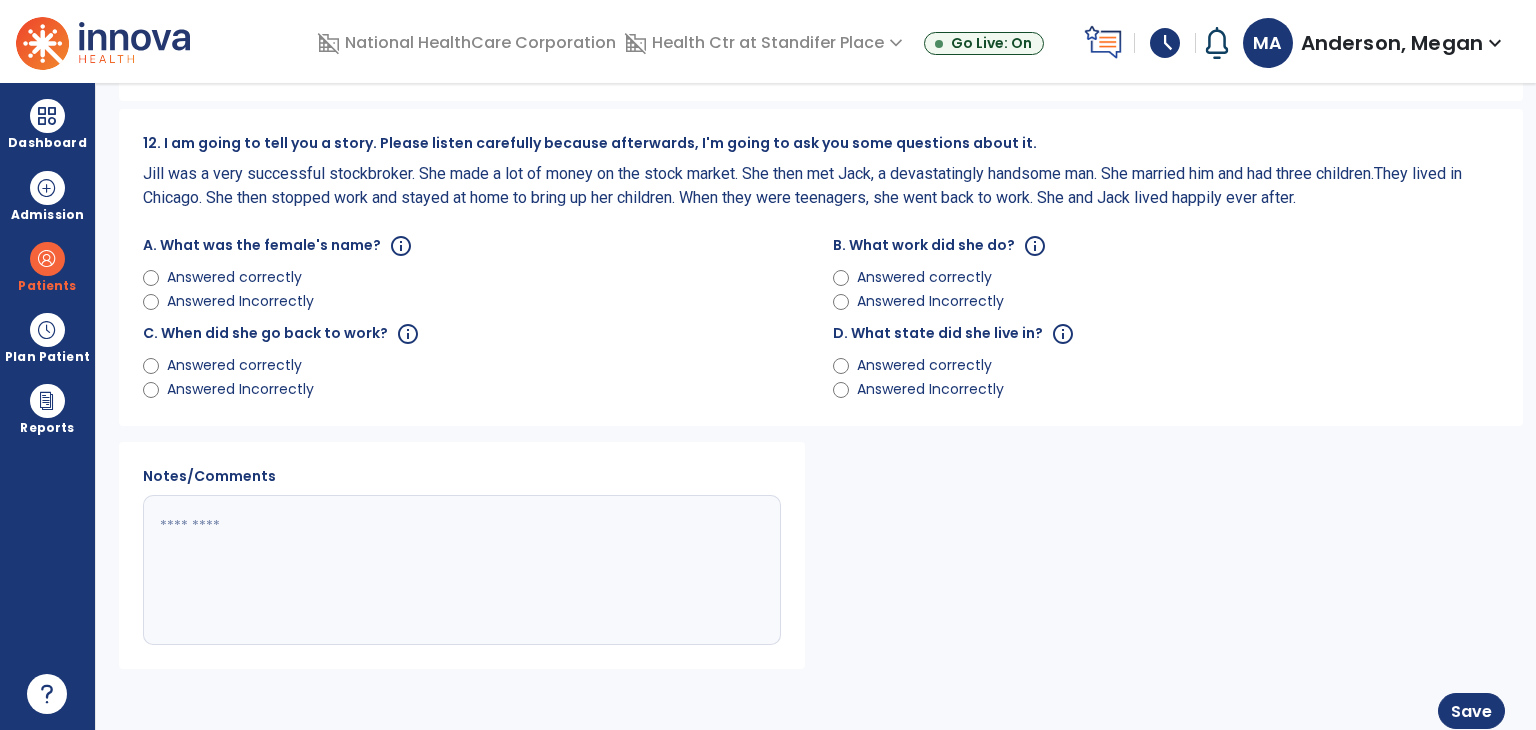 scroll, scrollTop: 1344, scrollLeft: 0, axis: vertical 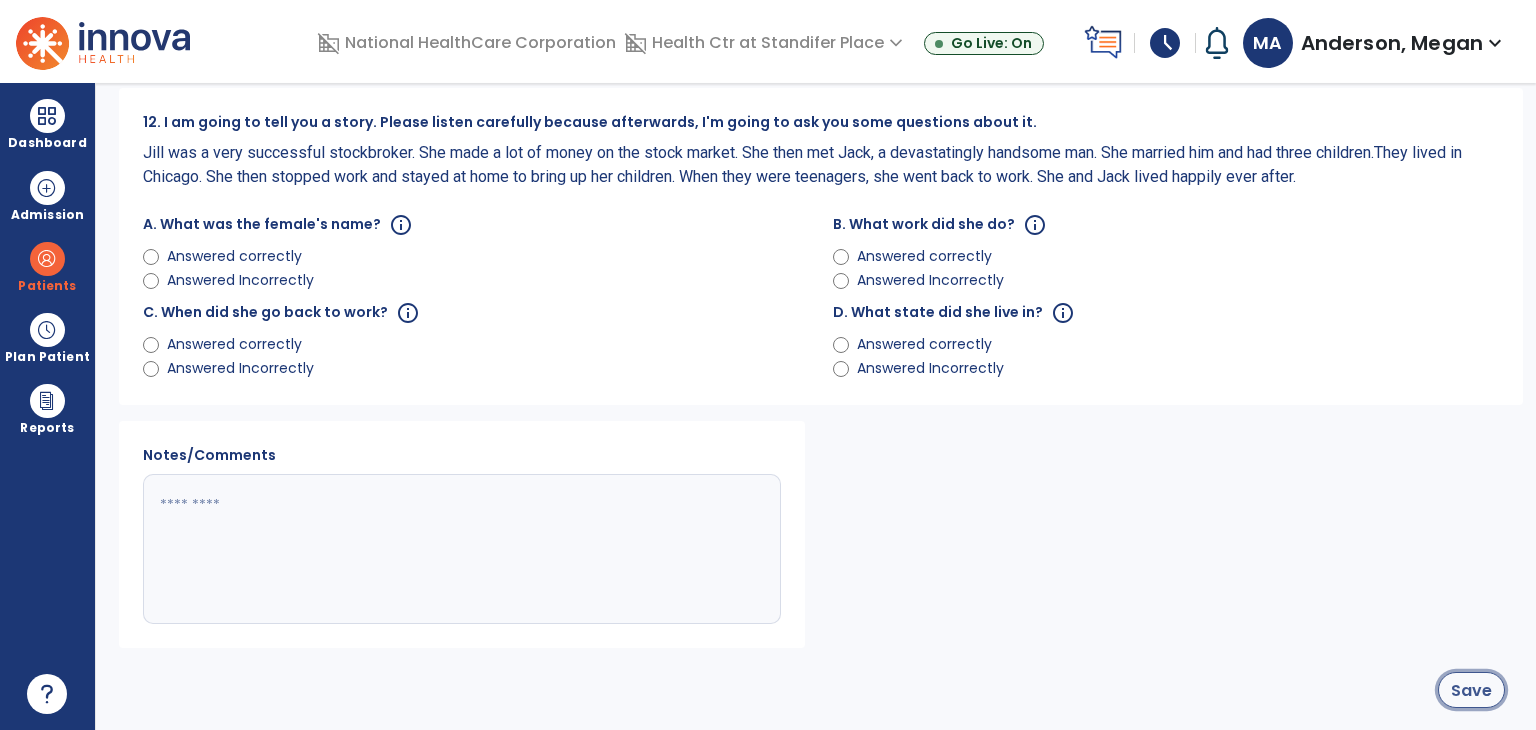 click on "Save" 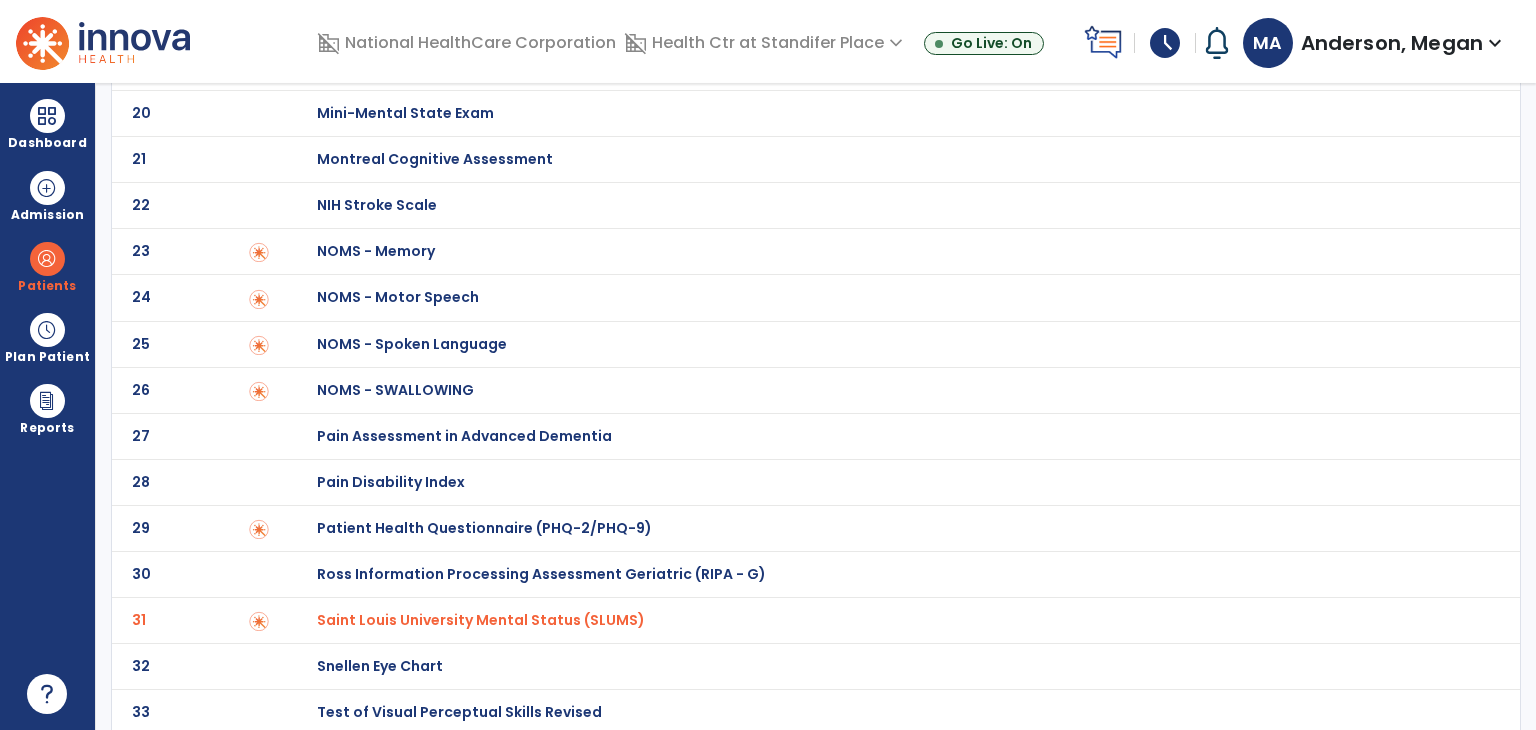scroll, scrollTop: 0, scrollLeft: 0, axis: both 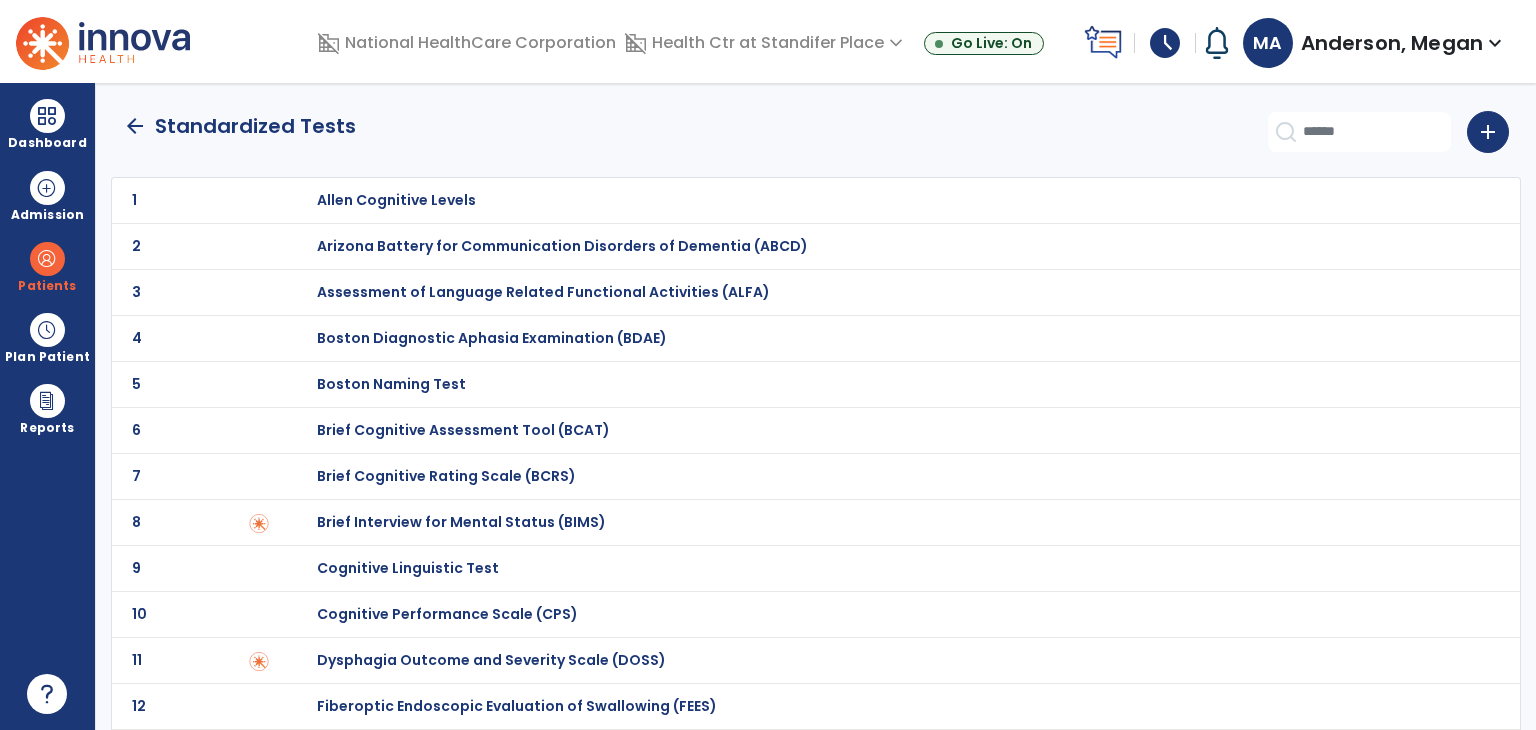 click on "arrow_back" 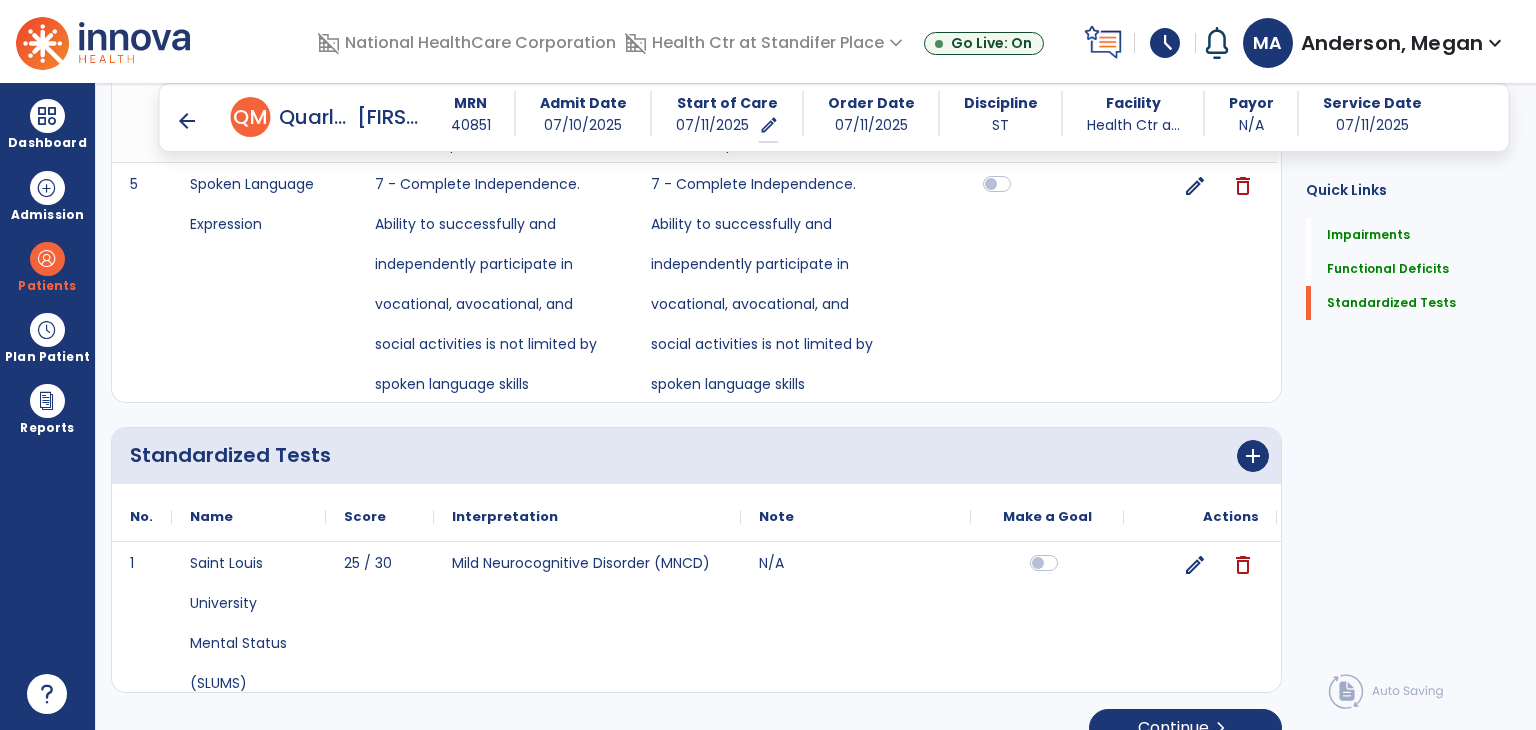 scroll, scrollTop: 2132, scrollLeft: 0, axis: vertical 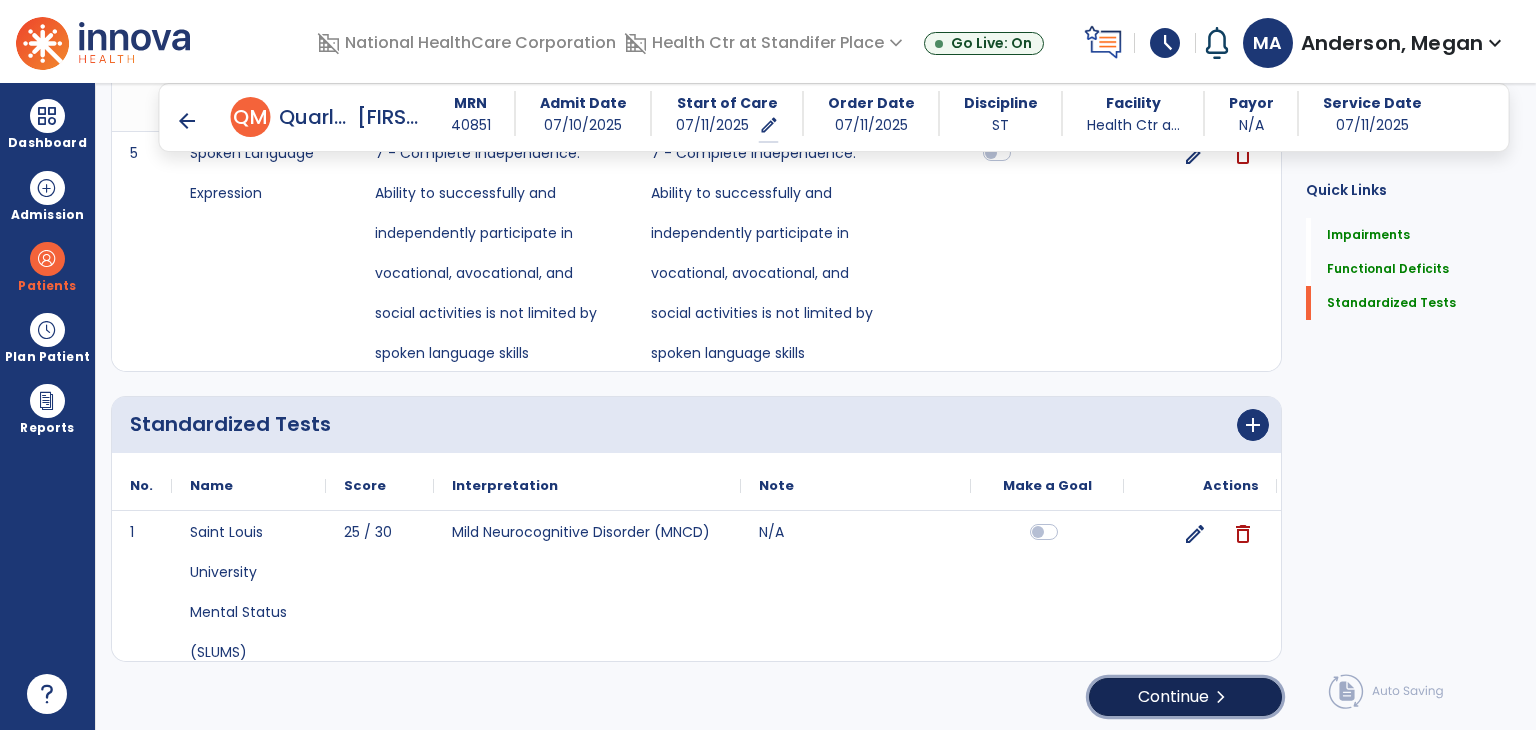 click on "chevron_right" 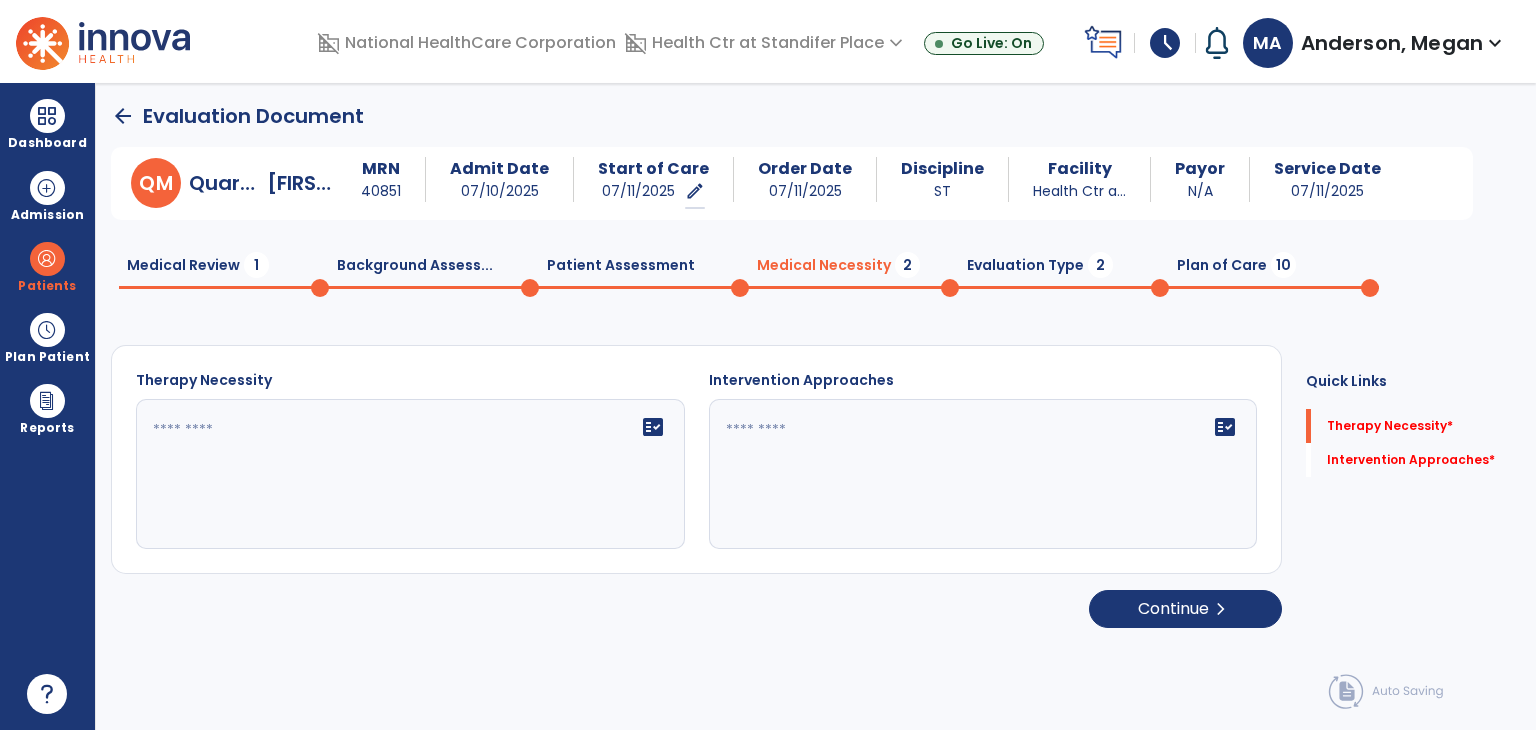 scroll, scrollTop: 0, scrollLeft: 0, axis: both 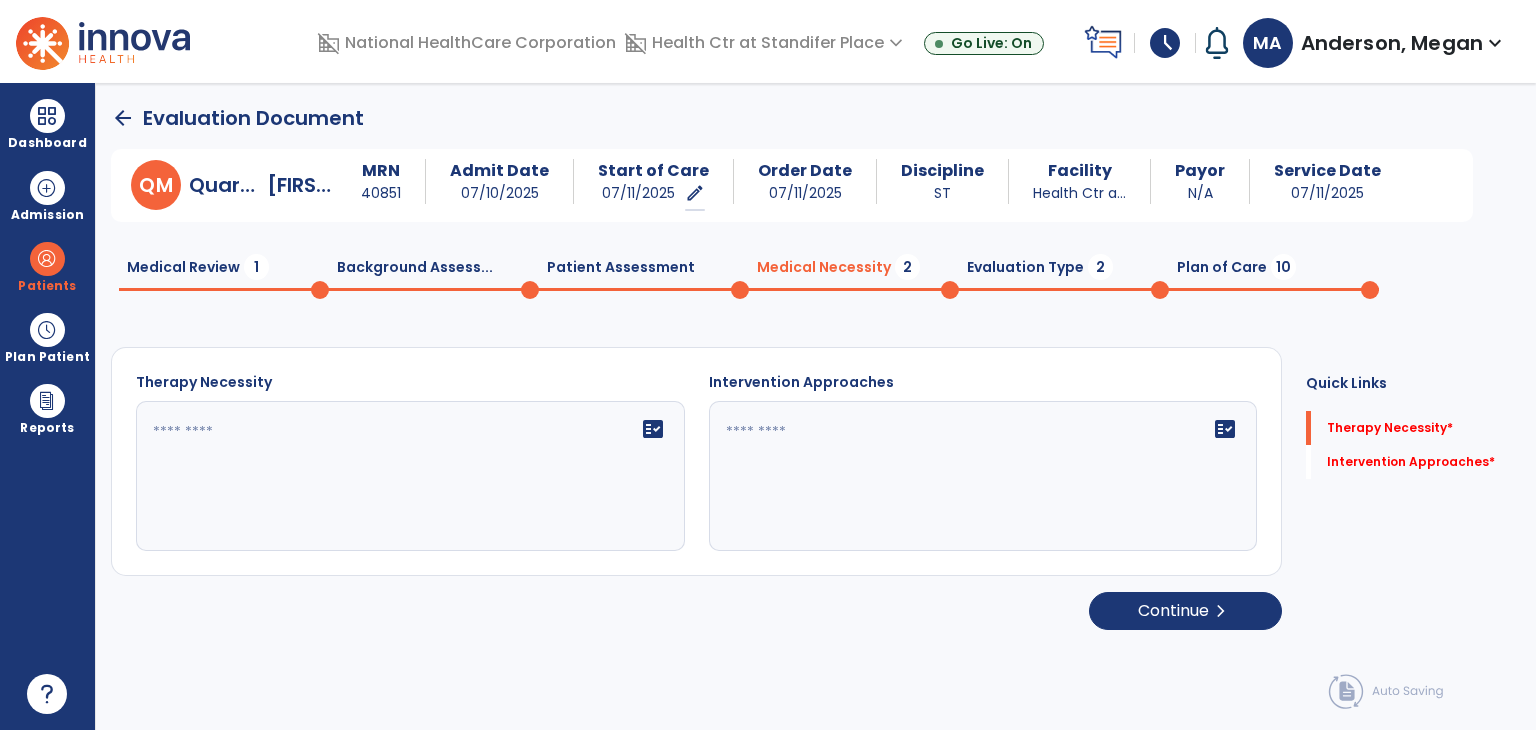 click on "fact_check" 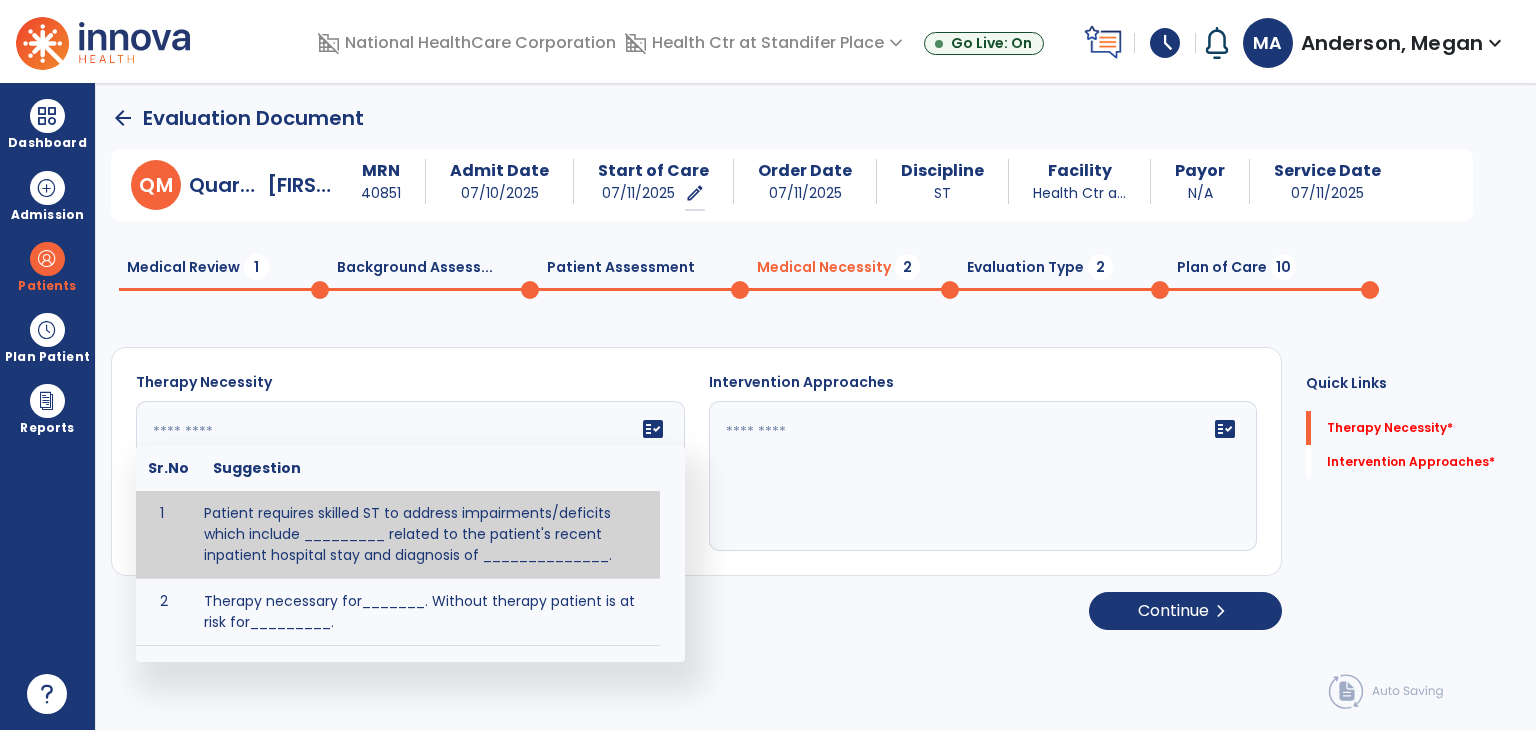 click on "fact_check" 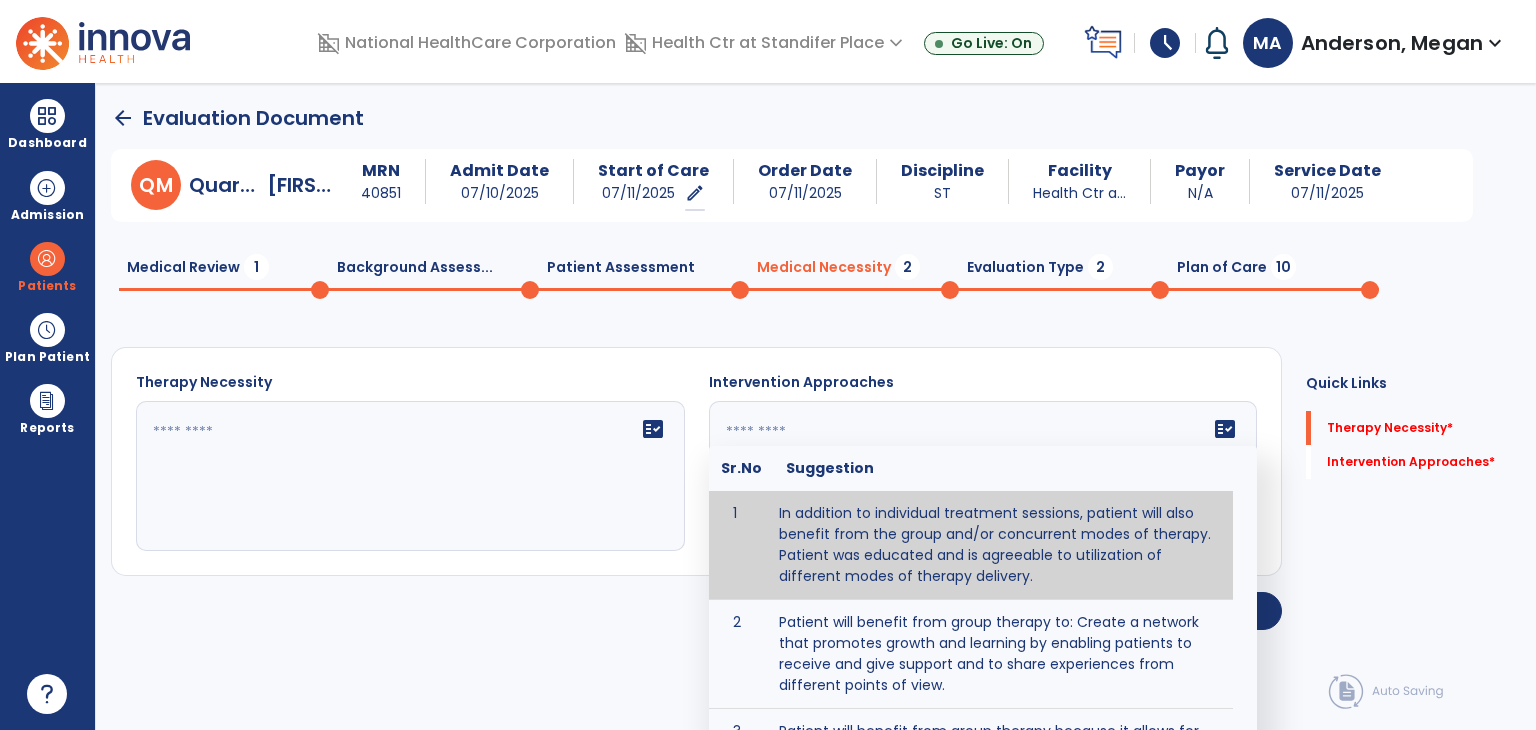 click 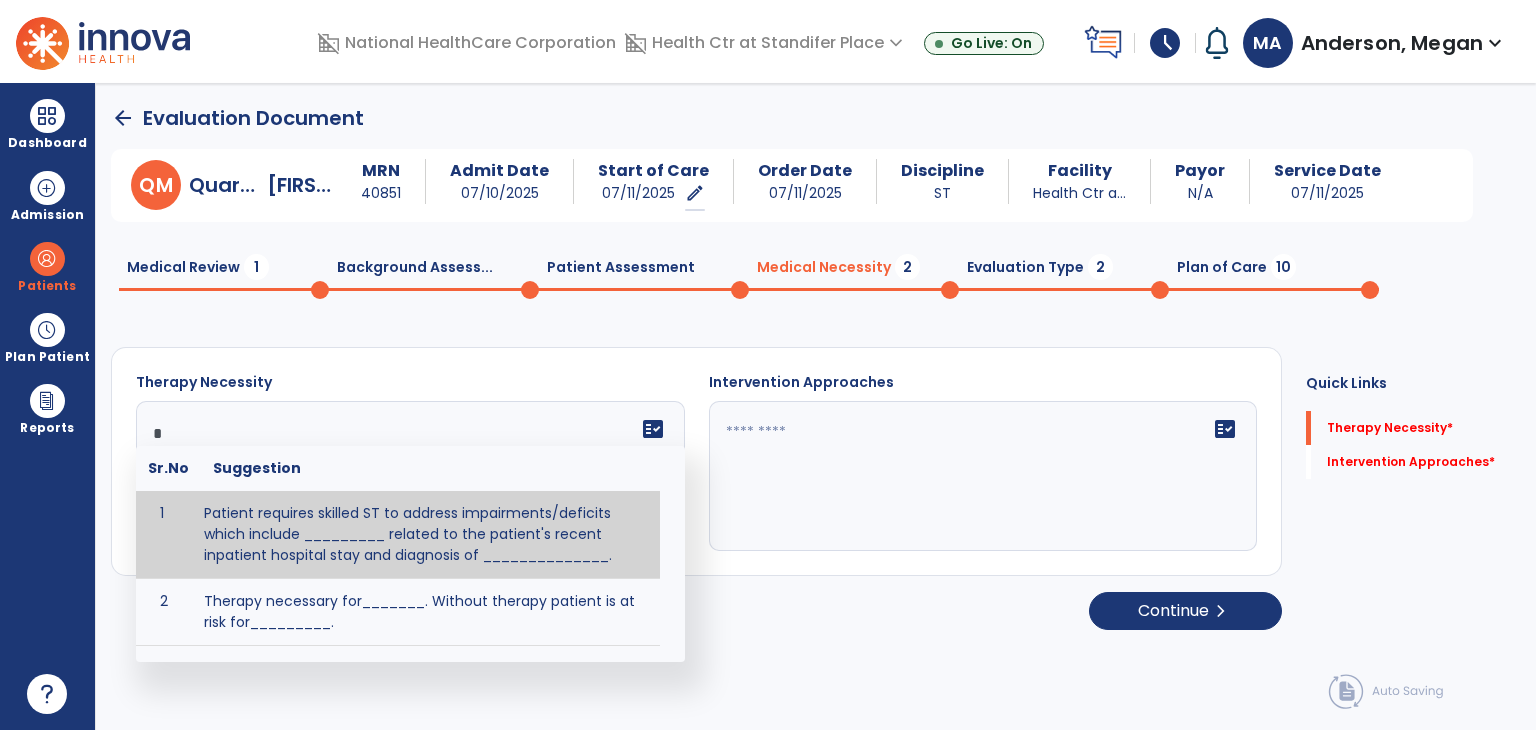 click on "*" 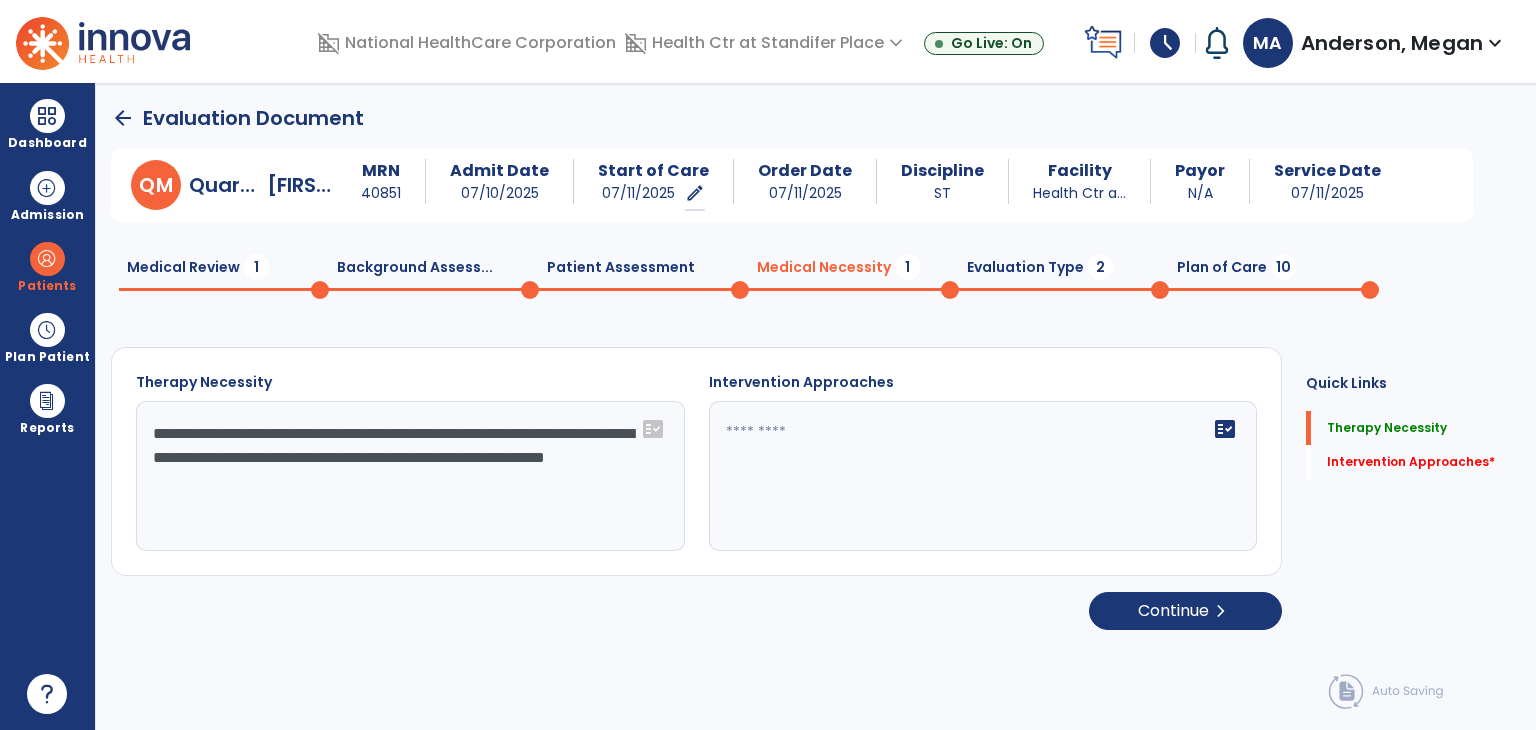 type on "**********" 